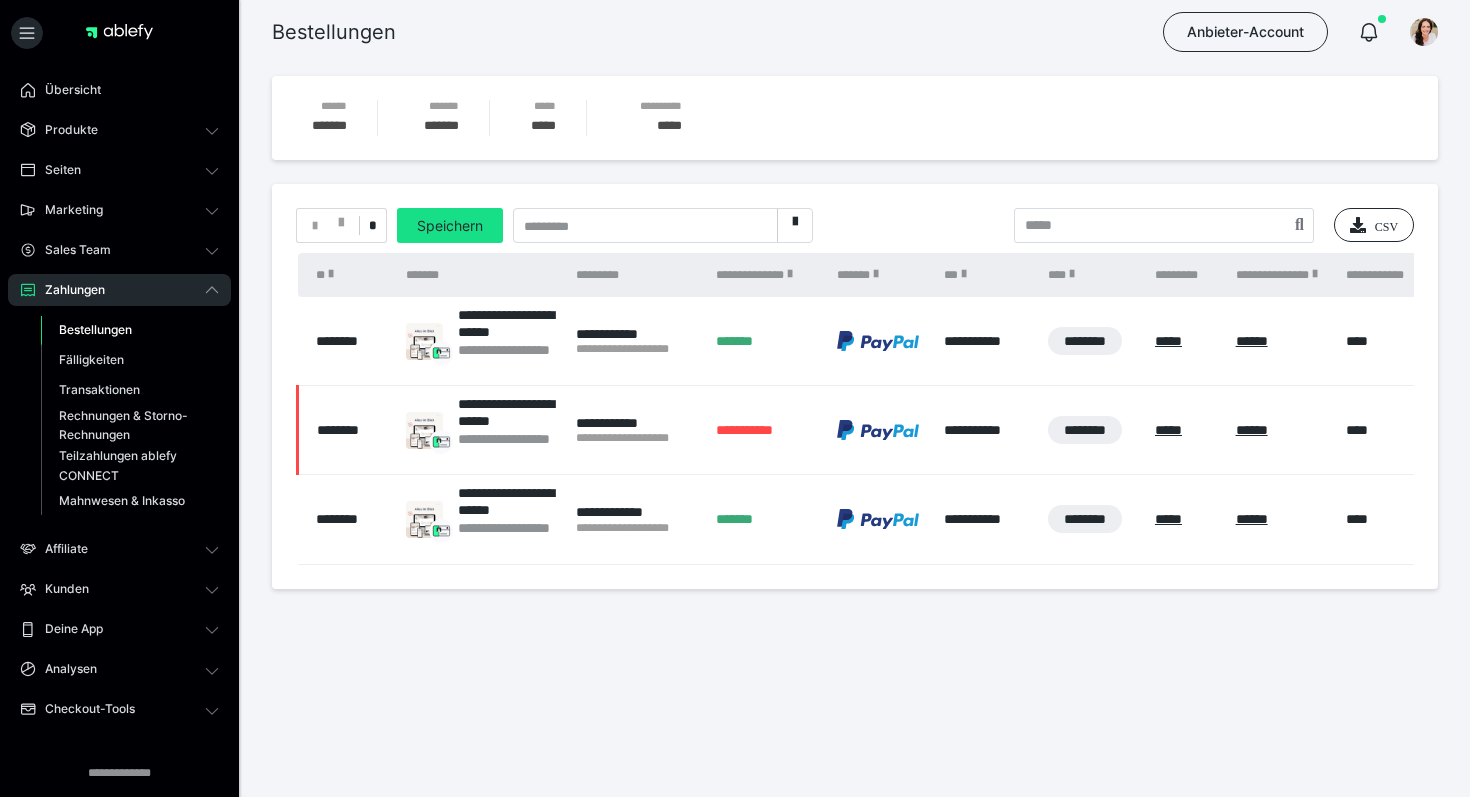 scroll, scrollTop: 0, scrollLeft: 0, axis: both 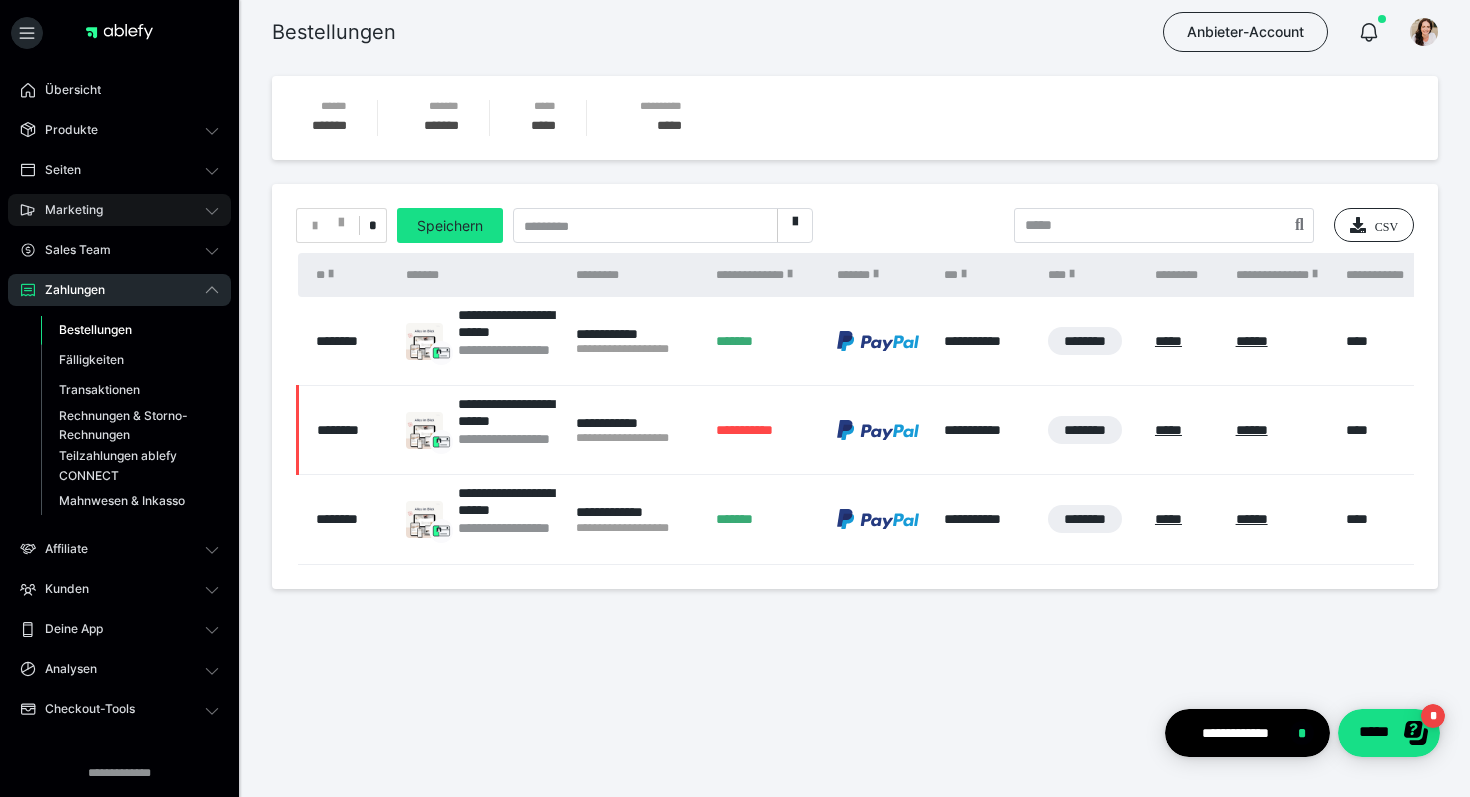 click on "Marketing" at bounding box center (119, 210) 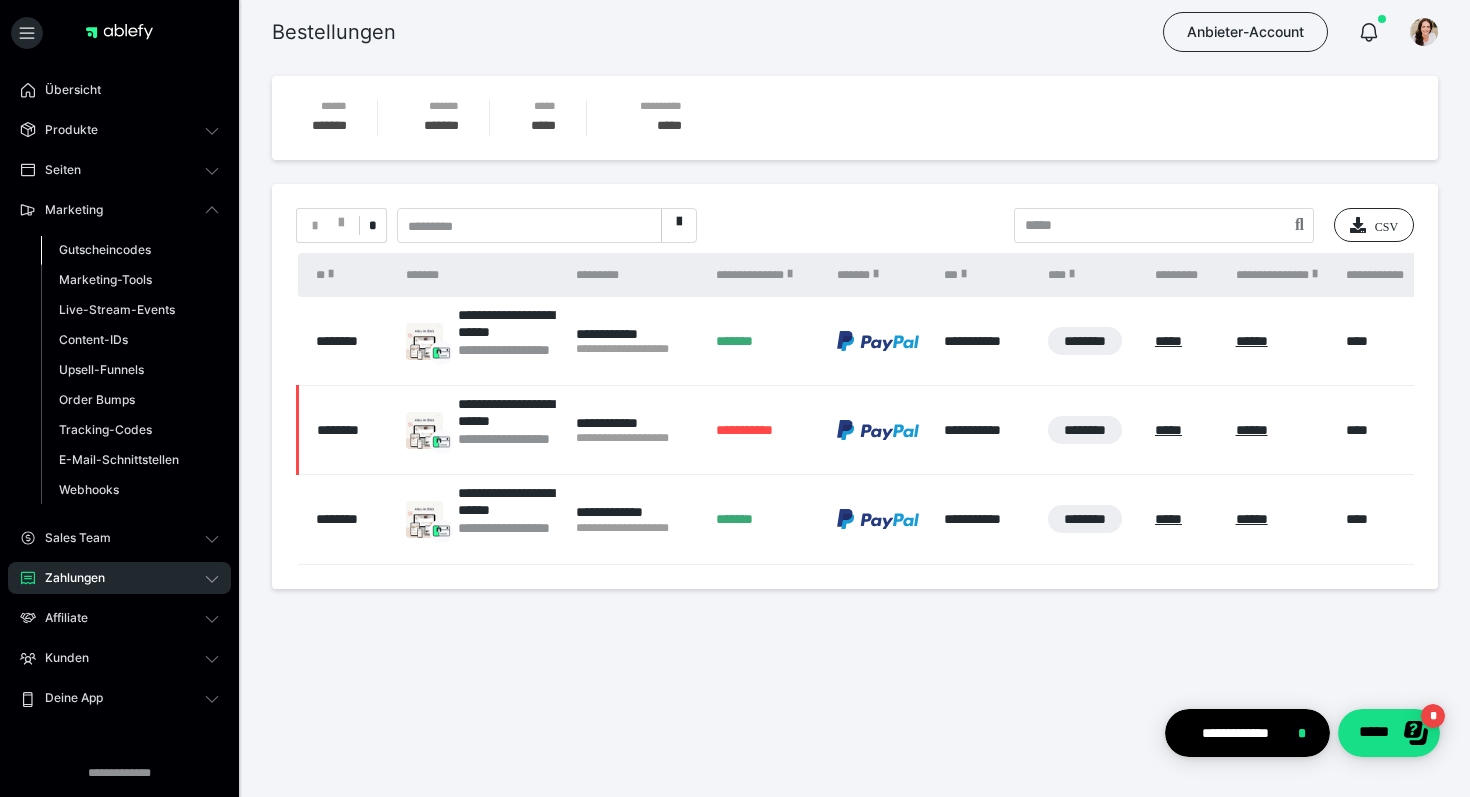 click on "Gutscheincodes" at bounding box center (105, 249) 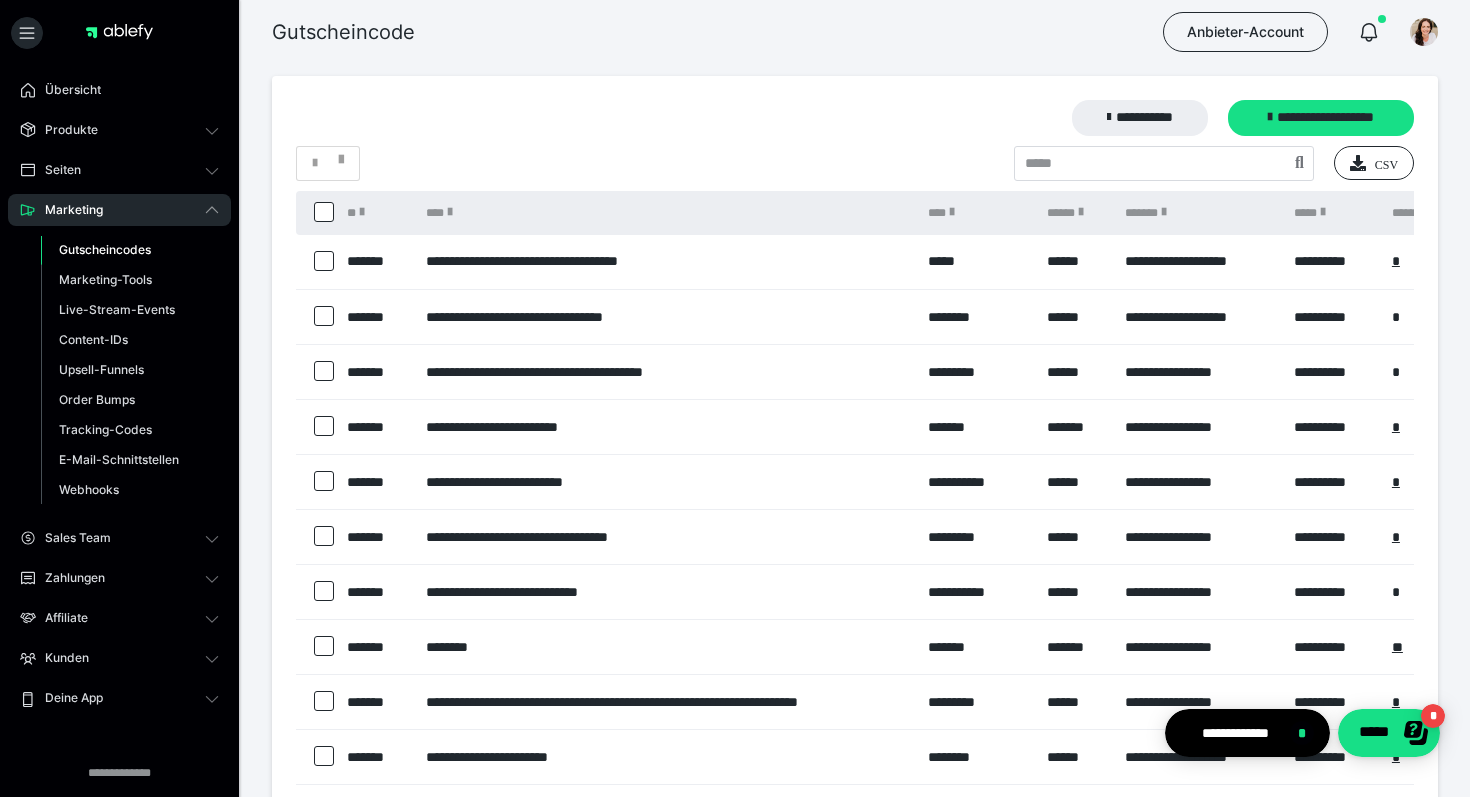 scroll, scrollTop: 0, scrollLeft: 0, axis: both 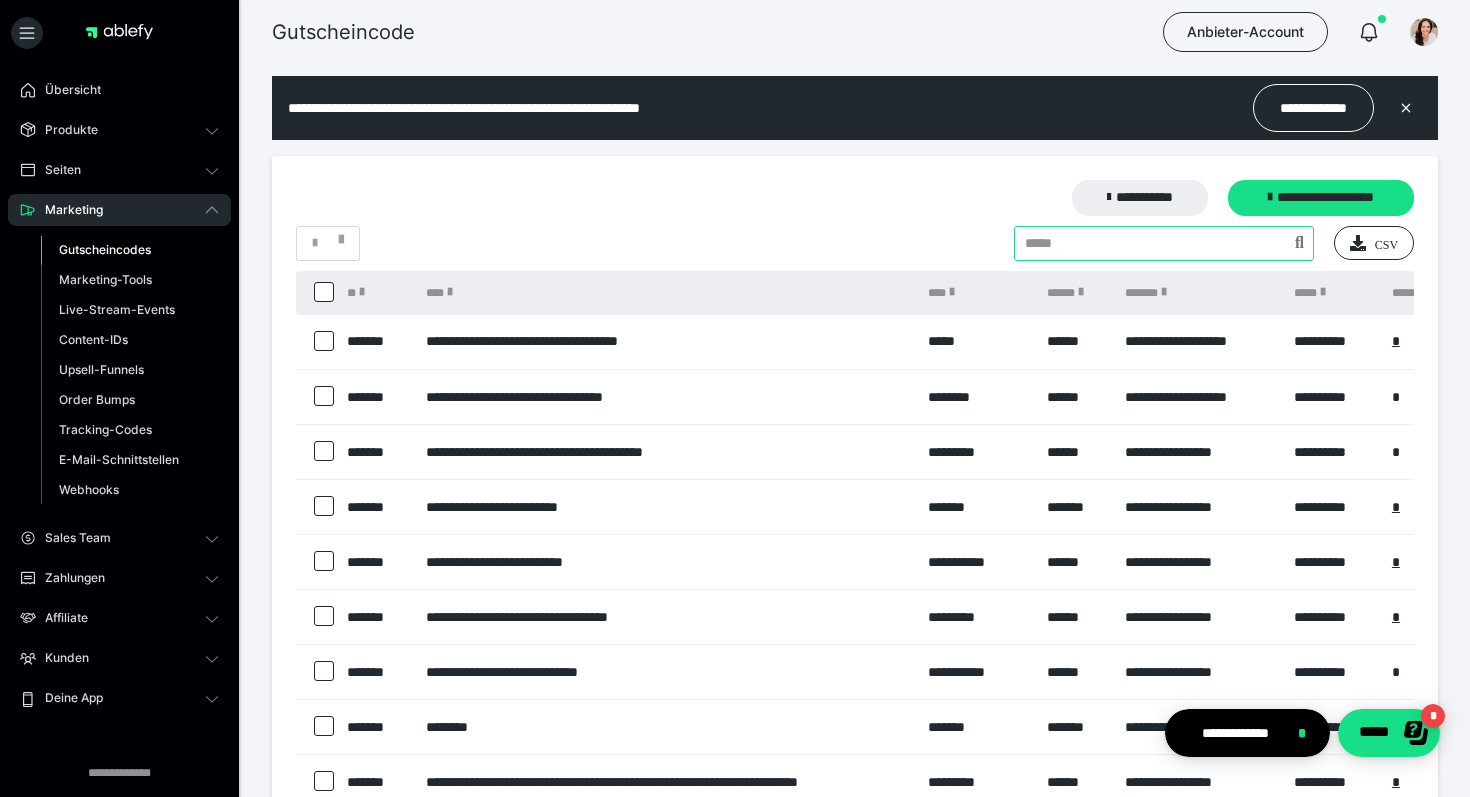 click at bounding box center [1164, 243] 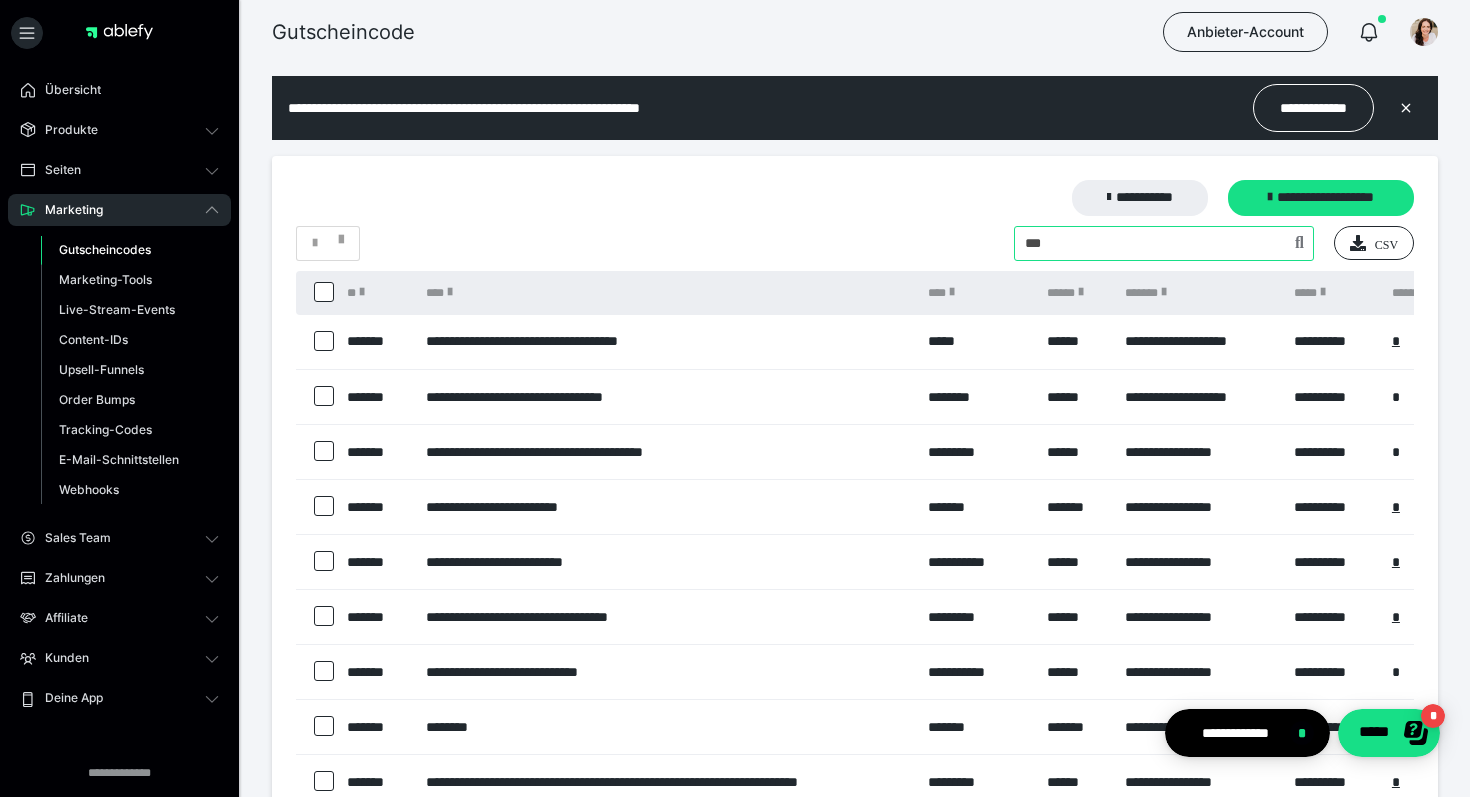 type on "***" 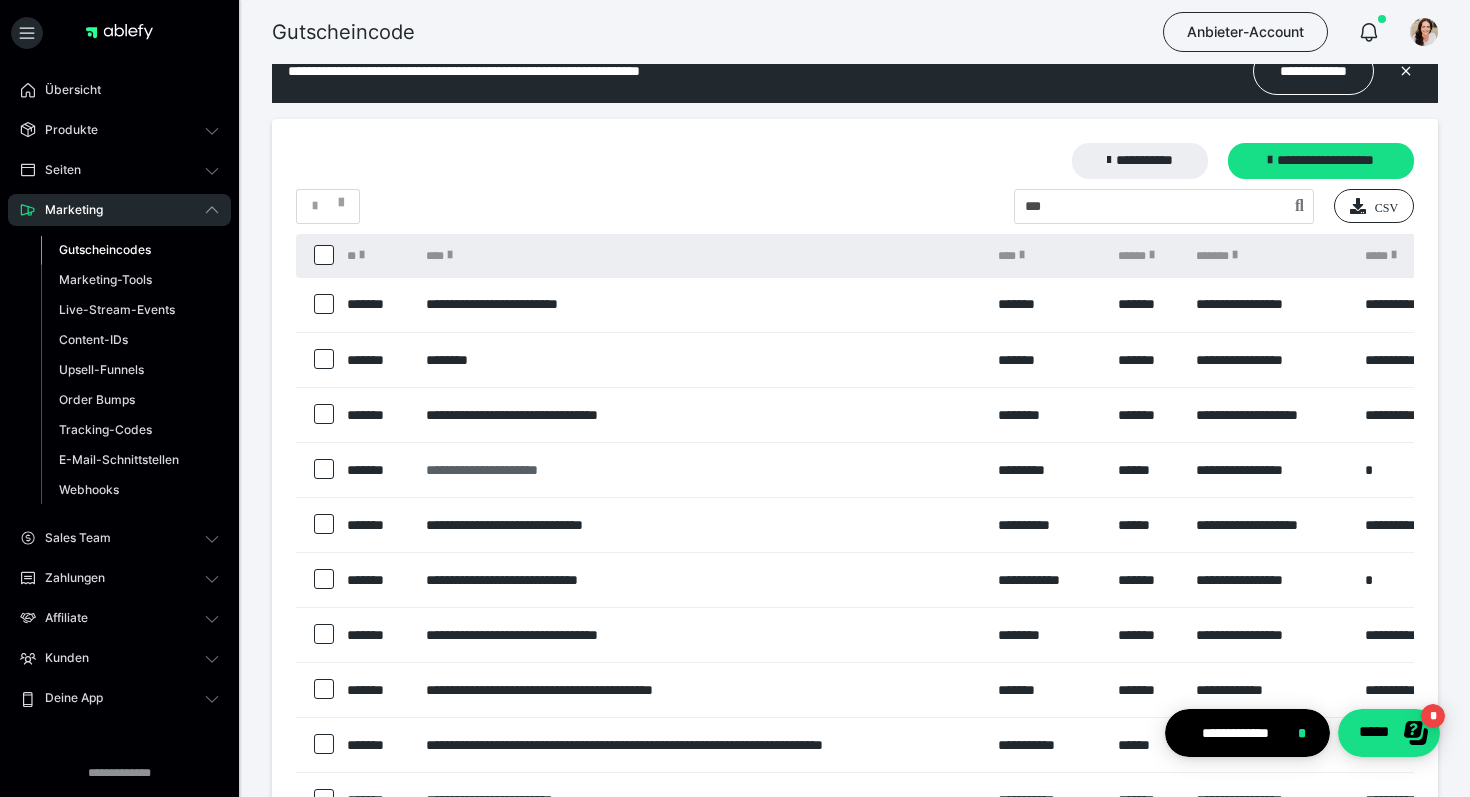 scroll, scrollTop: 283, scrollLeft: 0, axis: vertical 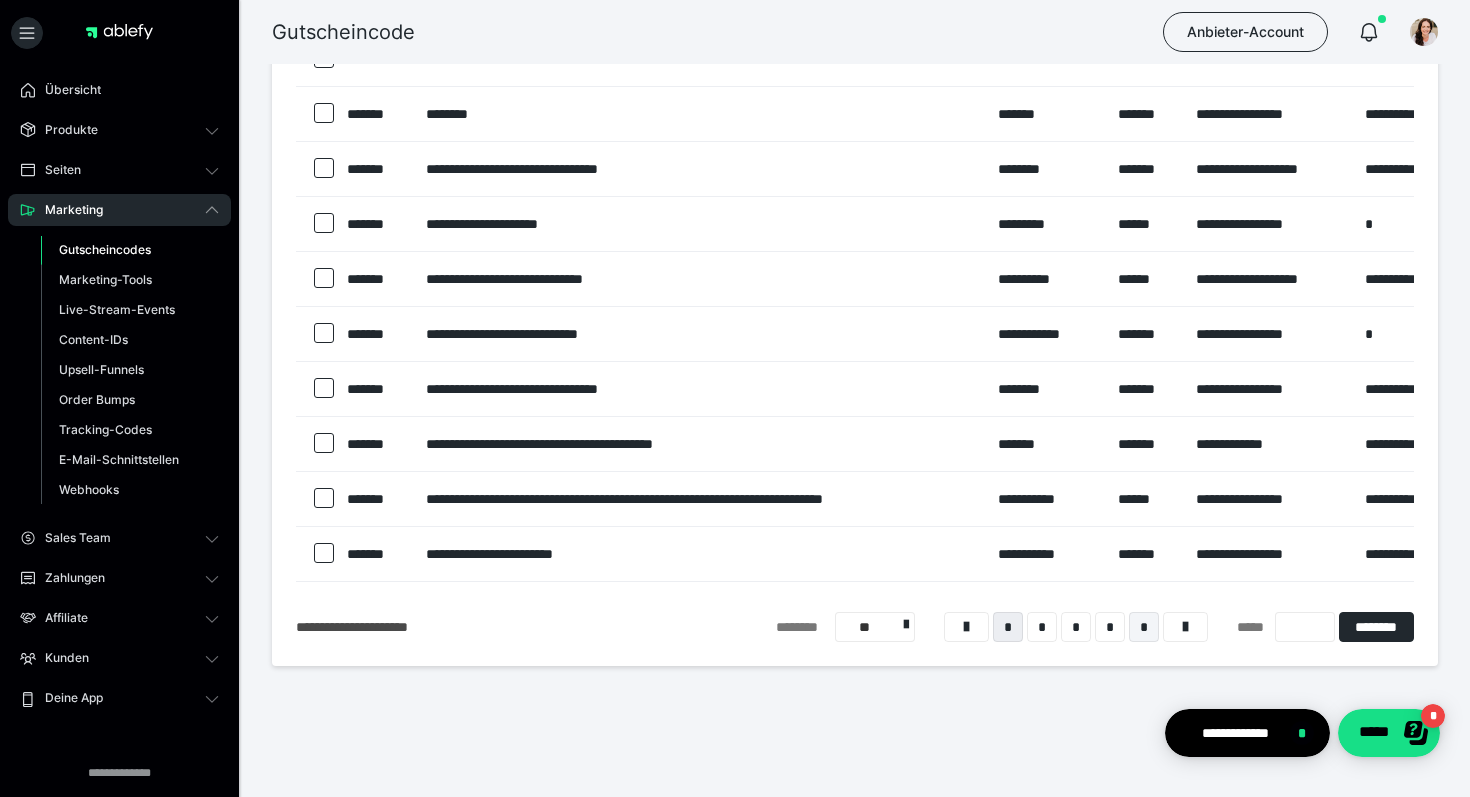 click on "*" at bounding box center (1144, 627) 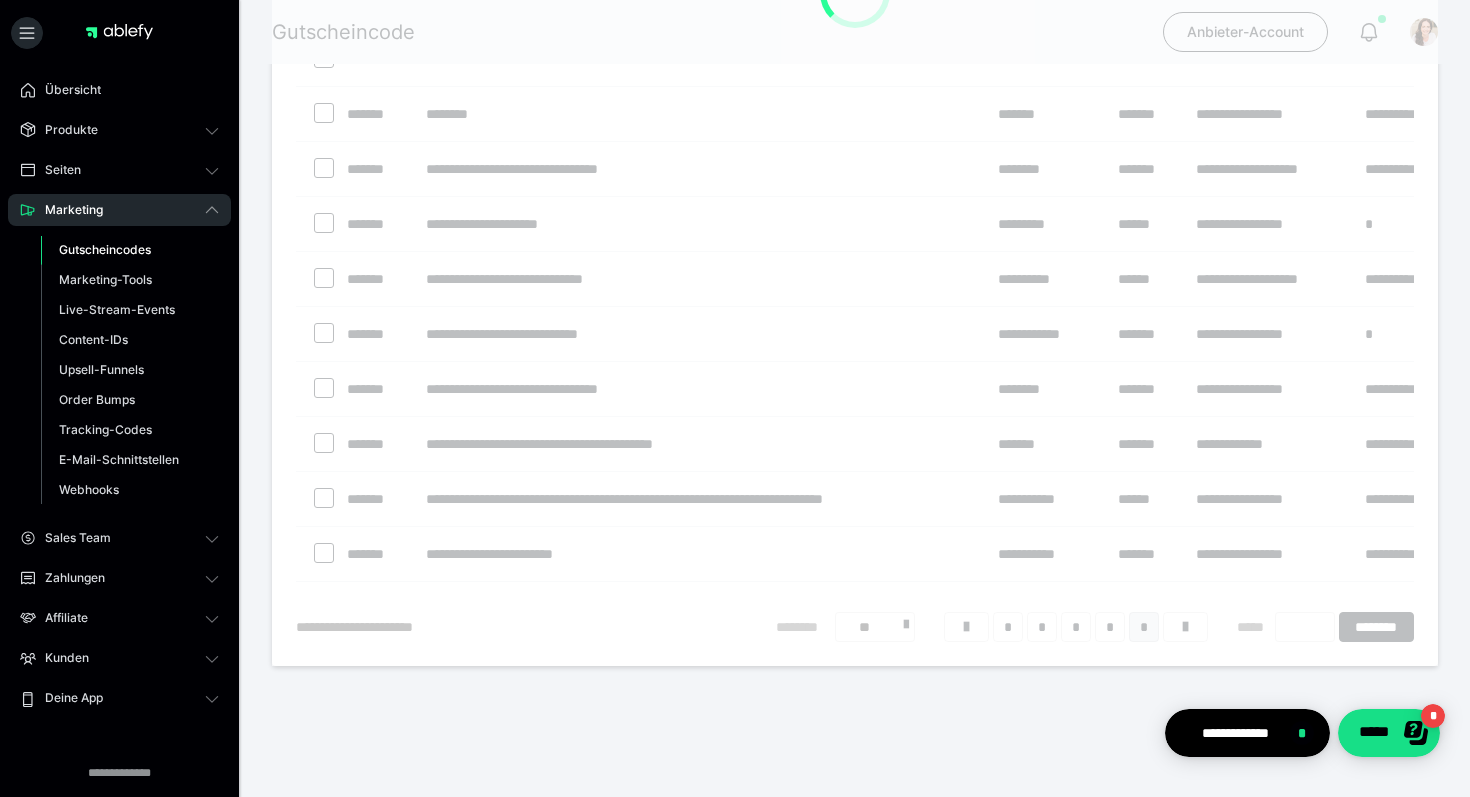 scroll, scrollTop: 96, scrollLeft: 0, axis: vertical 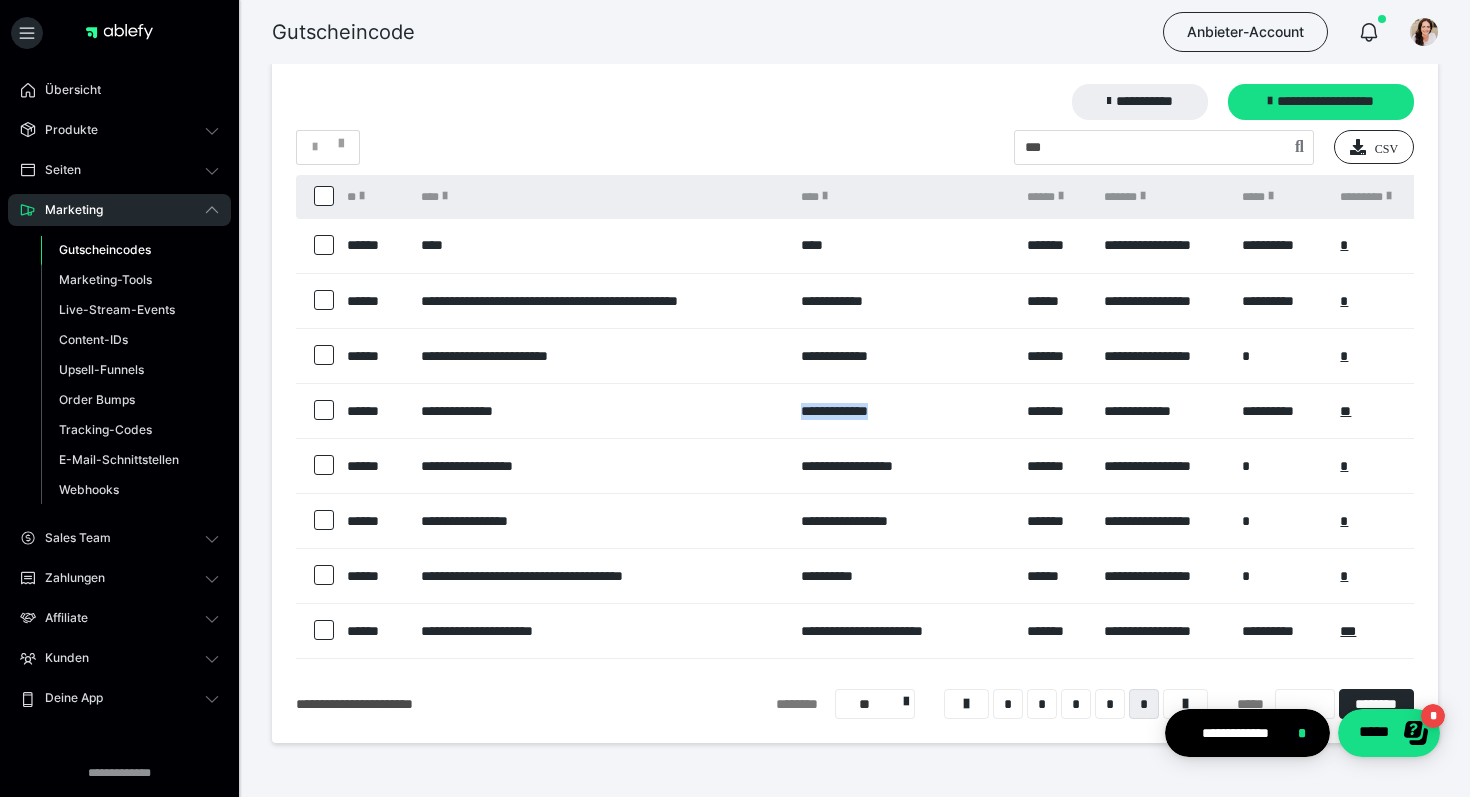 drag, startPoint x: 797, startPoint y: 408, endPoint x: 926, endPoint y: 410, distance: 129.0155 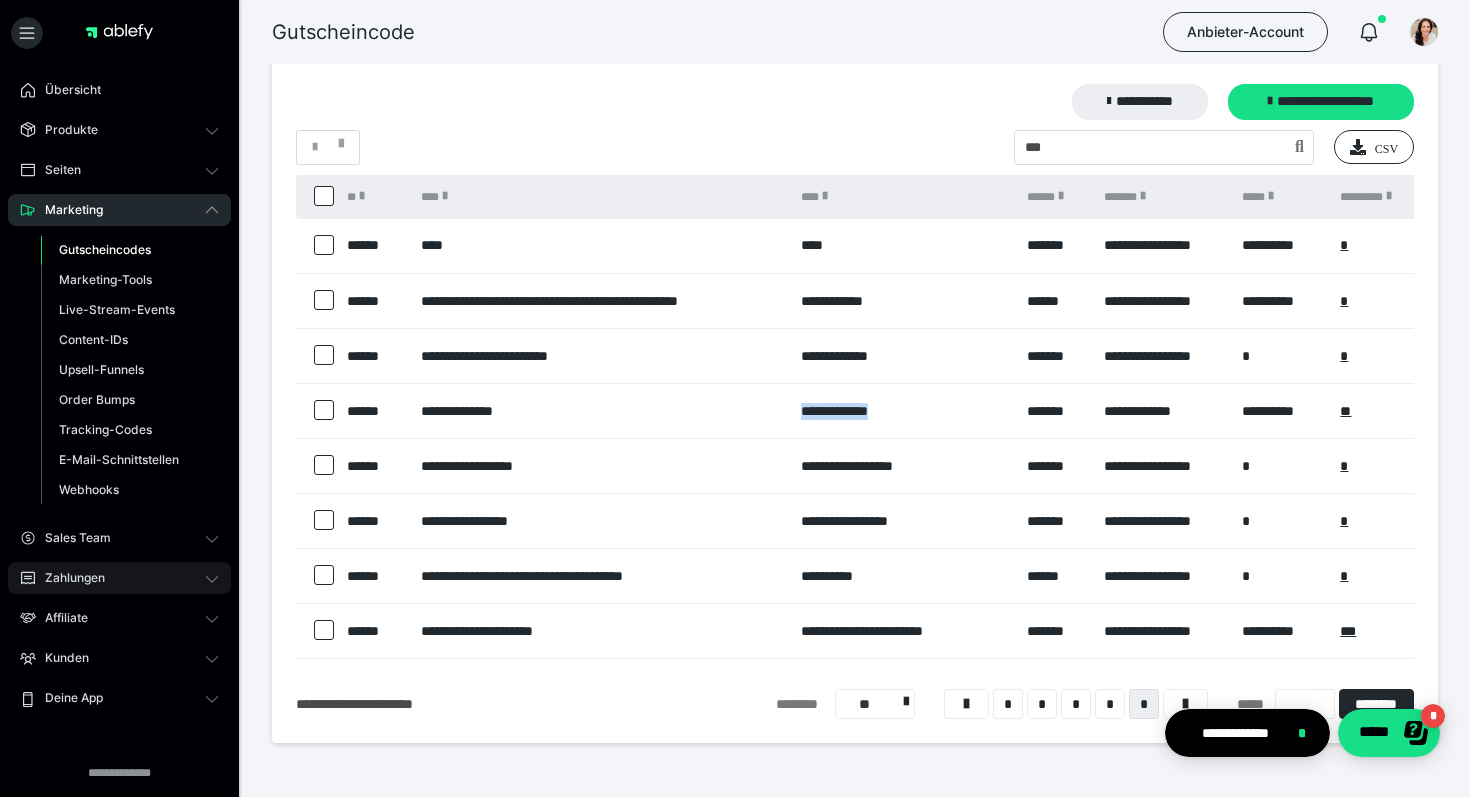 click on "Zahlungen" at bounding box center [119, 578] 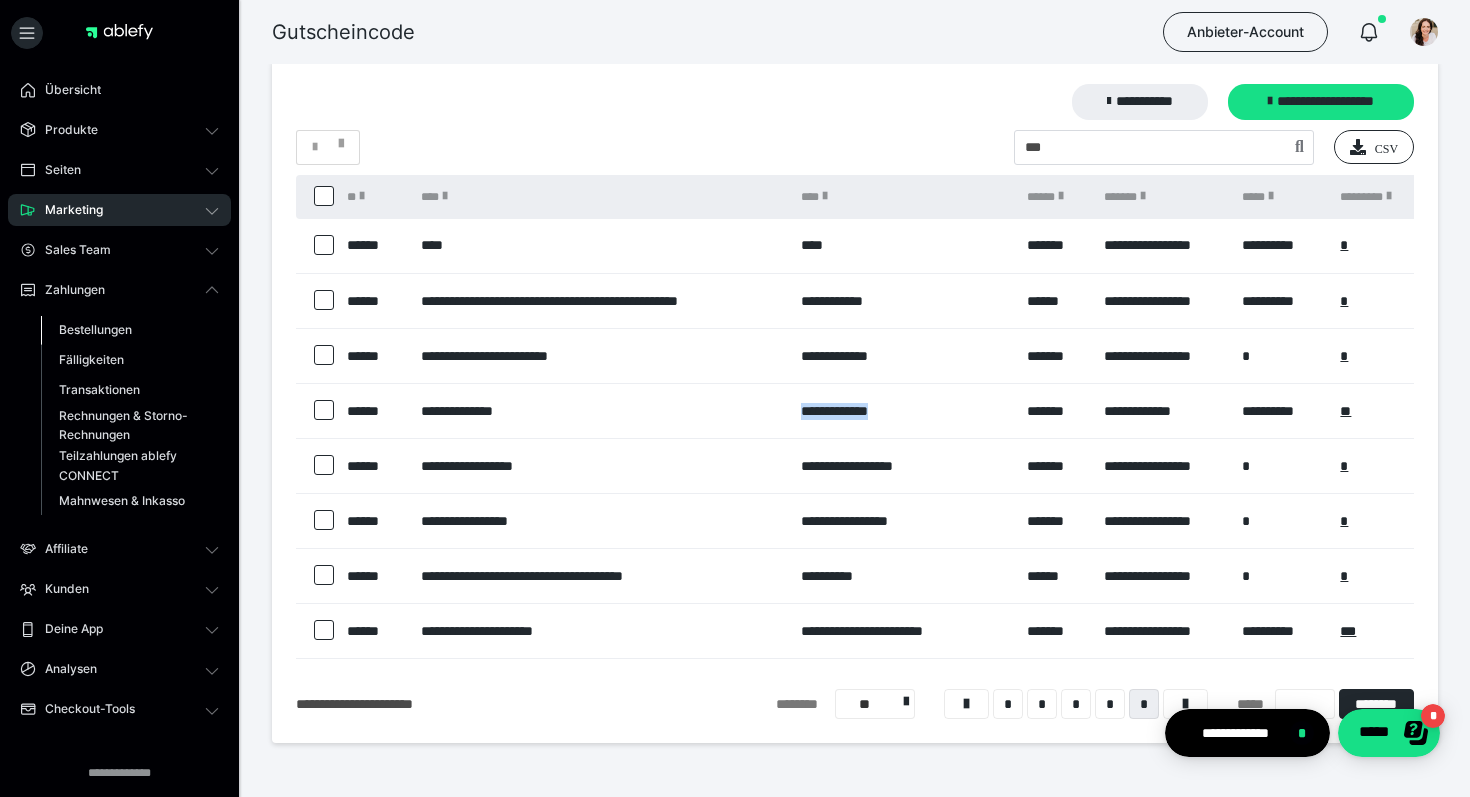 click on "Bestellungen" at bounding box center (95, 329) 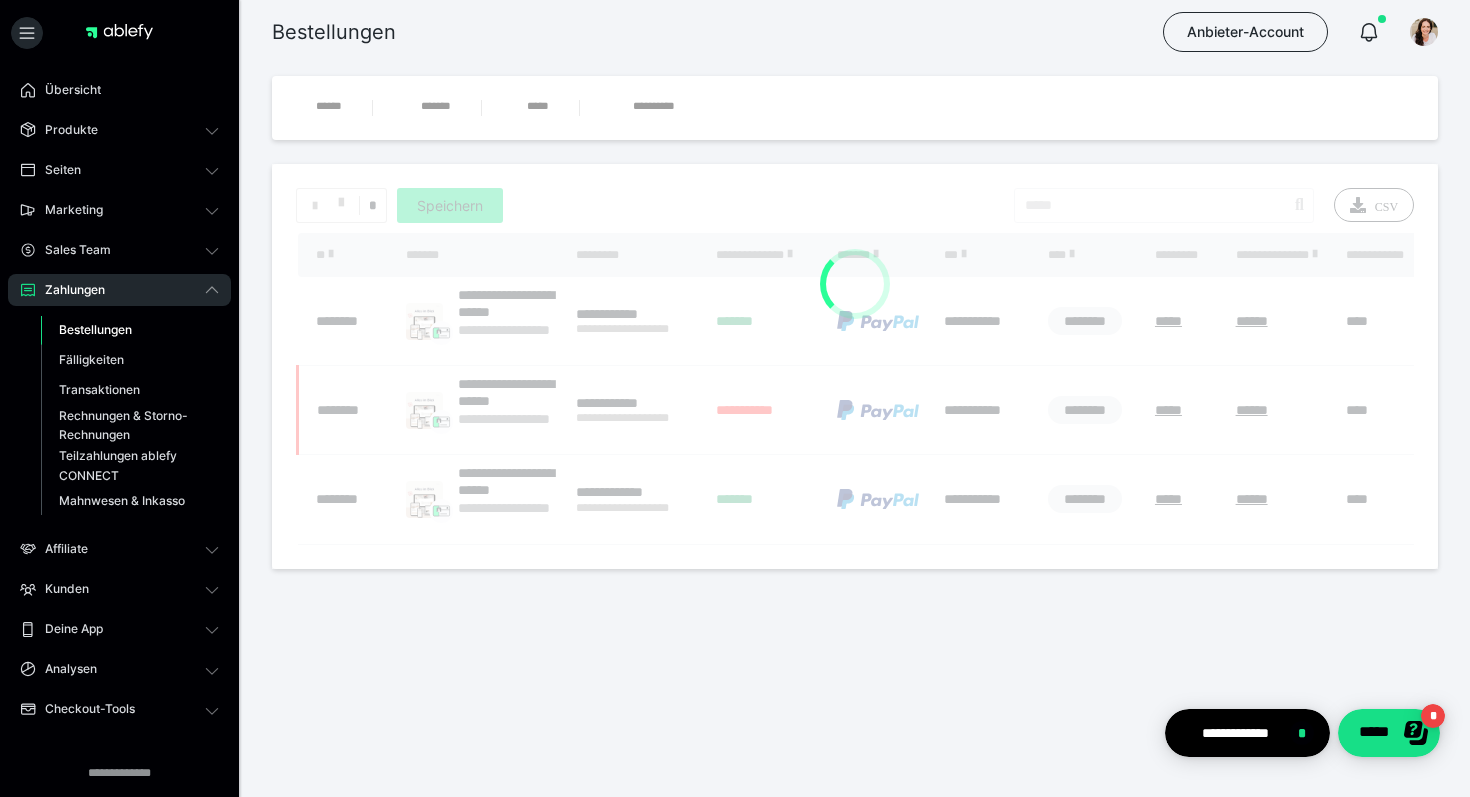 scroll, scrollTop: 0, scrollLeft: 0, axis: both 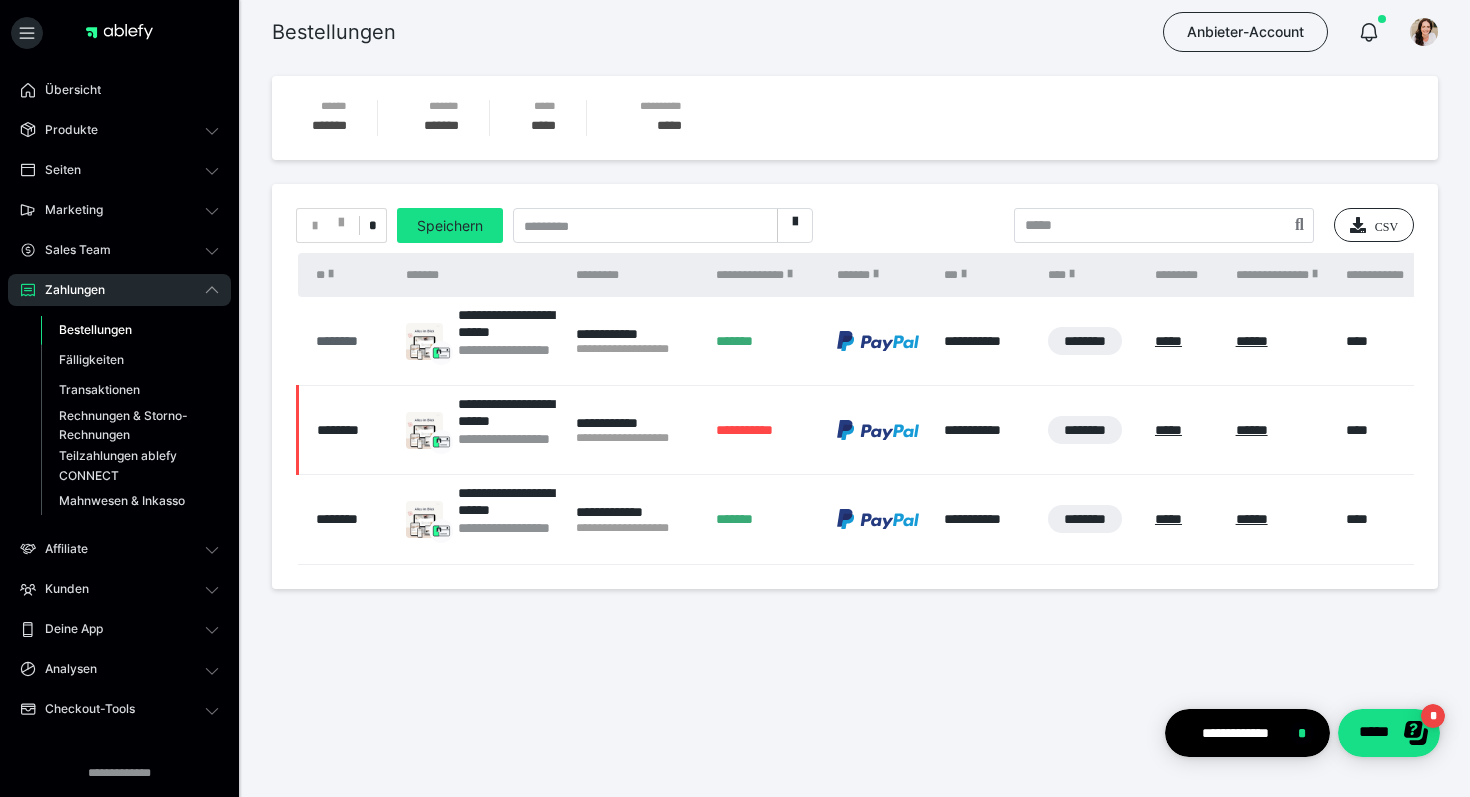 click on "********" at bounding box center [351, 341] 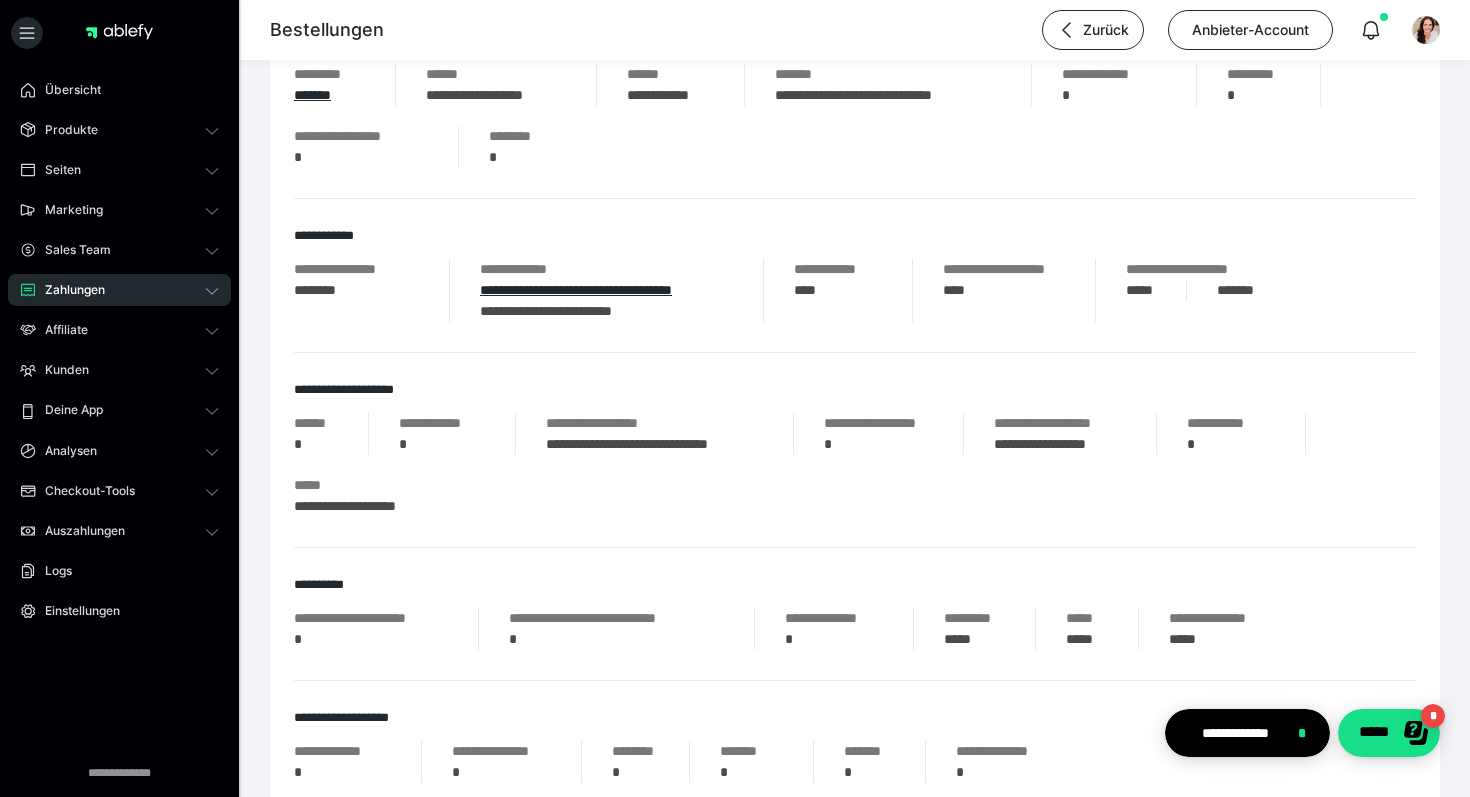 scroll, scrollTop: 525, scrollLeft: 0, axis: vertical 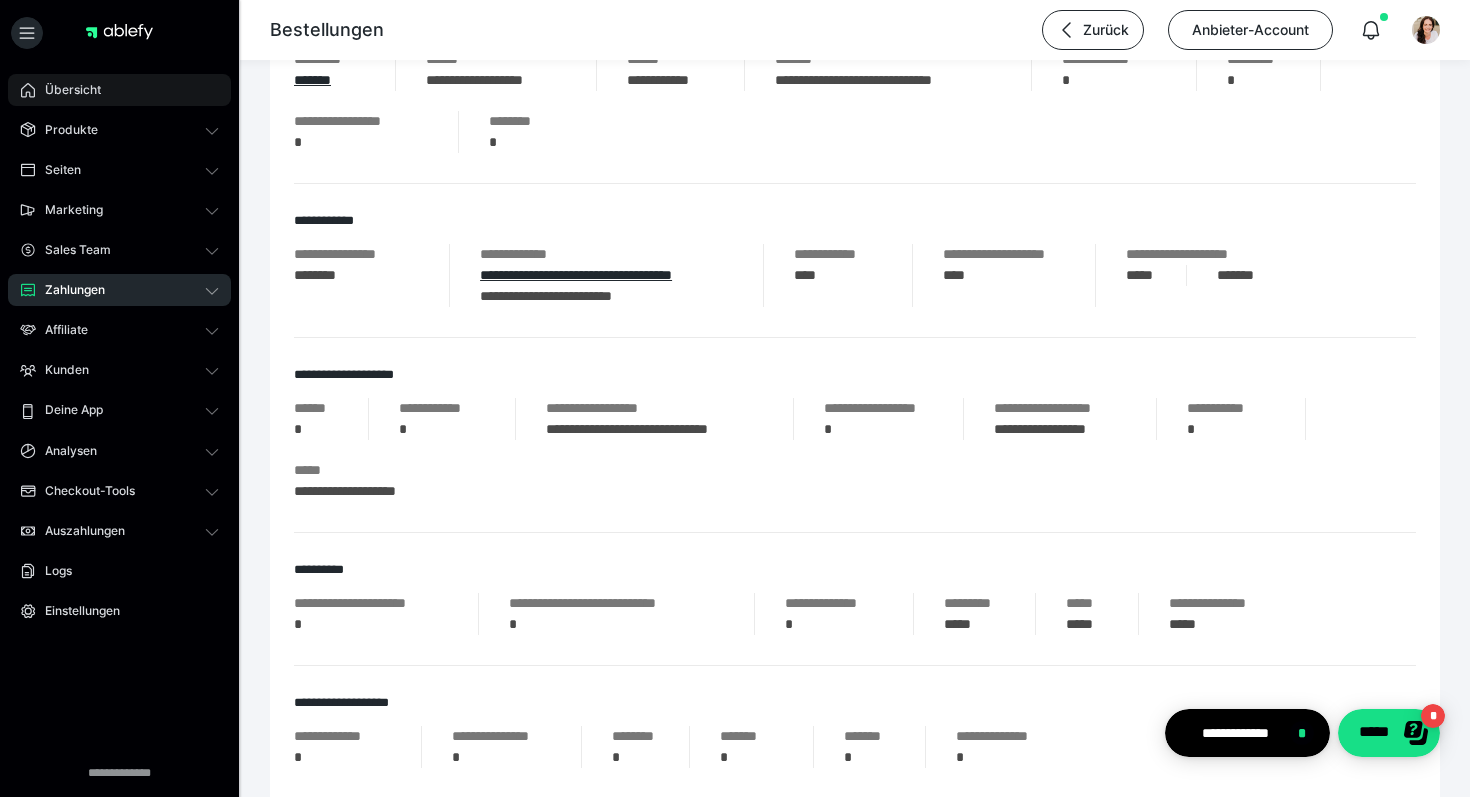 click on "Übersicht" at bounding box center [66, 90] 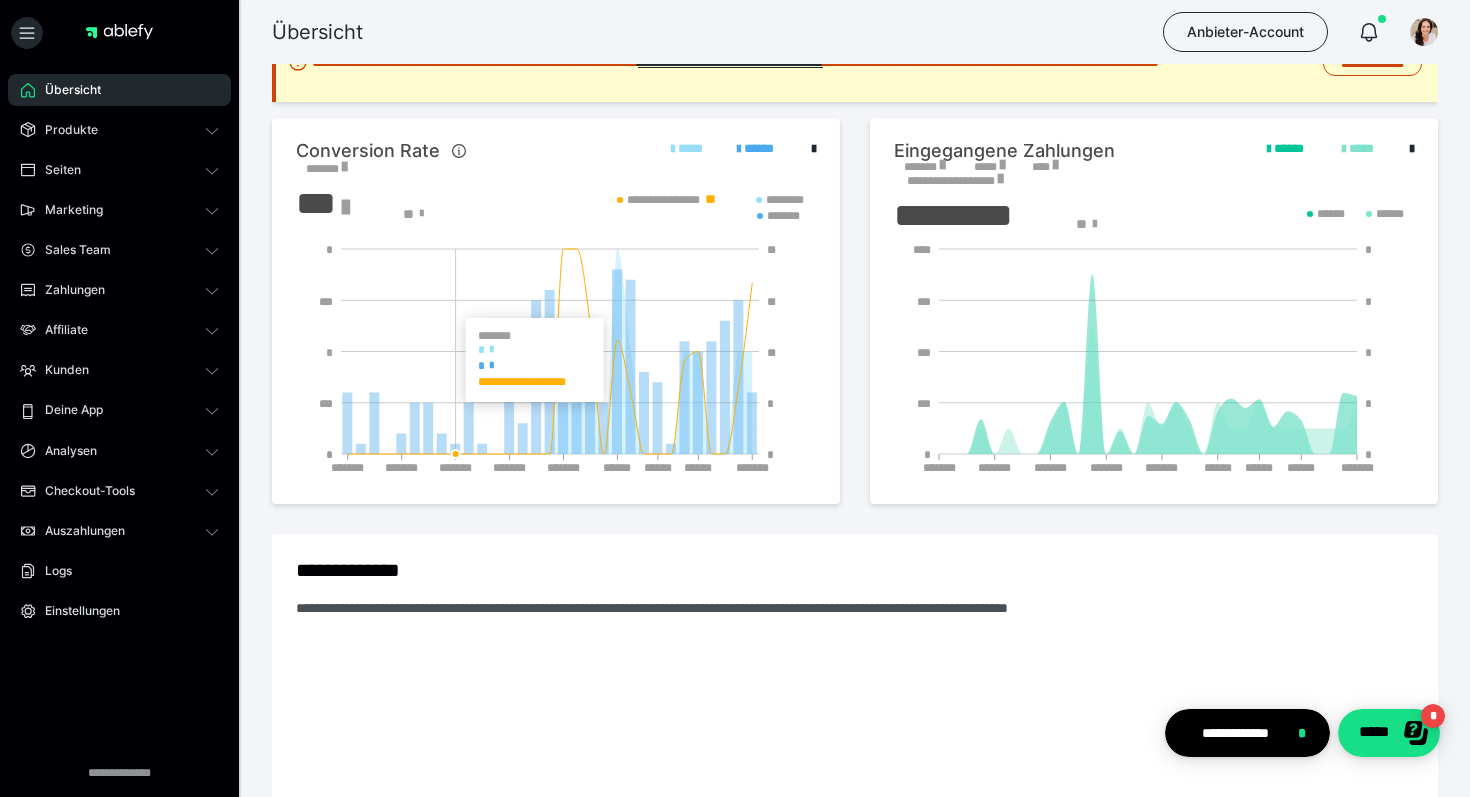 scroll, scrollTop: 0, scrollLeft: 0, axis: both 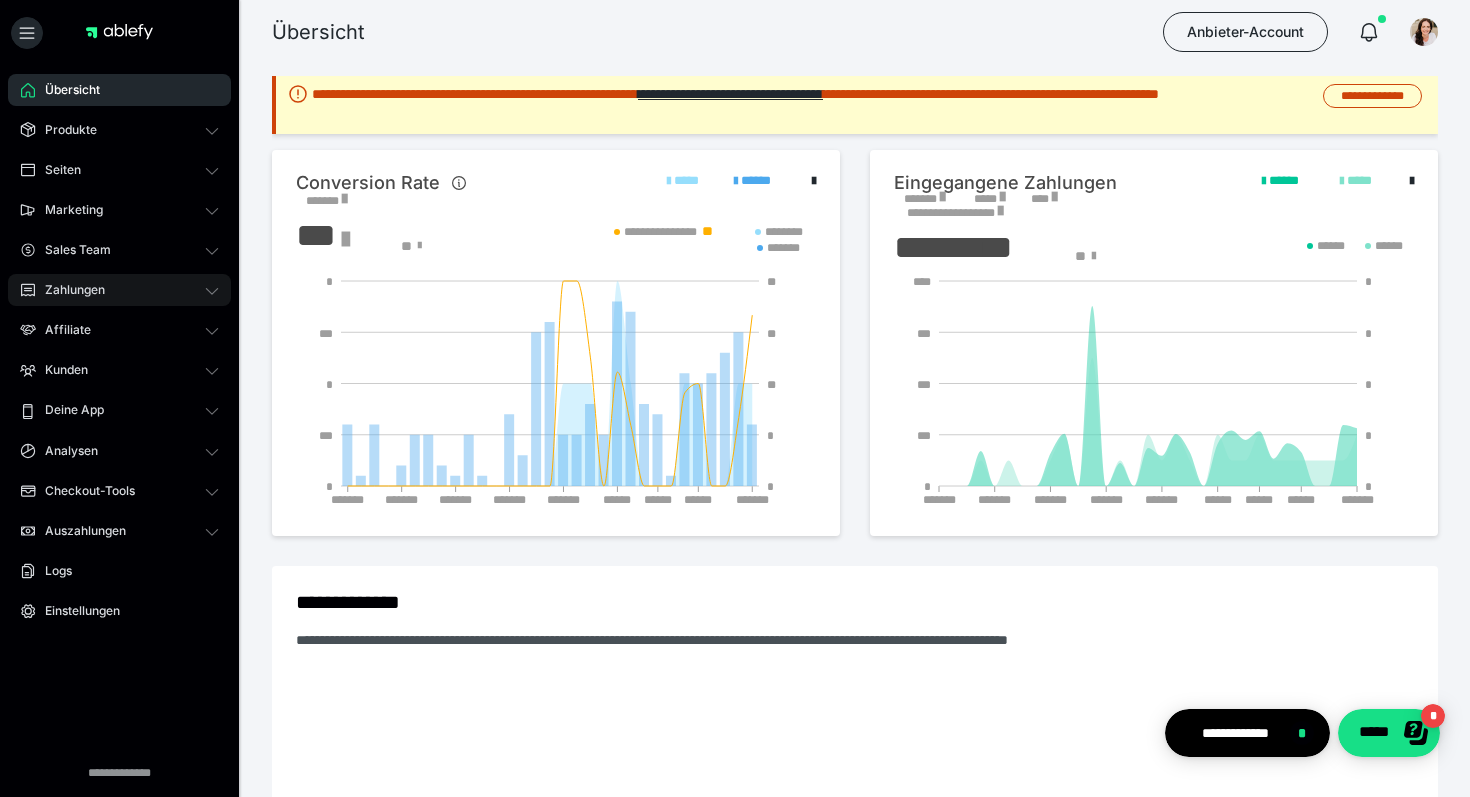 click on "Zahlungen" at bounding box center [68, 290] 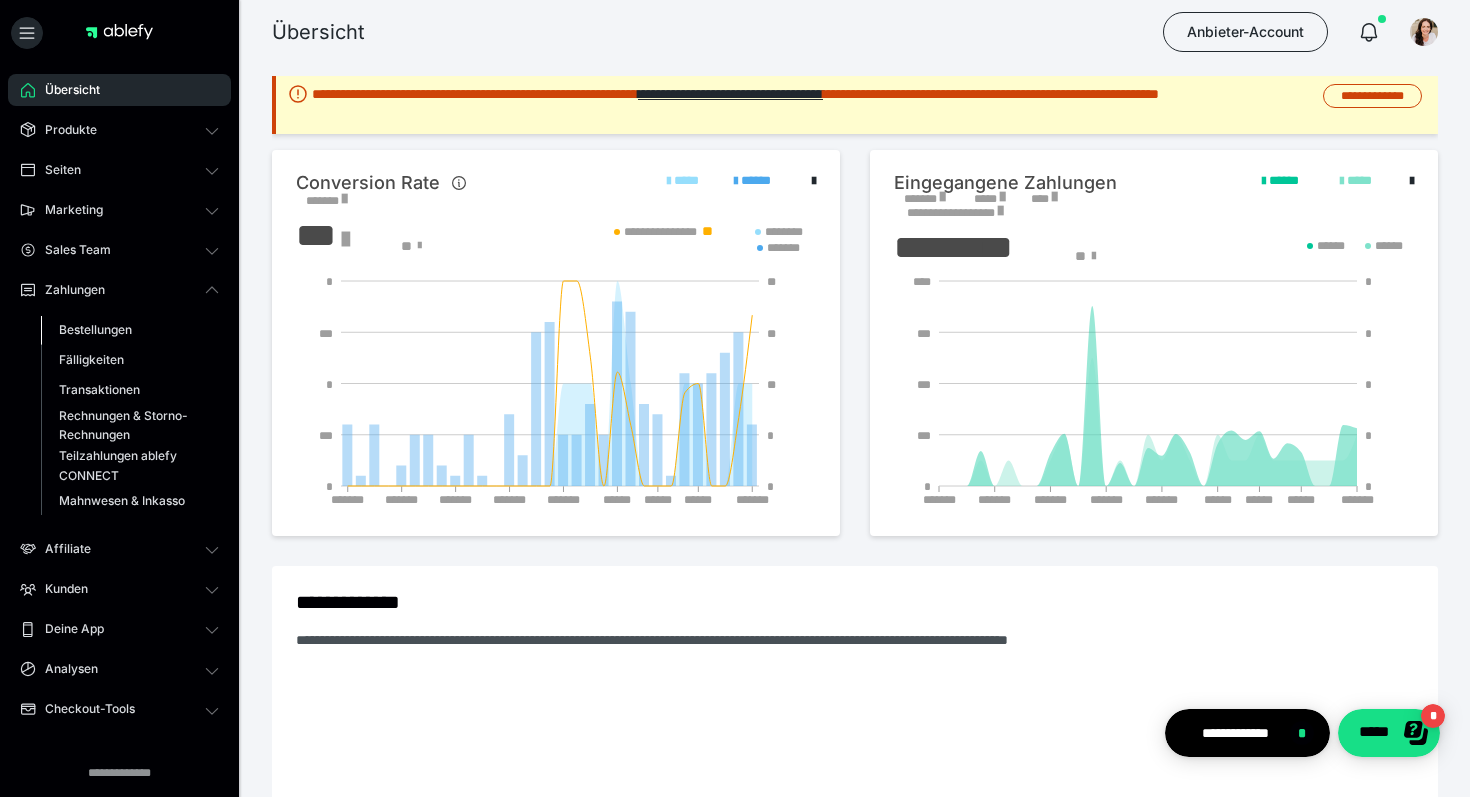 click on "Bestellungen" at bounding box center [95, 329] 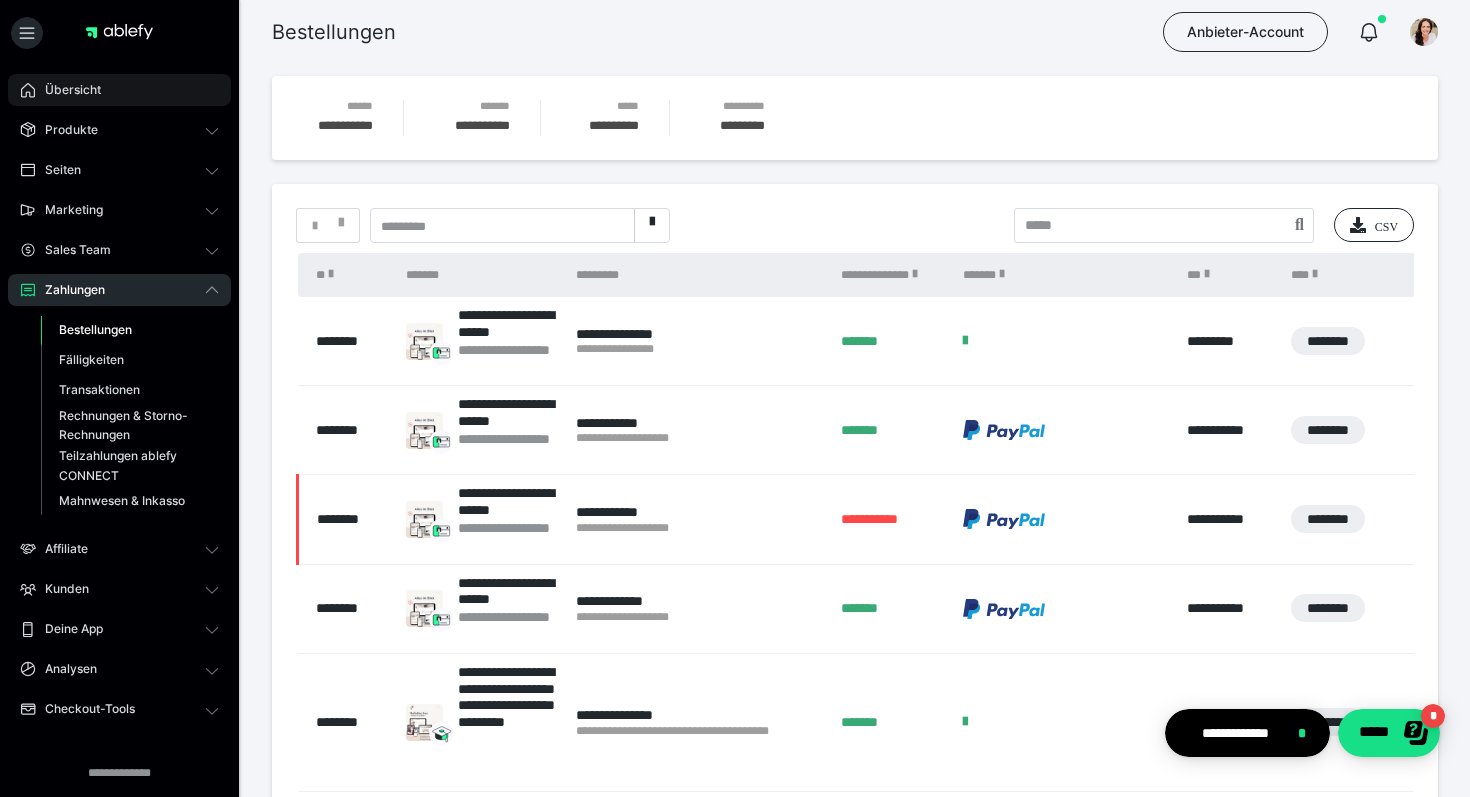 click on "Übersicht" at bounding box center [66, 90] 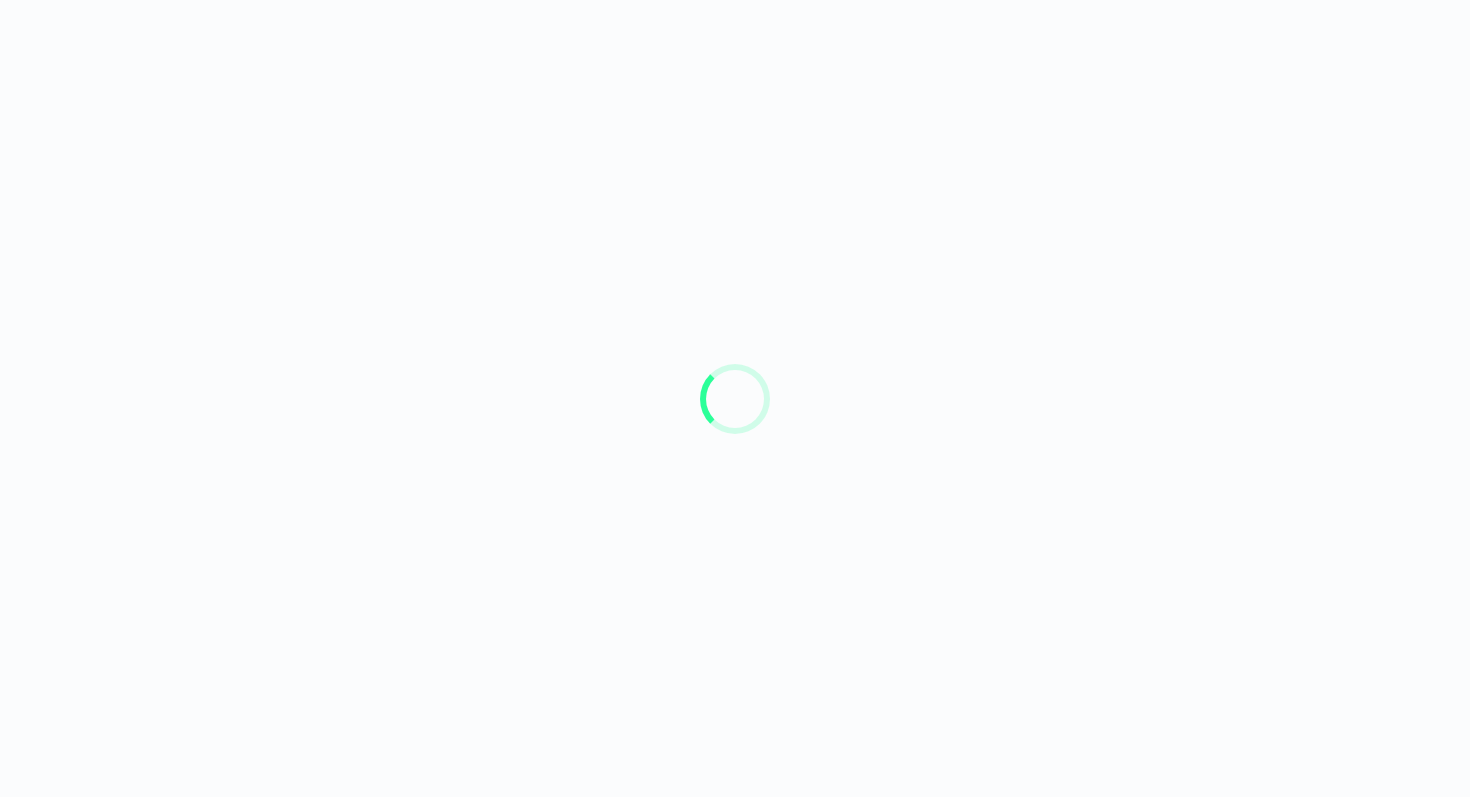 scroll, scrollTop: 0, scrollLeft: 0, axis: both 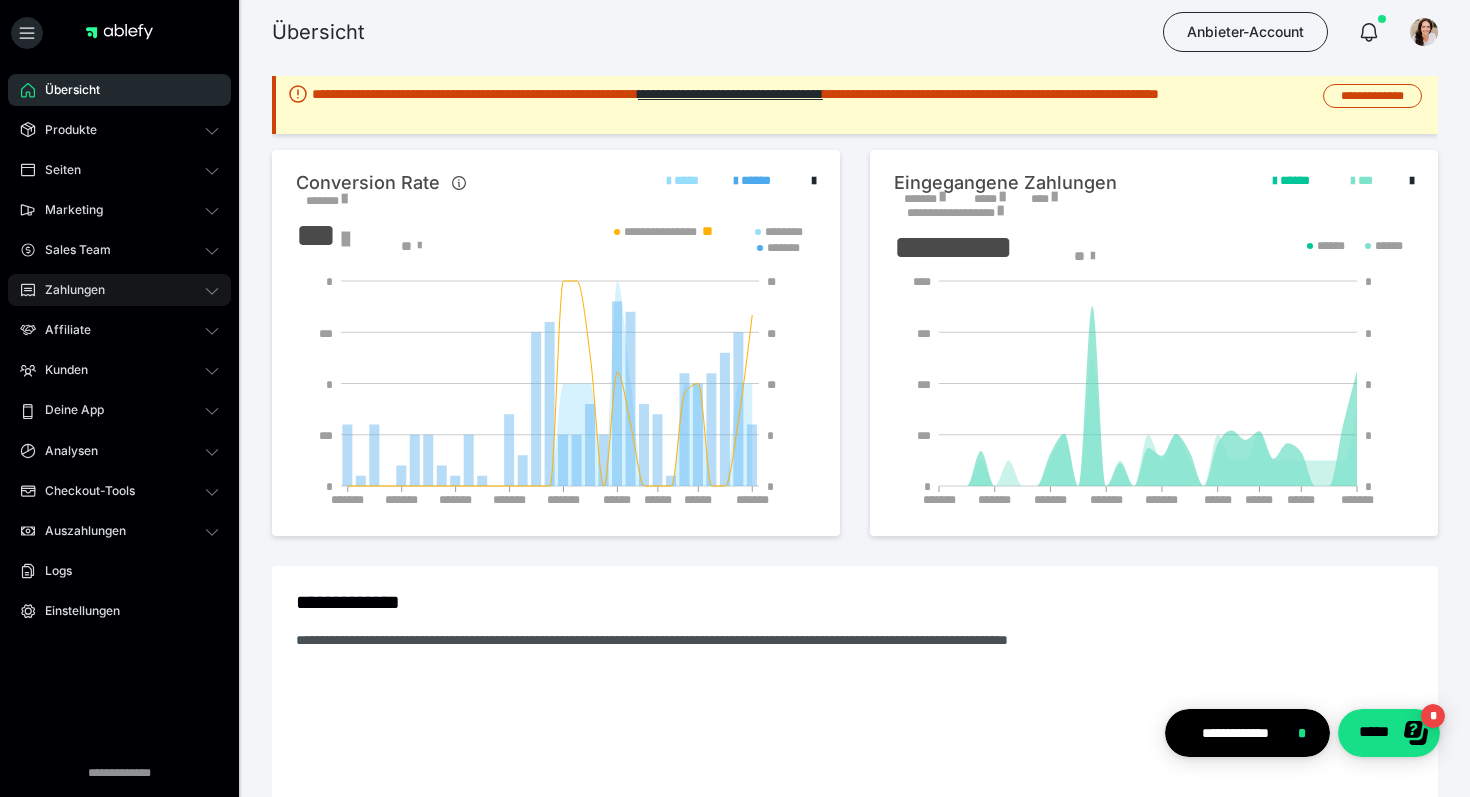 click on "Zahlungen" at bounding box center (119, 290) 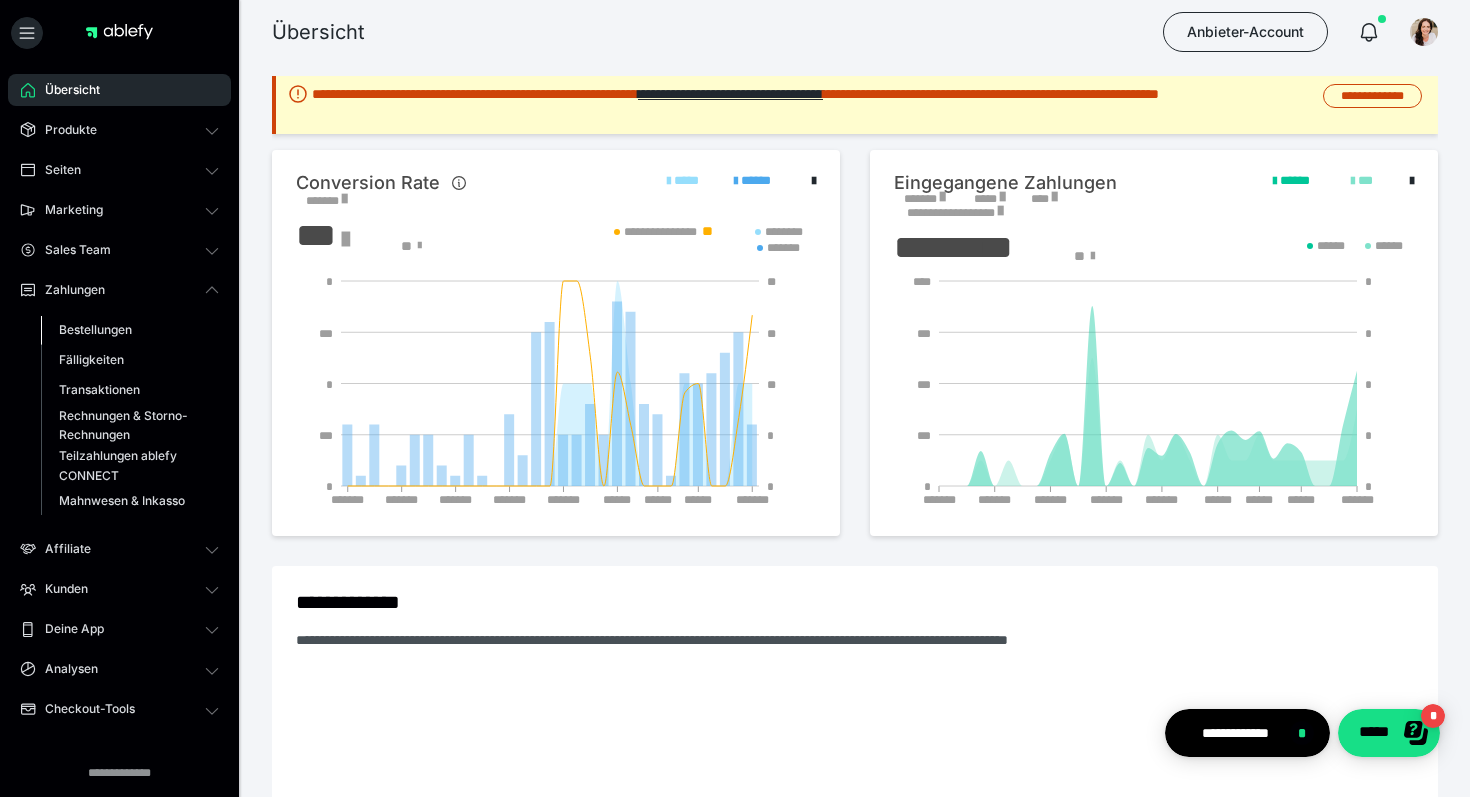 click on "Bestellungen" at bounding box center (95, 329) 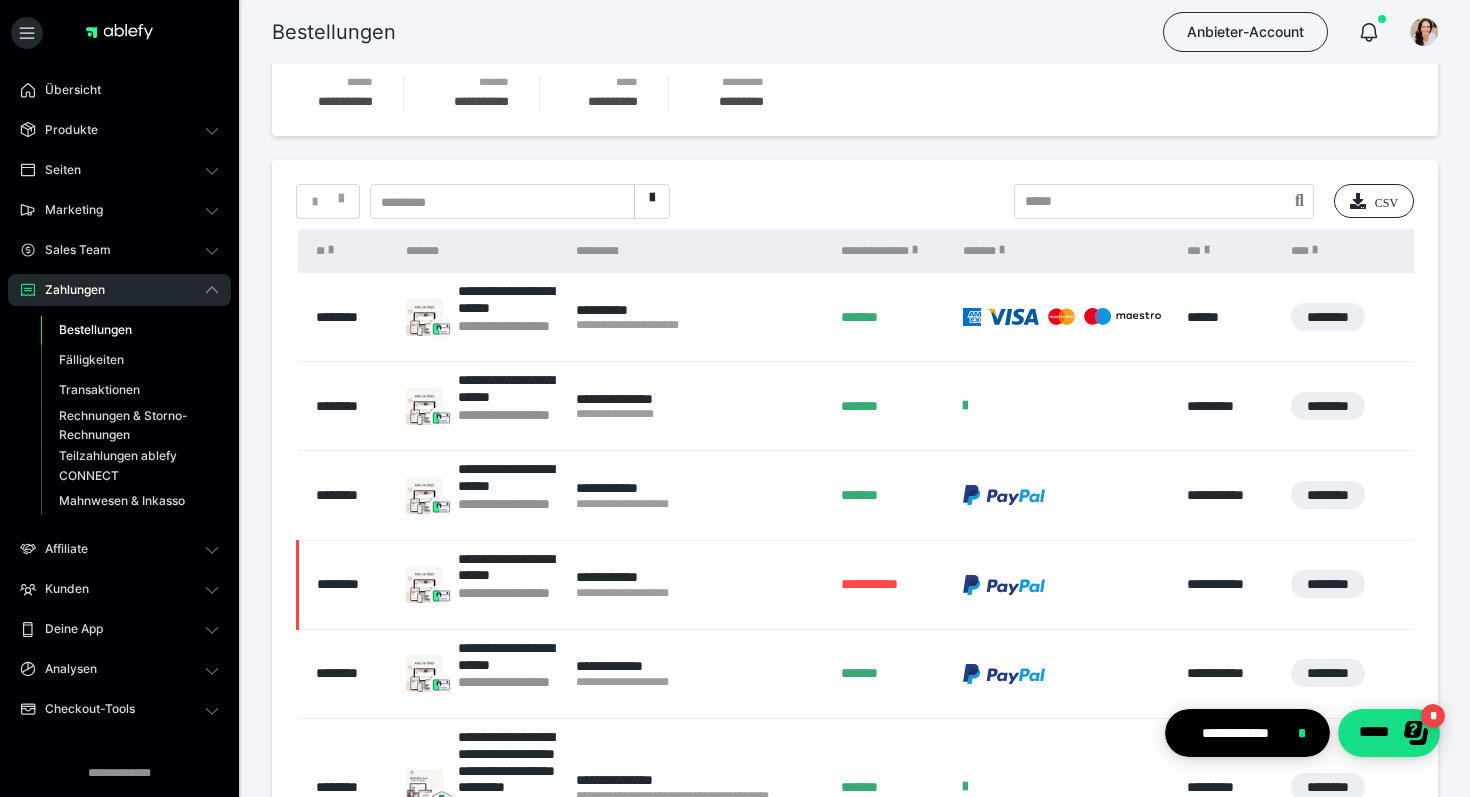 scroll, scrollTop: 25, scrollLeft: 0, axis: vertical 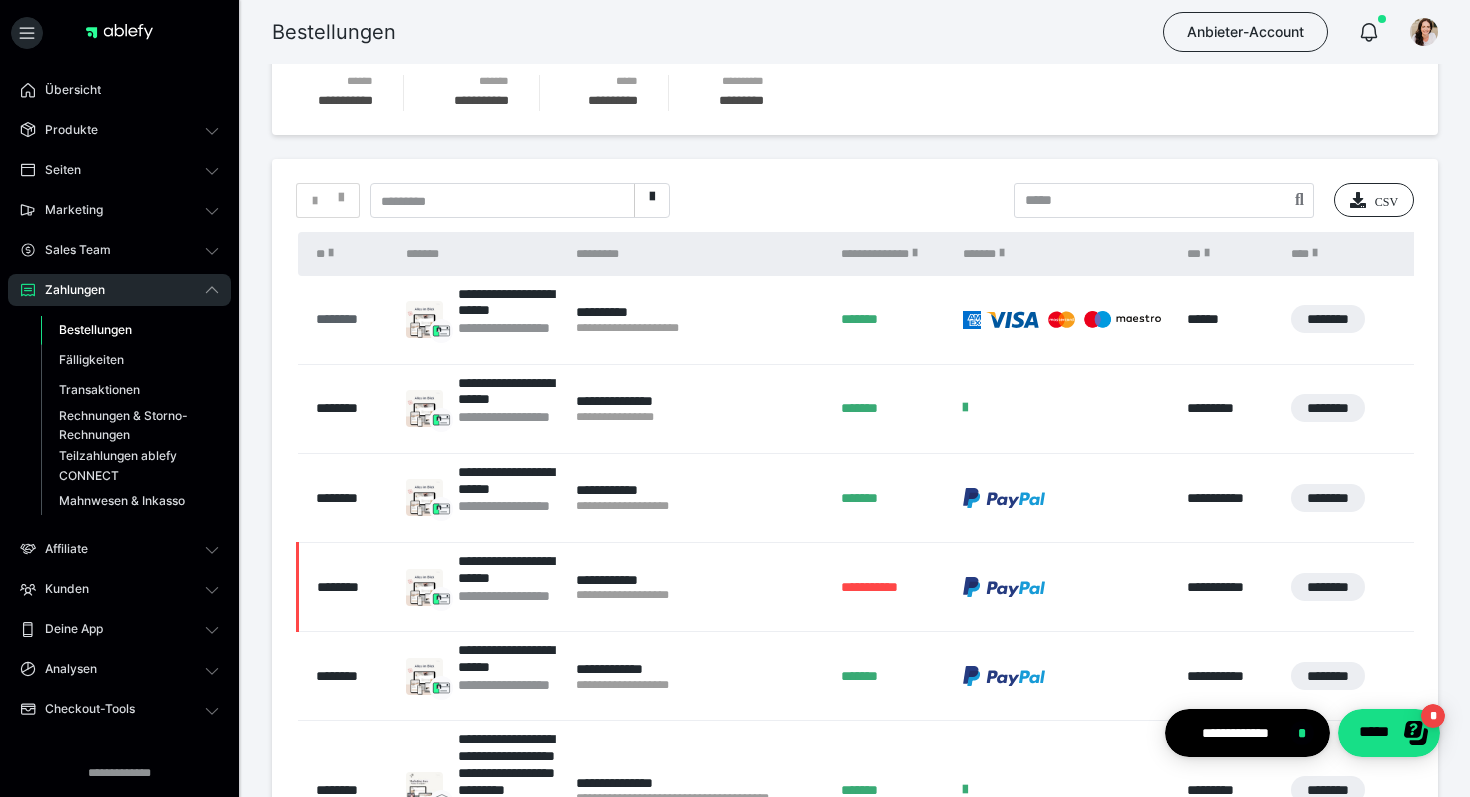 click on "********" at bounding box center [351, 319] 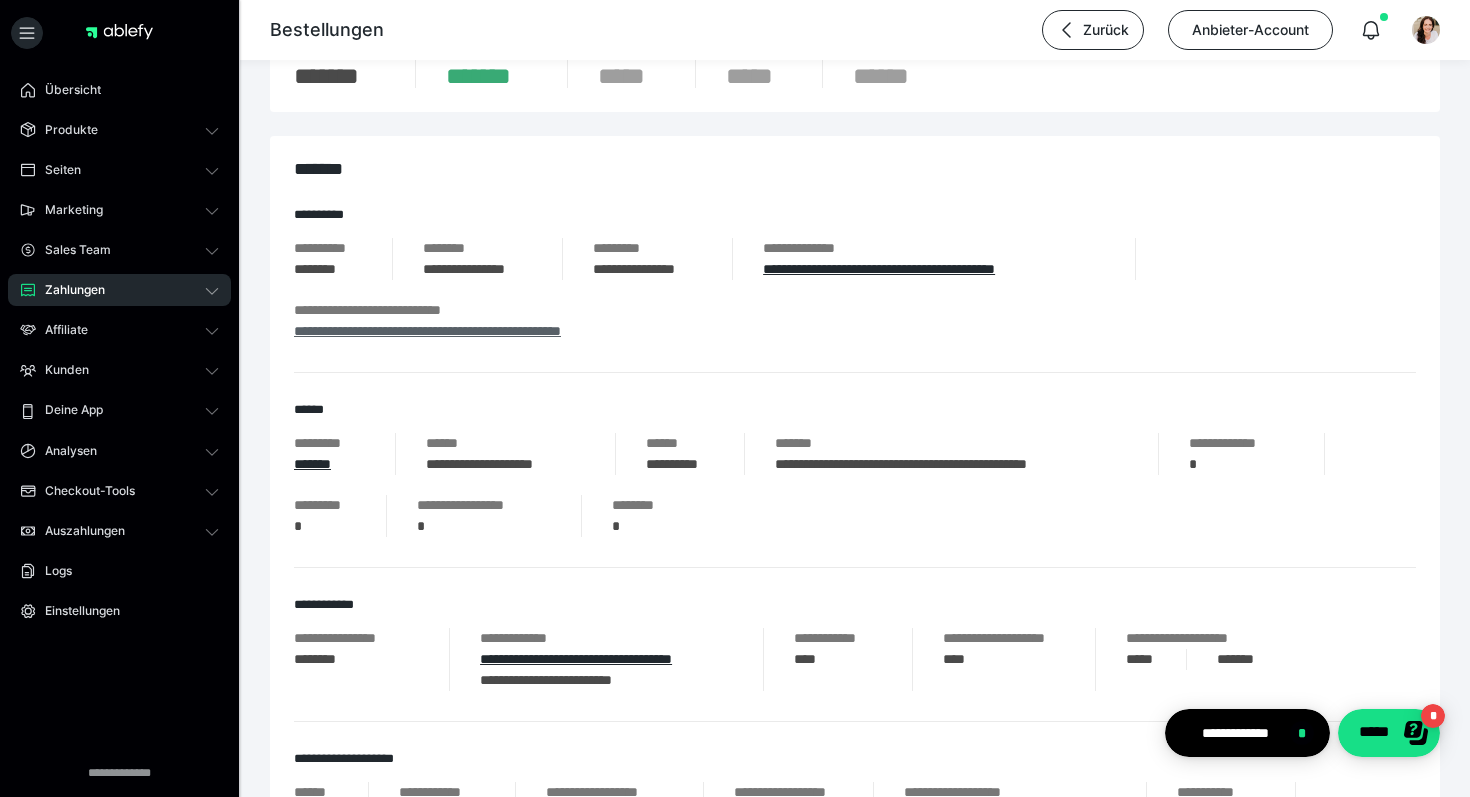 scroll, scrollTop: 113, scrollLeft: 0, axis: vertical 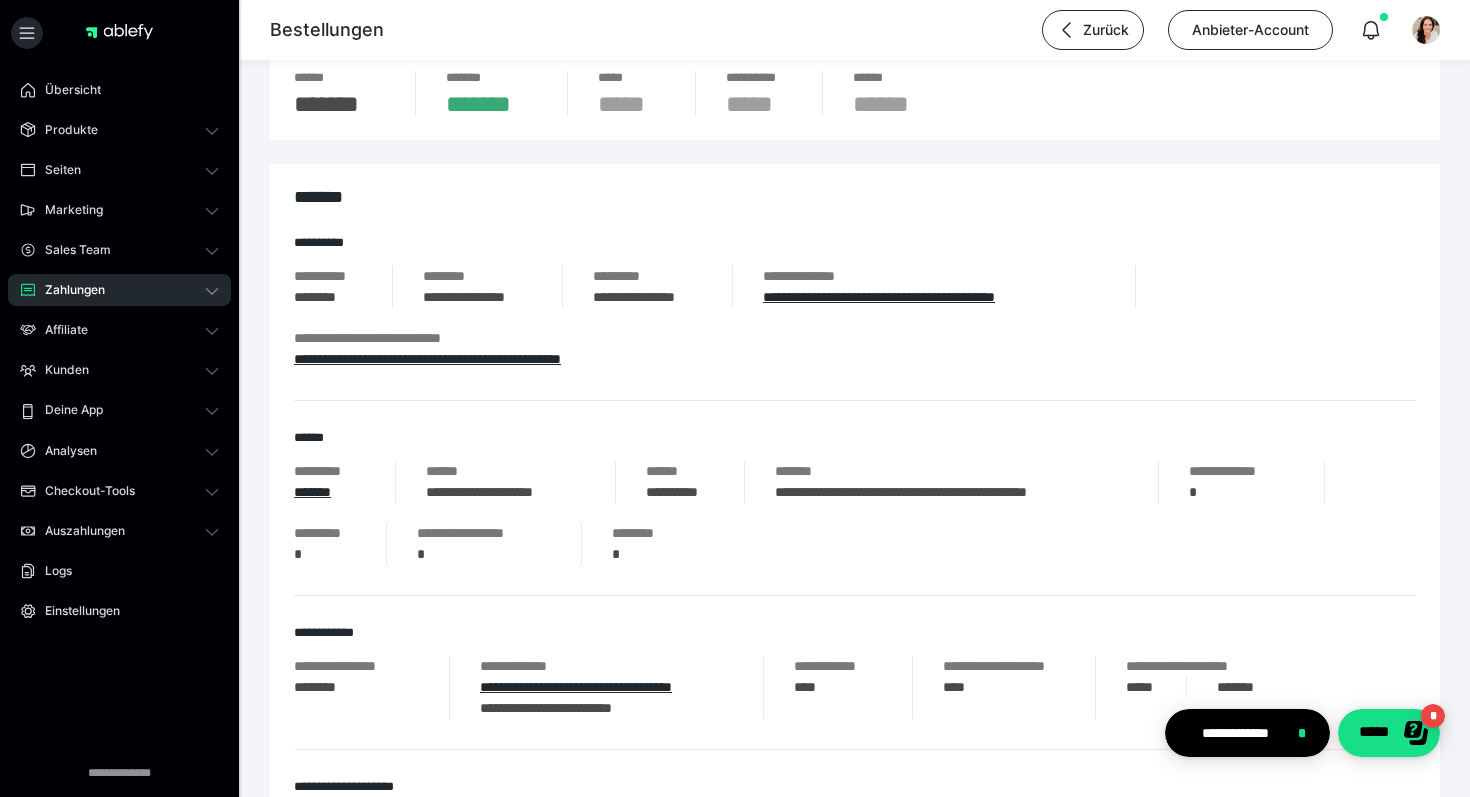click on "Zahlungen" at bounding box center [119, 290] 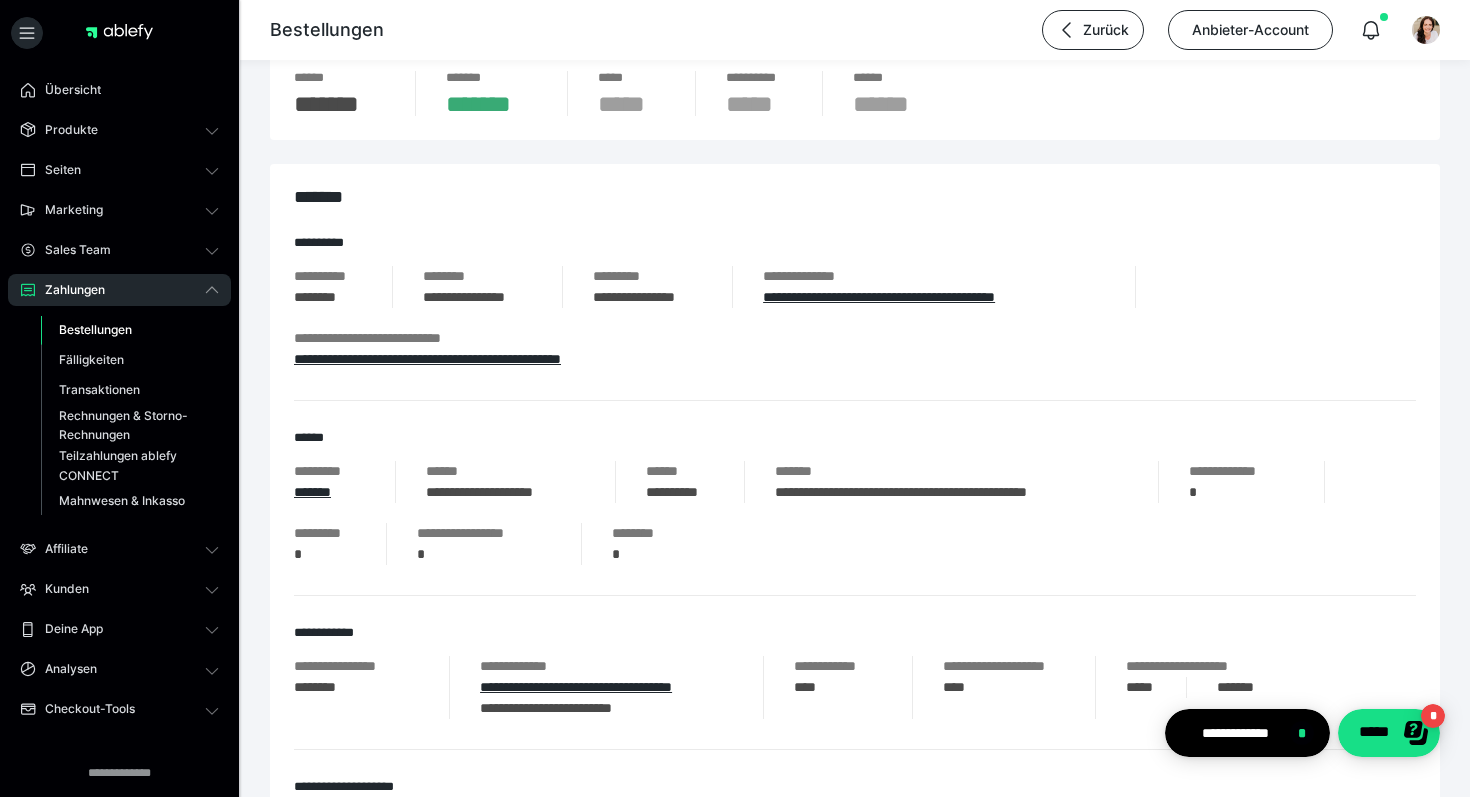 click on "Bestellungen" at bounding box center (130, 330) 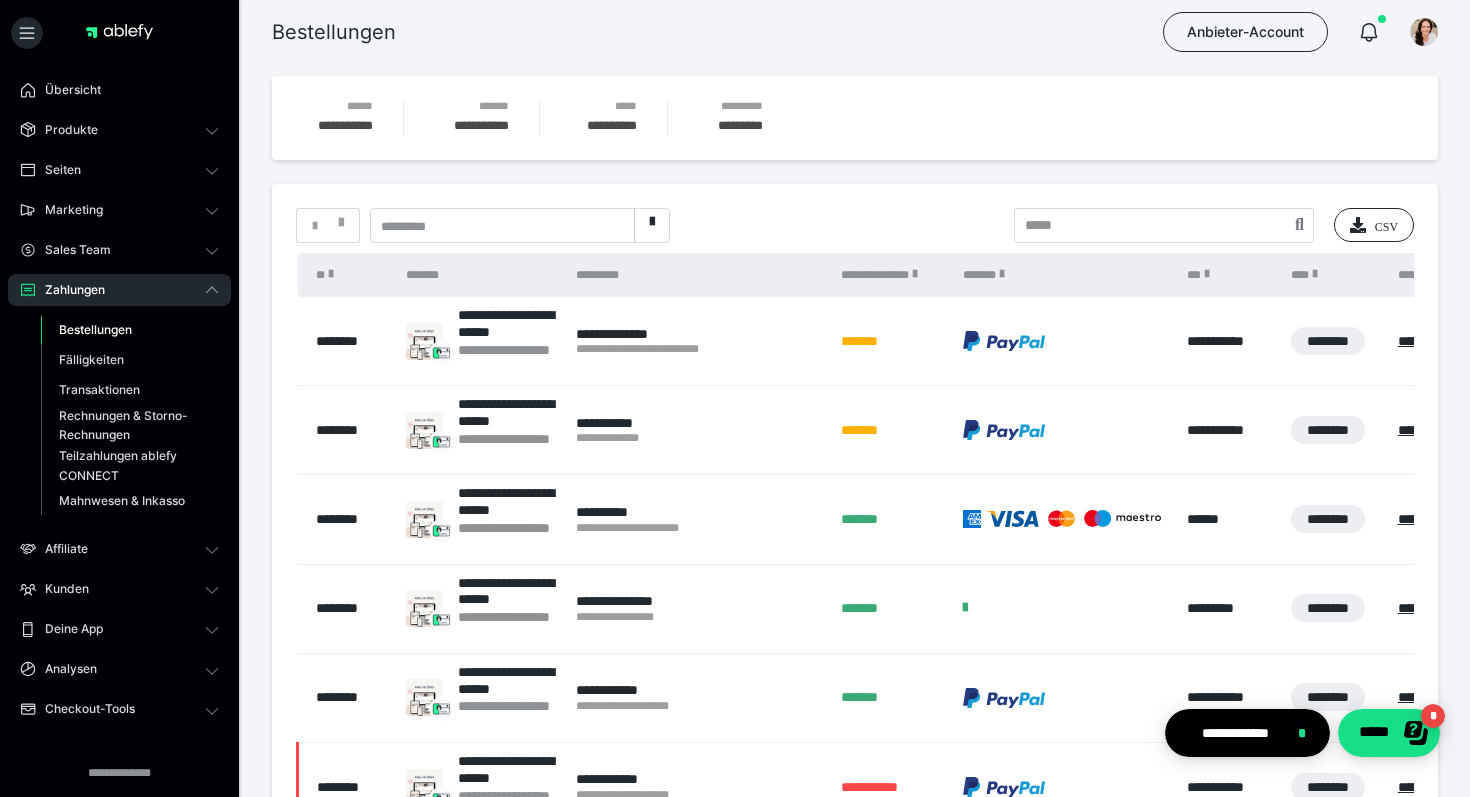 scroll, scrollTop: 0, scrollLeft: 0, axis: both 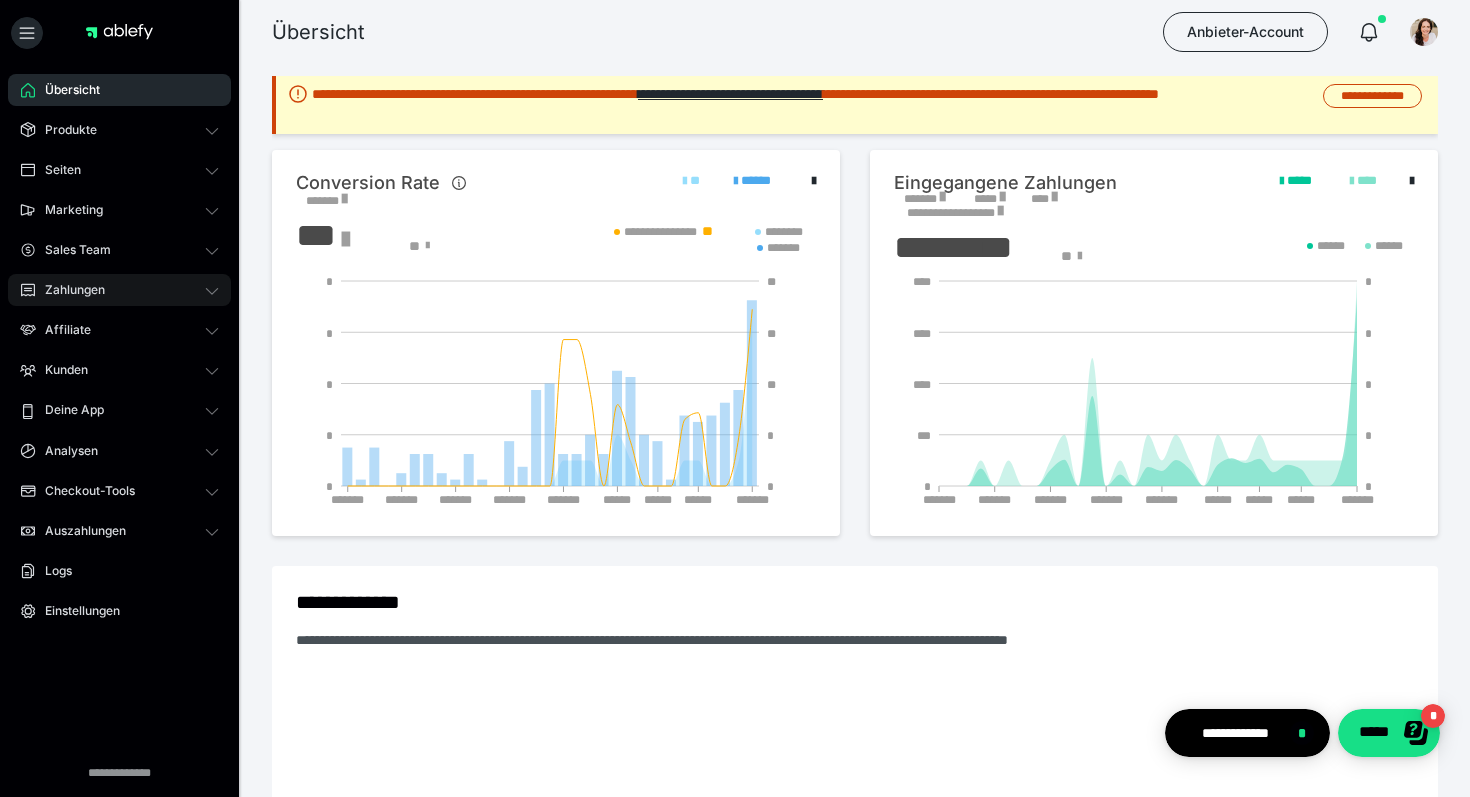 click on "Zahlungen" at bounding box center [68, 290] 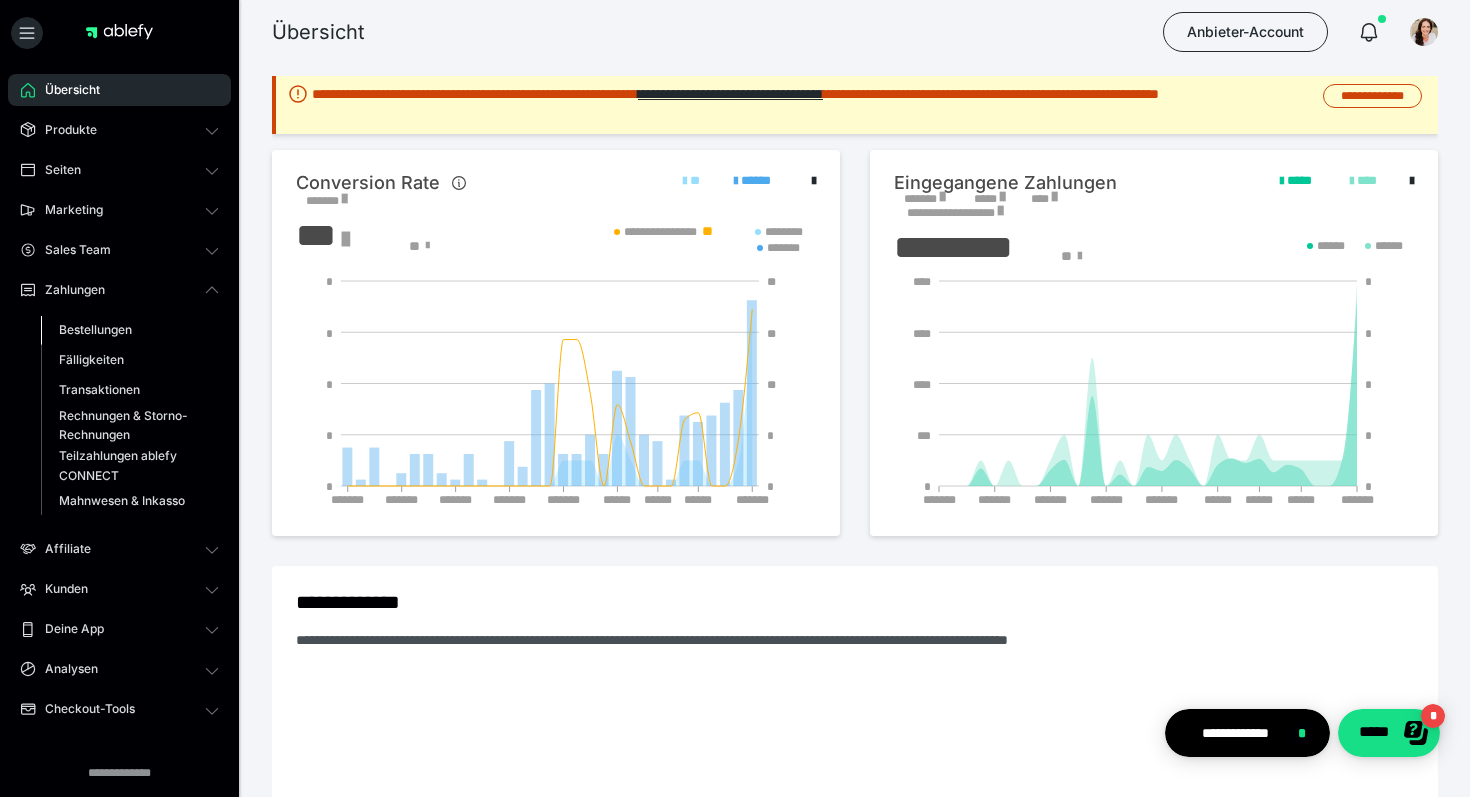 click on "Bestellungen" at bounding box center [95, 329] 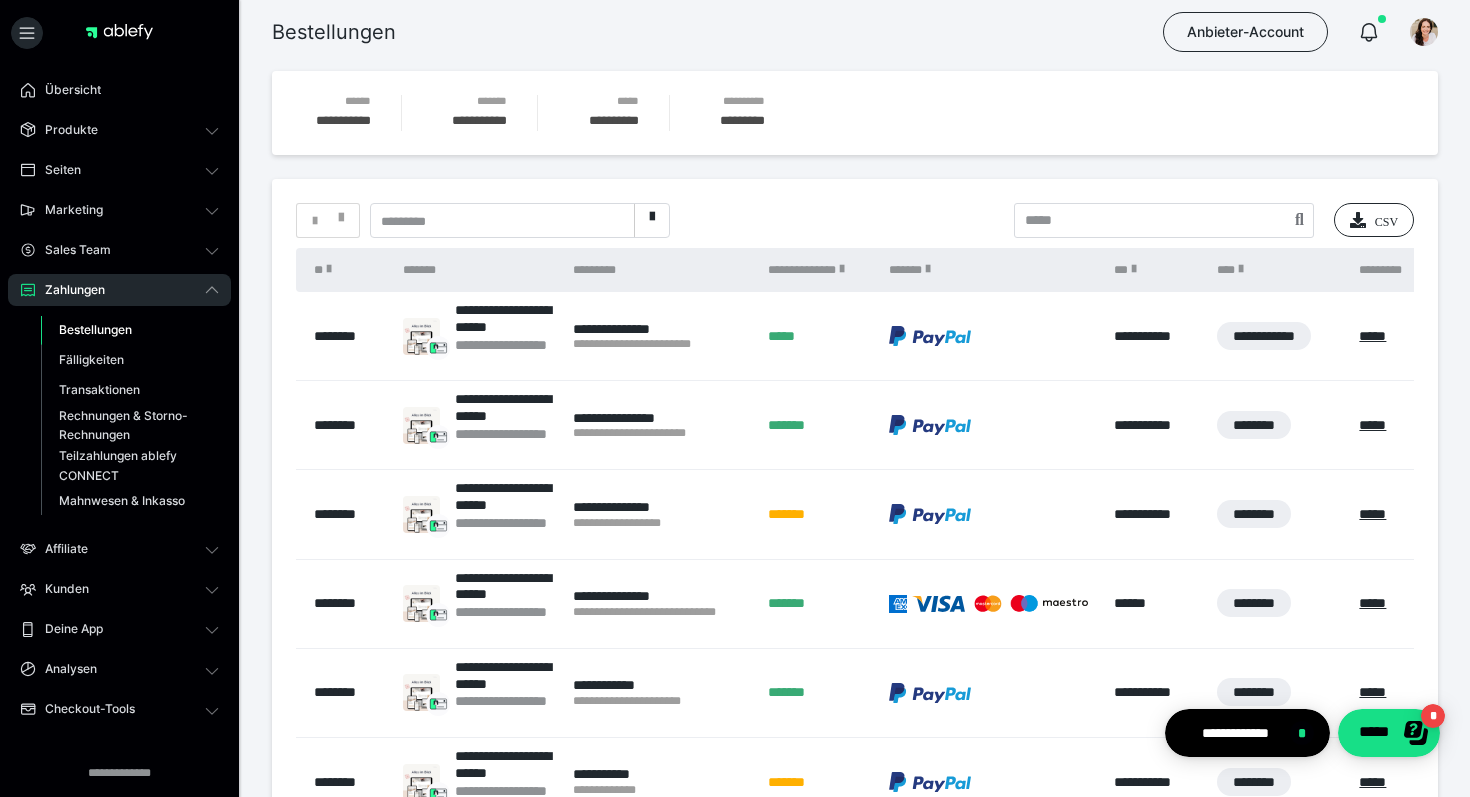 scroll, scrollTop: 0, scrollLeft: 0, axis: both 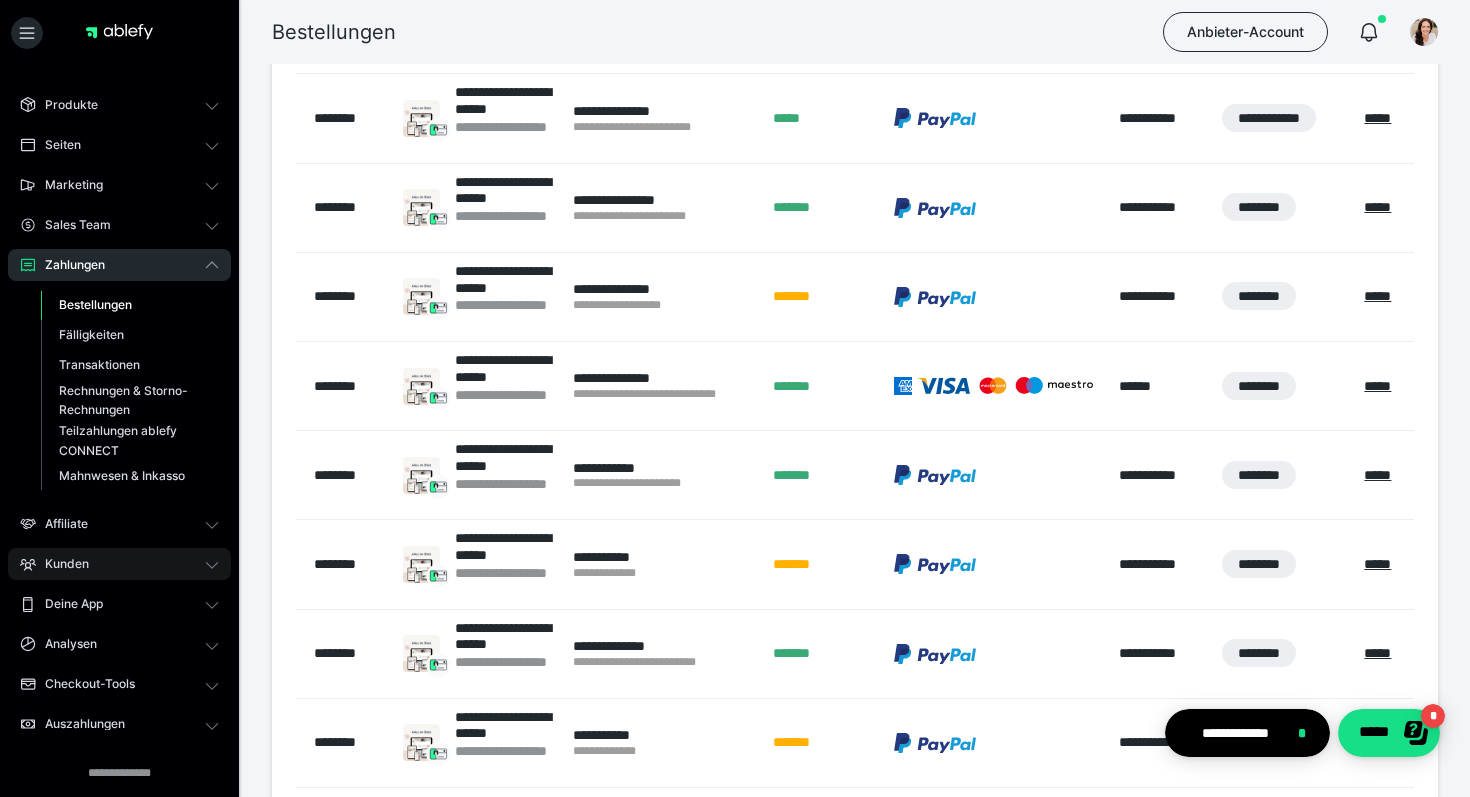 click on "Kunden" at bounding box center (119, 564) 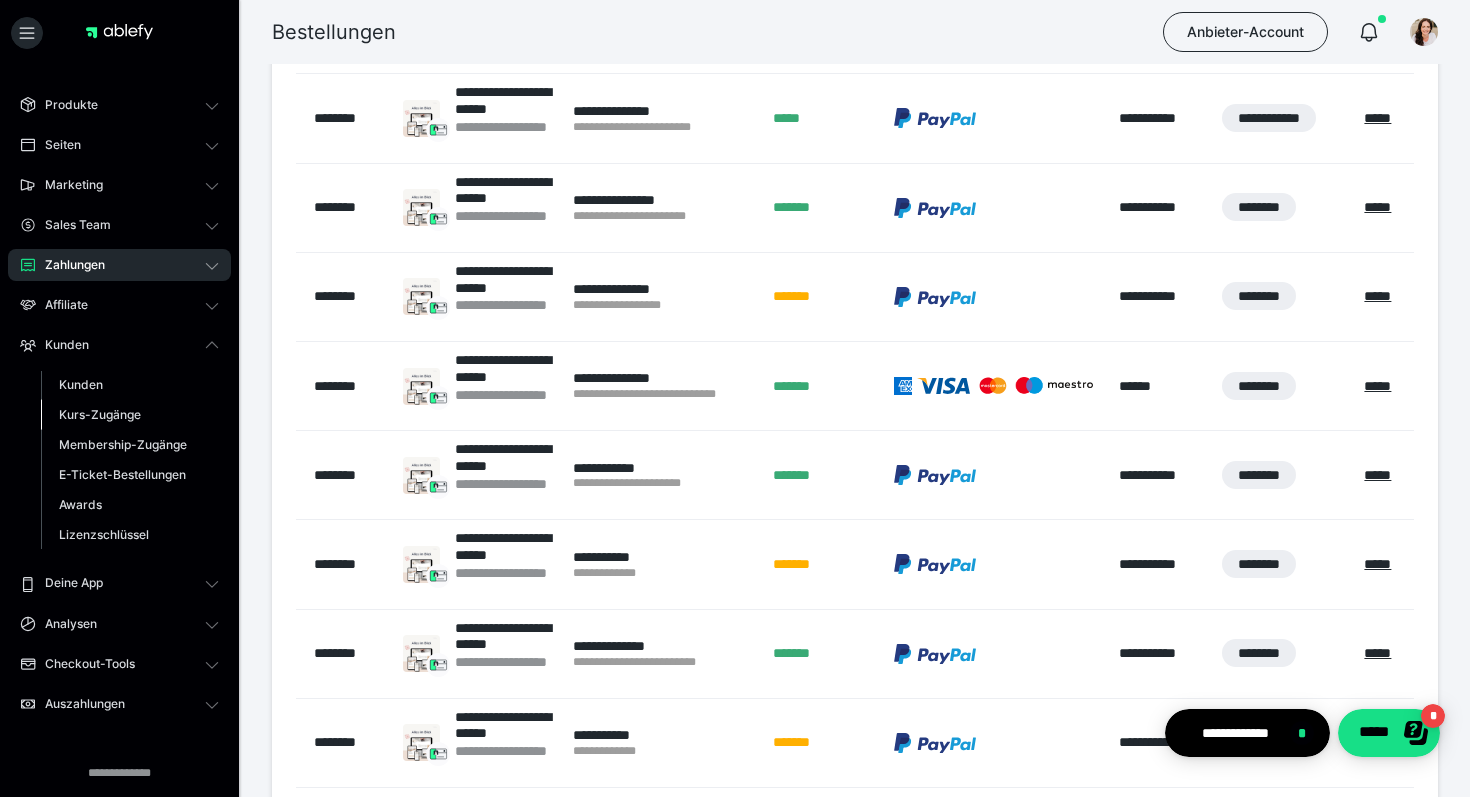 click on "Kurs-Zugänge" at bounding box center [100, 414] 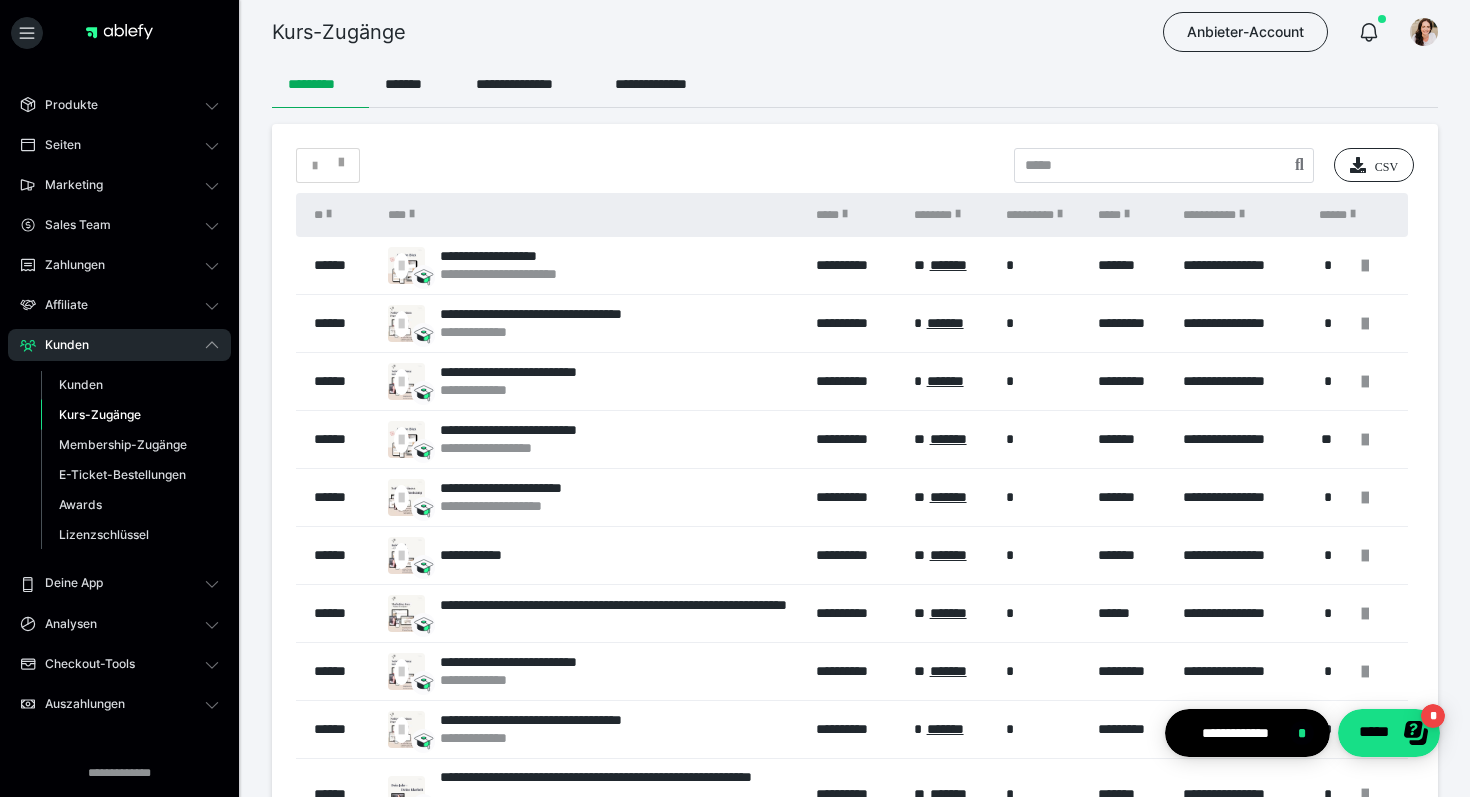 click on "******" at bounding box center [337, 266] 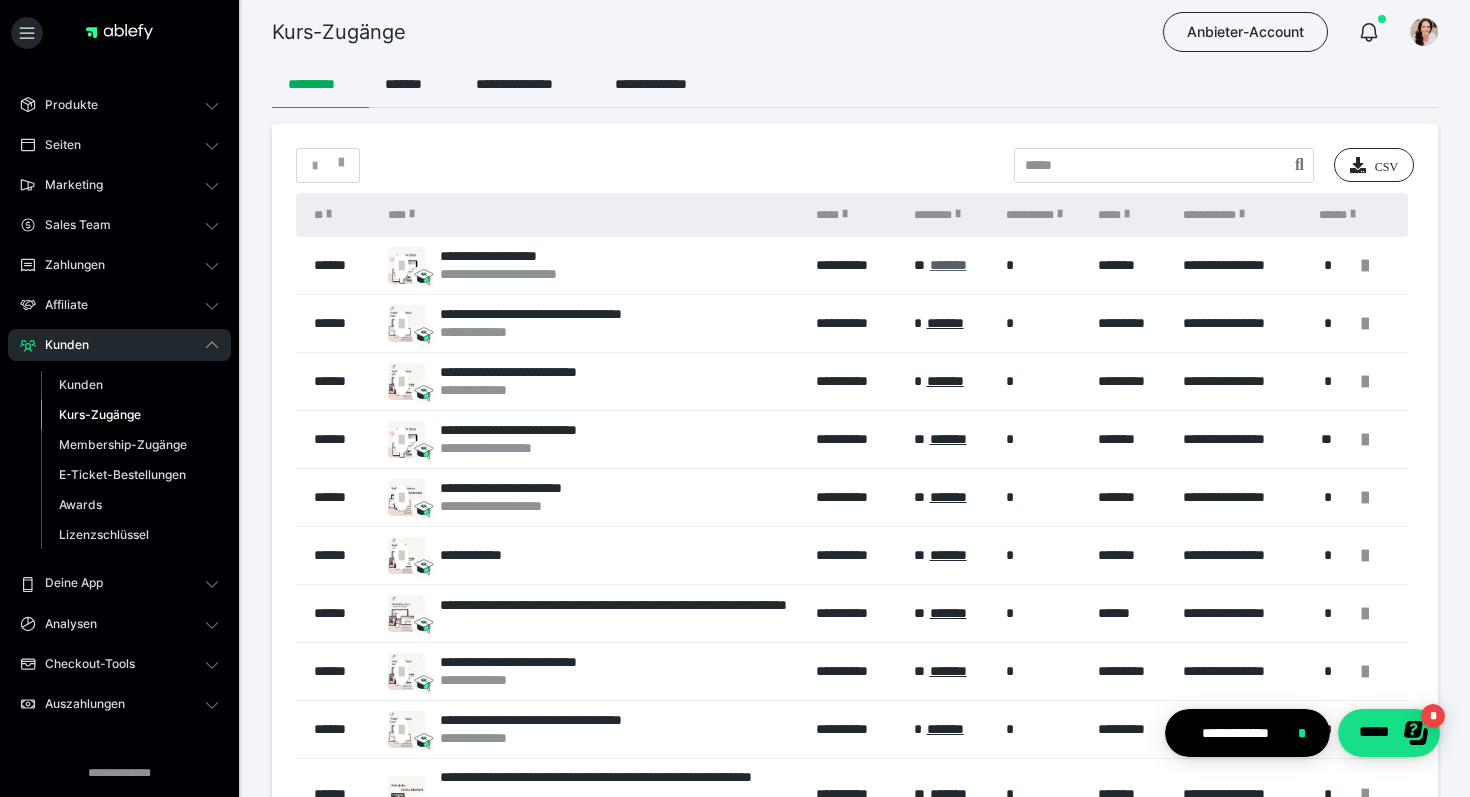 click on "*******" at bounding box center (948, 265) 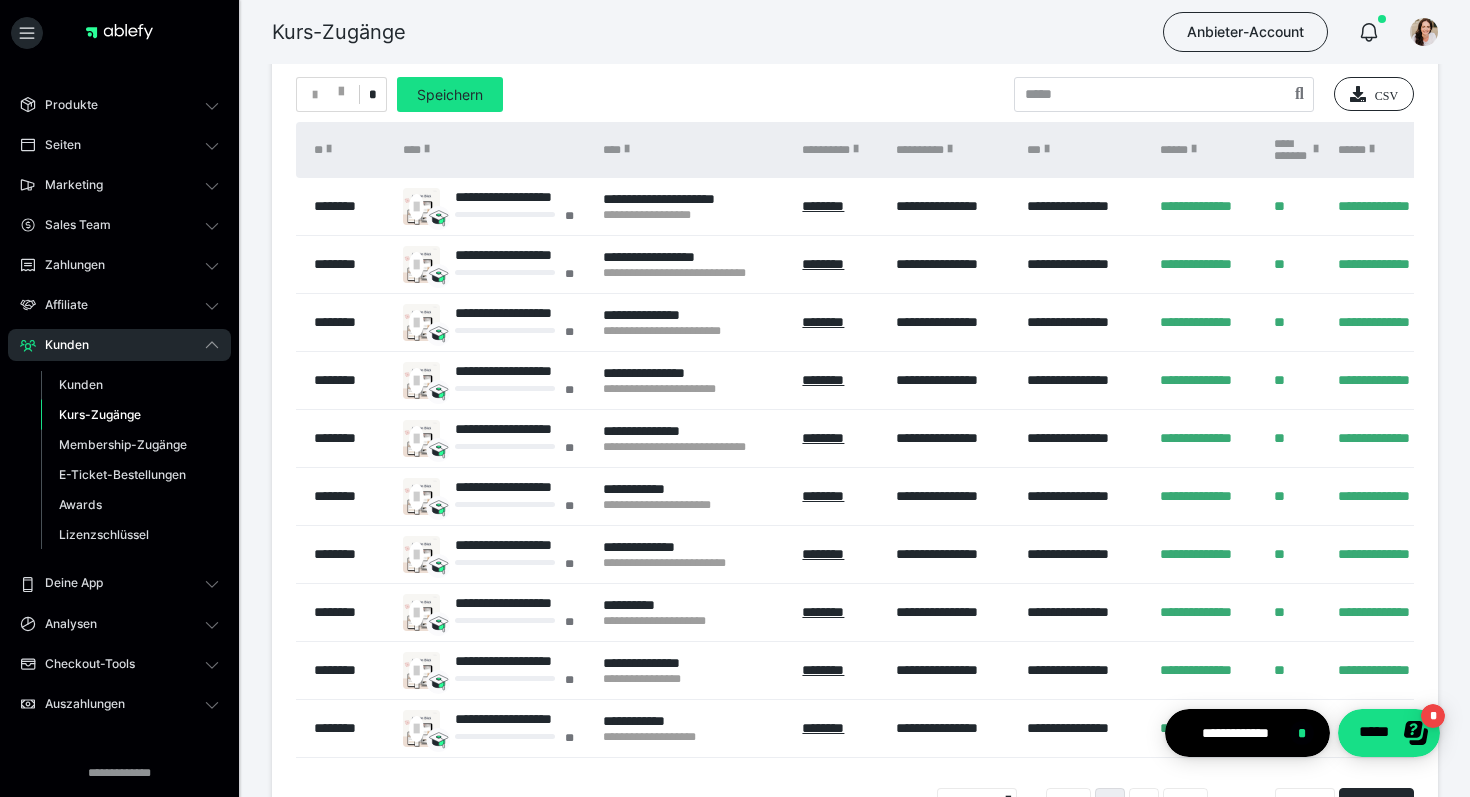 scroll, scrollTop: 0, scrollLeft: 0, axis: both 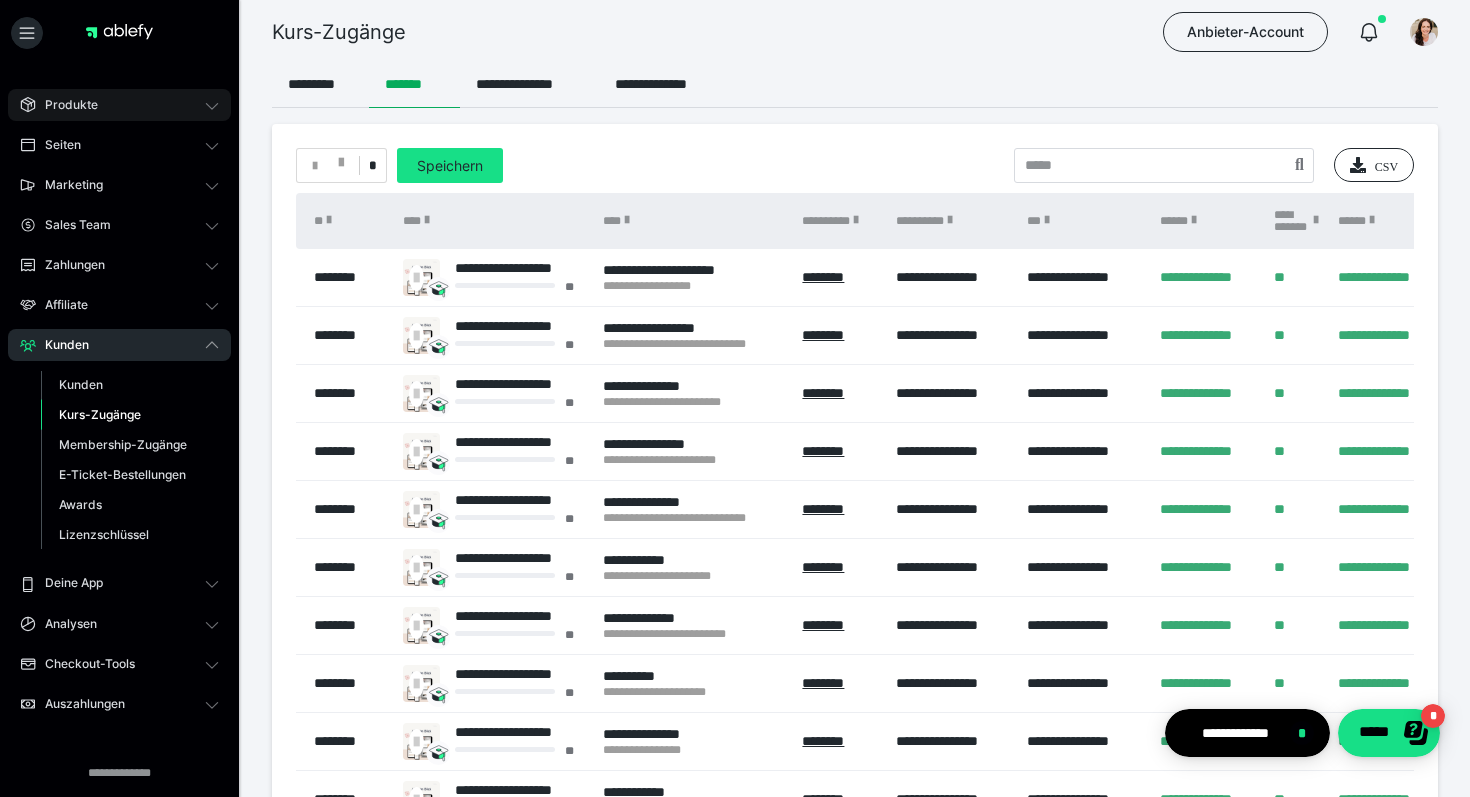 click on "Produkte" at bounding box center (64, 105) 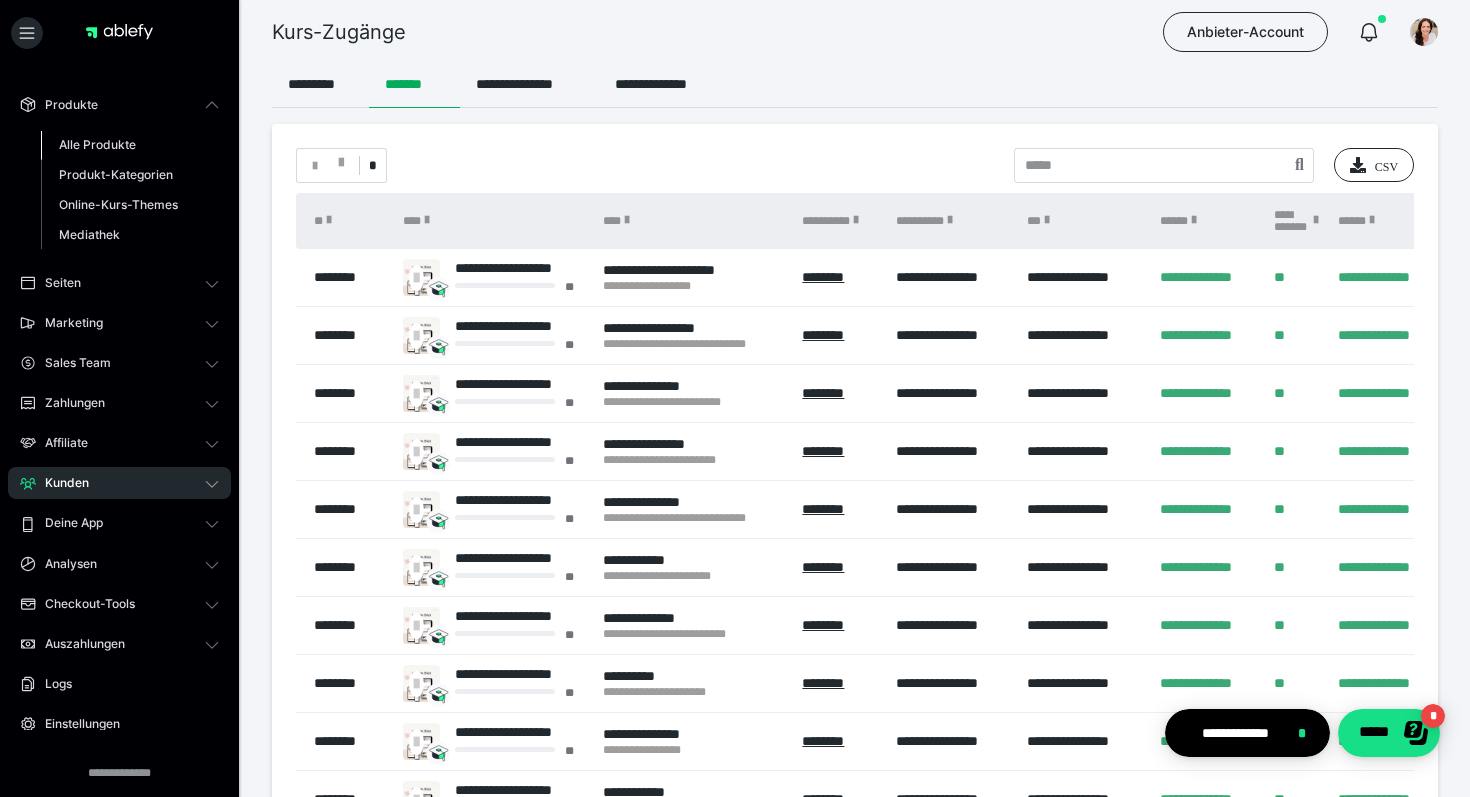 click on "Alle Produkte" at bounding box center [97, 144] 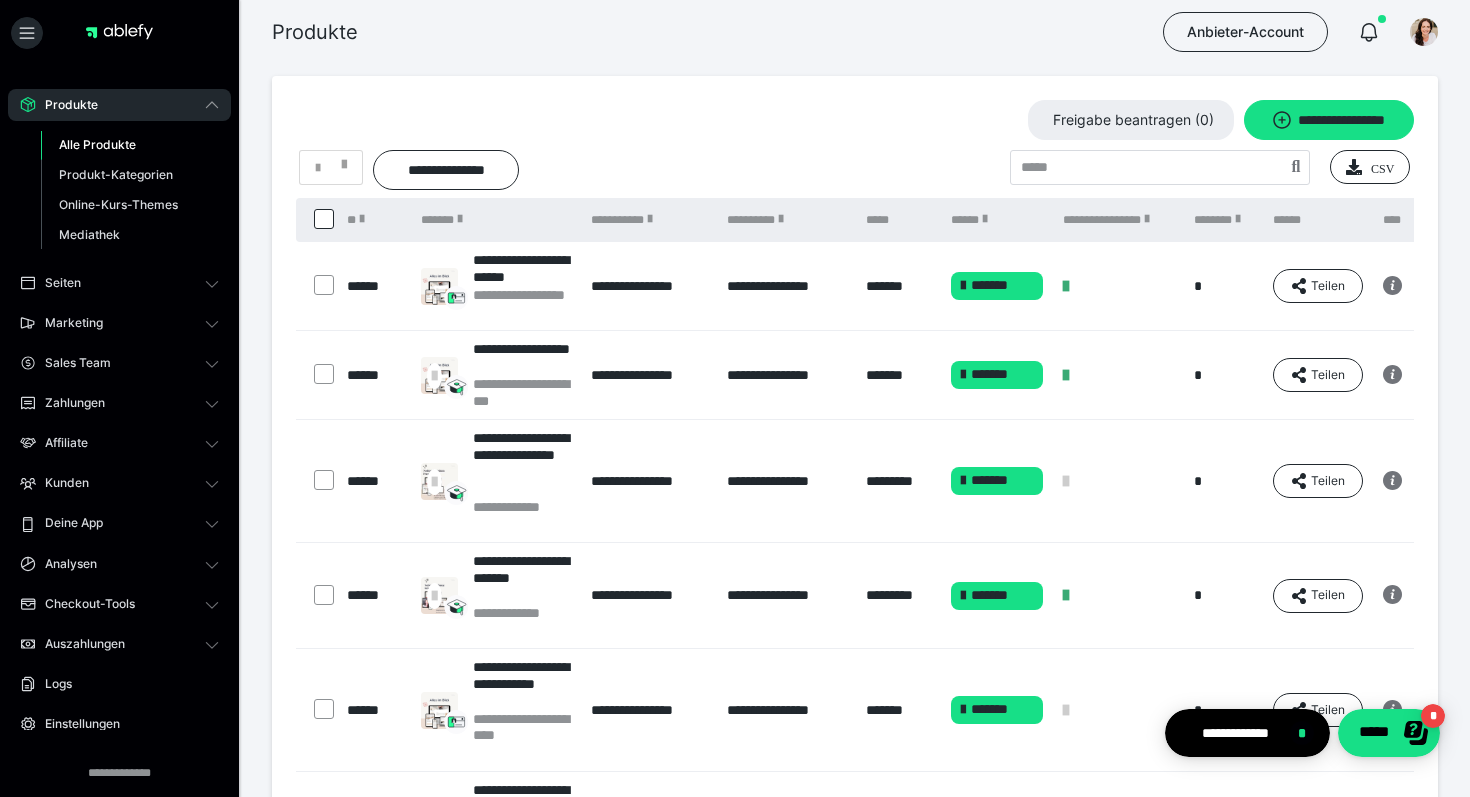 scroll, scrollTop: 0, scrollLeft: 0, axis: both 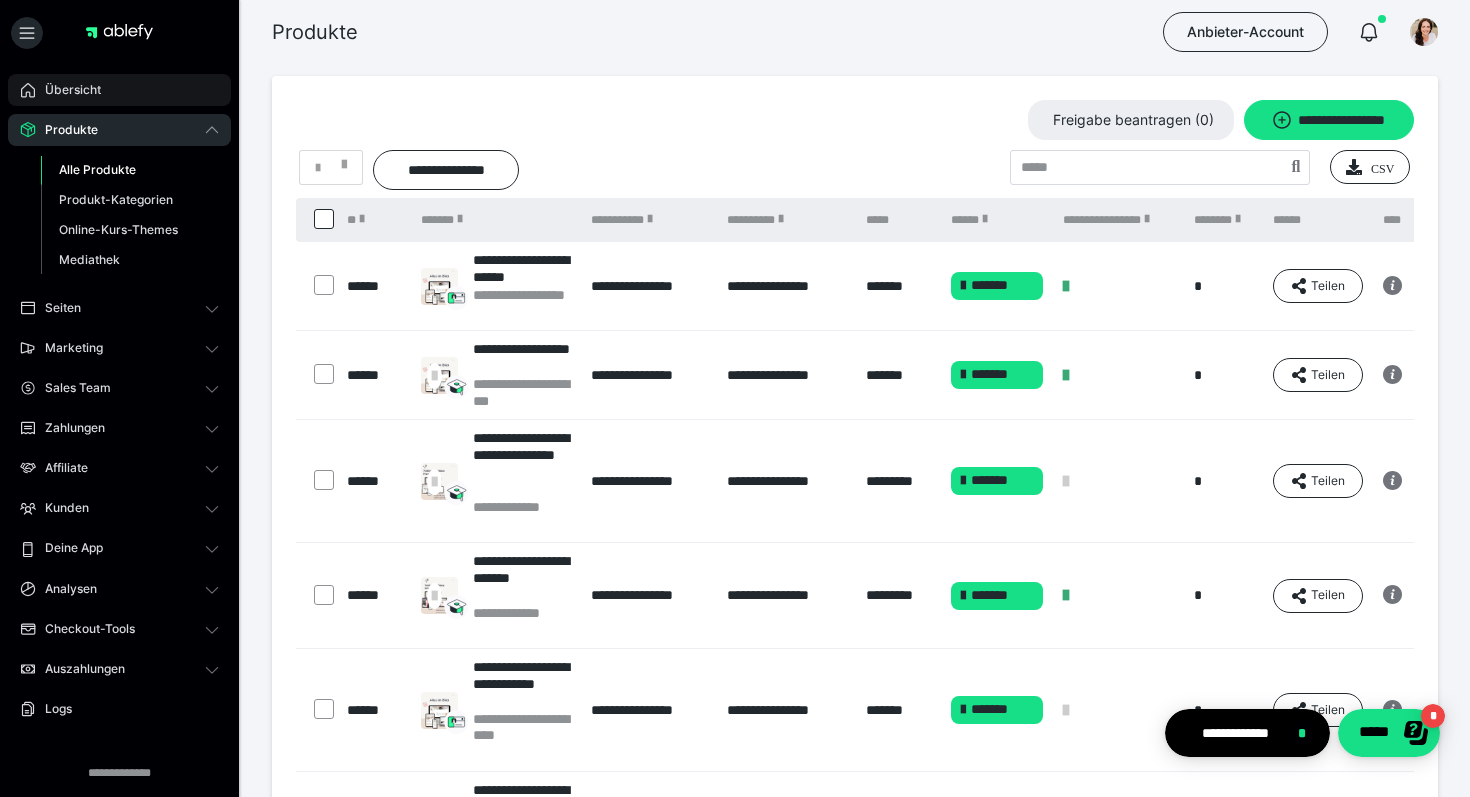 click on "Übersicht" at bounding box center (66, 90) 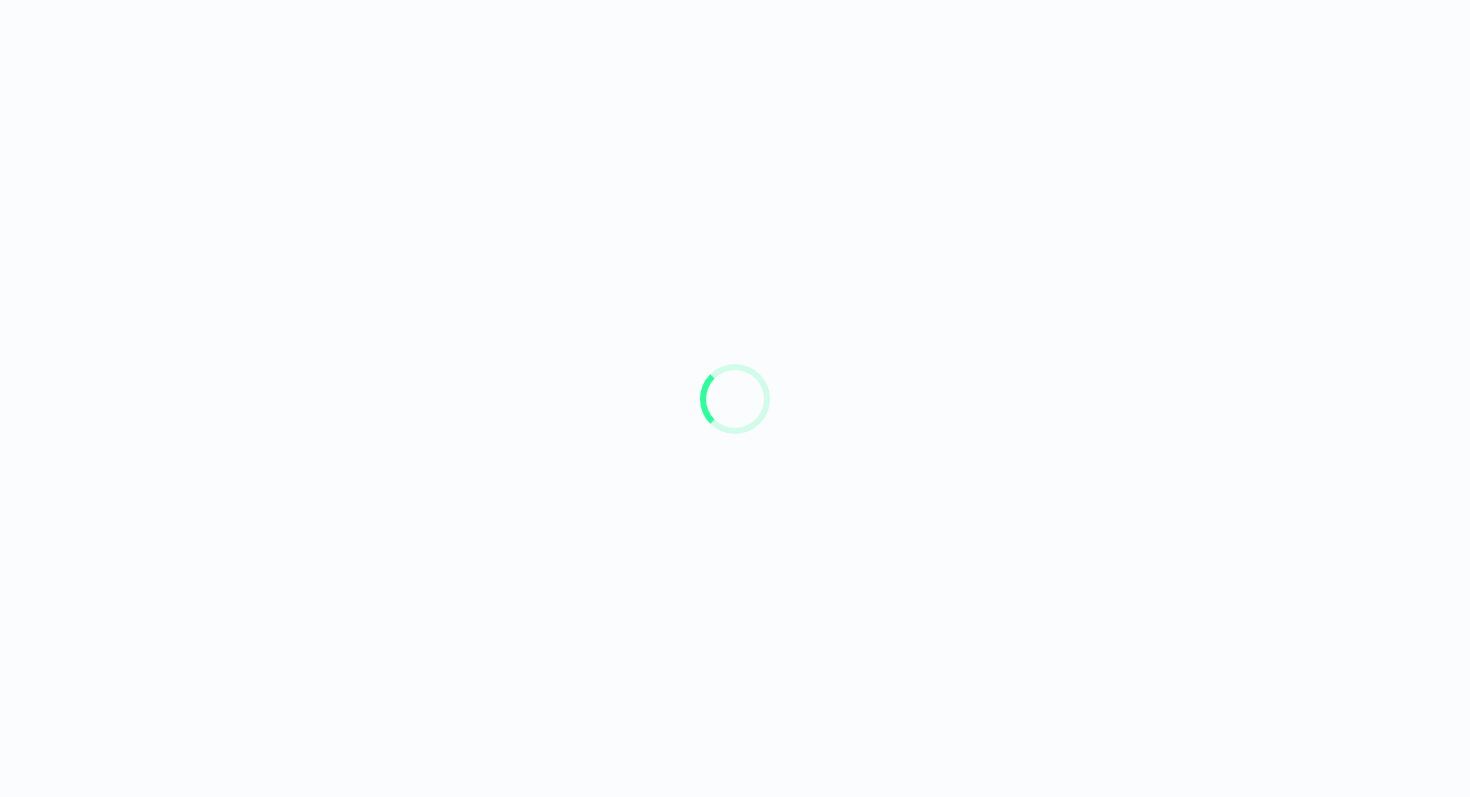scroll, scrollTop: 0, scrollLeft: 0, axis: both 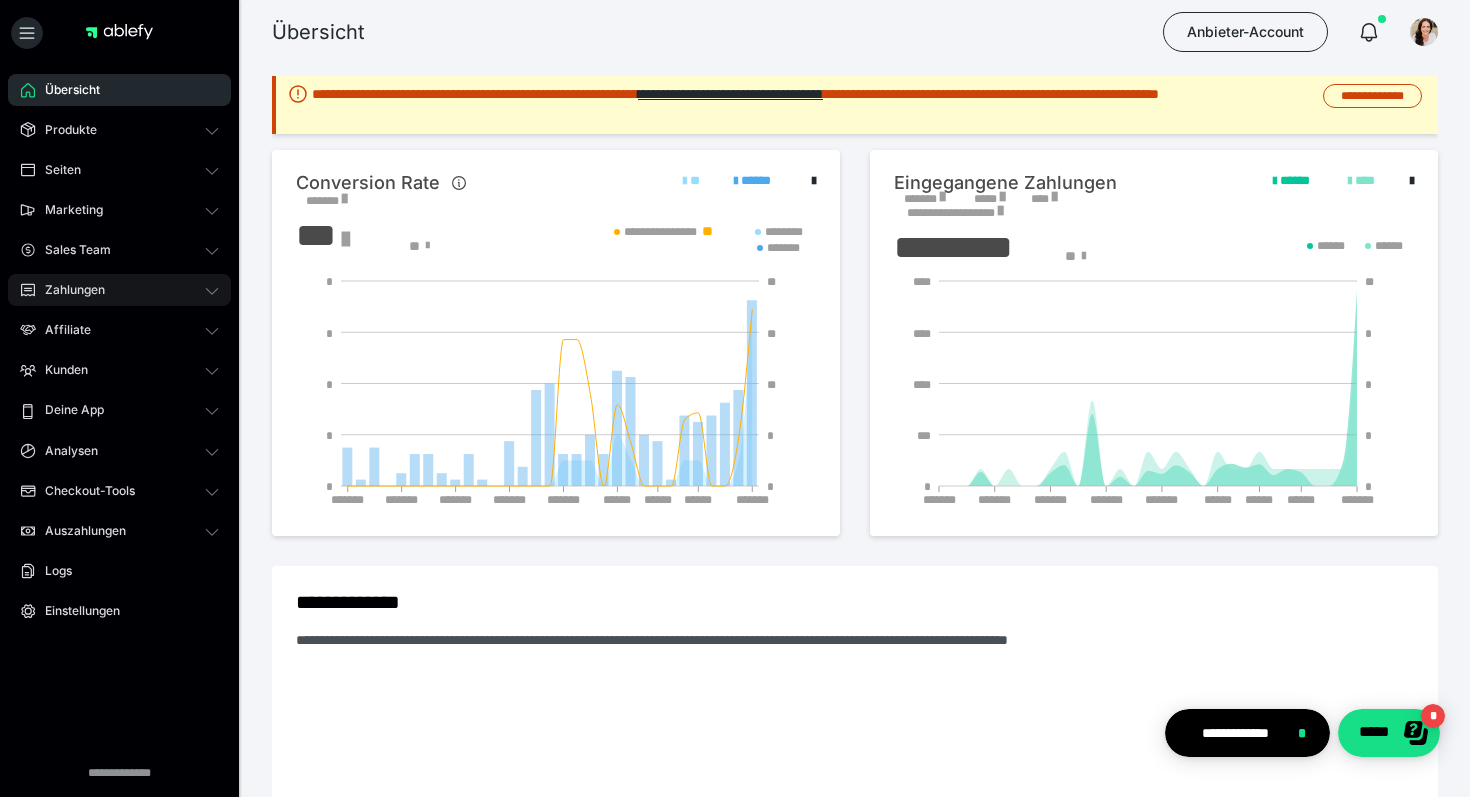 click on "Zahlungen" at bounding box center [68, 290] 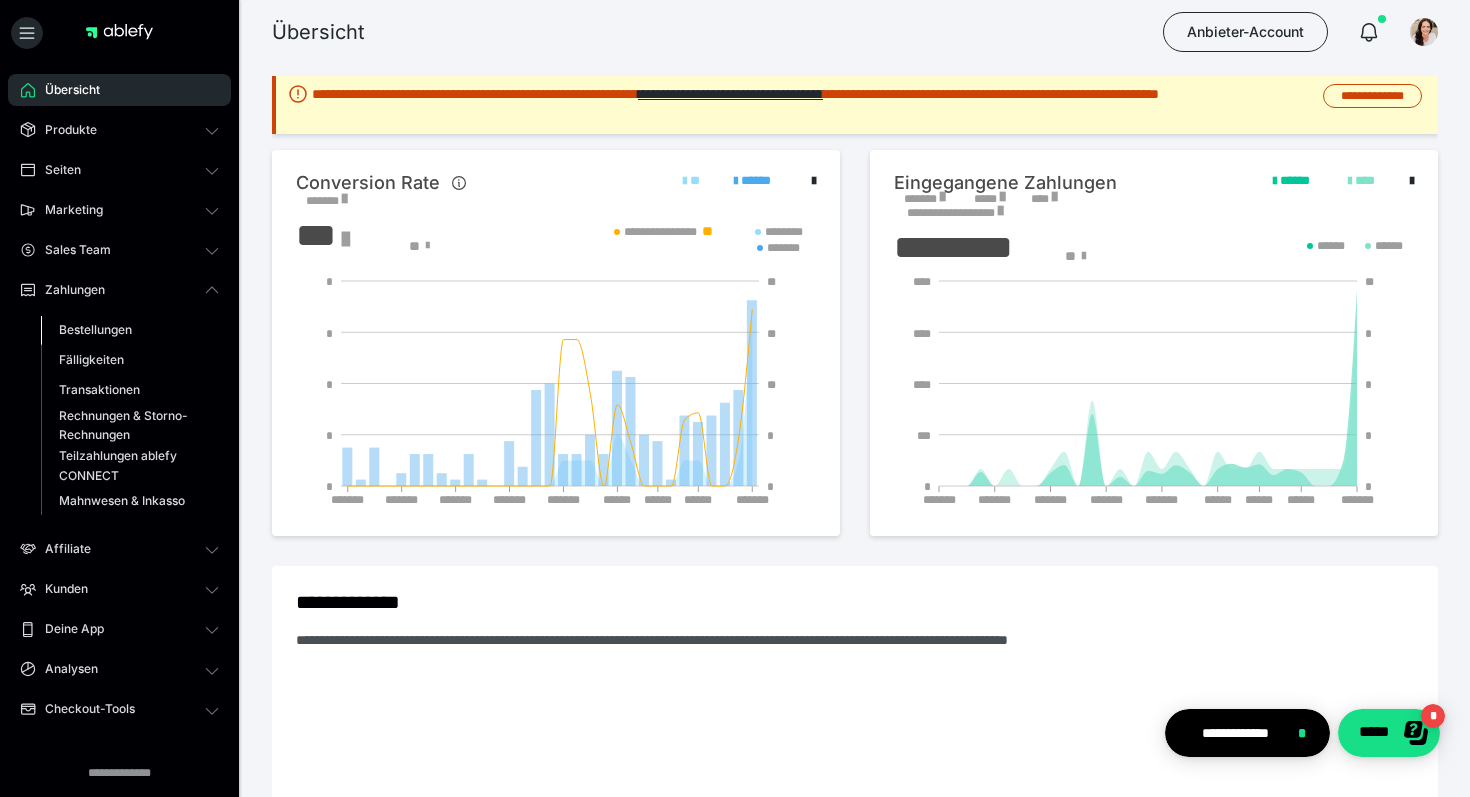 click on "Bestellungen" at bounding box center (95, 329) 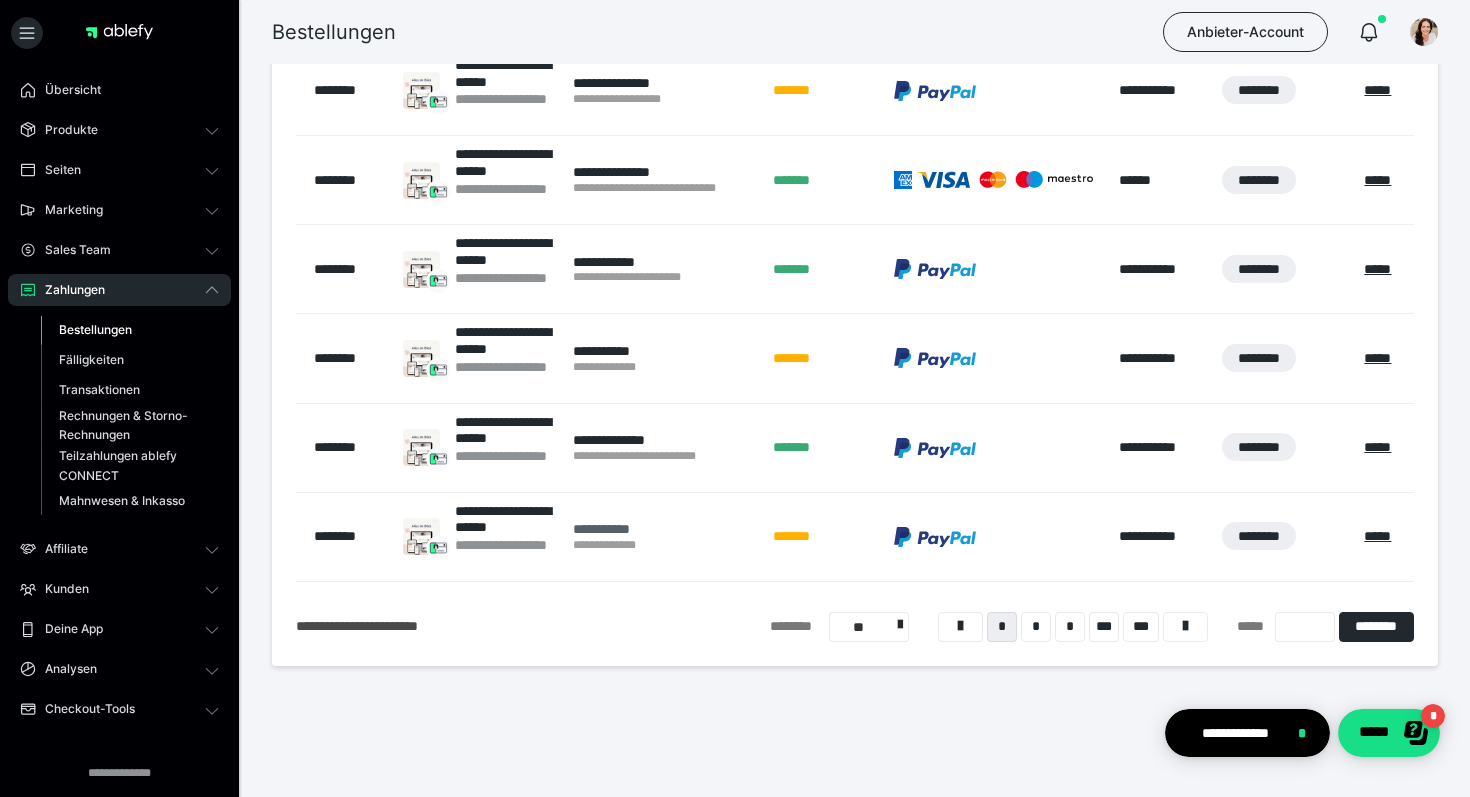 scroll, scrollTop: 585, scrollLeft: 0, axis: vertical 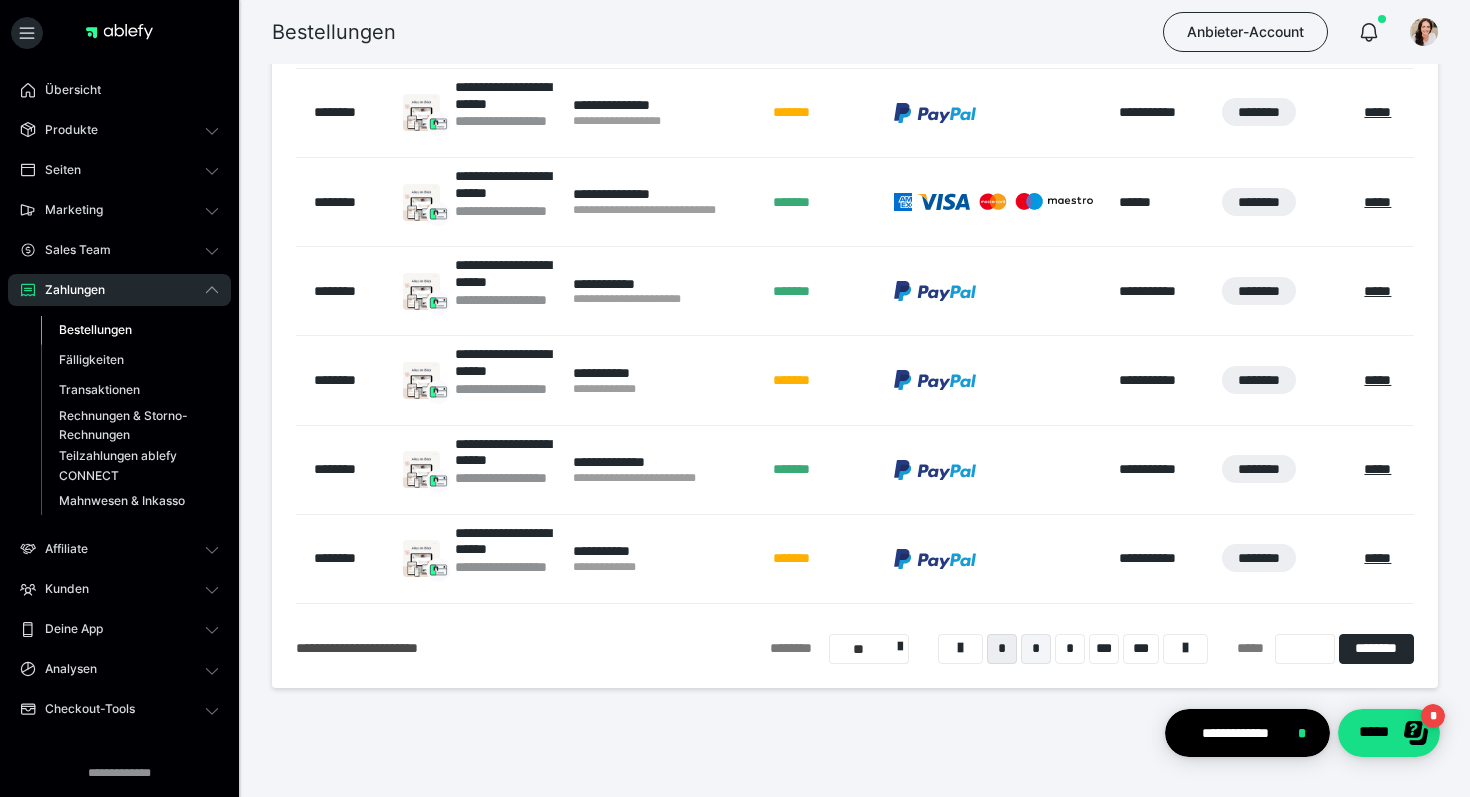 click on "*" at bounding box center [1036, 649] 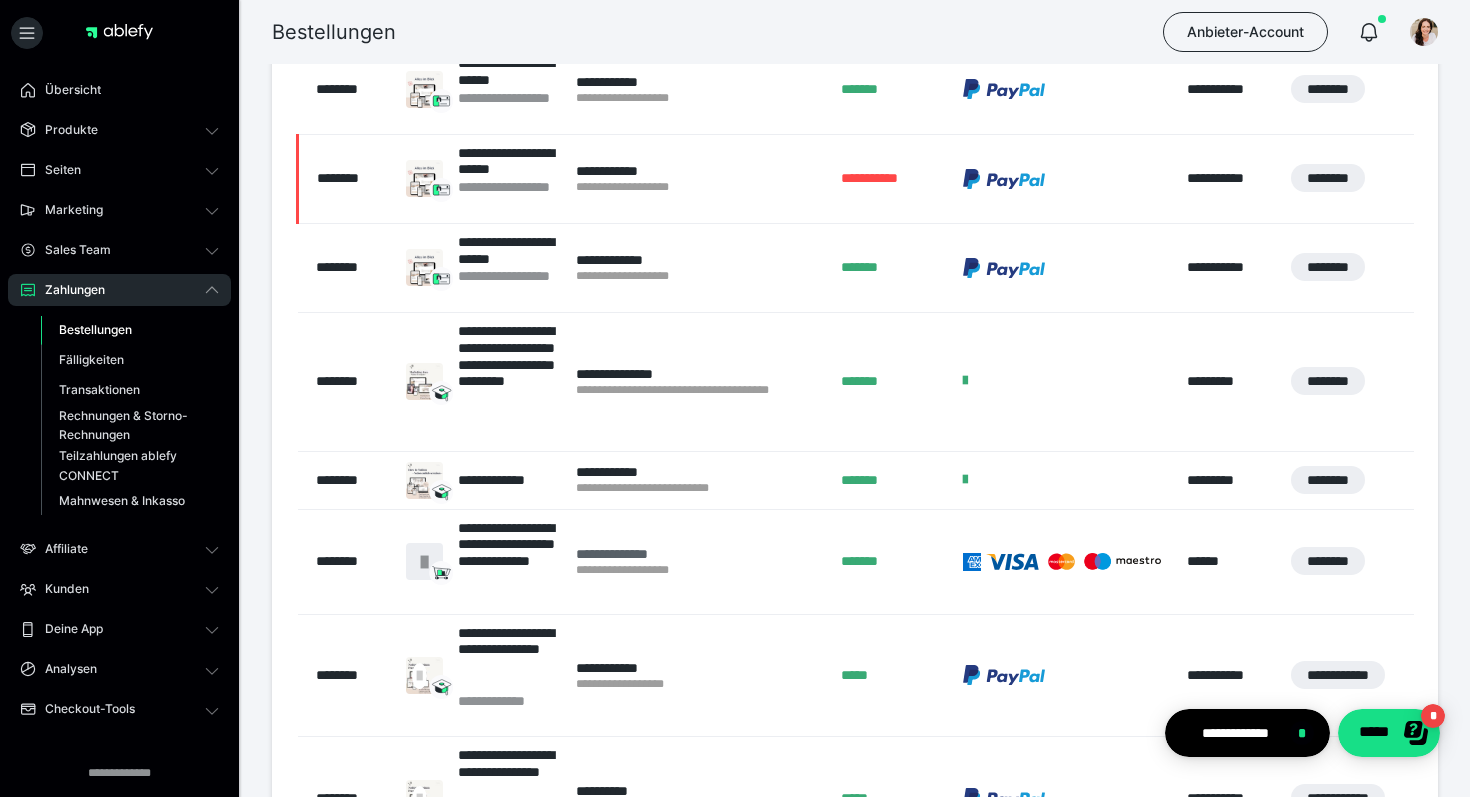 scroll, scrollTop: 449, scrollLeft: 0, axis: vertical 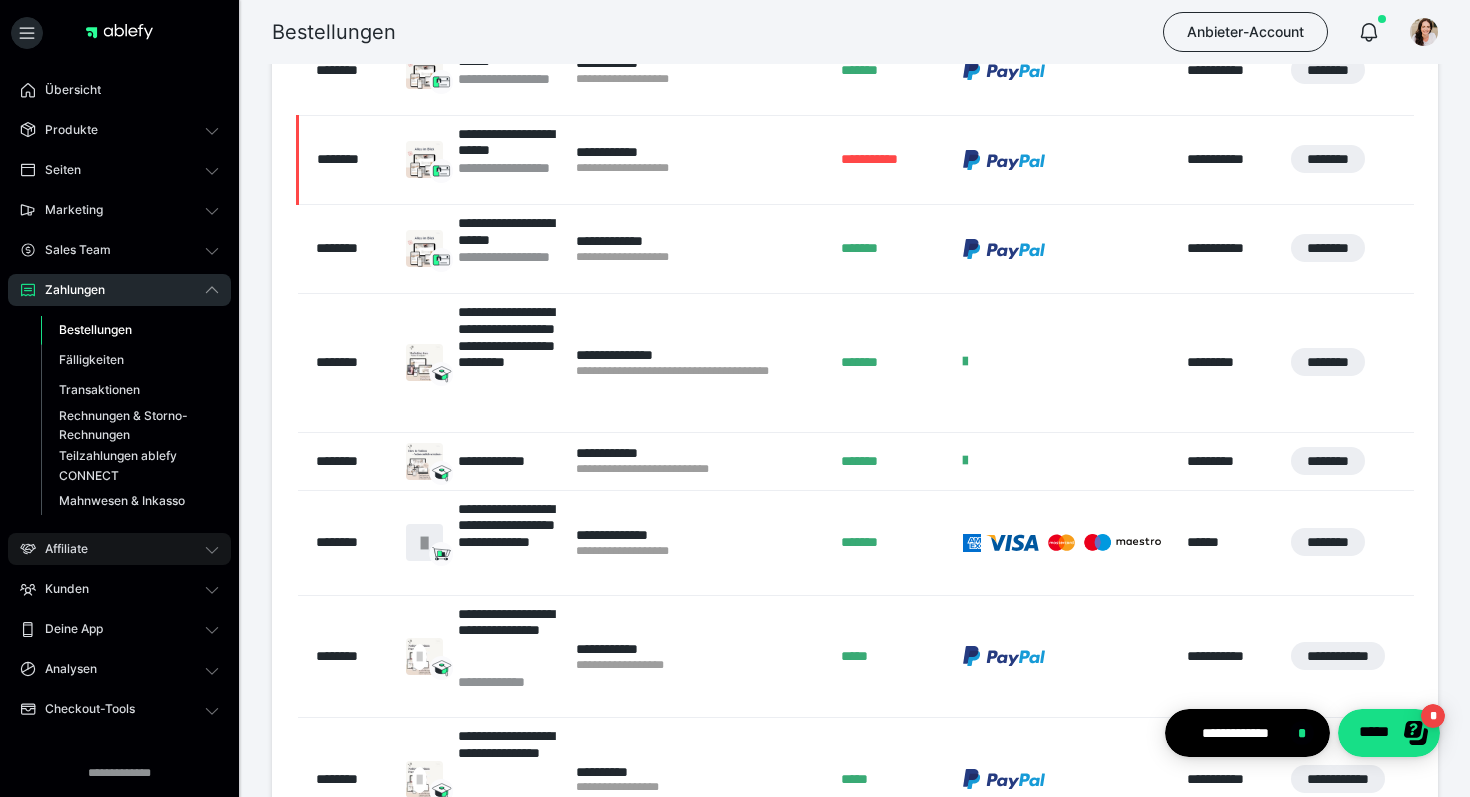 click on "Affiliate" at bounding box center [59, 549] 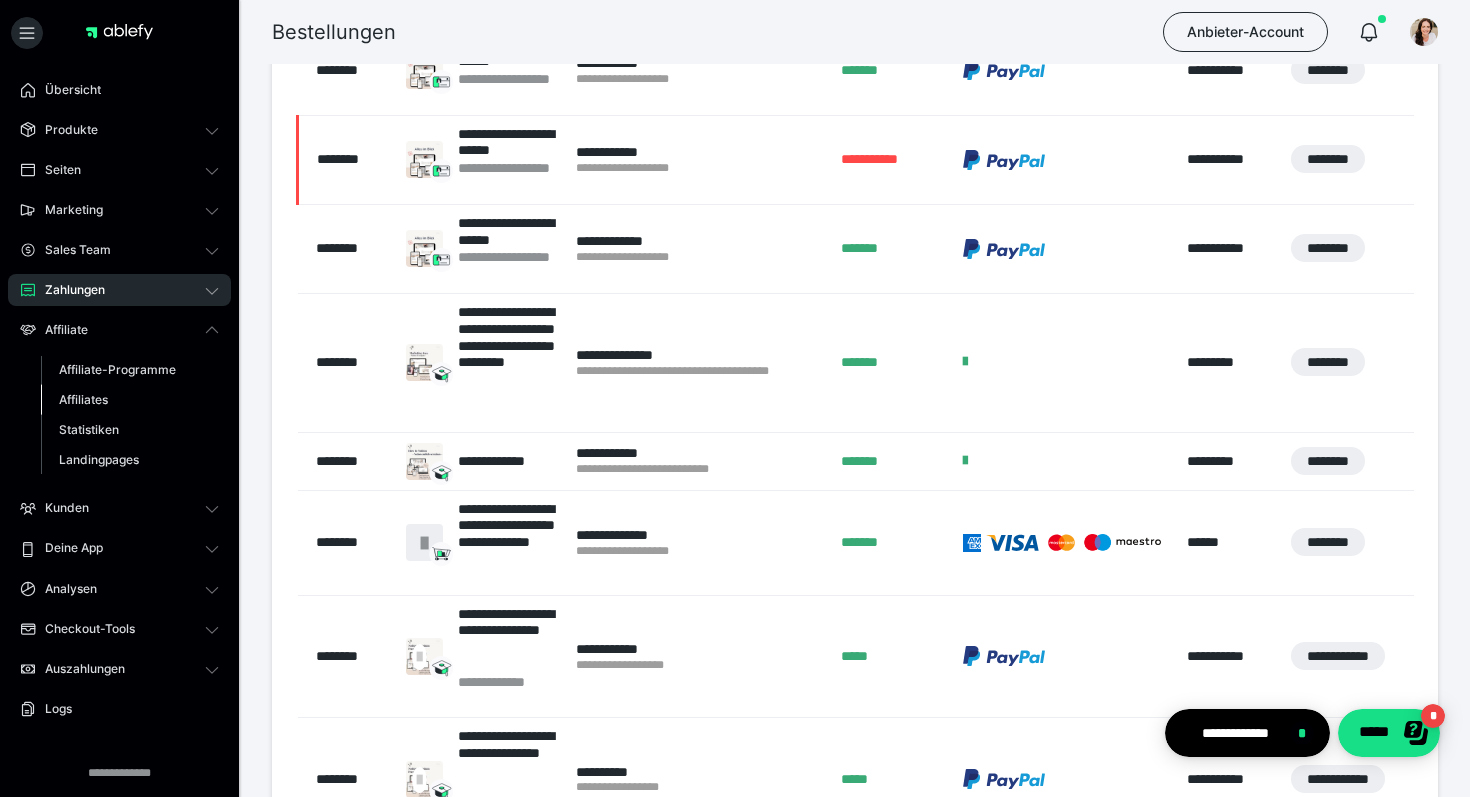 click on "Affiliates" at bounding box center [83, 399] 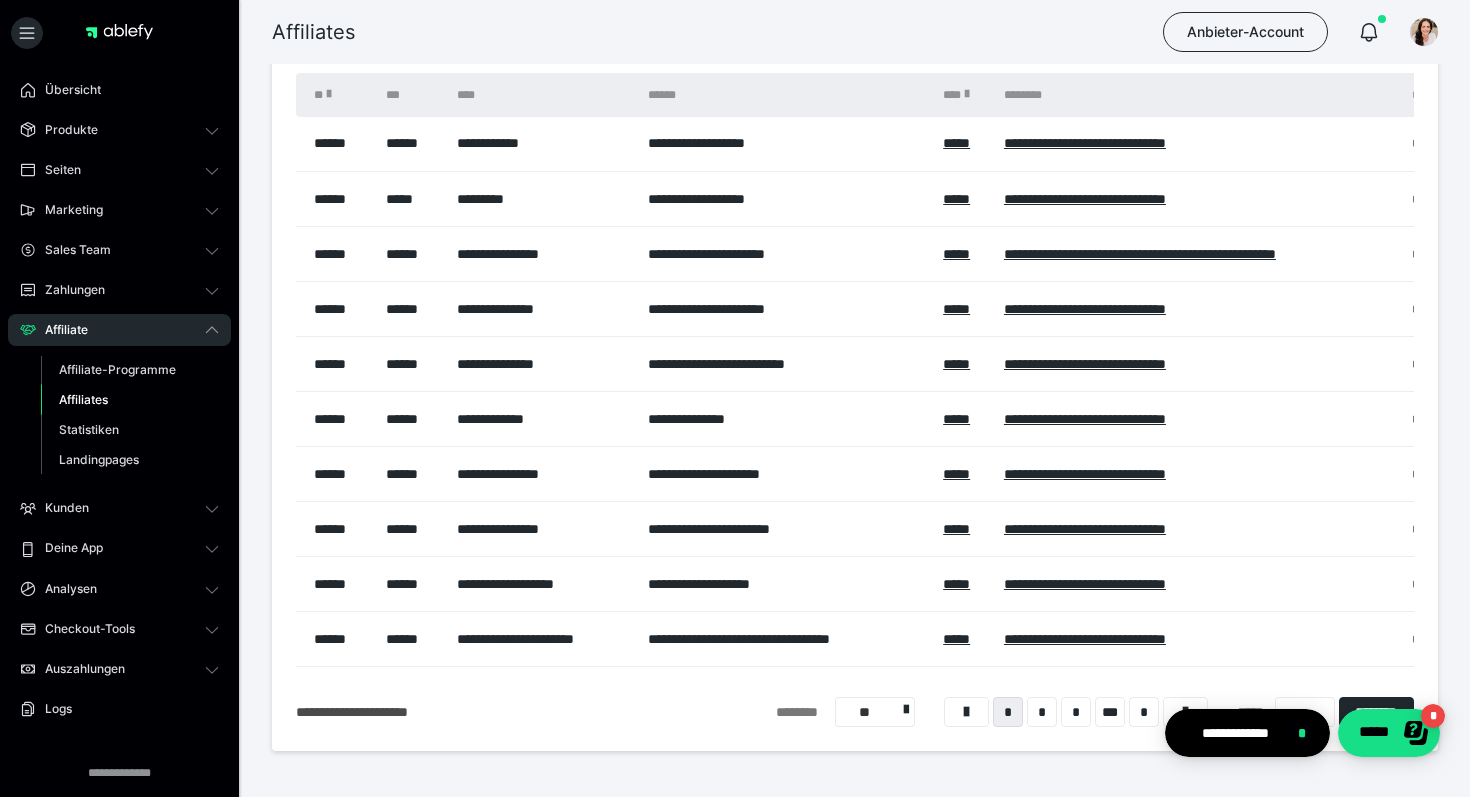scroll, scrollTop: 0, scrollLeft: 0, axis: both 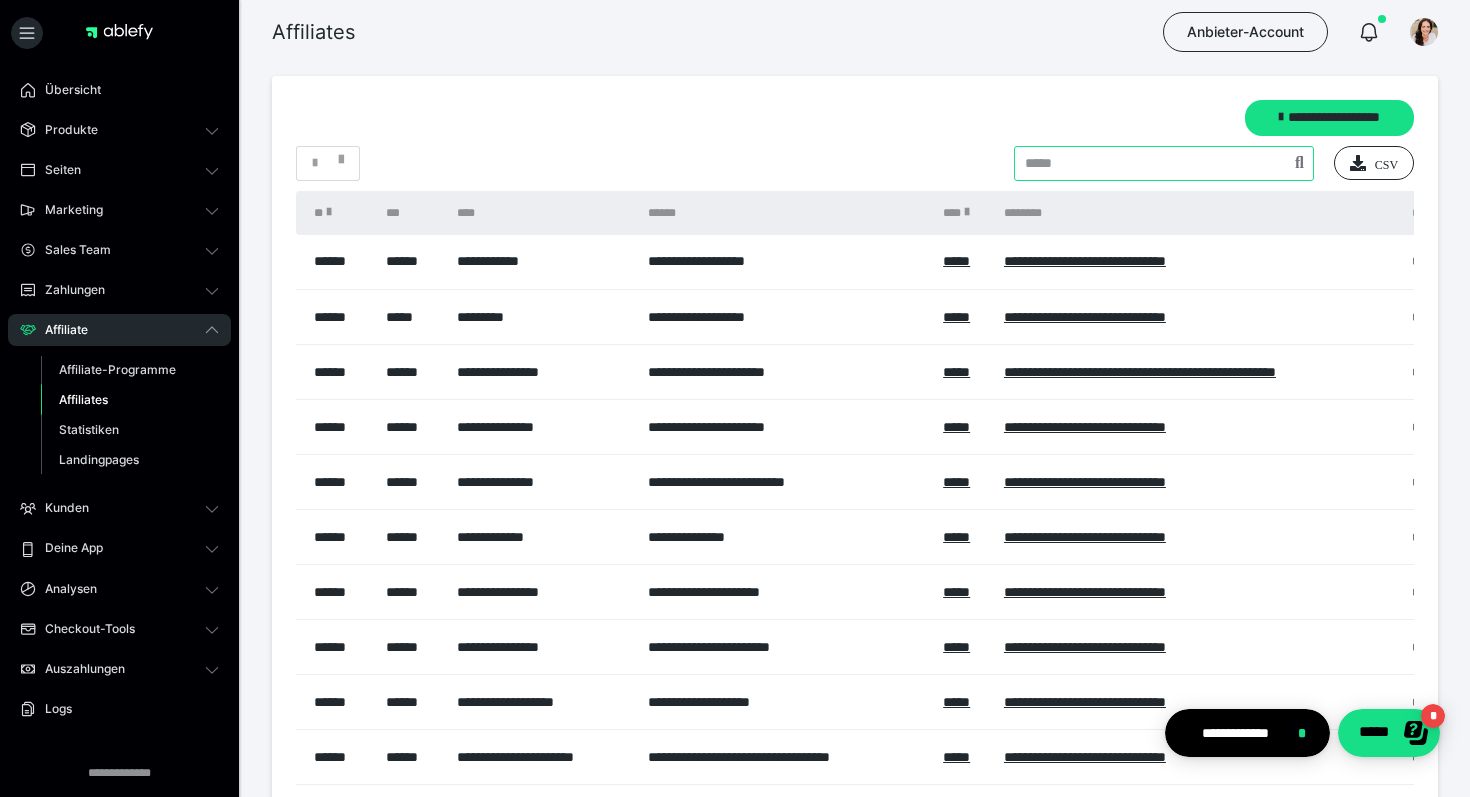 click at bounding box center [1164, 163] 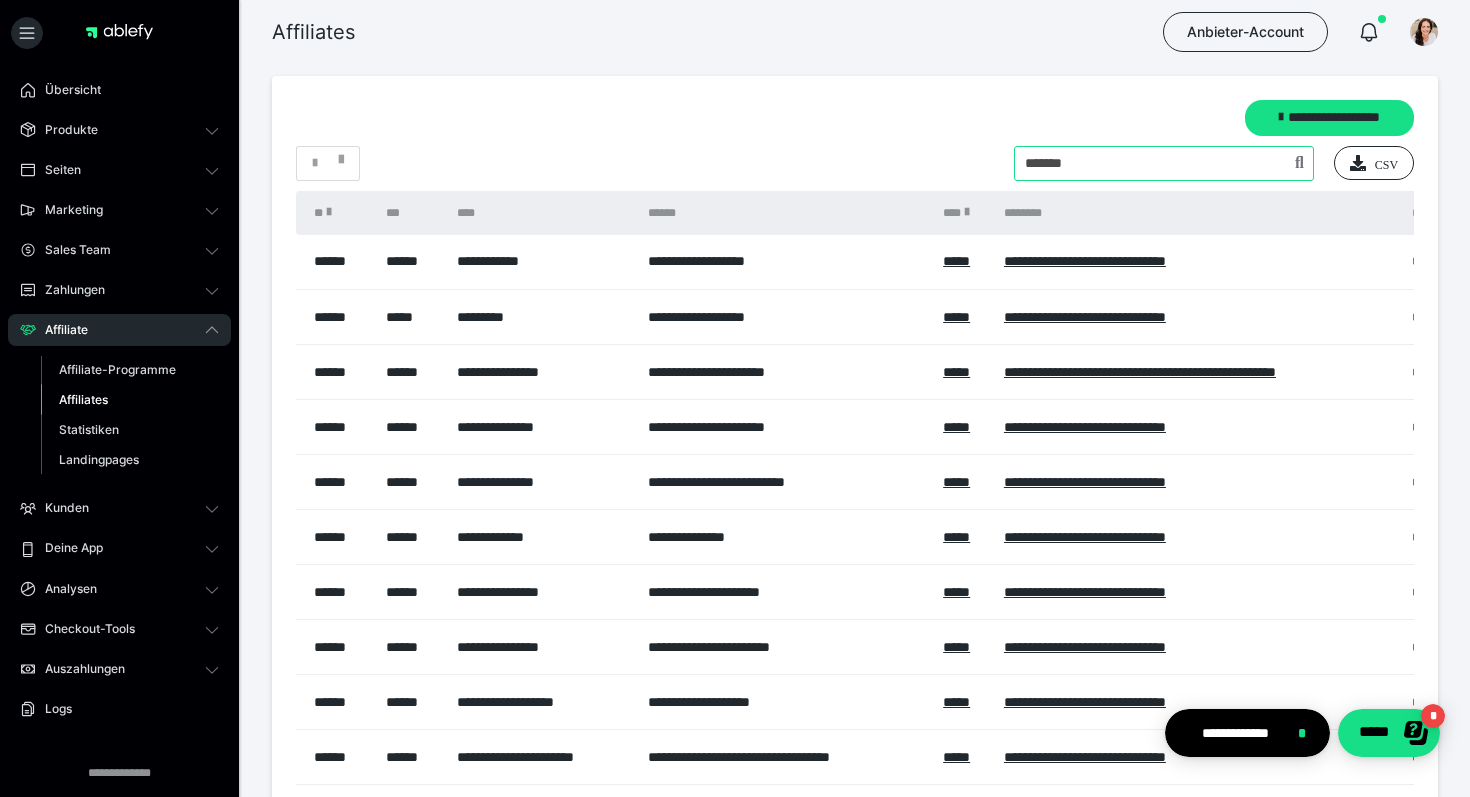 type on "*******" 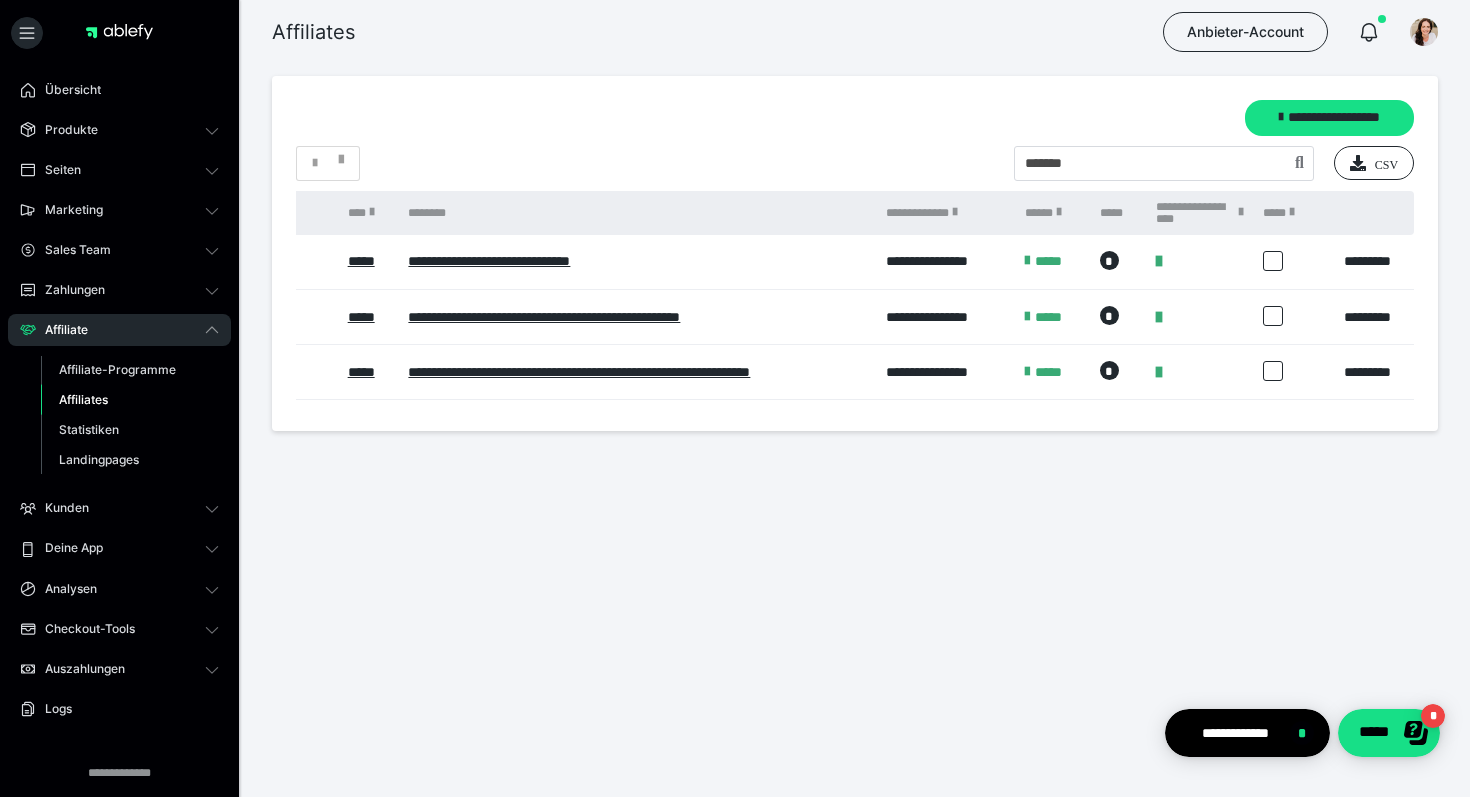 scroll, scrollTop: 0, scrollLeft: 0, axis: both 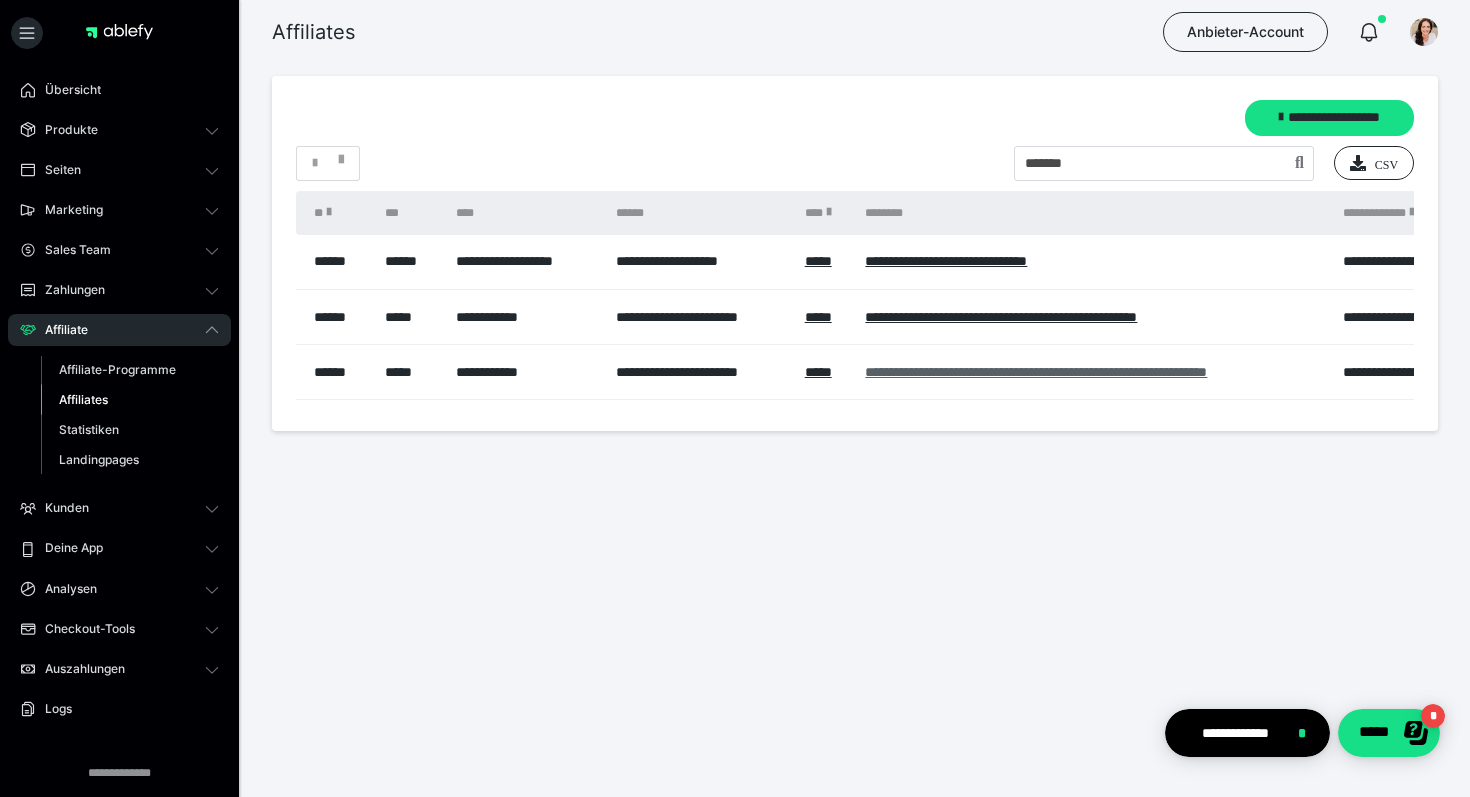 click on "**********" at bounding box center [1036, 372] 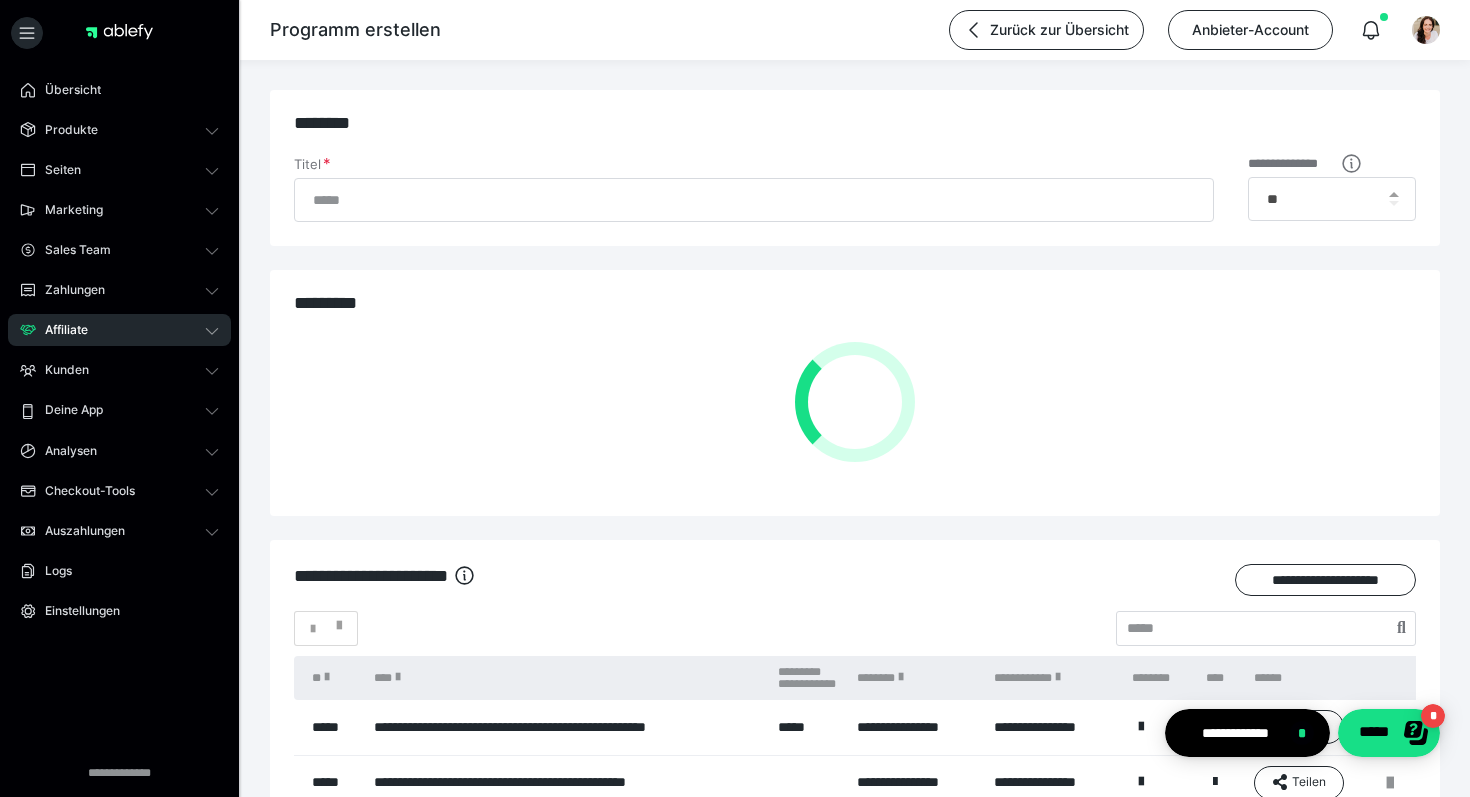 type on "**********" 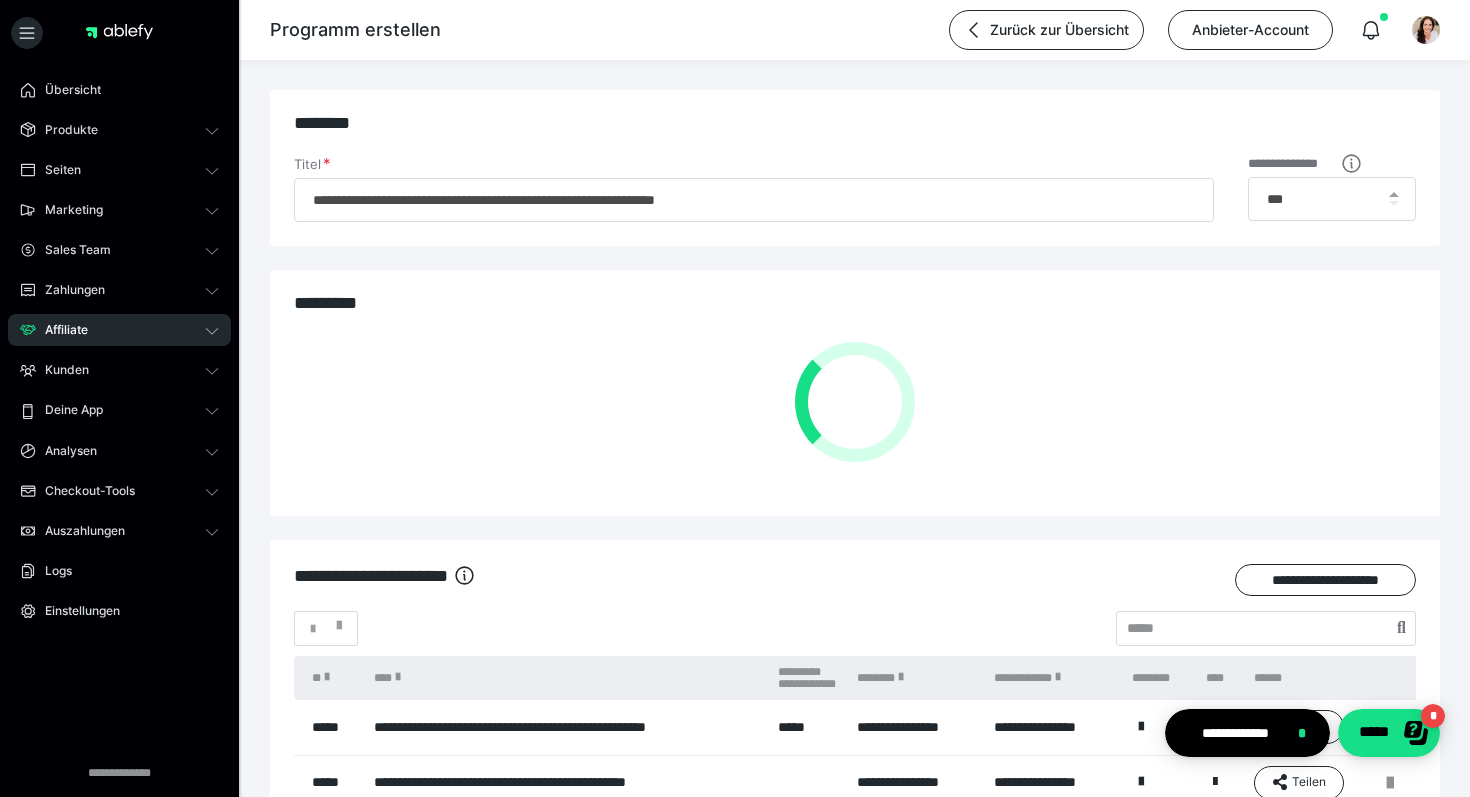 checkbox on "****" 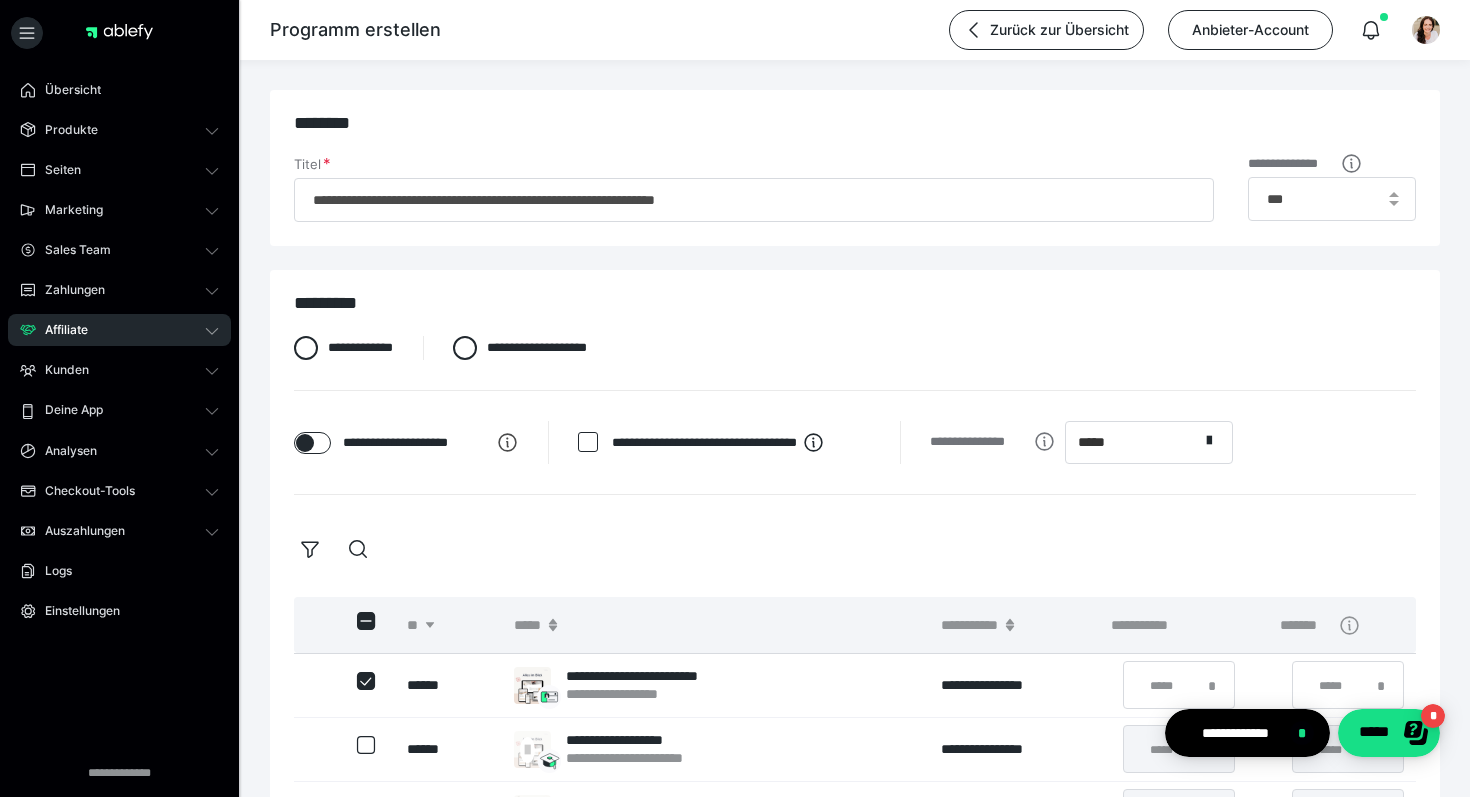 click on "Affiliate" at bounding box center (59, 330) 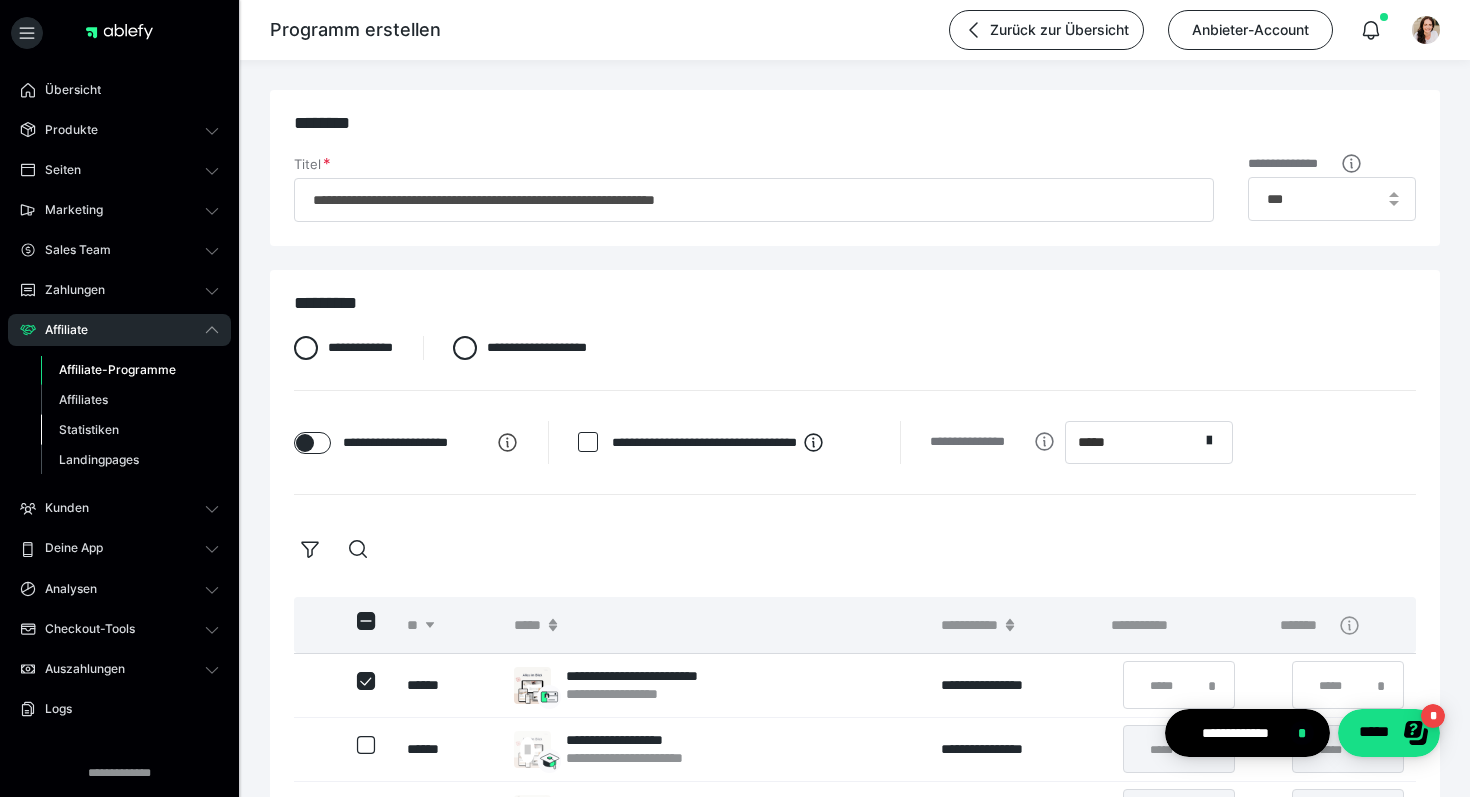 click on "Statistiken" at bounding box center (89, 429) 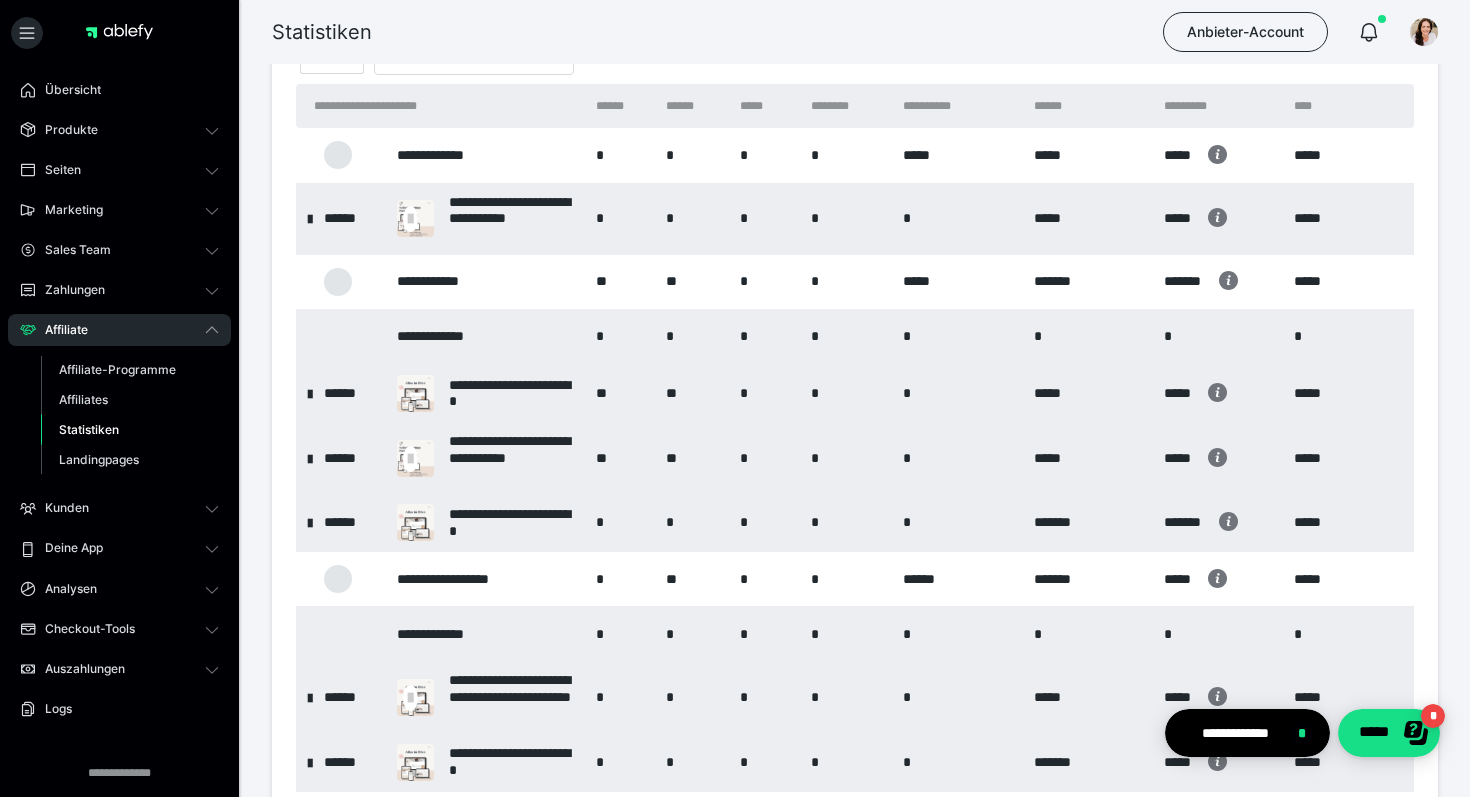 scroll, scrollTop: 136, scrollLeft: 0, axis: vertical 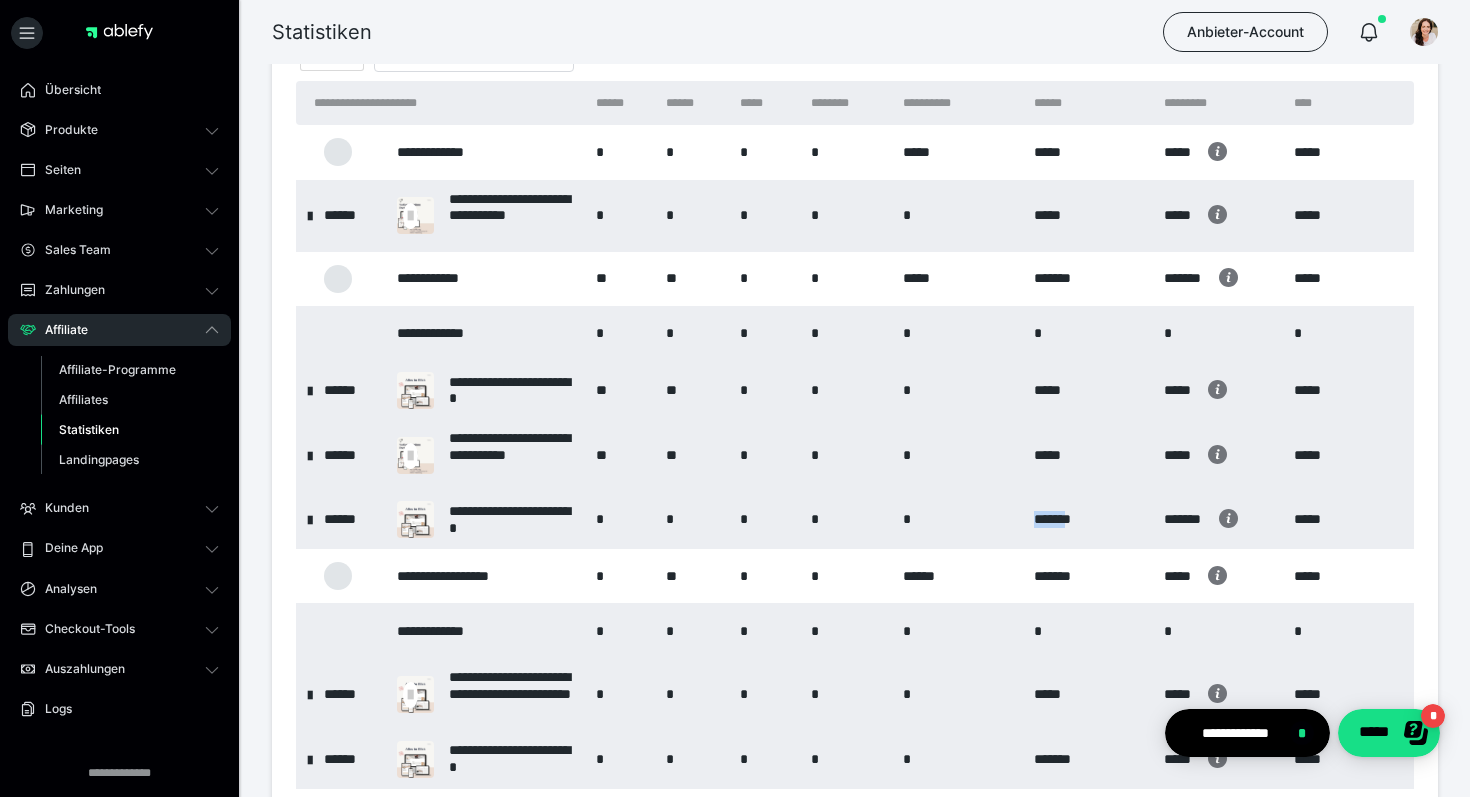 drag, startPoint x: 1033, startPoint y: 518, endPoint x: 1076, endPoint y: 519, distance: 43.011627 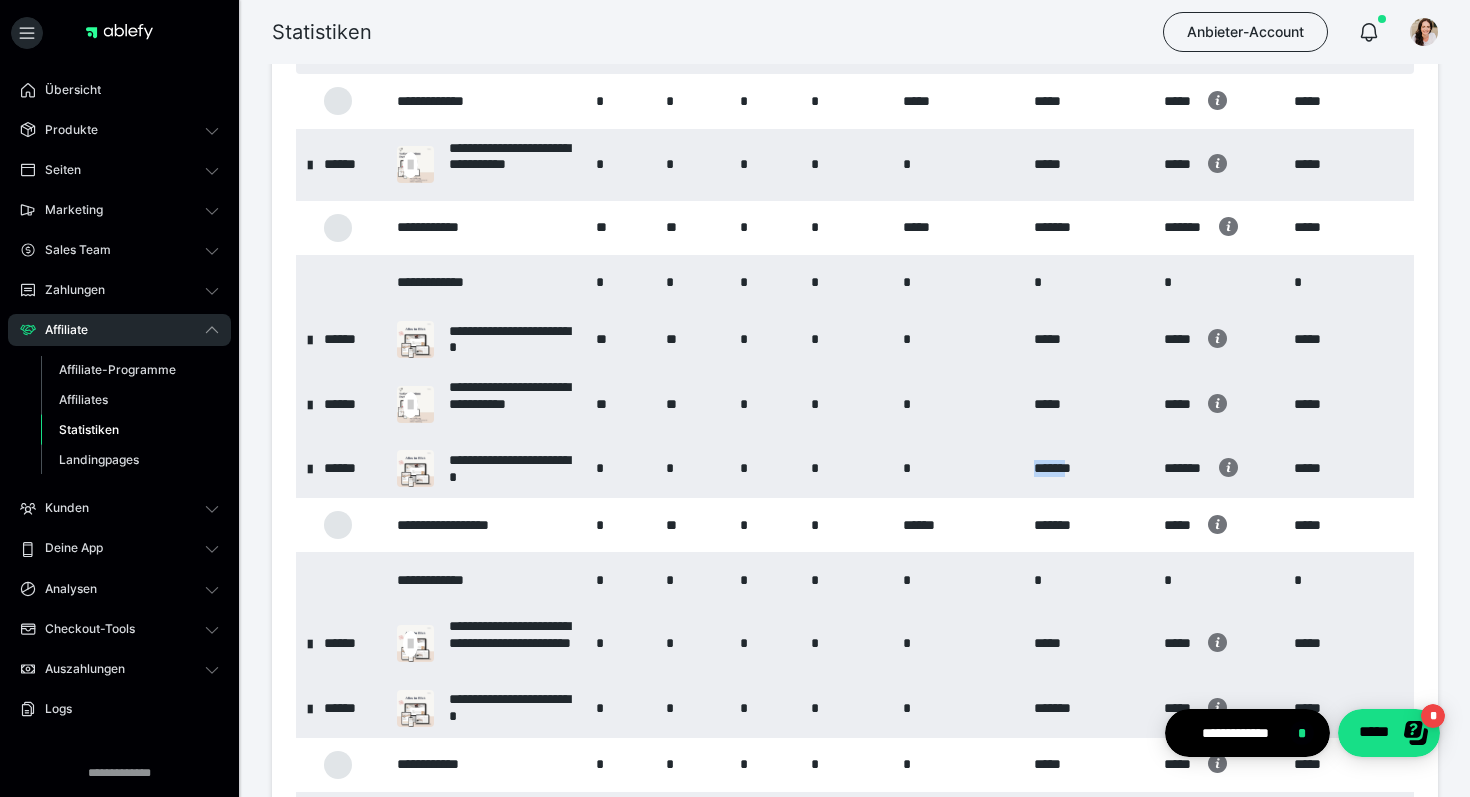 scroll, scrollTop: 188, scrollLeft: 0, axis: vertical 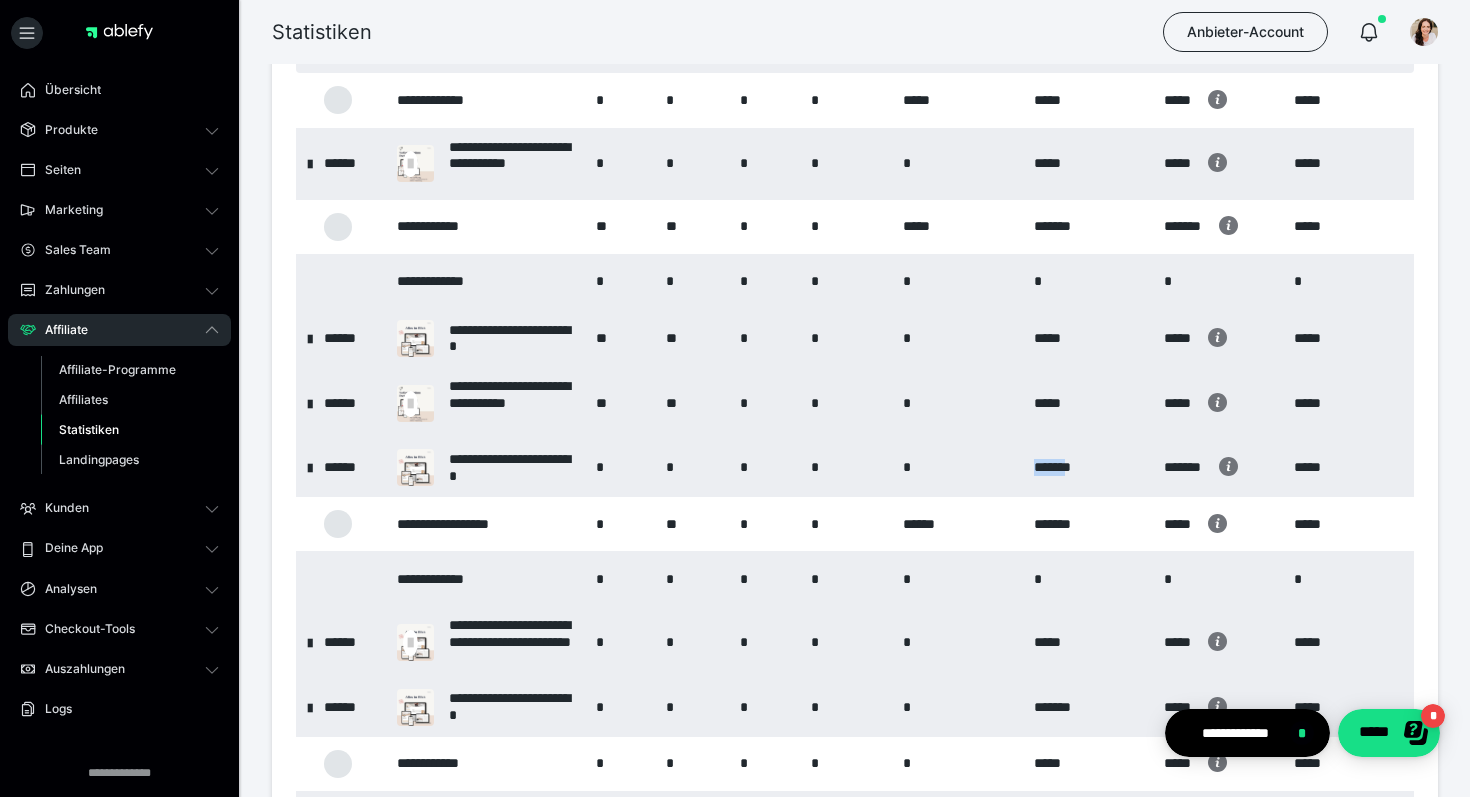 click at bounding box center [310, 467] 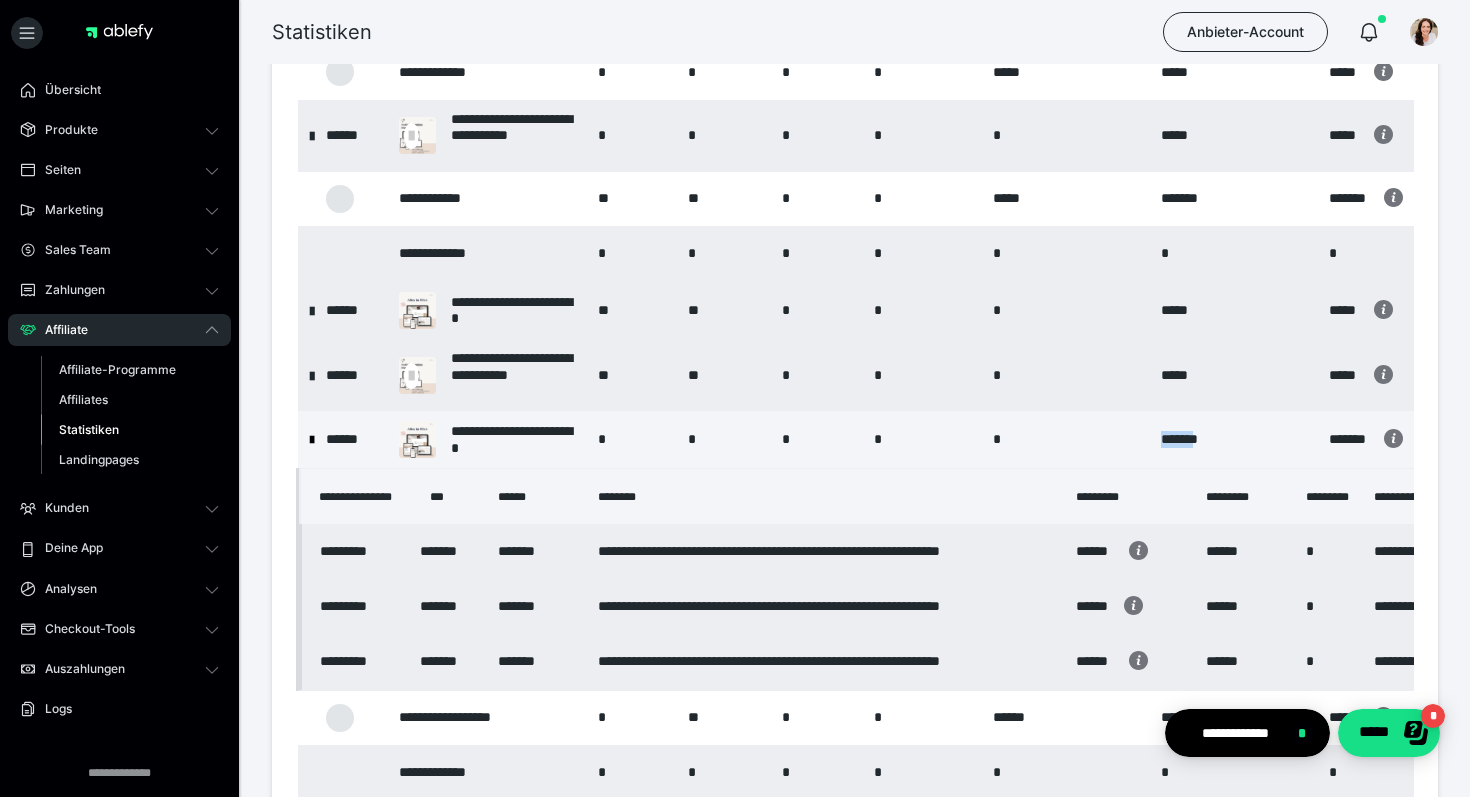 scroll, scrollTop: 195, scrollLeft: 0, axis: vertical 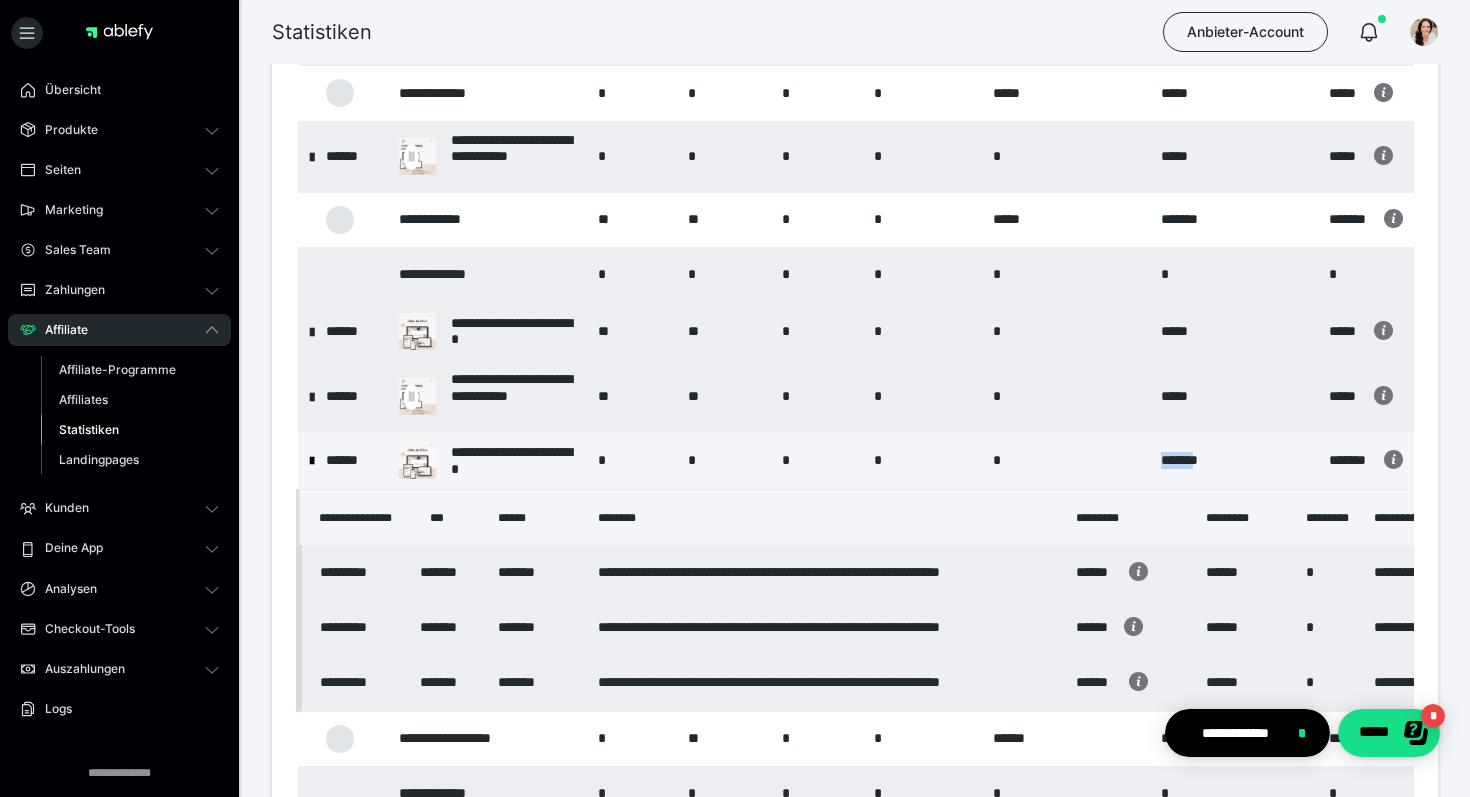 click at bounding box center [312, 461] 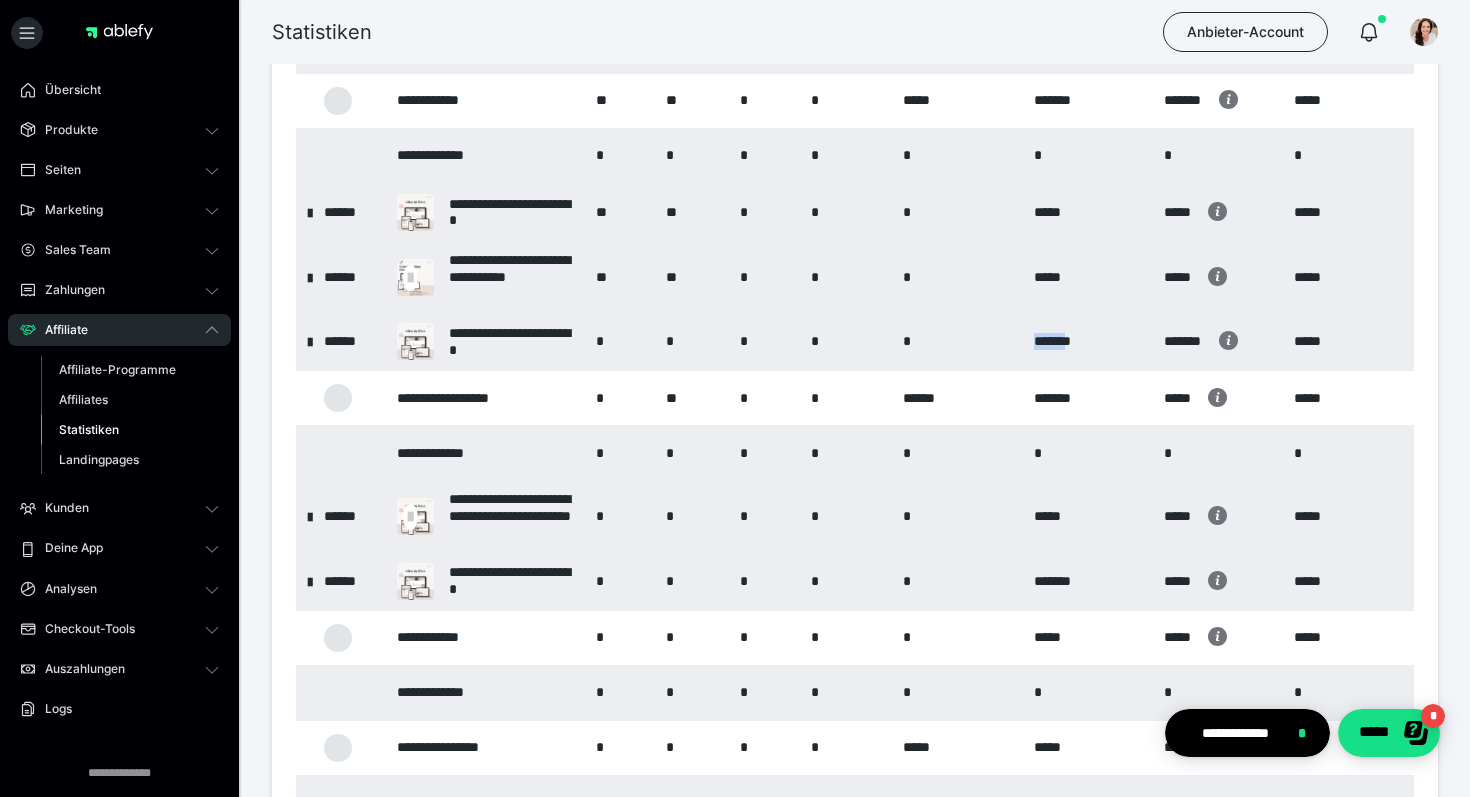 scroll, scrollTop: 318, scrollLeft: 0, axis: vertical 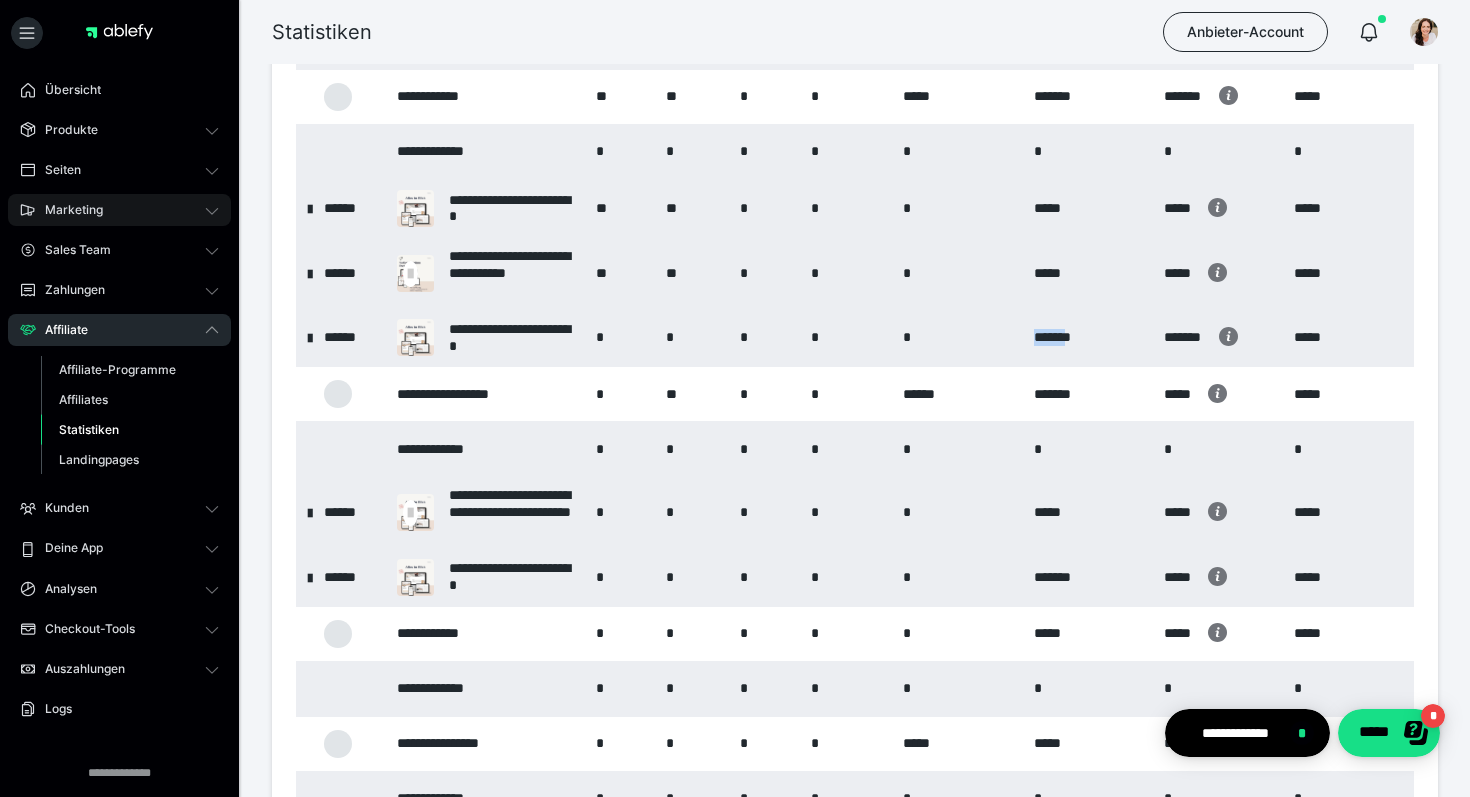 click on "Marketing" at bounding box center [67, 210] 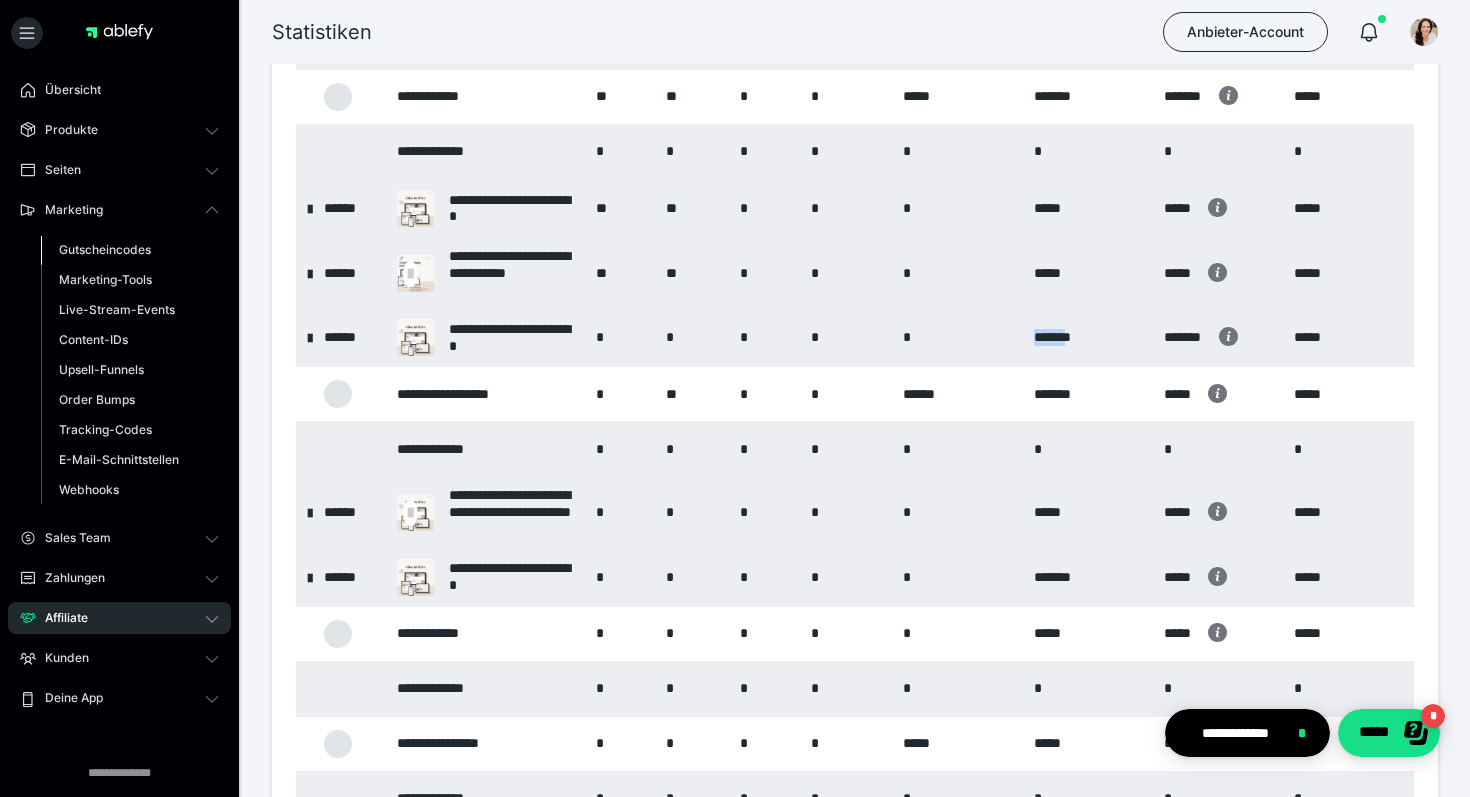 click on "Gutscheincodes" at bounding box center (130, 250) 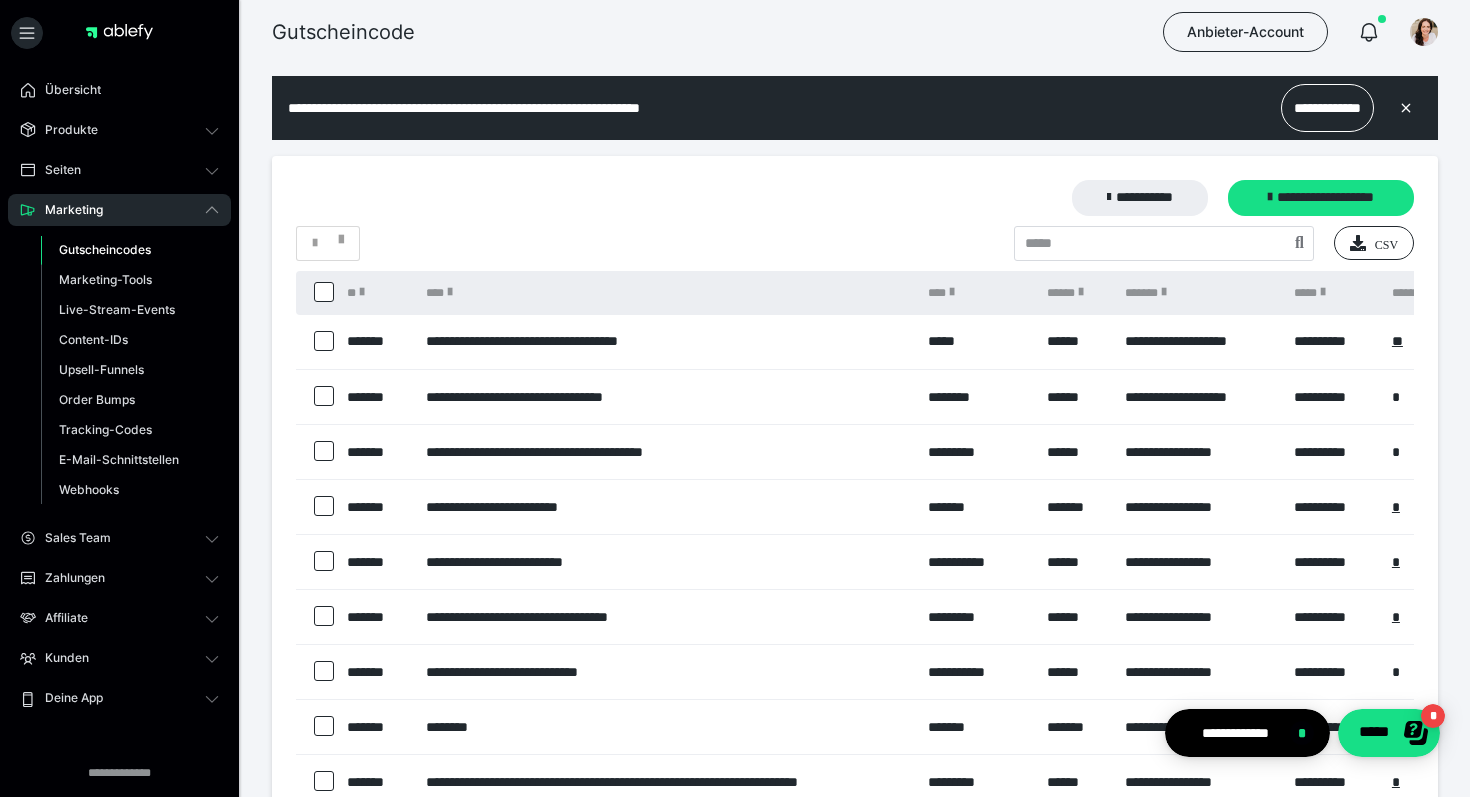 scroll, scrollTop: 0, scrollLeft: 0, axis: both 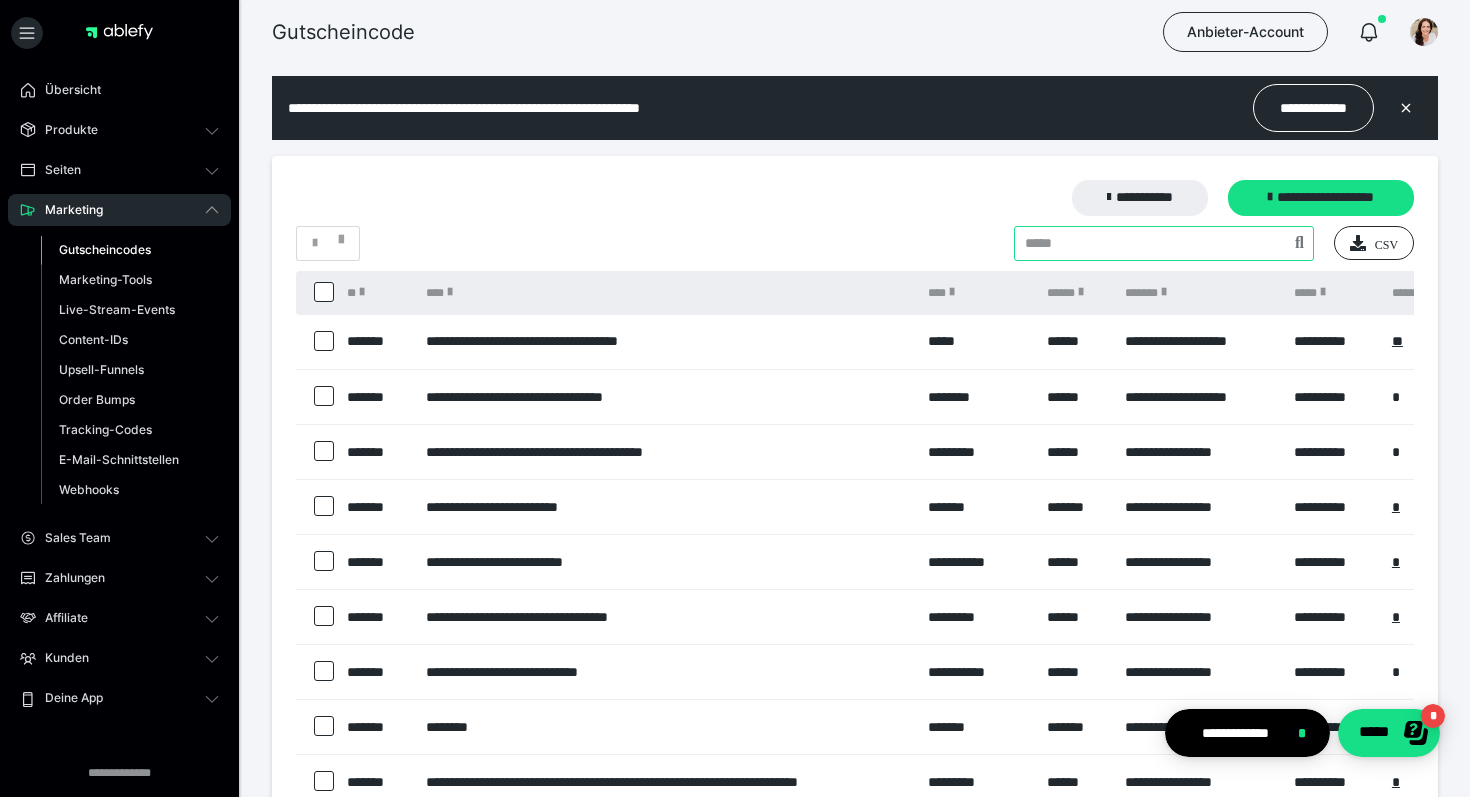 click at bounding box center (1164, 243) 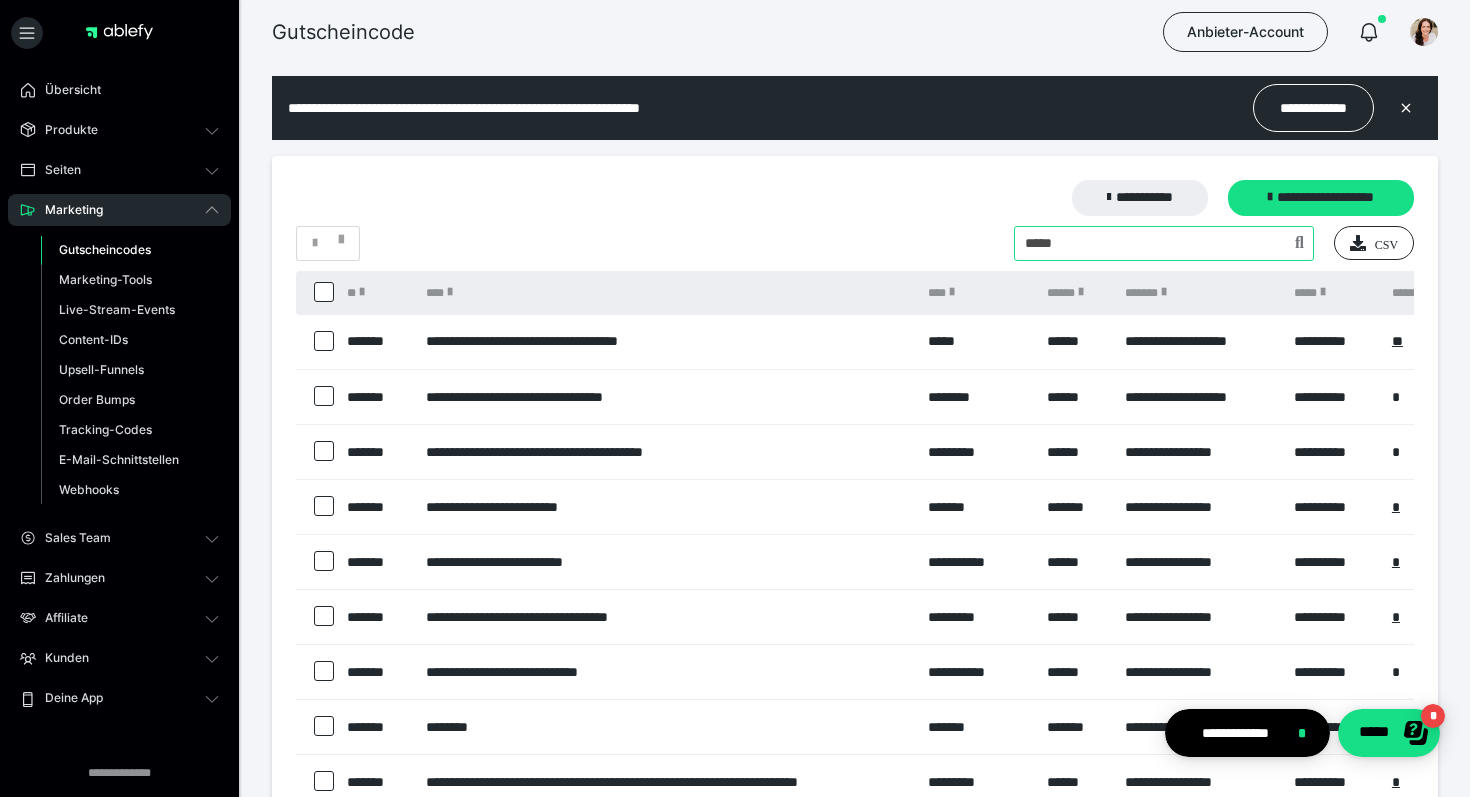 type on "*****" 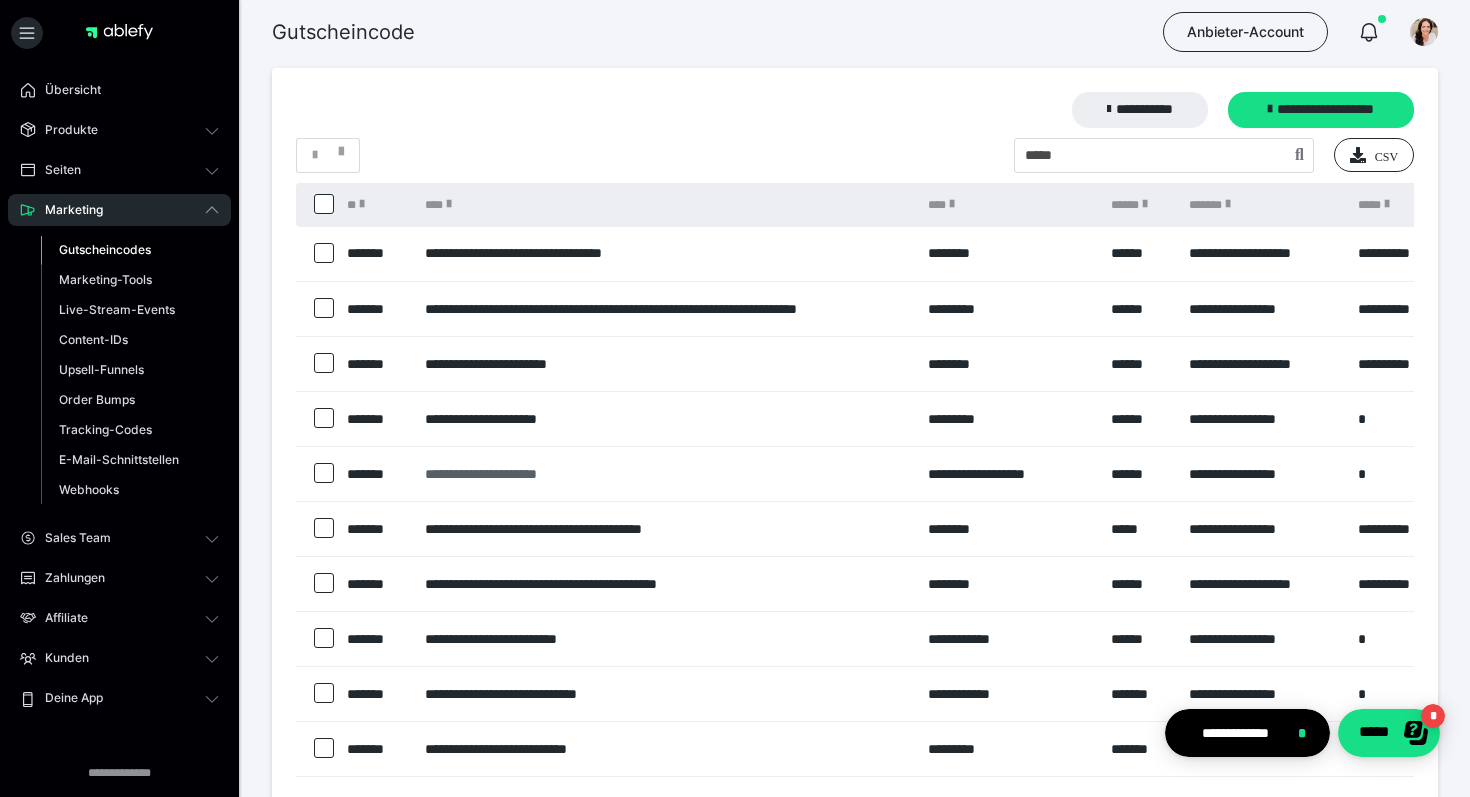 scroll, scrollTop: 111, scrollLeft: 0, axis: vertical 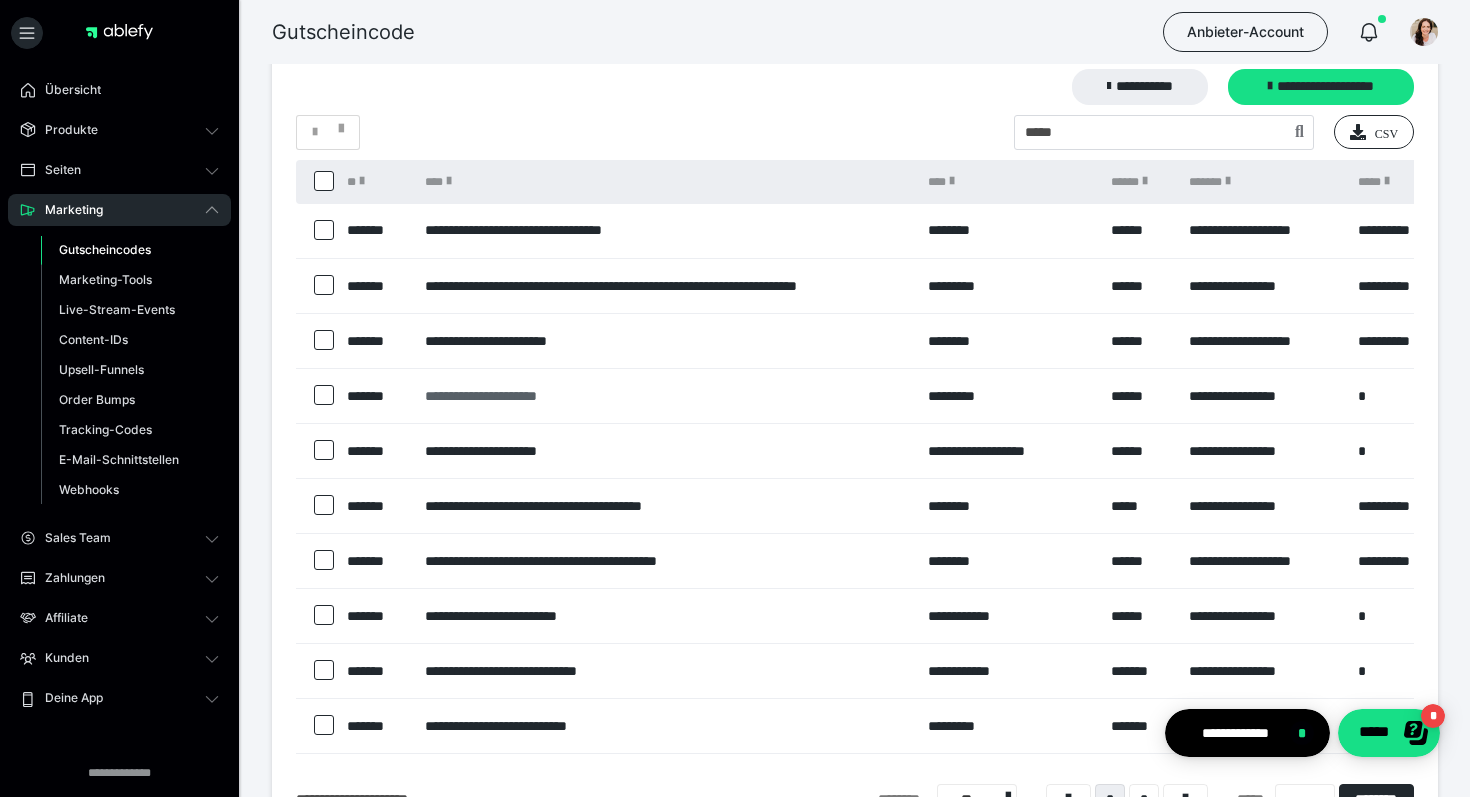 click on "**********" at bounding box center [666, 396] 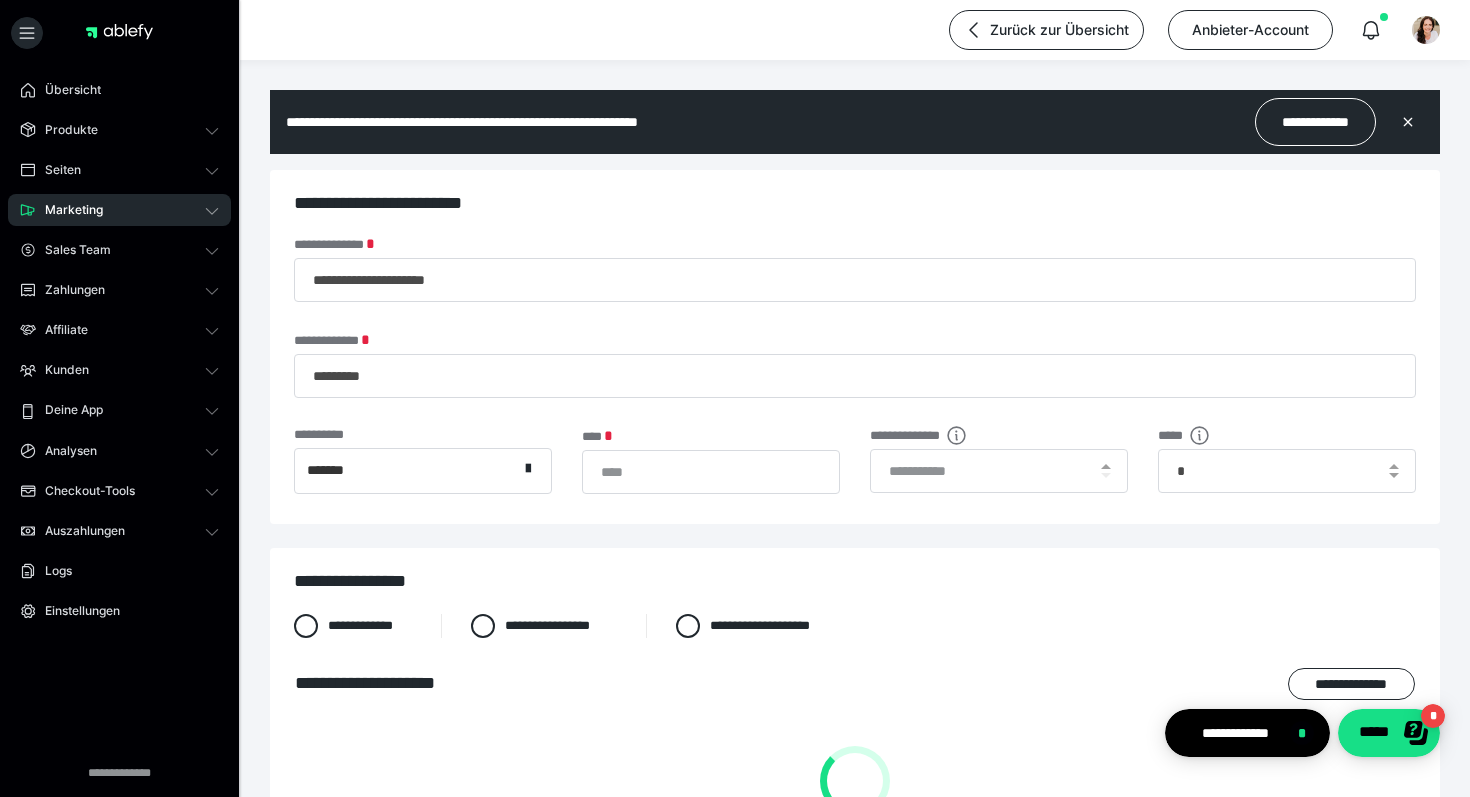 scroll, scrollTop: 0, scrollLeft: 0, axis: both 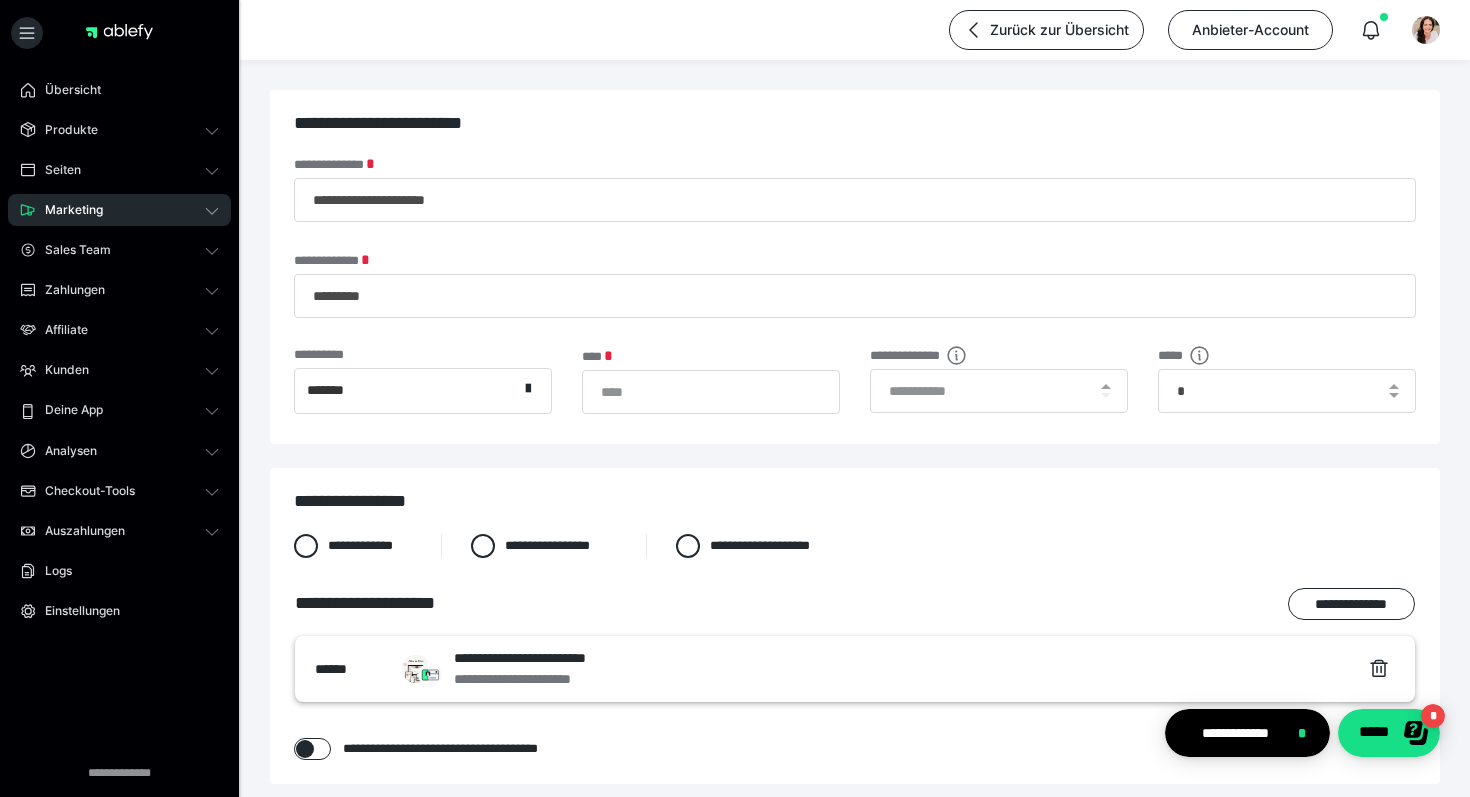 click on "Marketing" at bounding box center (67, 210) 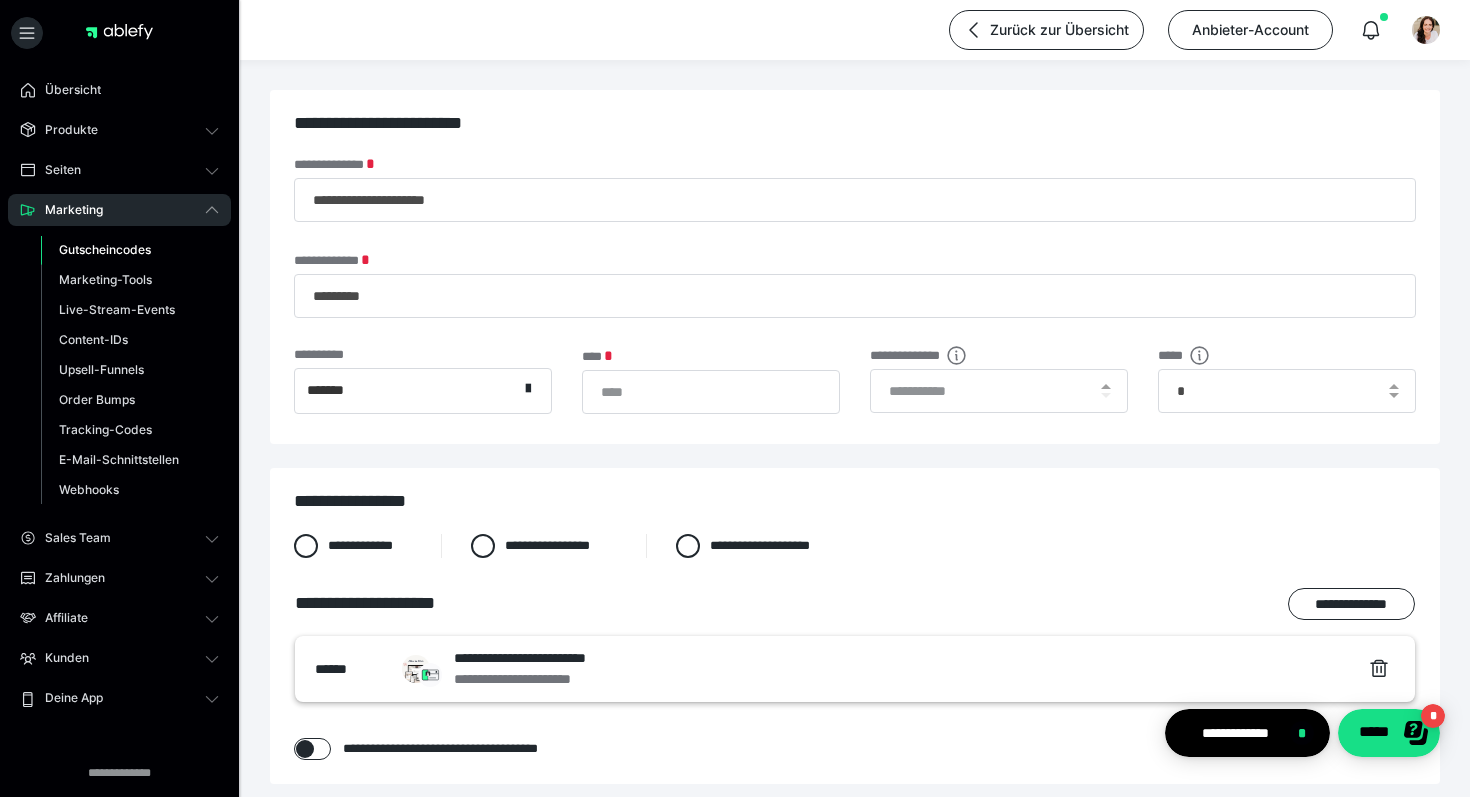 click on "Gutscheincodes" at bounding box center (105, 249) 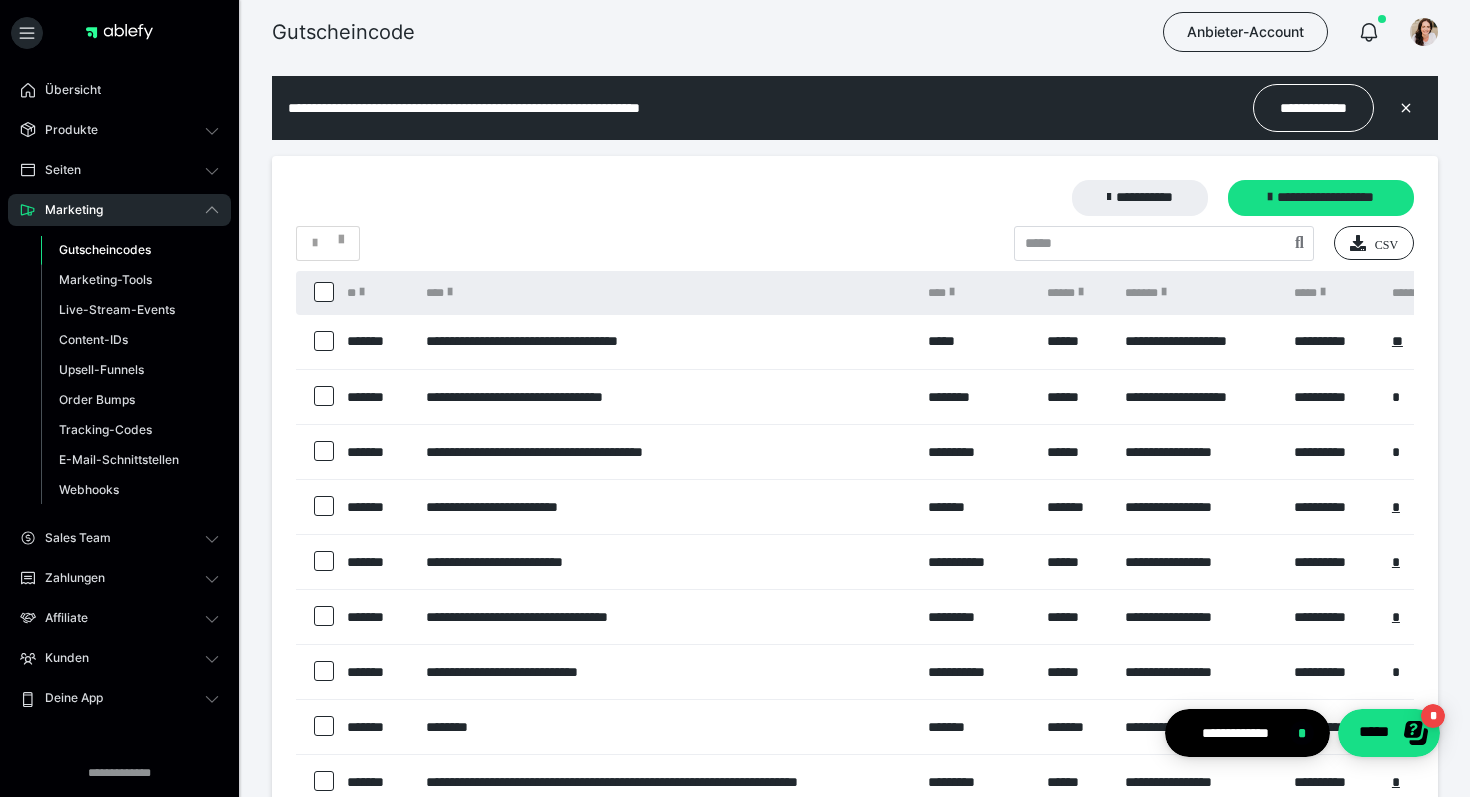 scroll, scrollTop: 0, scrollLeft: 0, axis: both 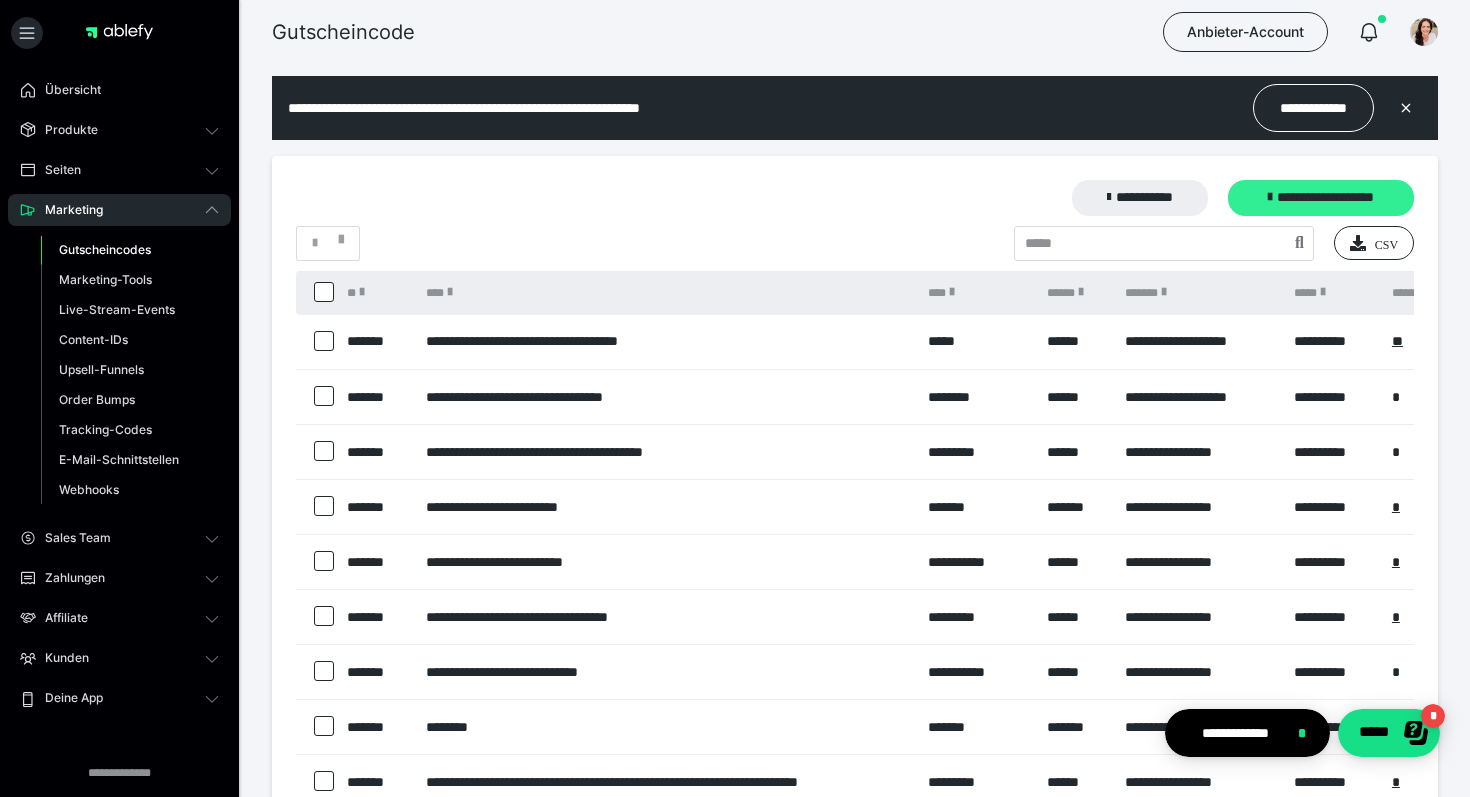 click on "**********" at bounding box center [1321, 198] 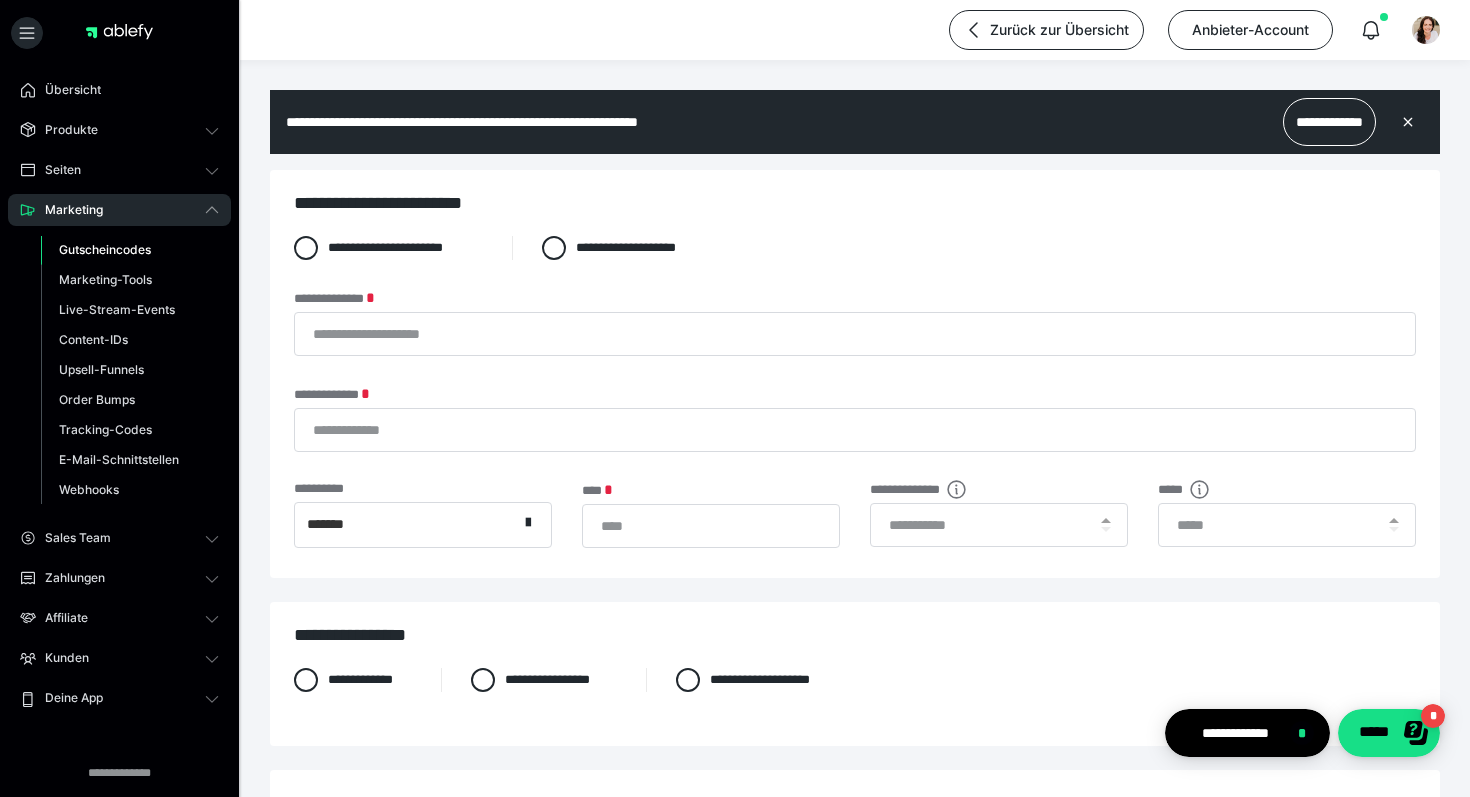 scroll, scrollTop: 0, scrollLeft: 0, axis: both 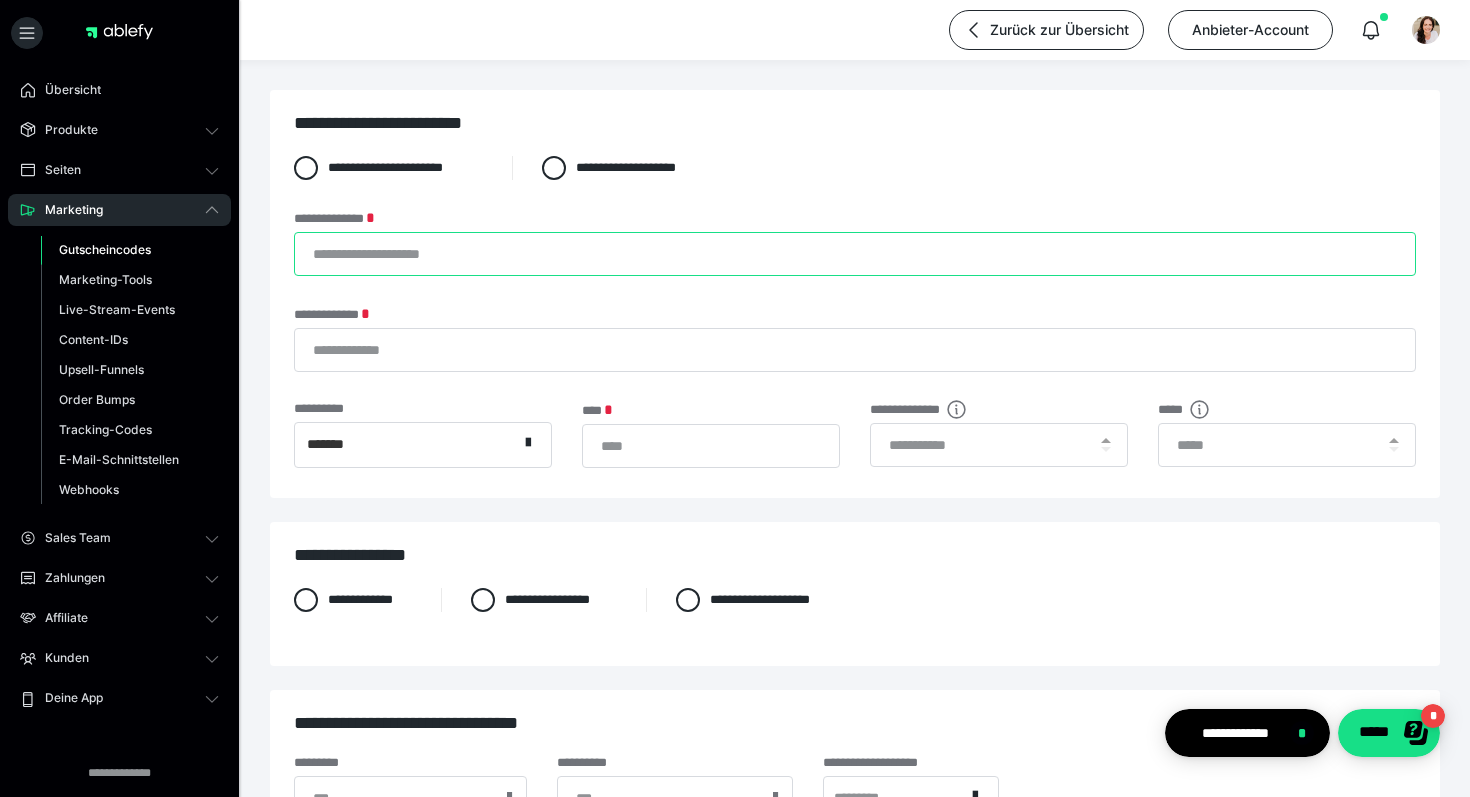 click on "**********" at bounding box center (855, 254) 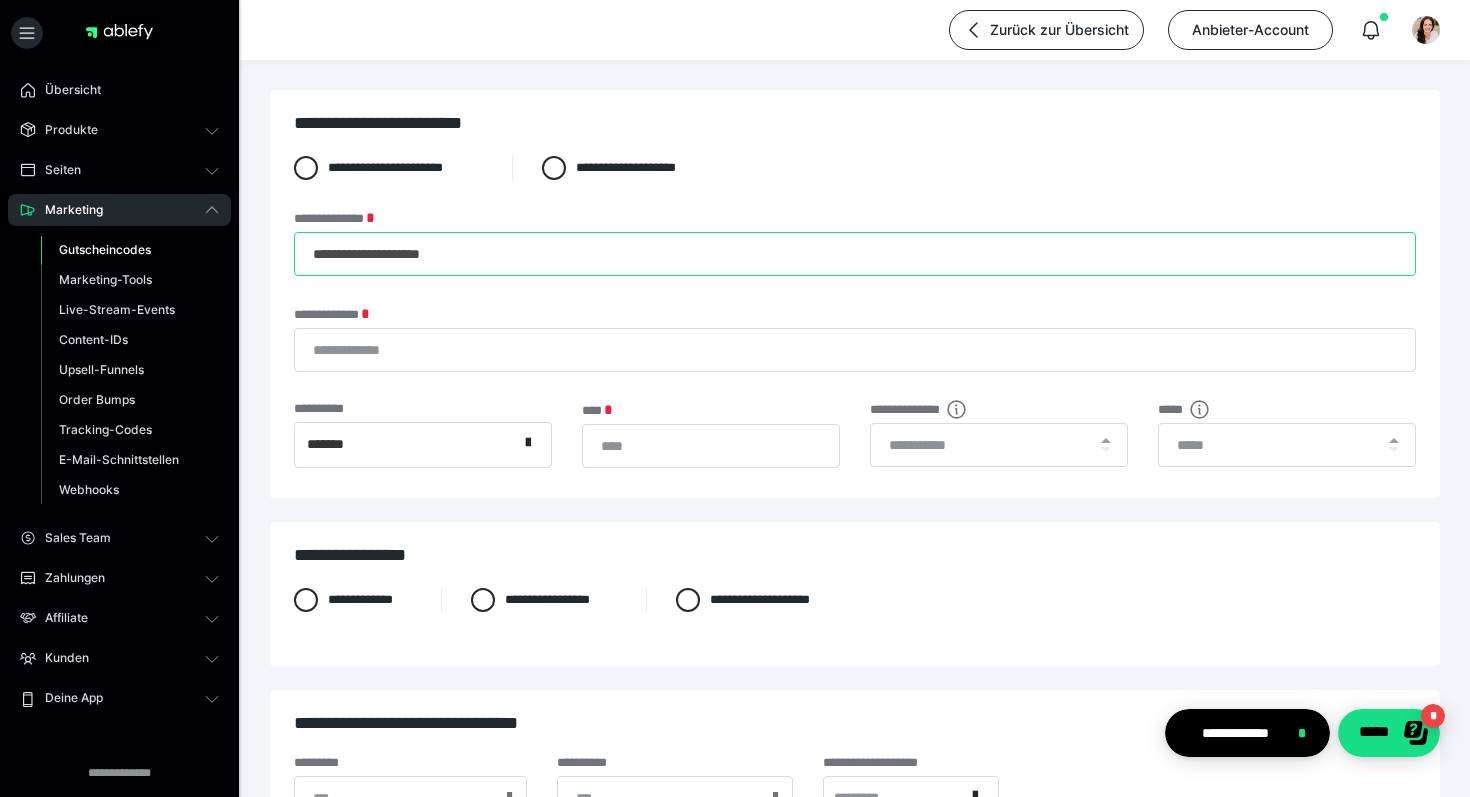 type on "**********" 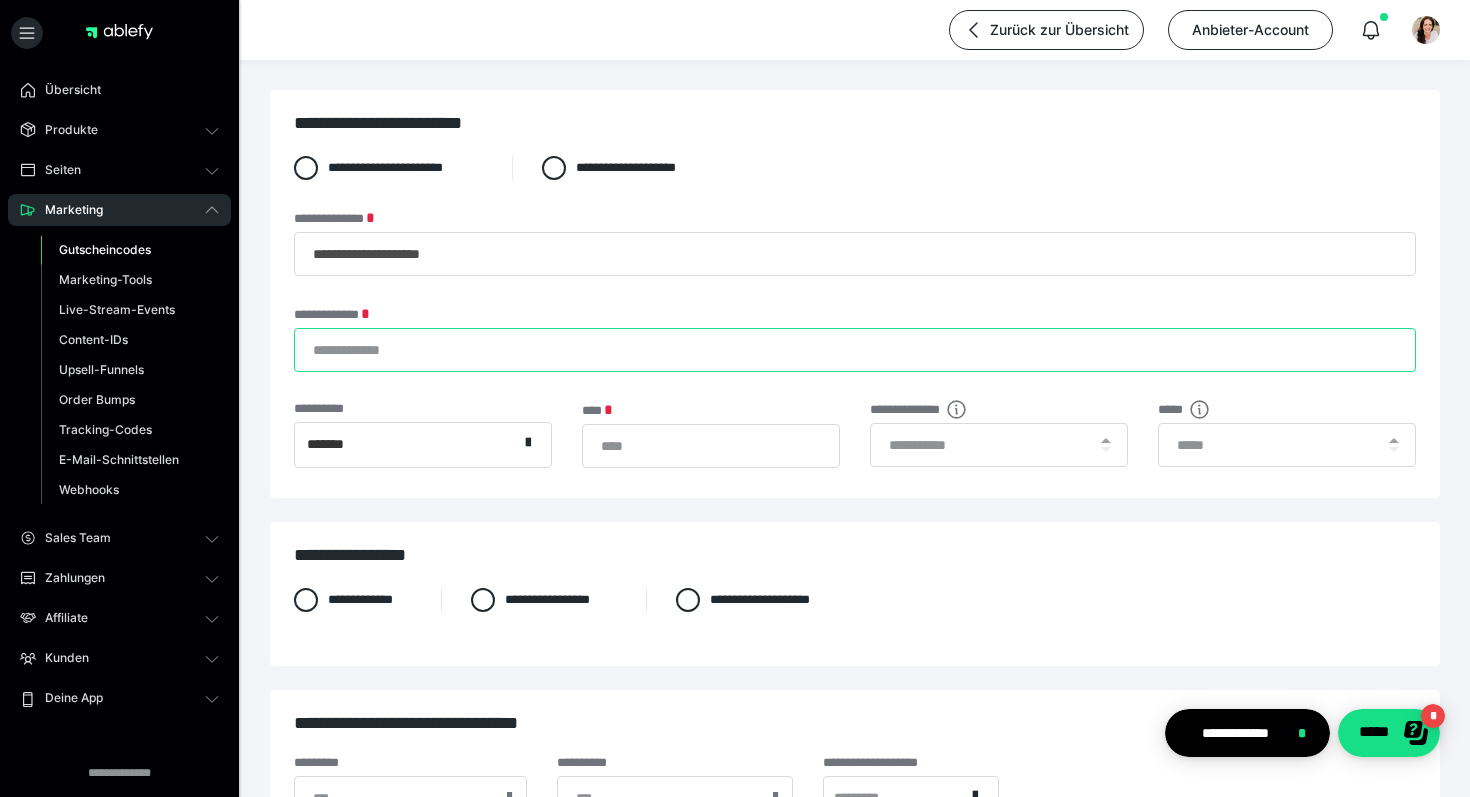 click on "**********" at bounding box center [855, 350] 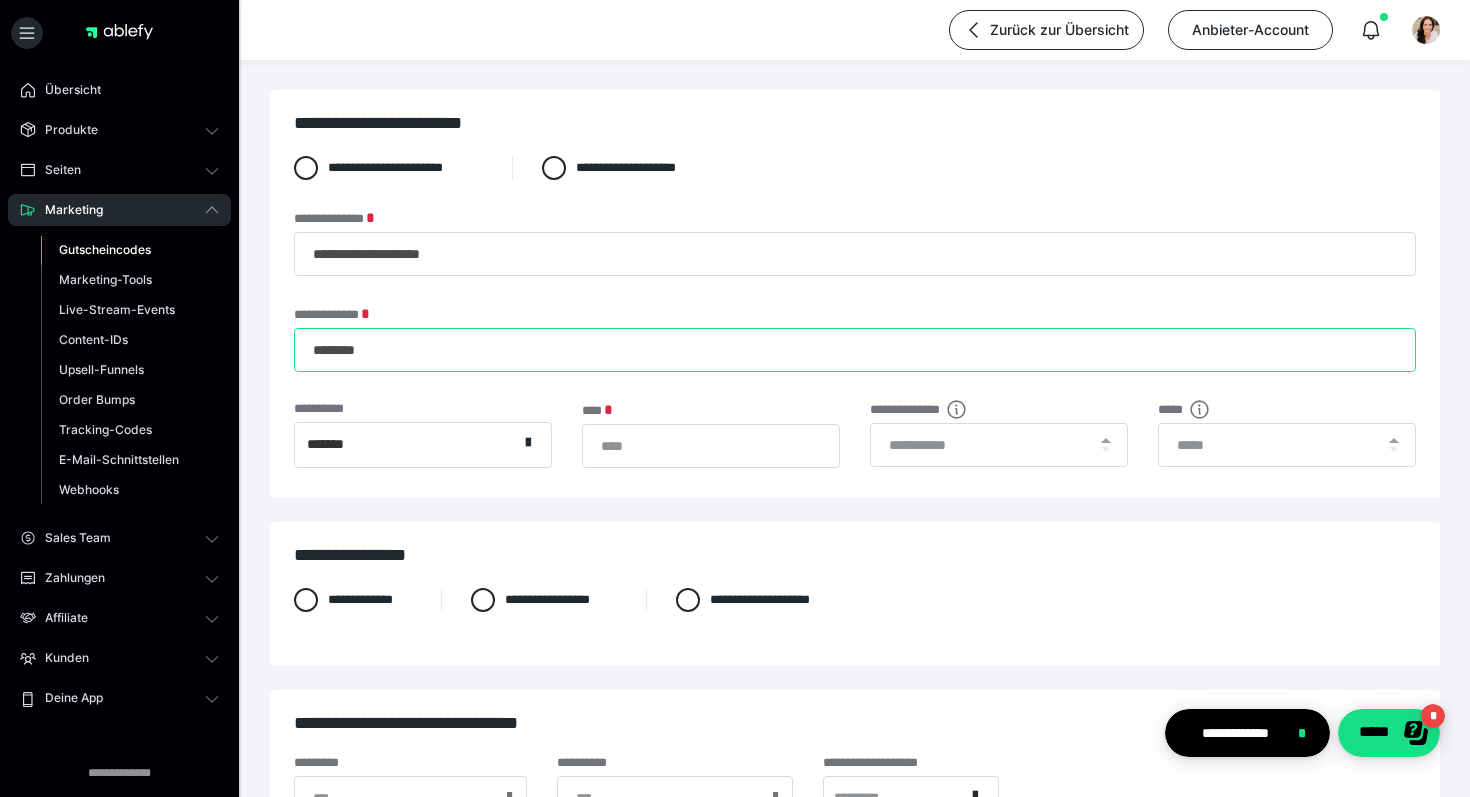 type on "********" 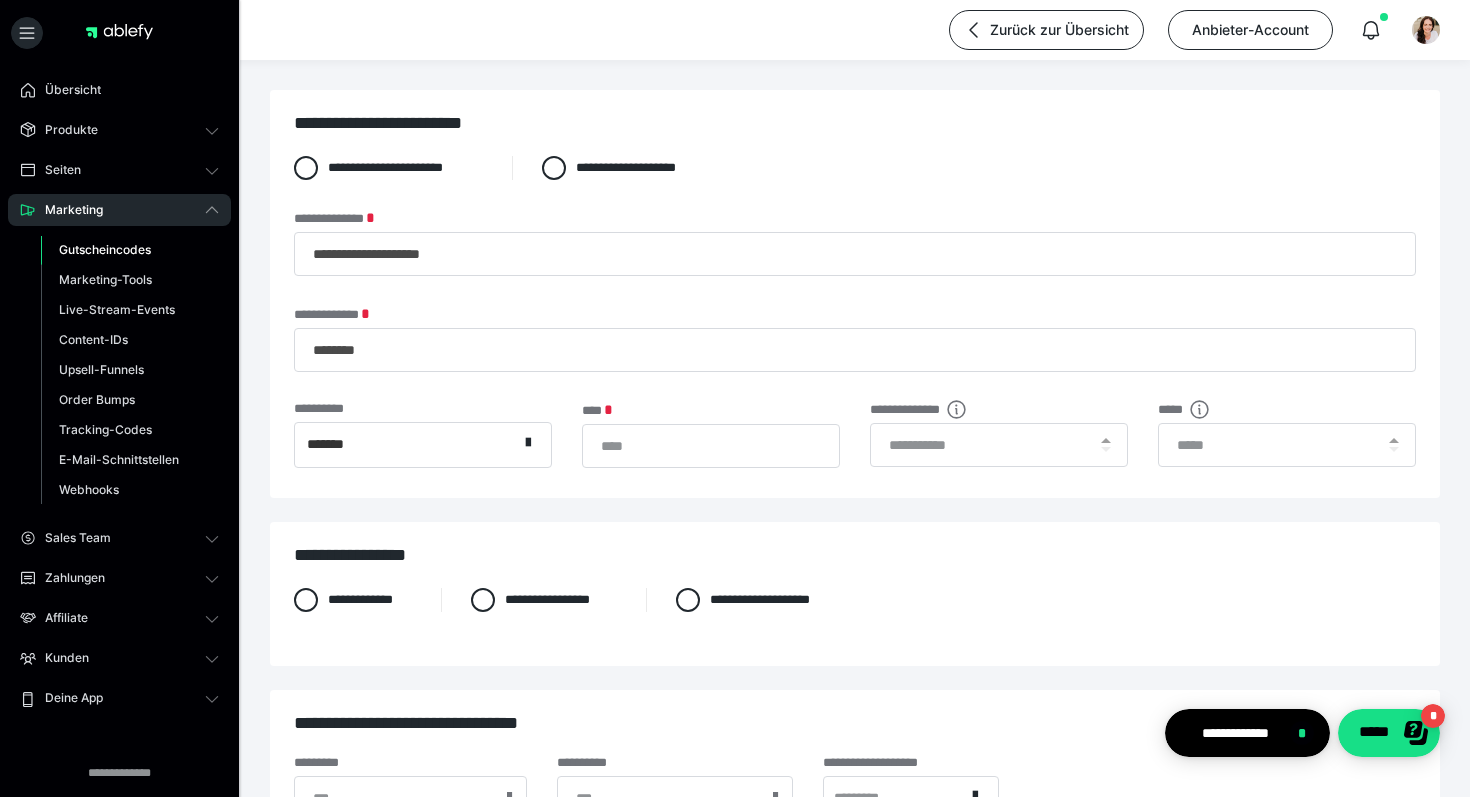 click on "*******" at bounding box center (406, 445) 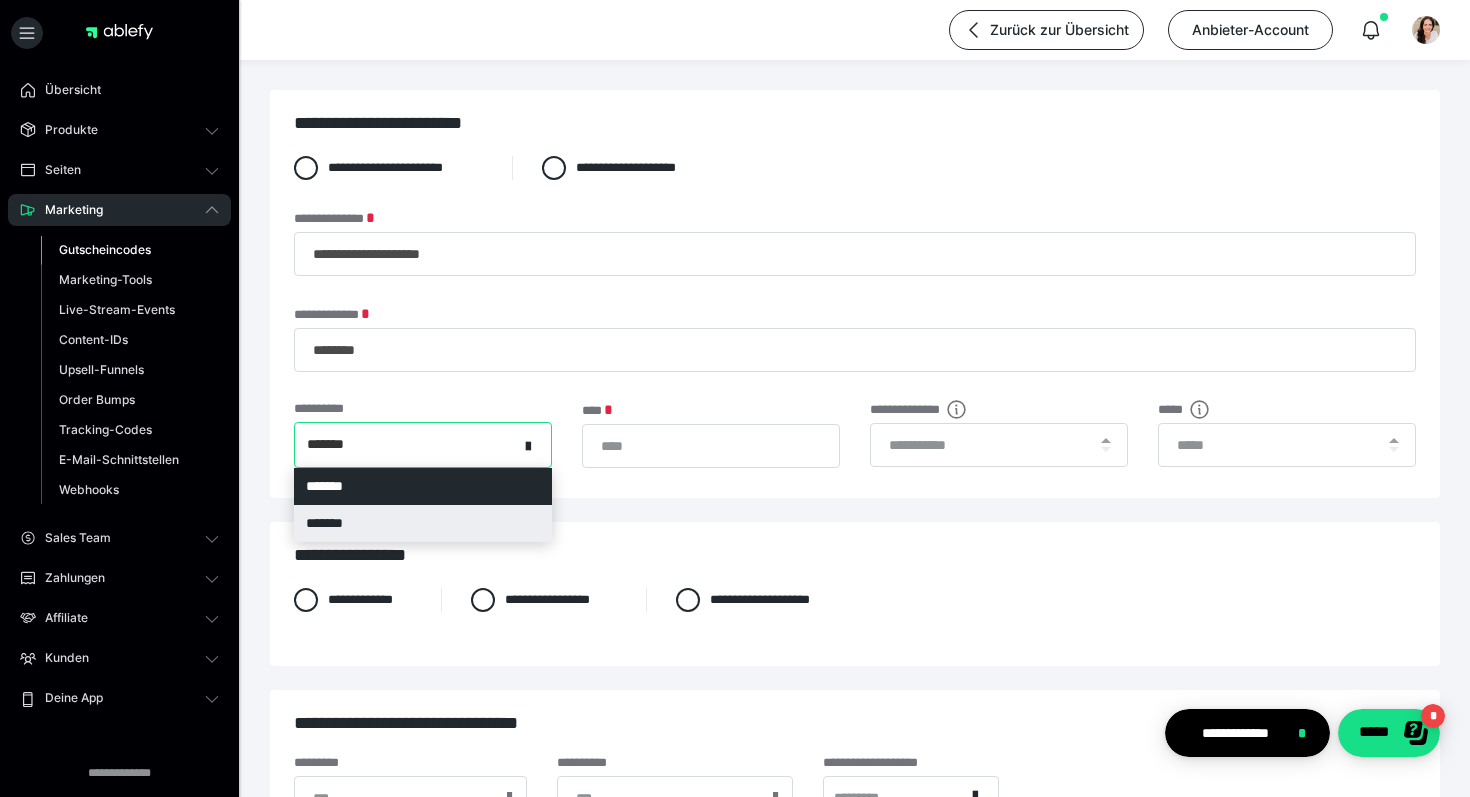 click on "*******" at bounding box center [423, 523] 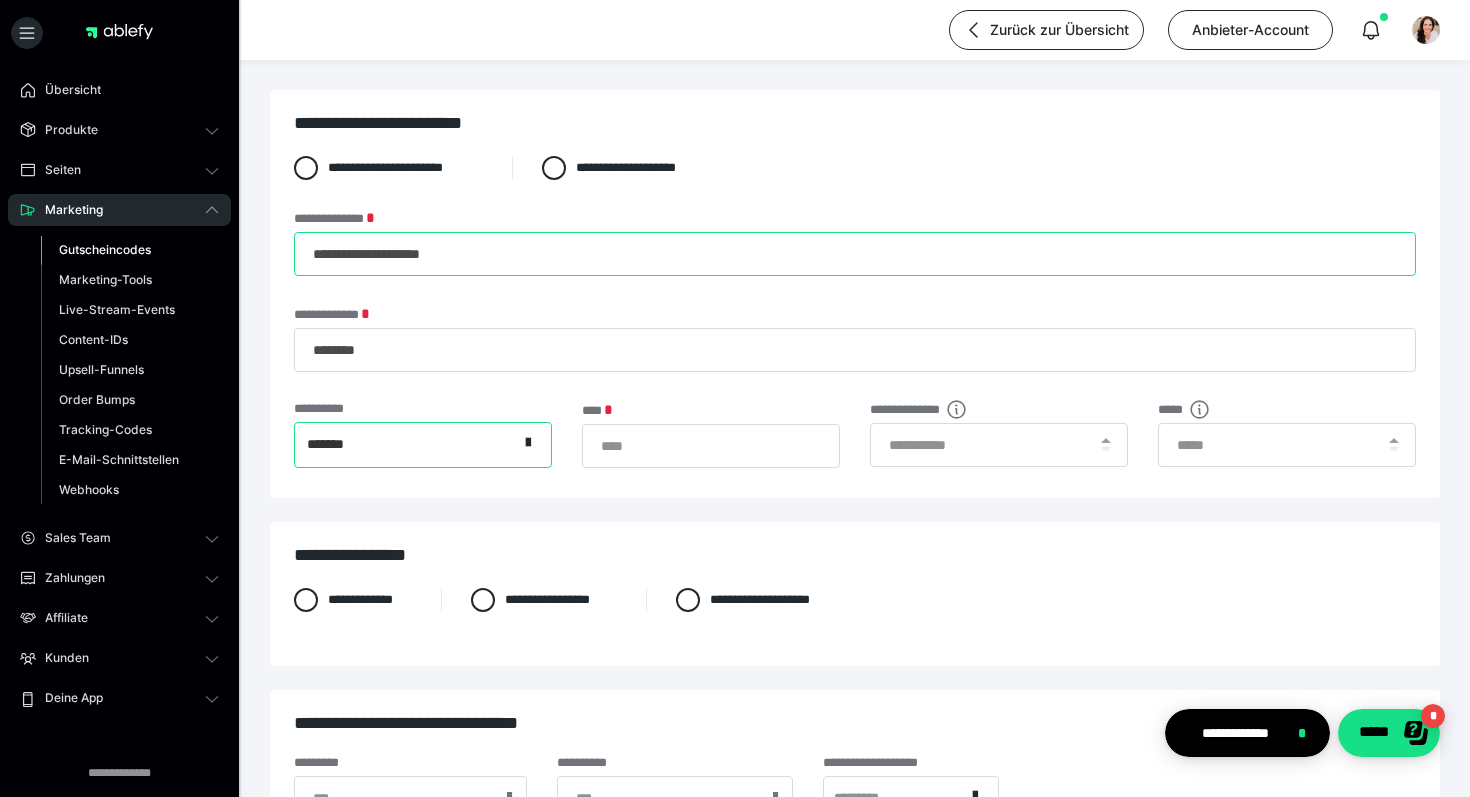 click on "**********" at bounding box center [855, 254] 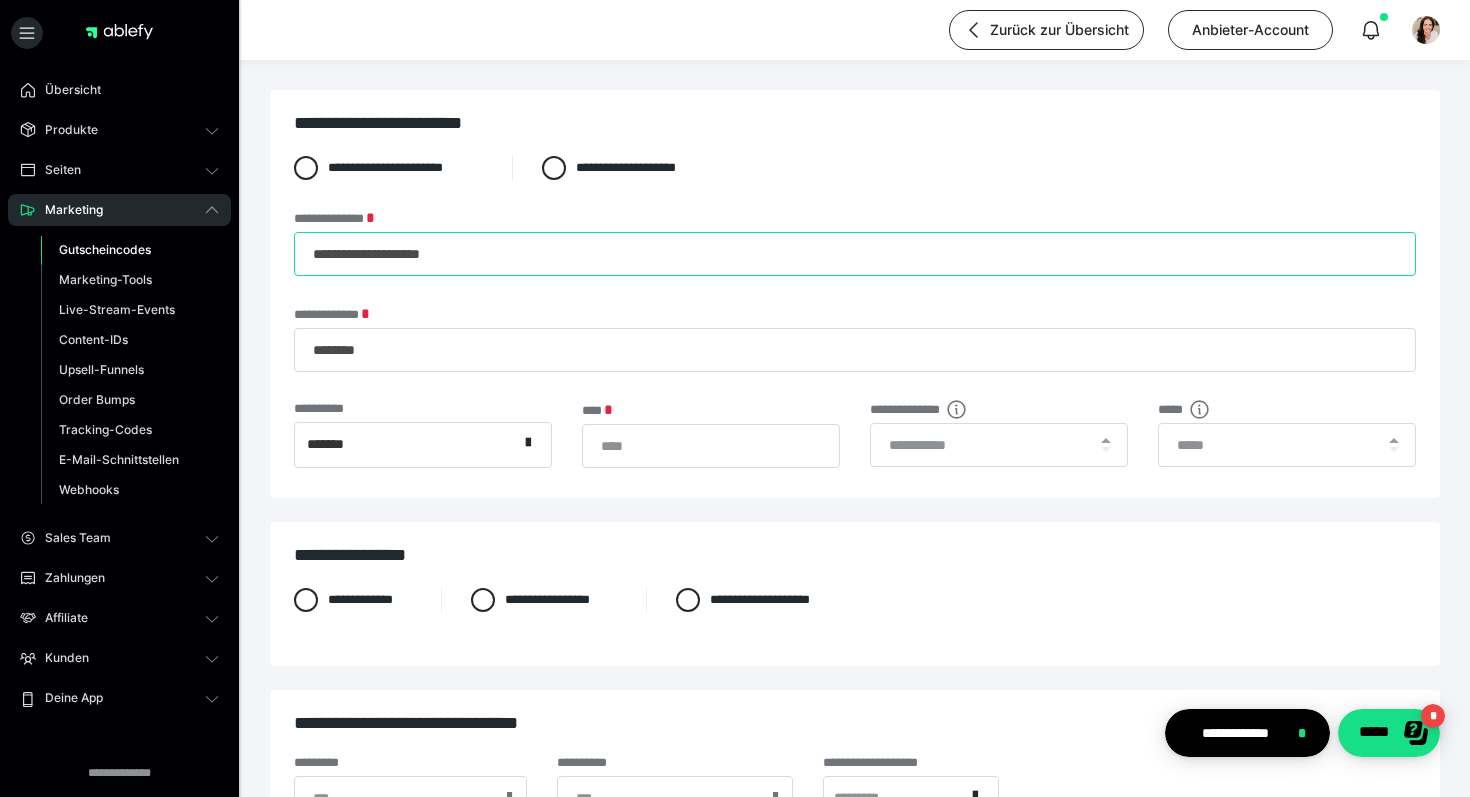 type on "**********" 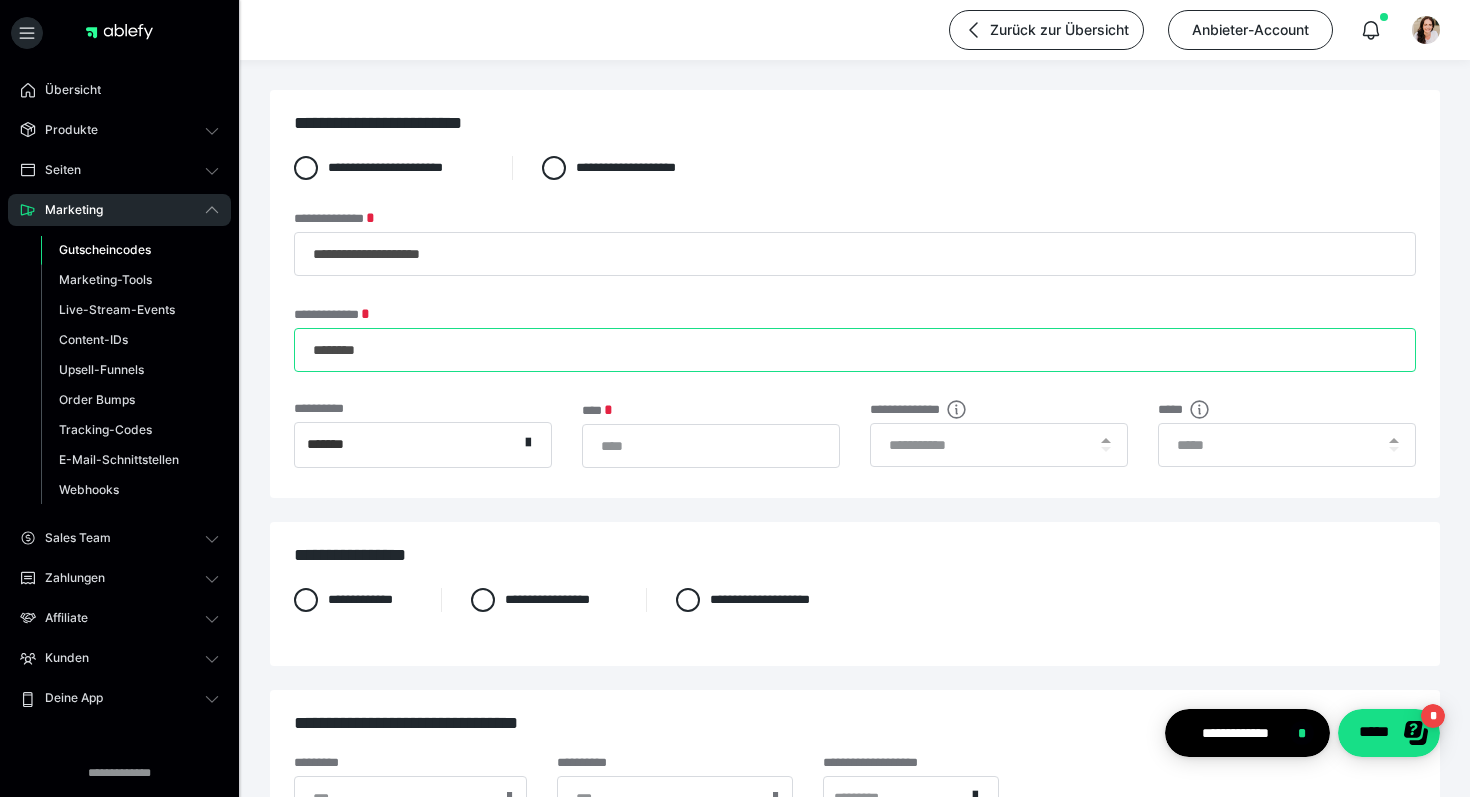 click on "********" at bounding box center [855, 350] 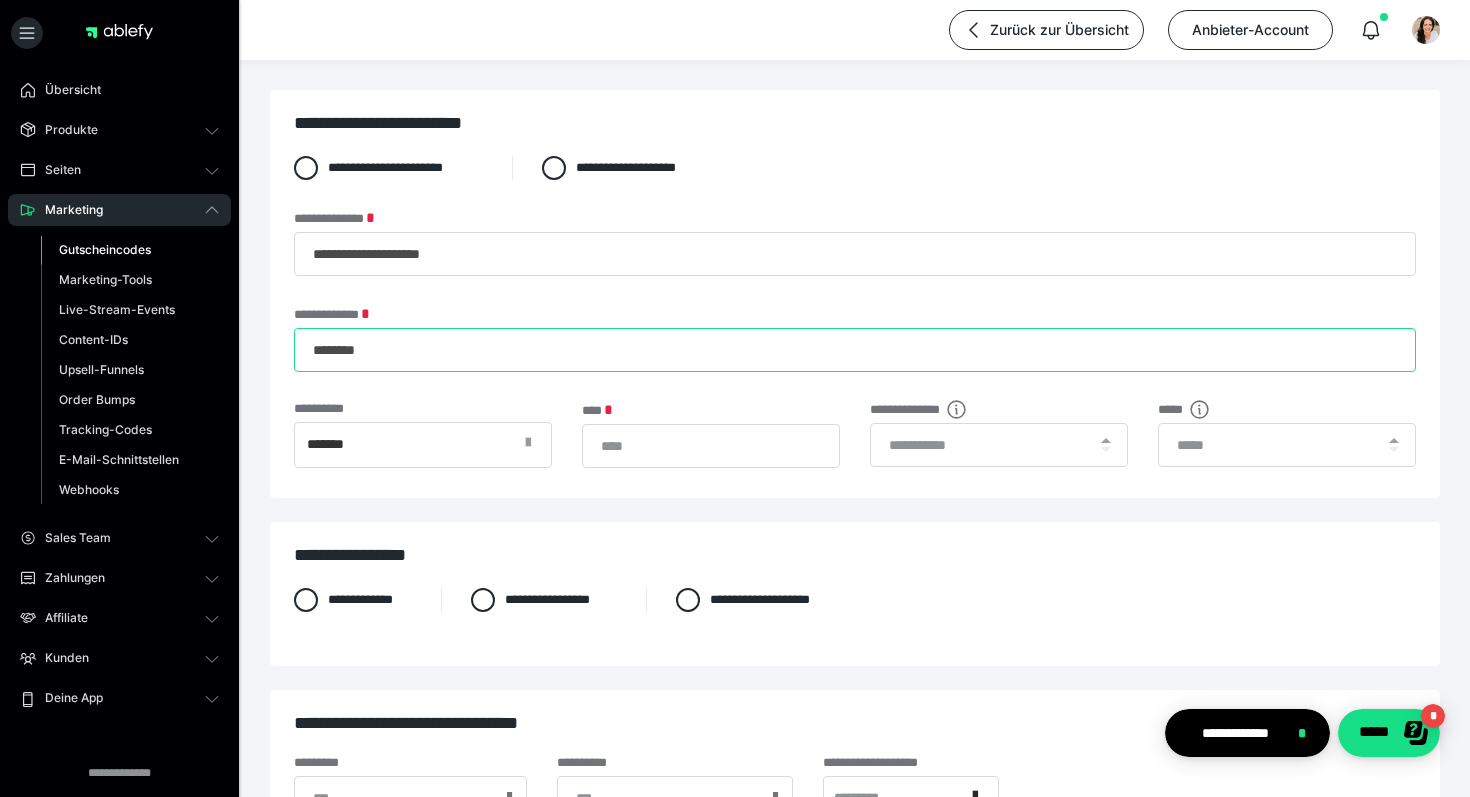 type on "********" 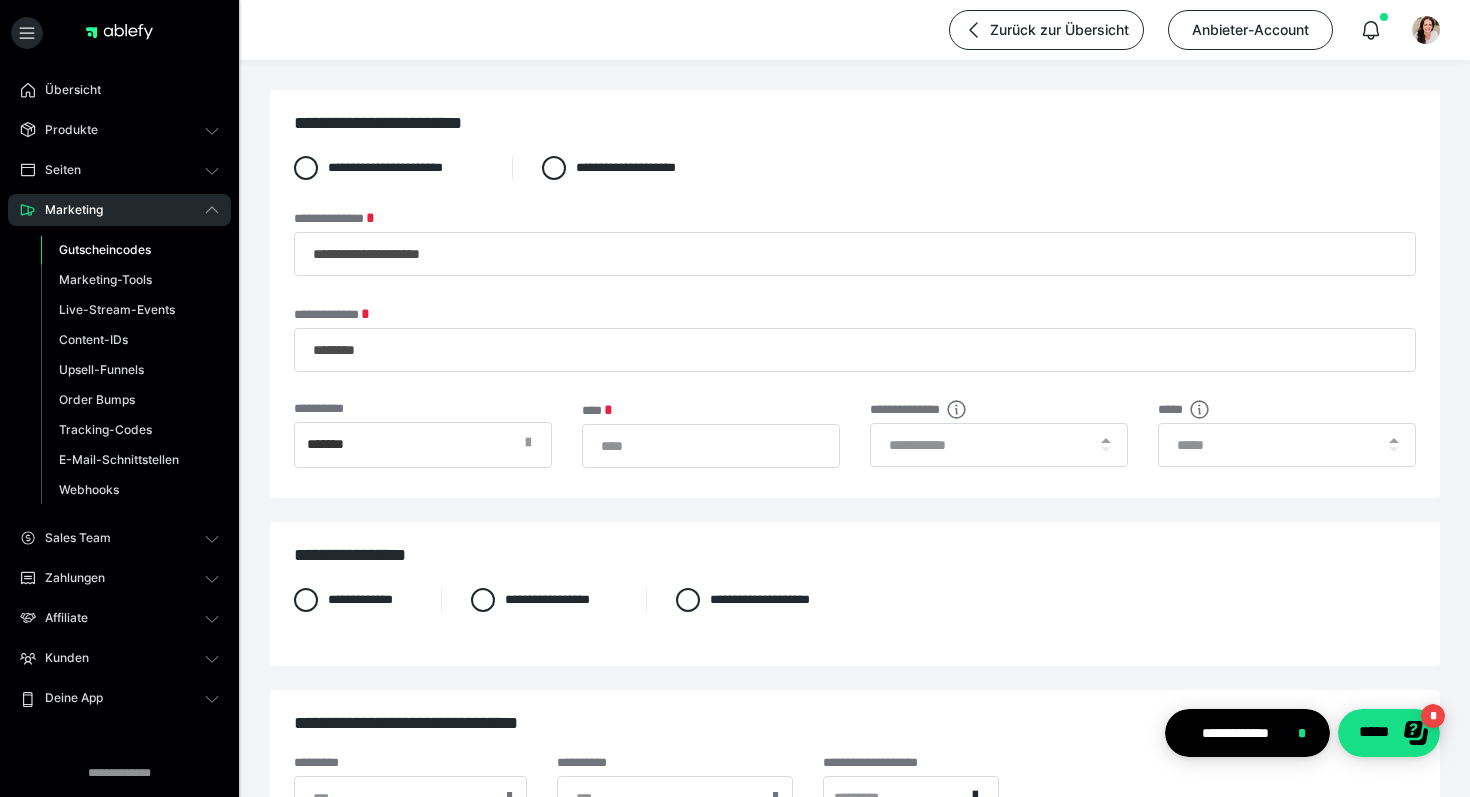 click at bounding box center (534, 445) 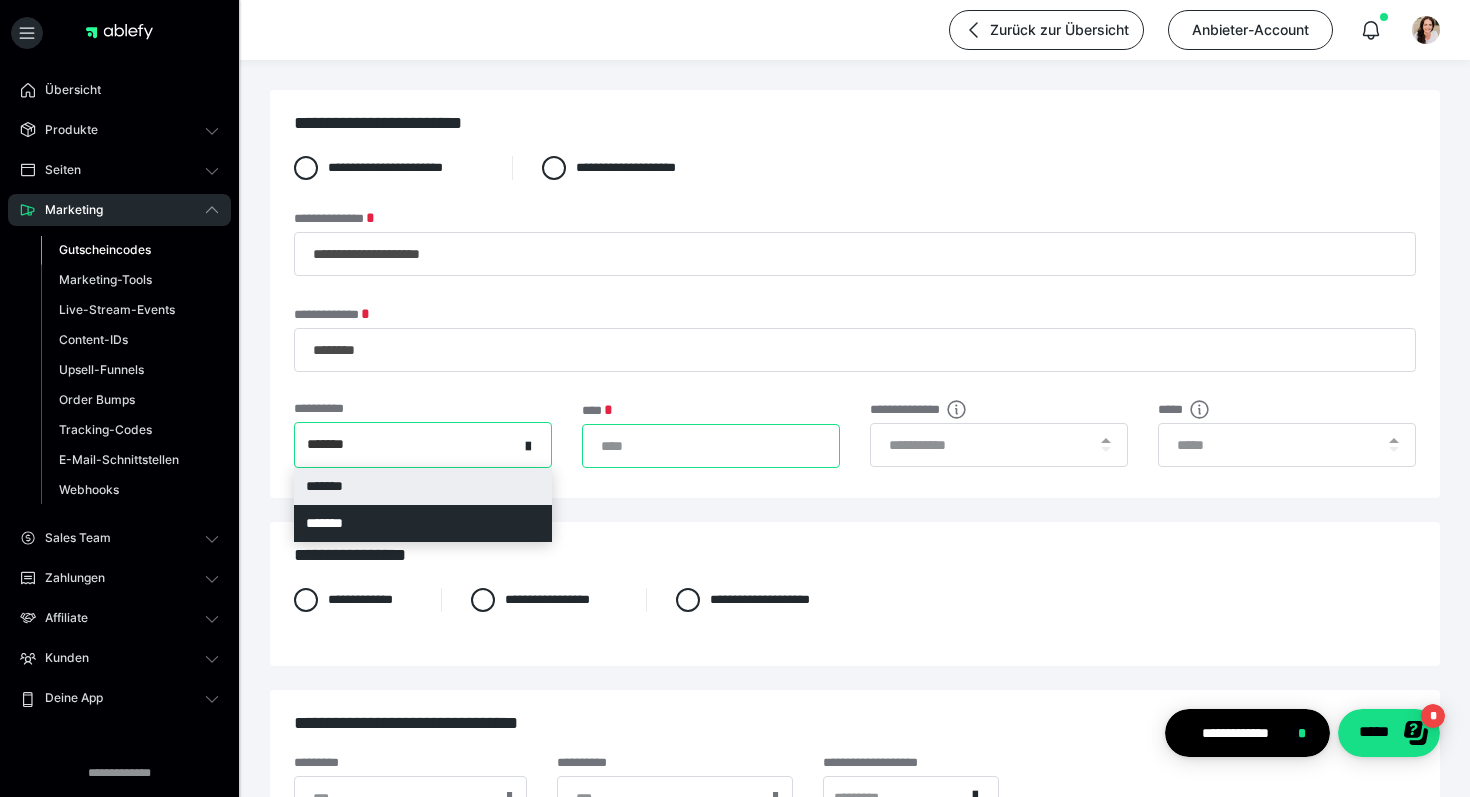 click on "*" at bounding box center [711, 446] 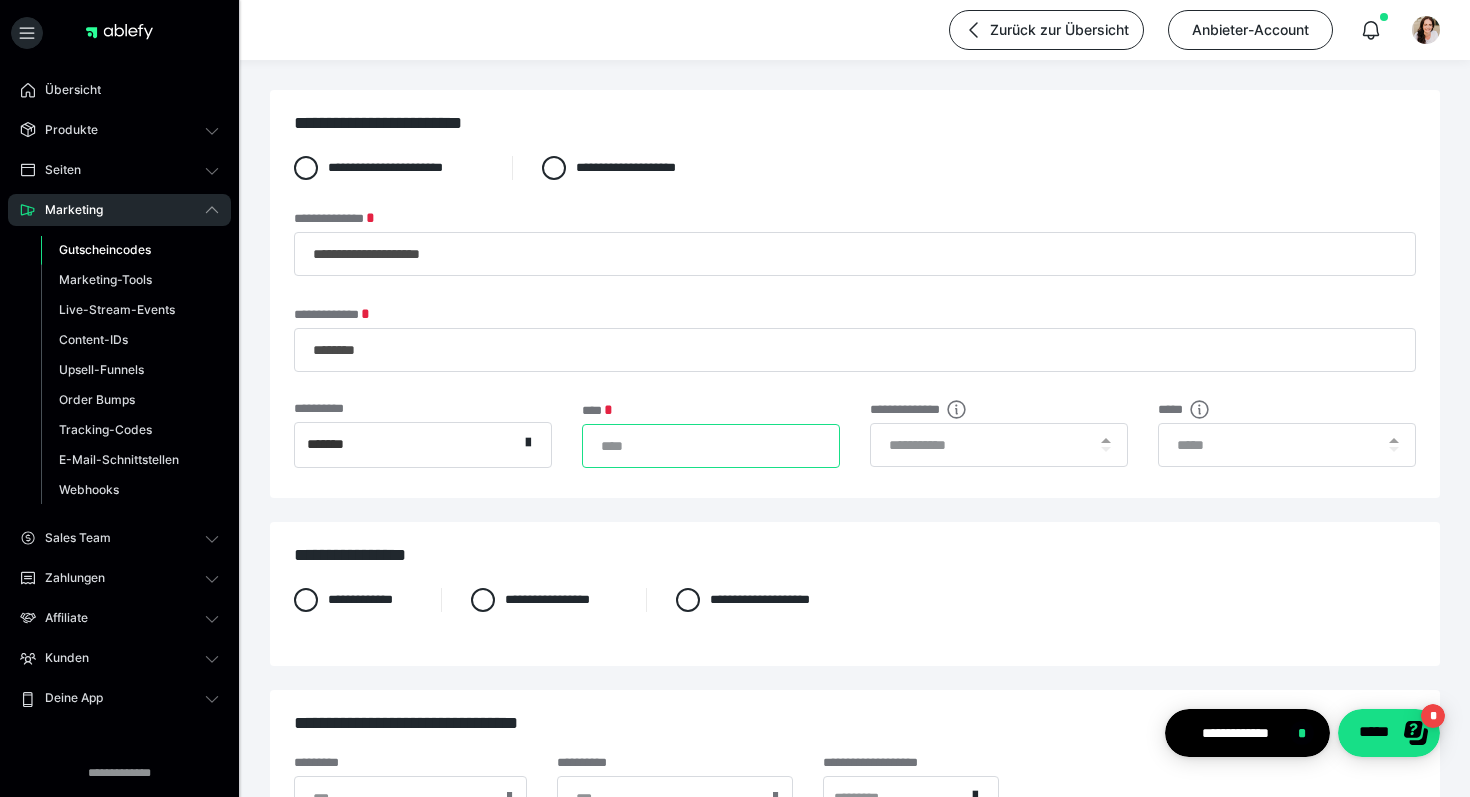 type on "**" 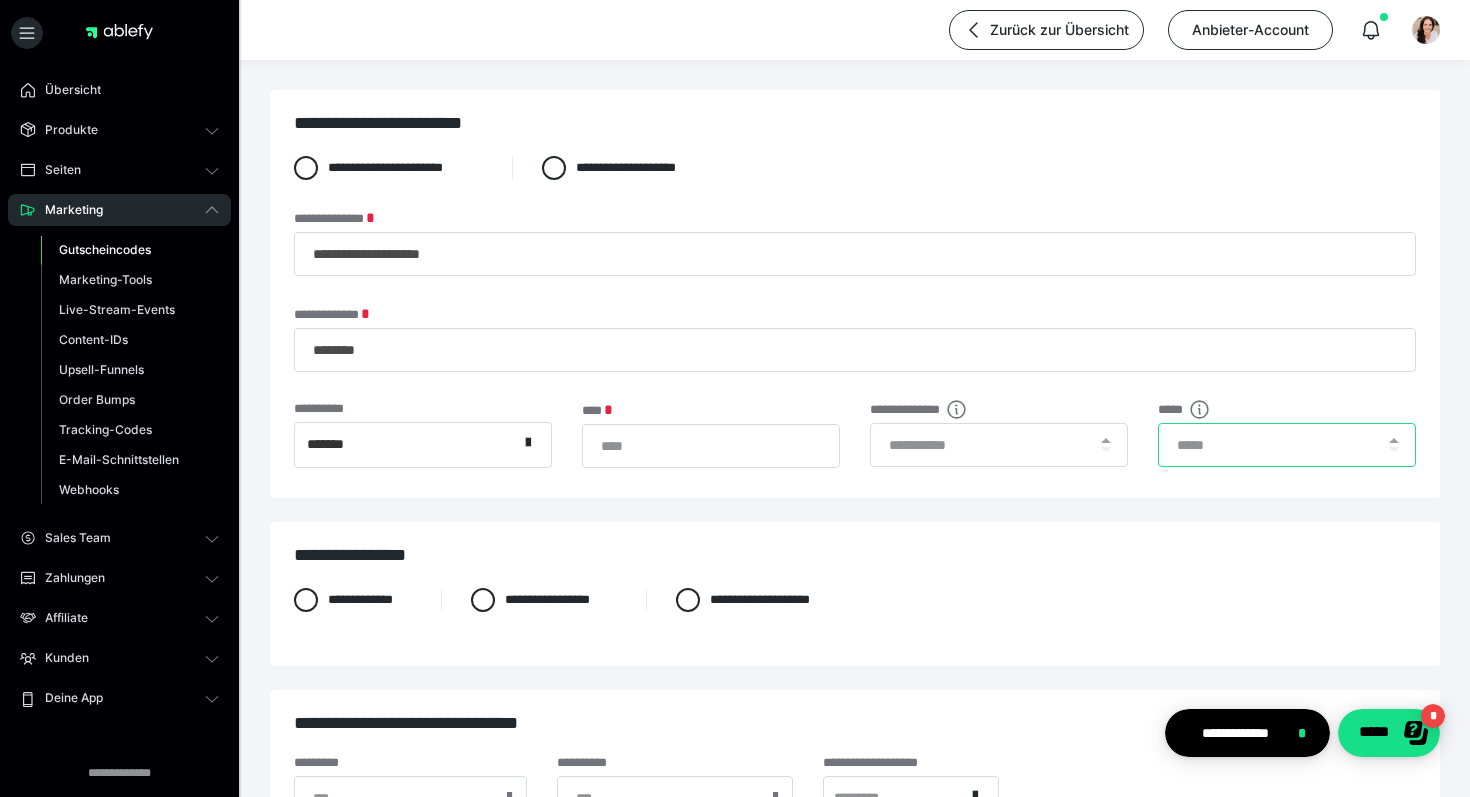 click at bounding box center (1287, 445) 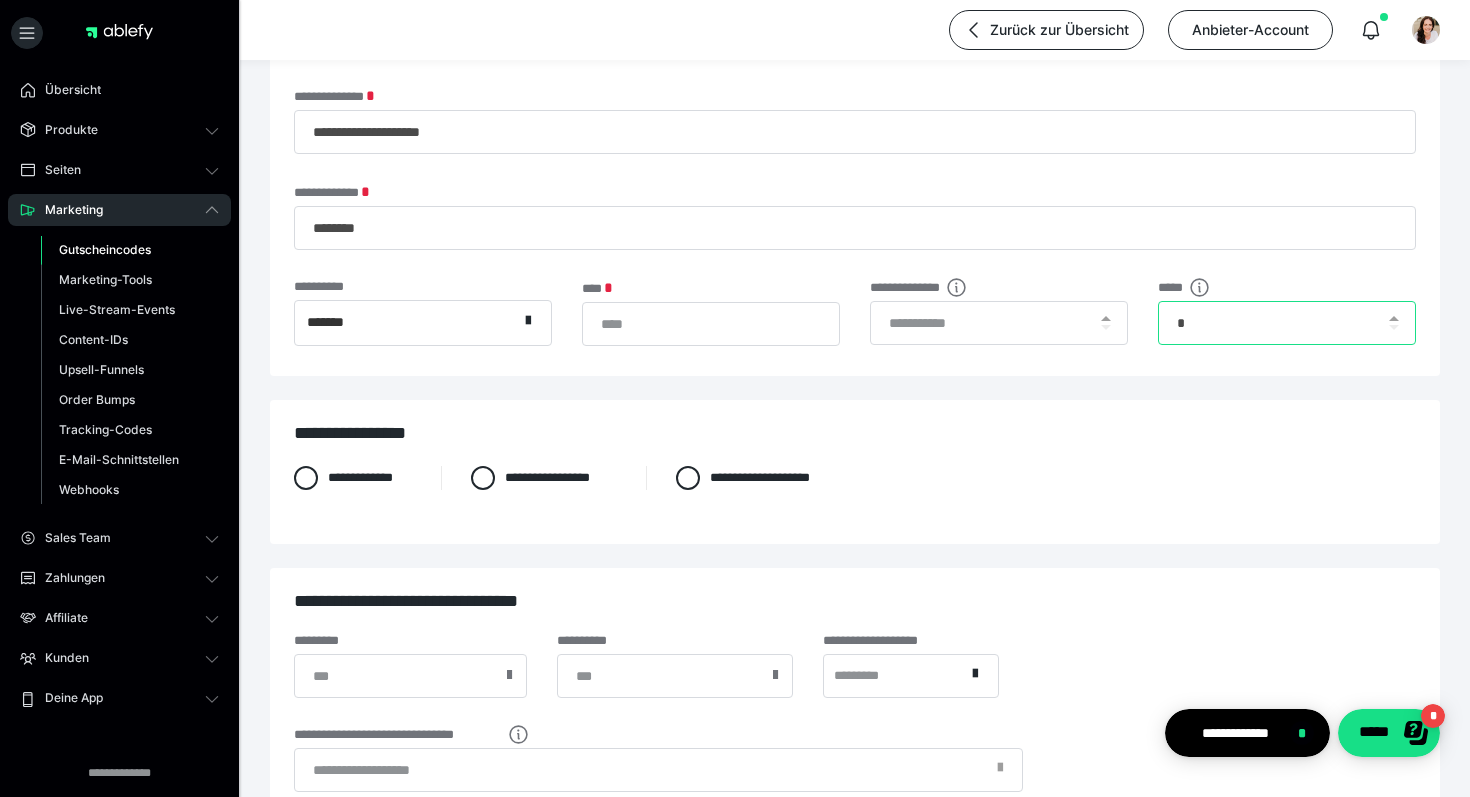 scroll, scrollTop: 126, scrollLeft: 0, axis: vertical 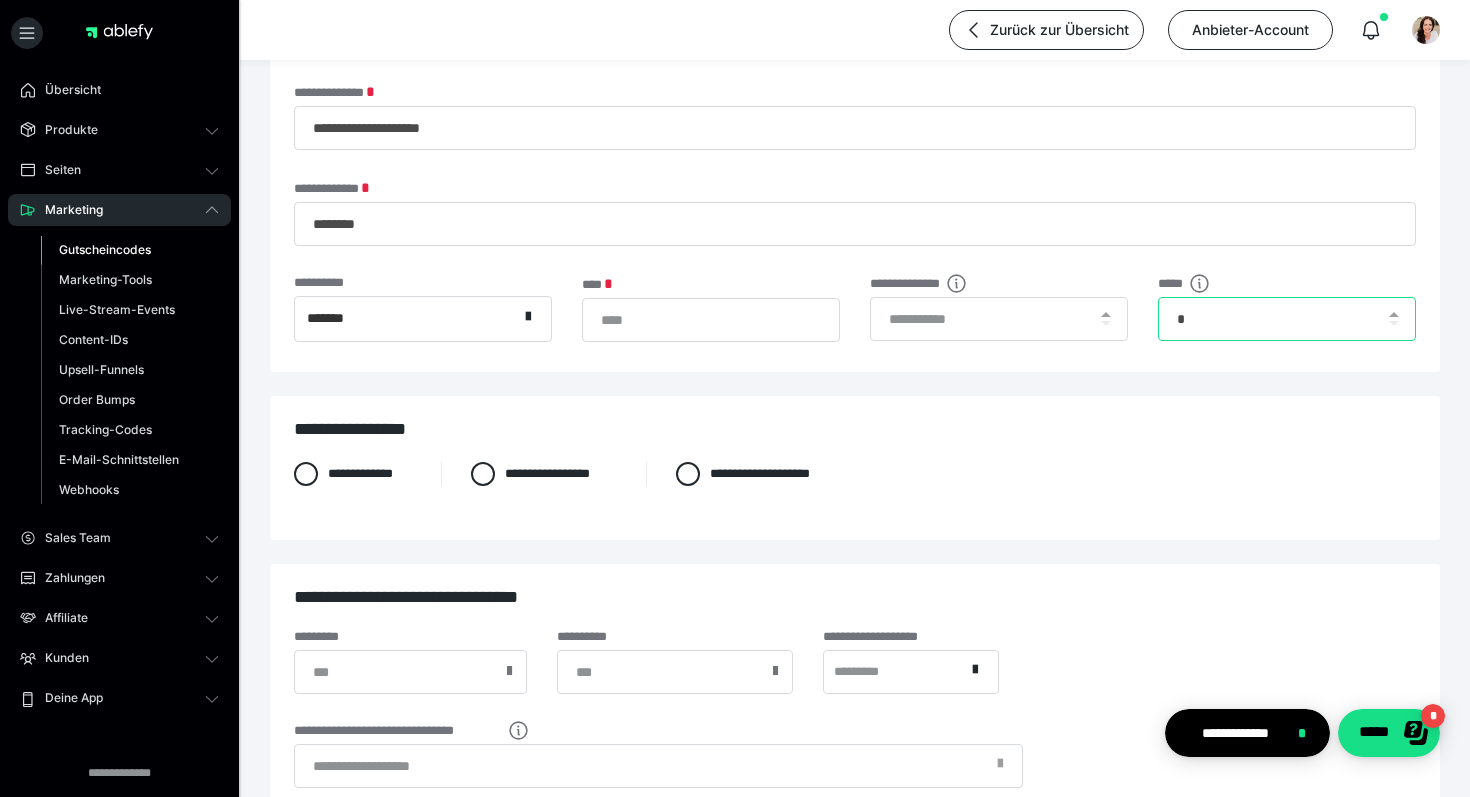type on "*" 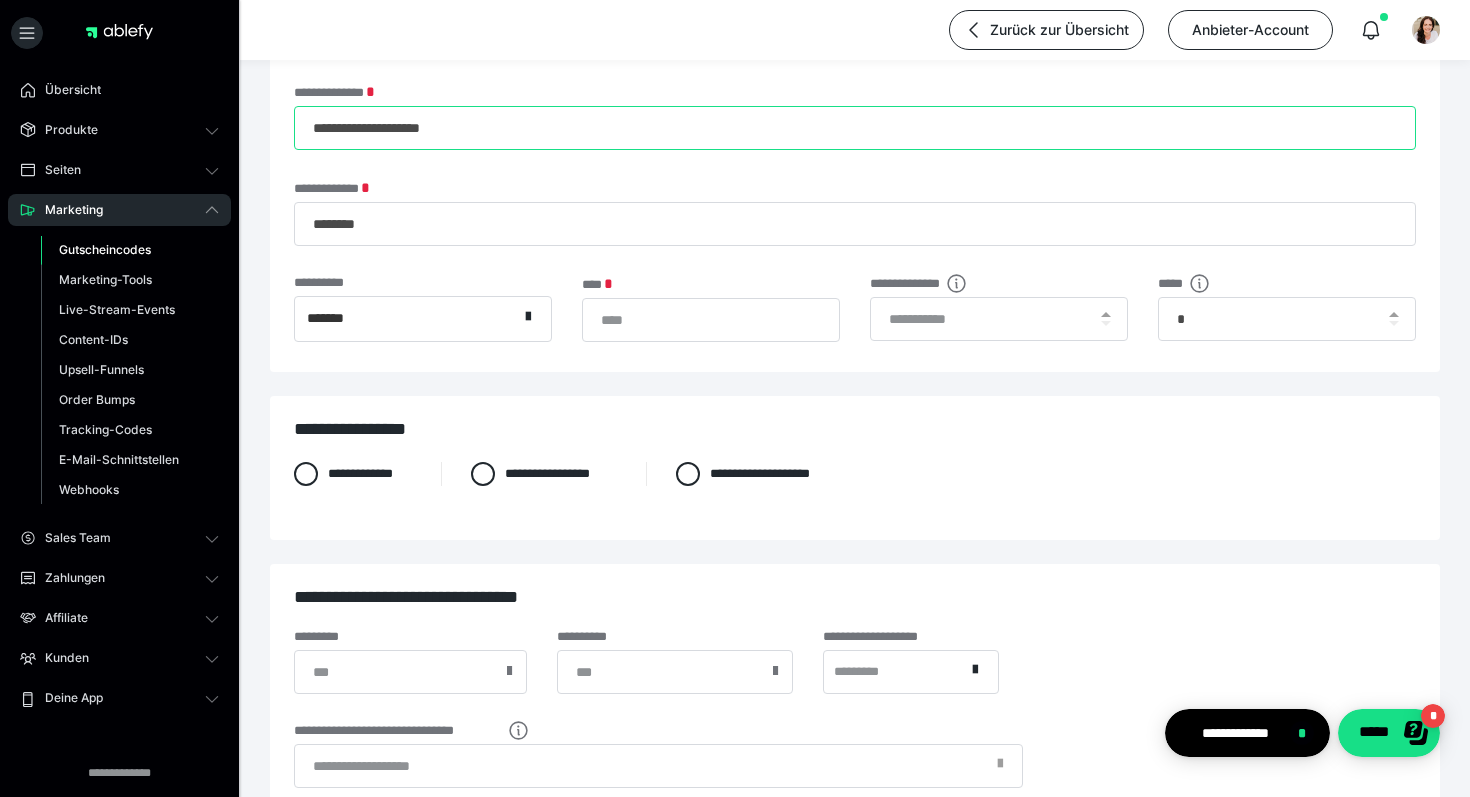 click on "**********" at bounding box center [855, 128] 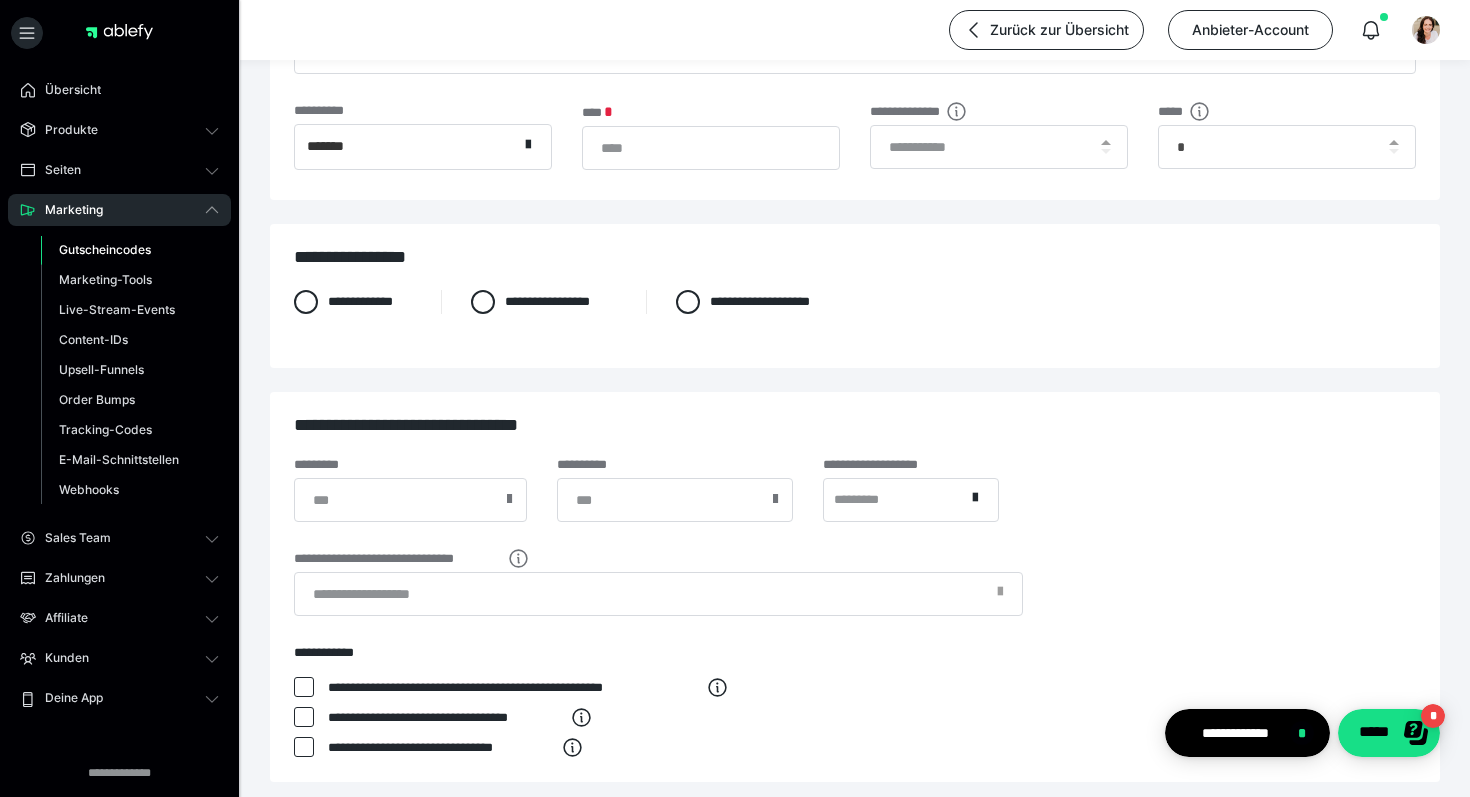 scroll, scrollTop: 307, scrollLeft: 0, axis: vertical 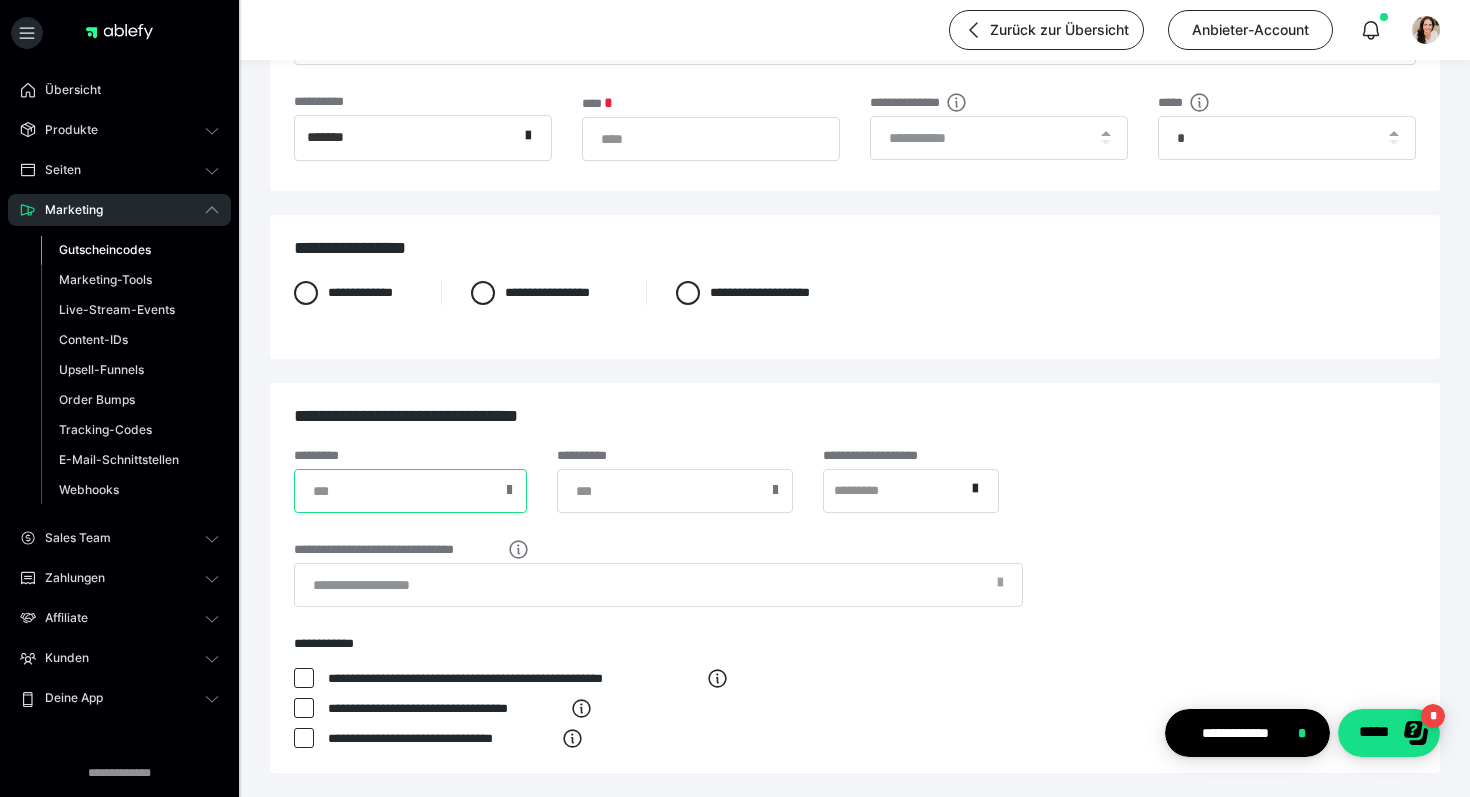 click at bounding box center [410, 491] 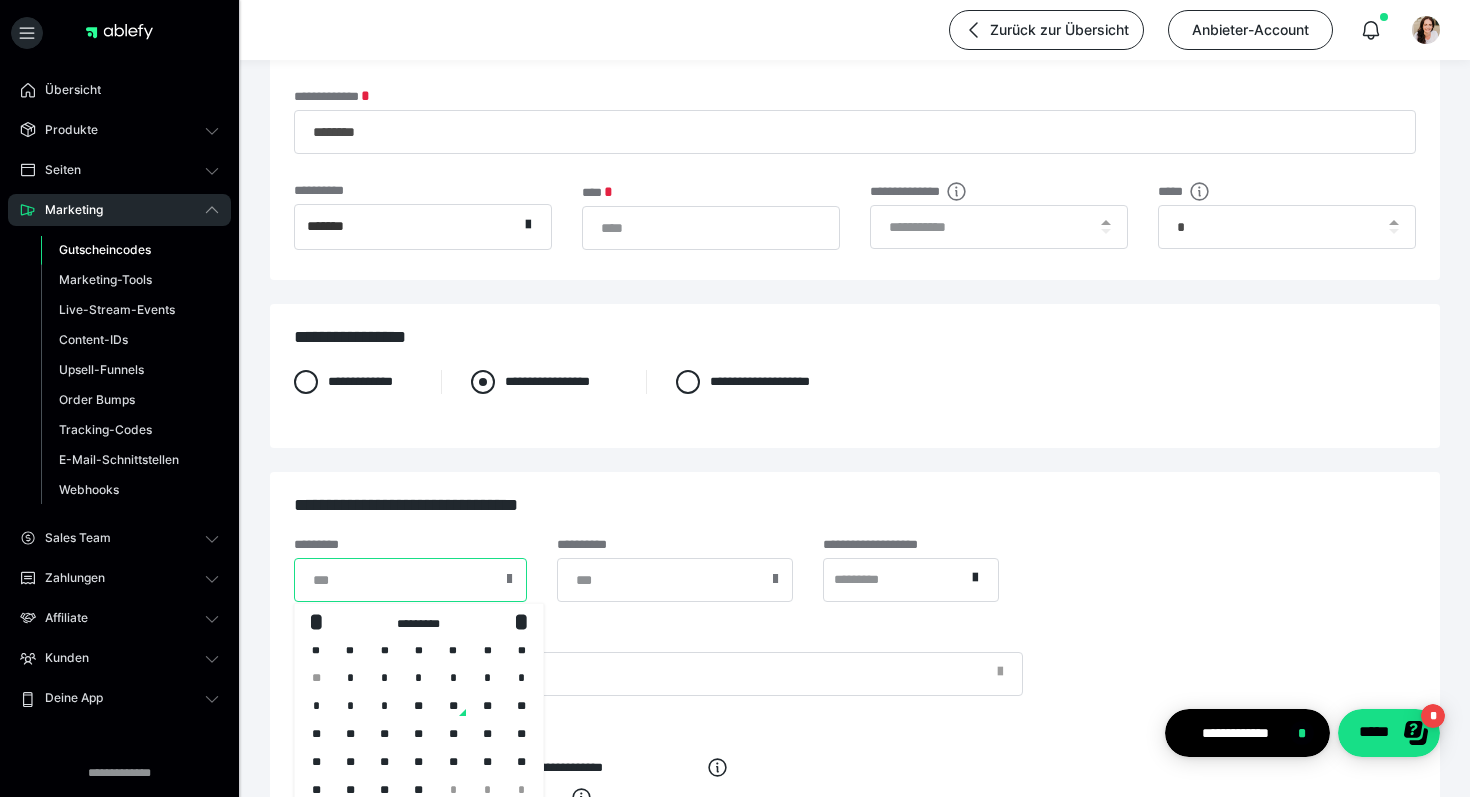 scroll, scrollTop: 214, scrollLeft: 0, axis: vertical 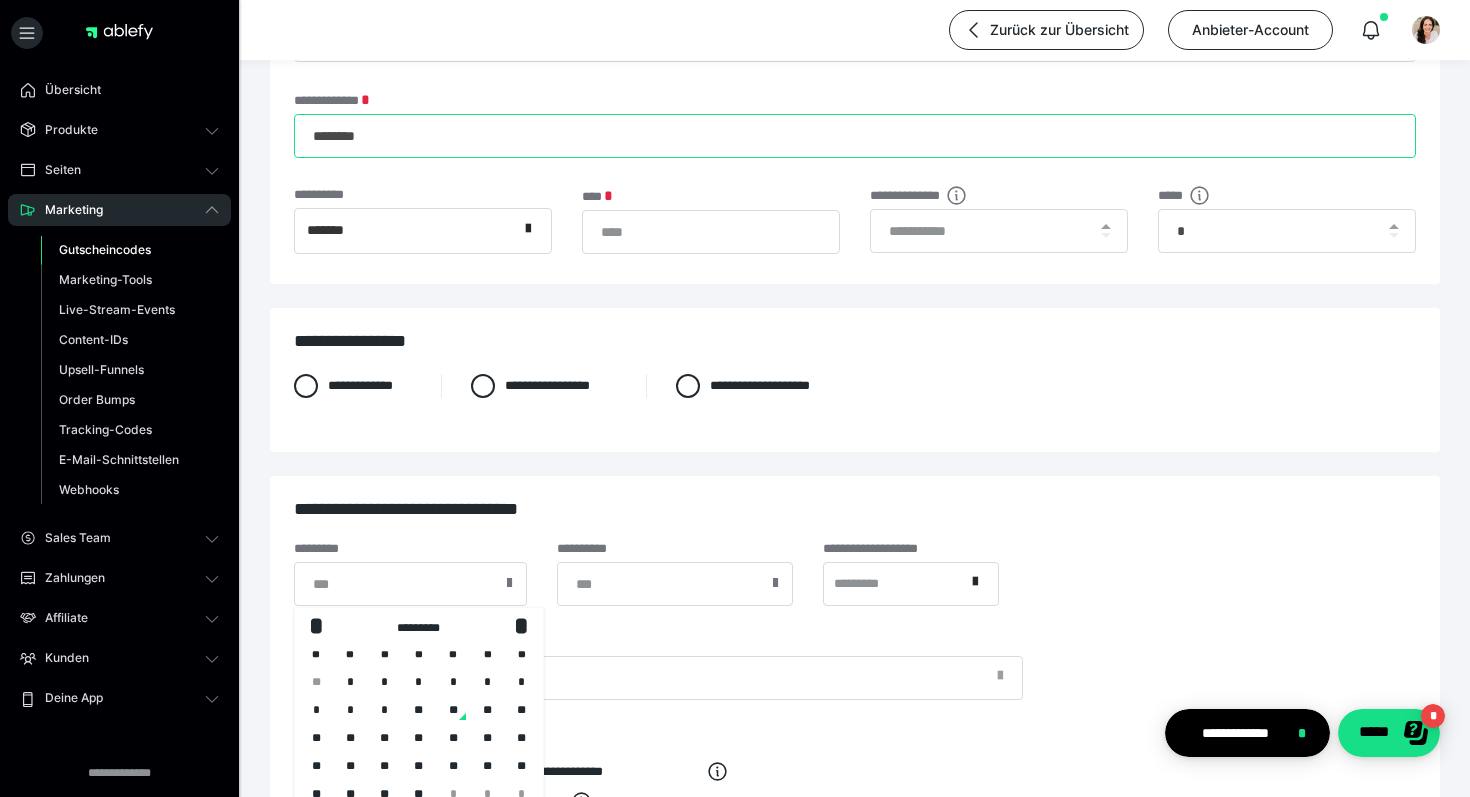 click on "********" at bounding box center [855, 136] 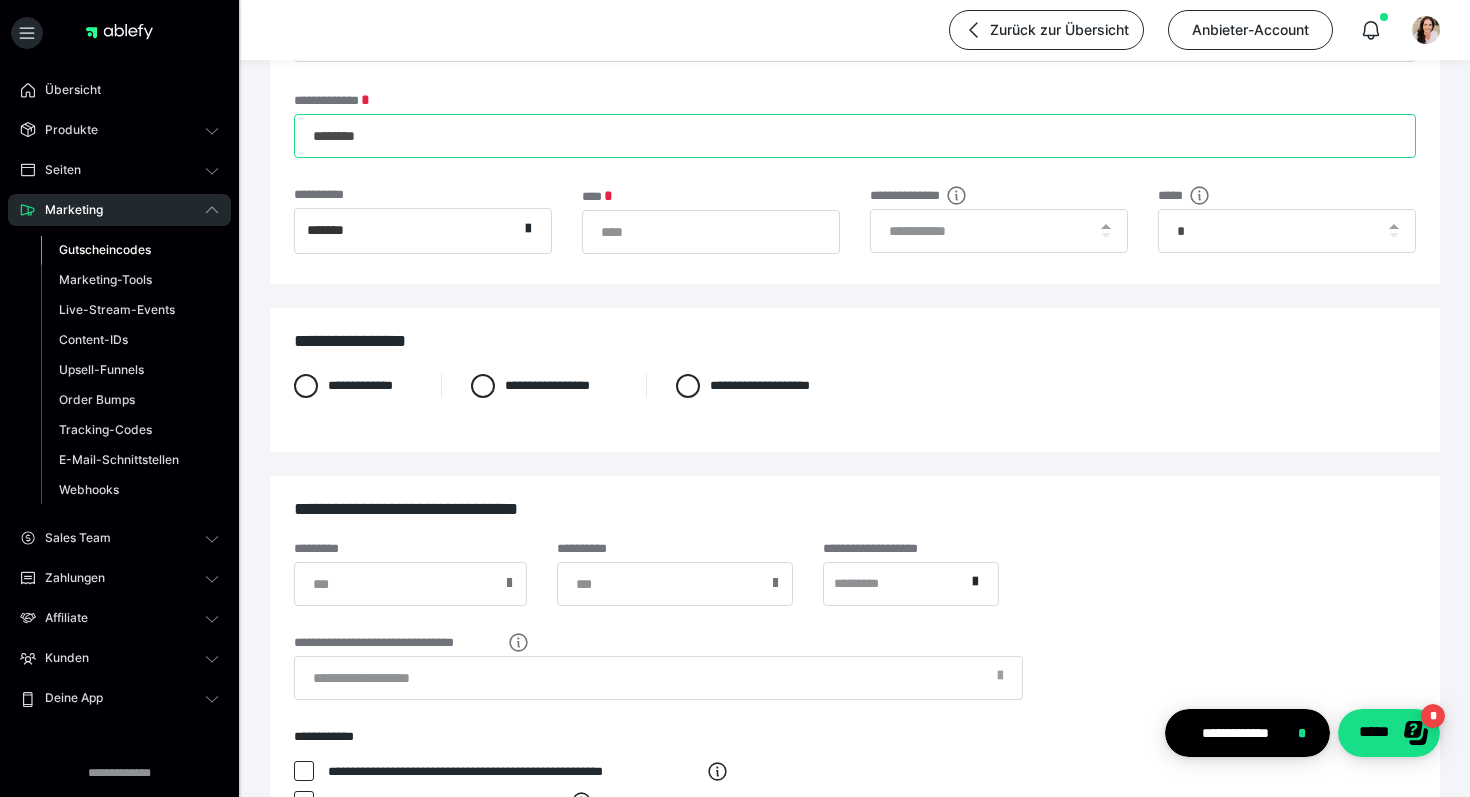 type on "********" 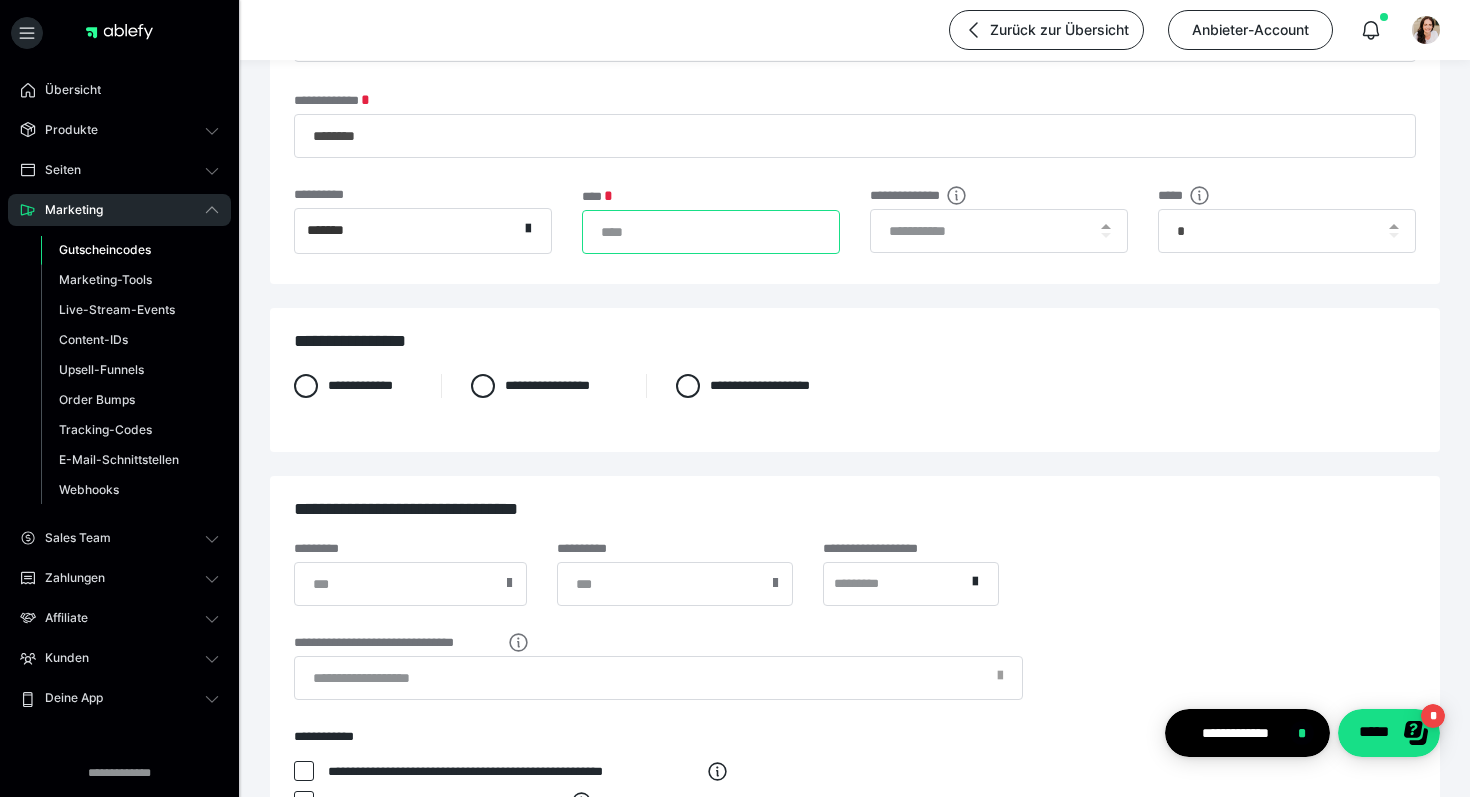 click on "**" at bounding box center [711, 232] 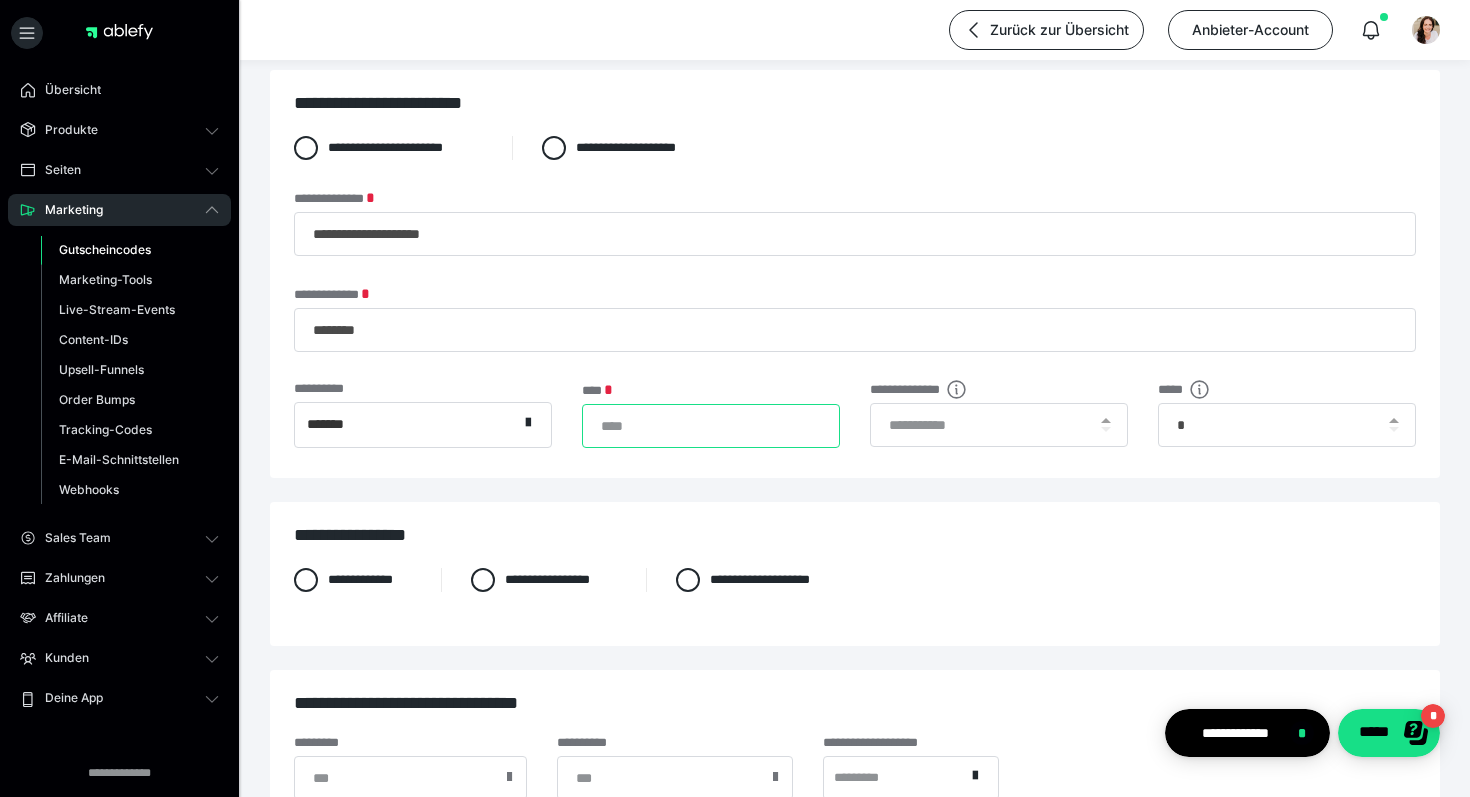 scroll, scrollTop: 0, scrollLeft: 0, axis: both 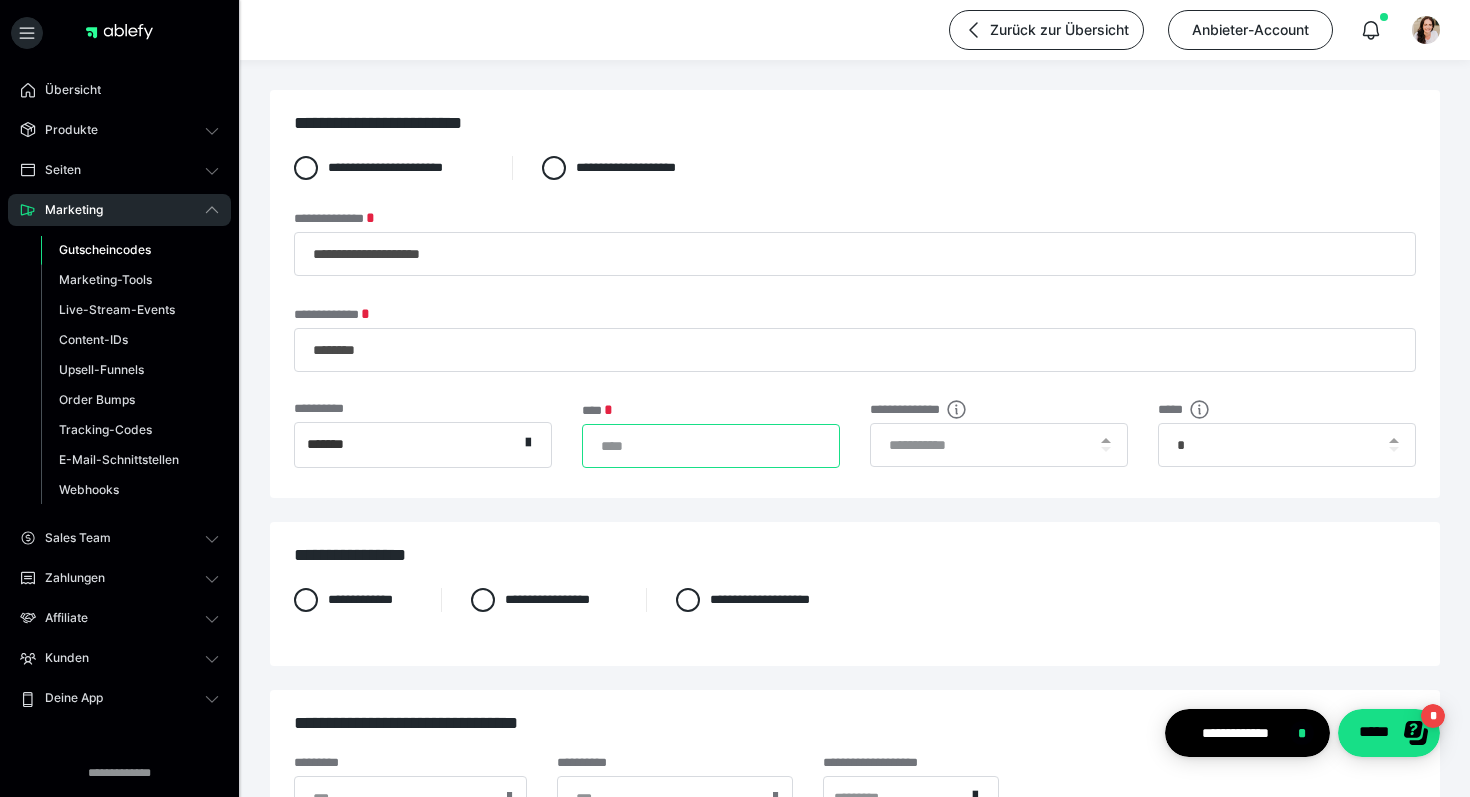 type on "*" 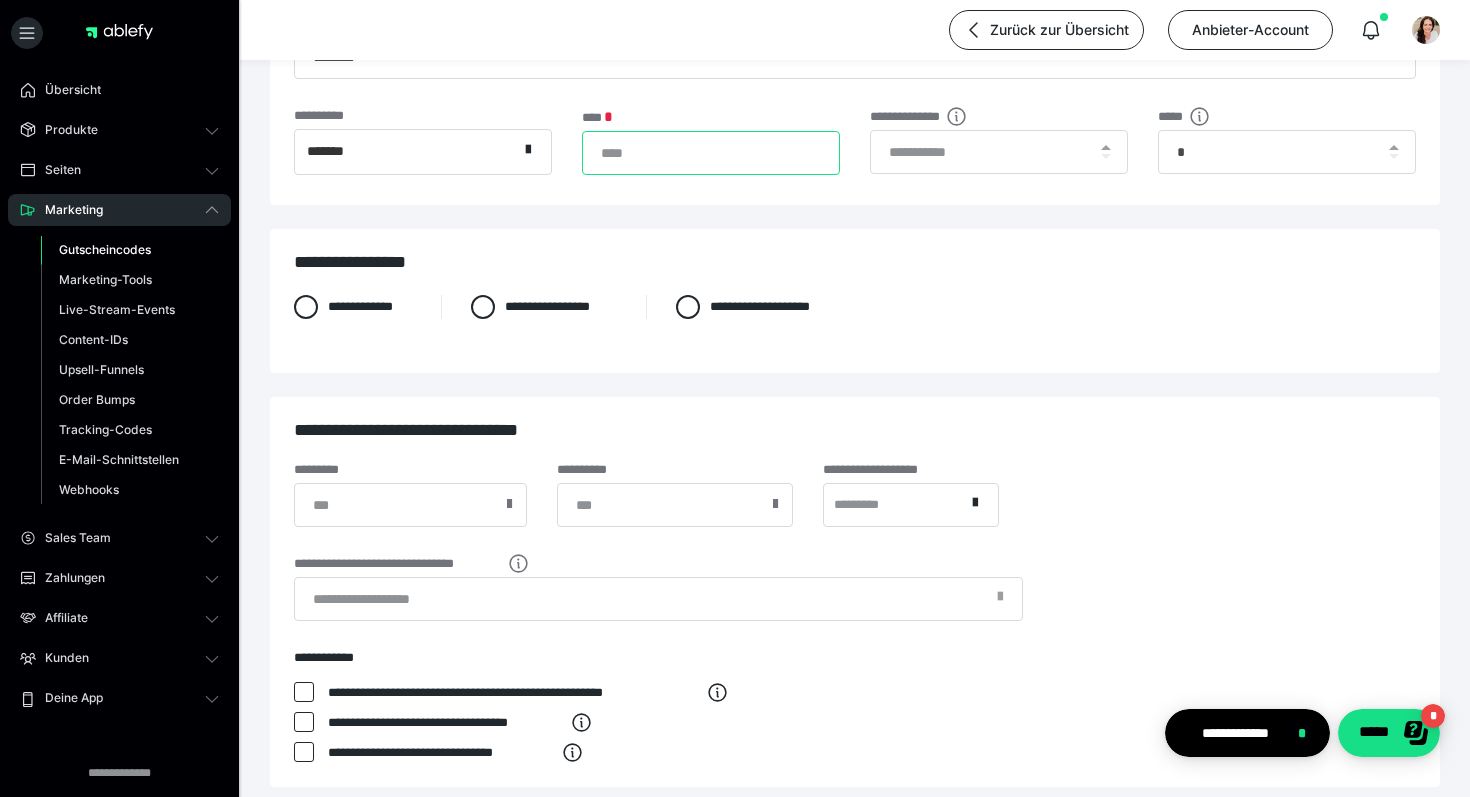 scroll, scrollTop: 291, scrollLeft: 0, axis: vertical 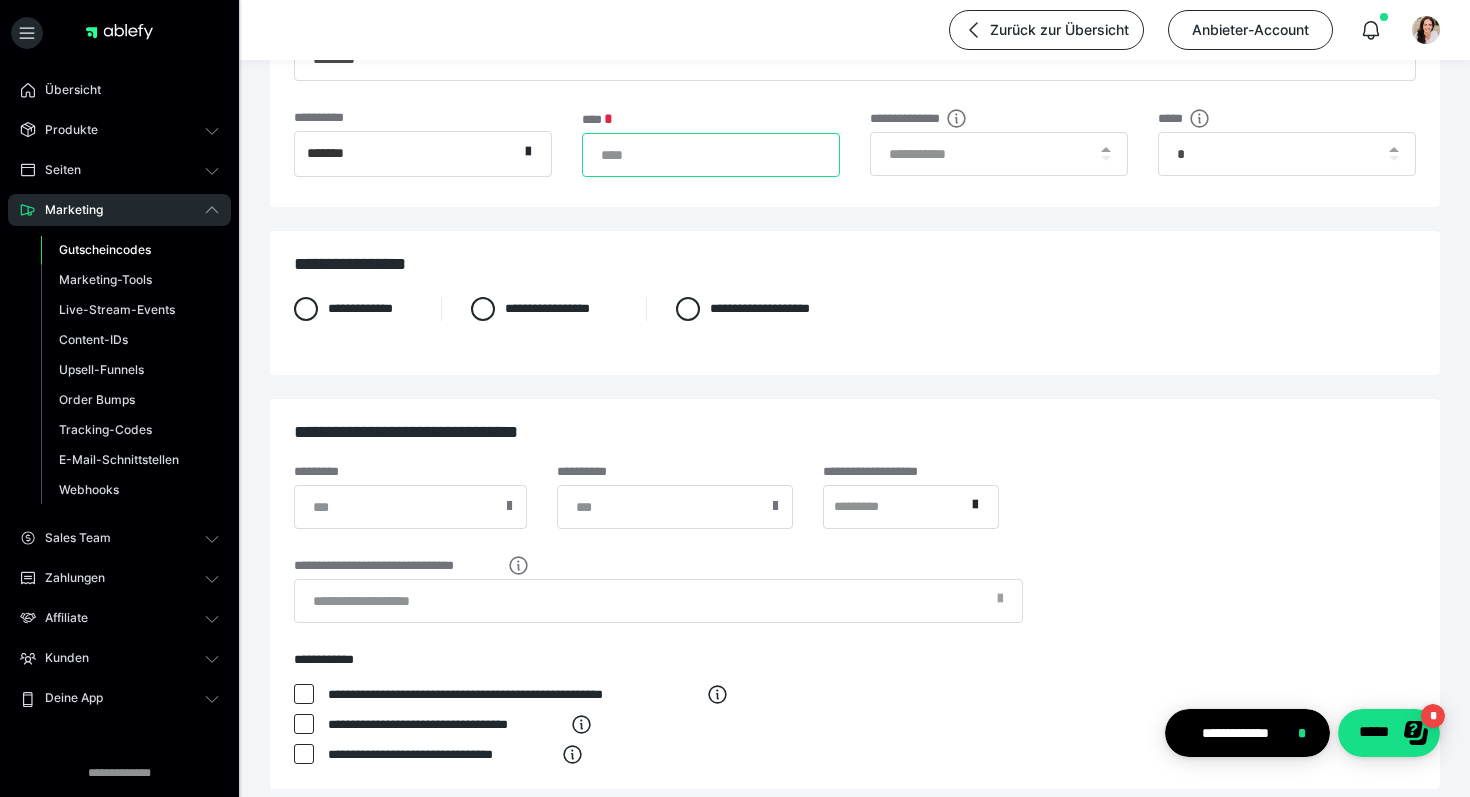 type on "*" 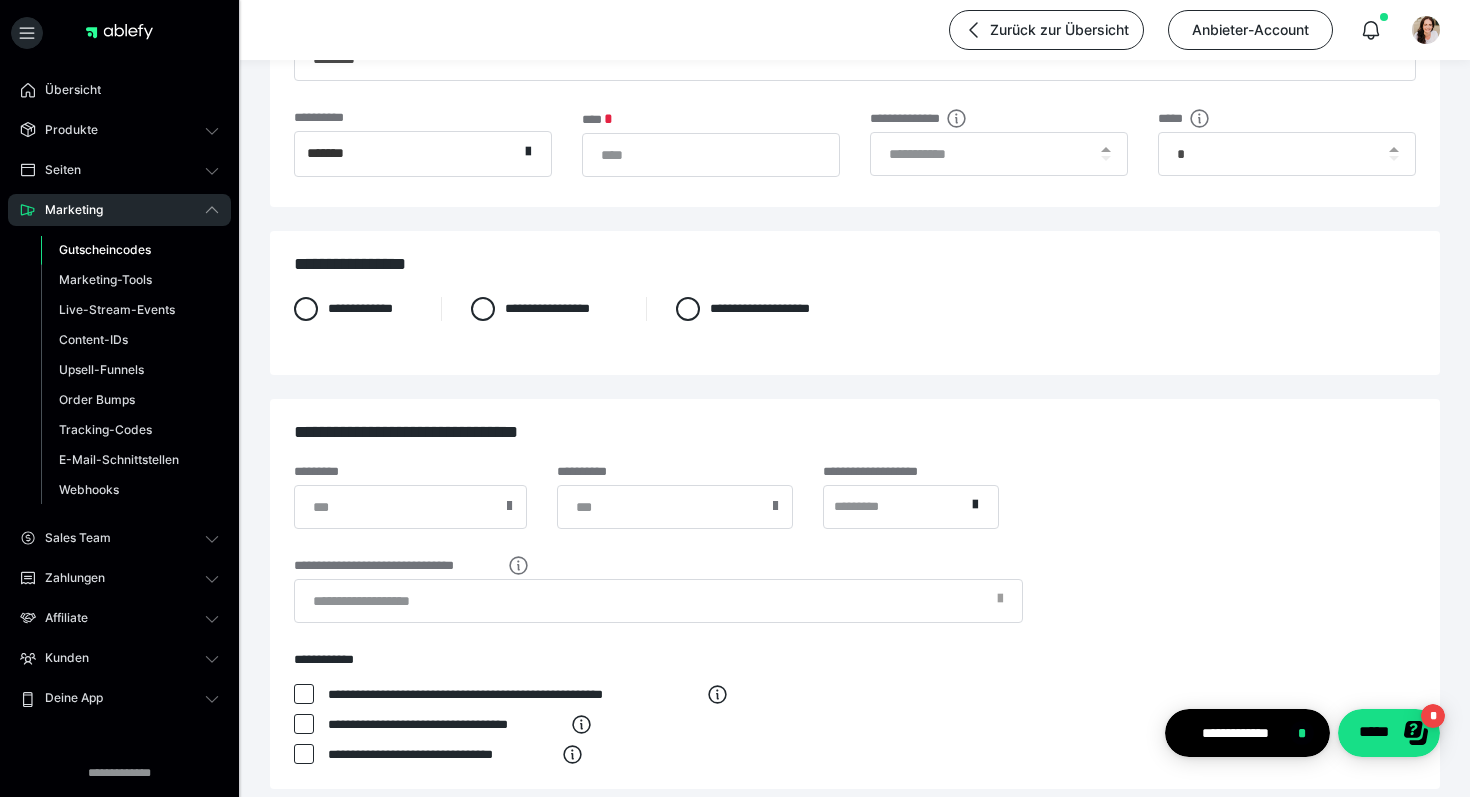click on "**********" at bounding box center [855, 264] 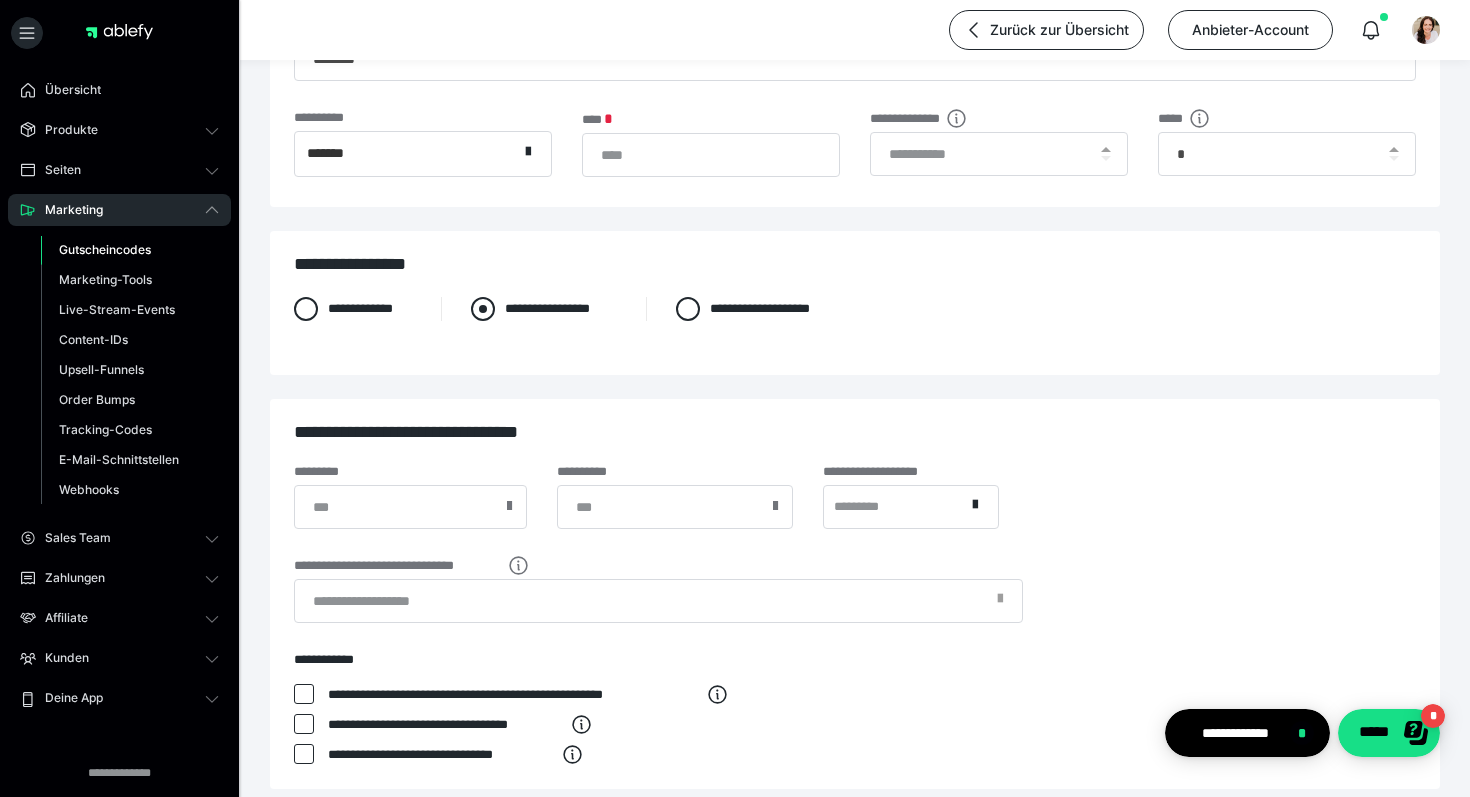 click at bounding box center (483, 309) 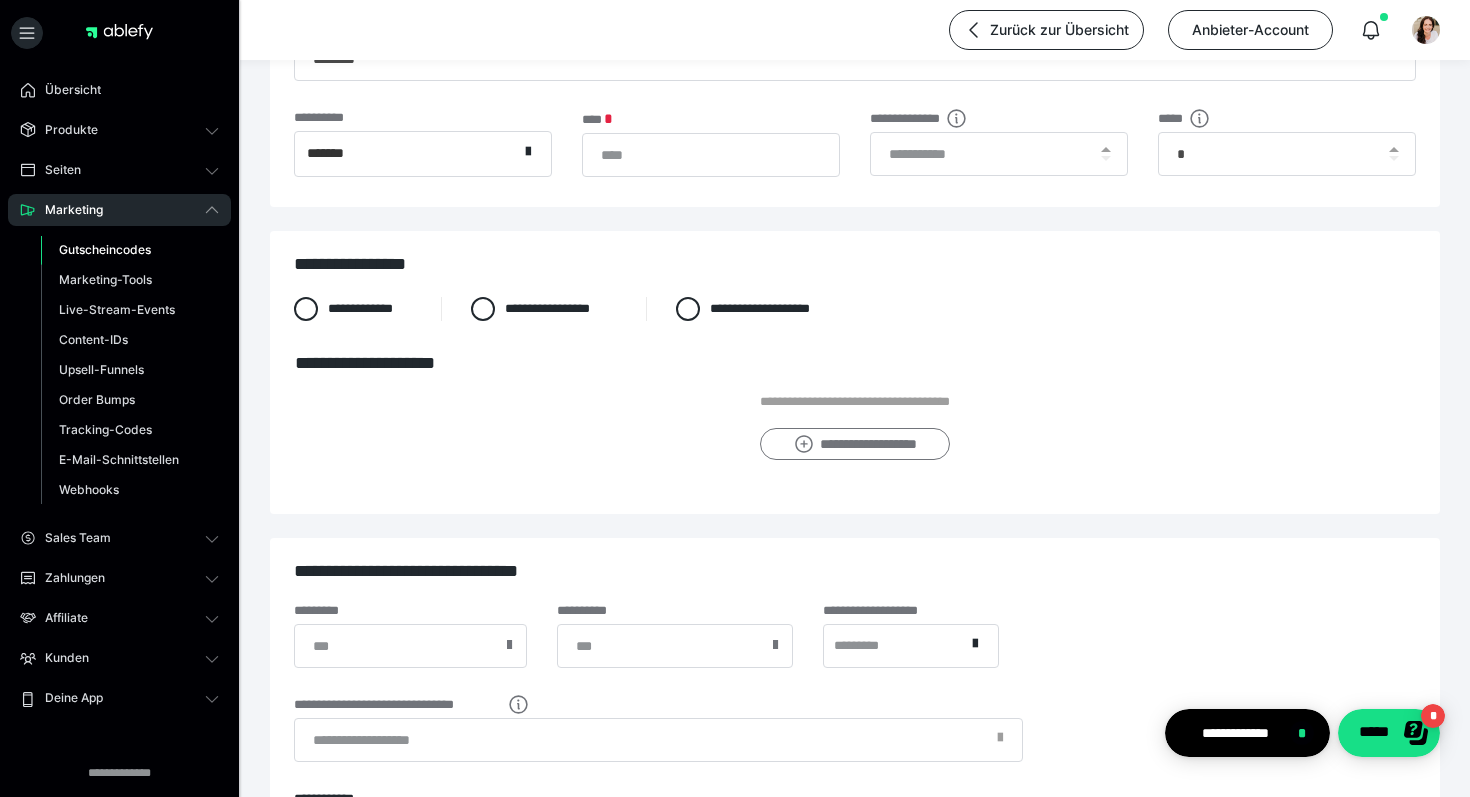 click on "**********" at bounding box center [854, 444] 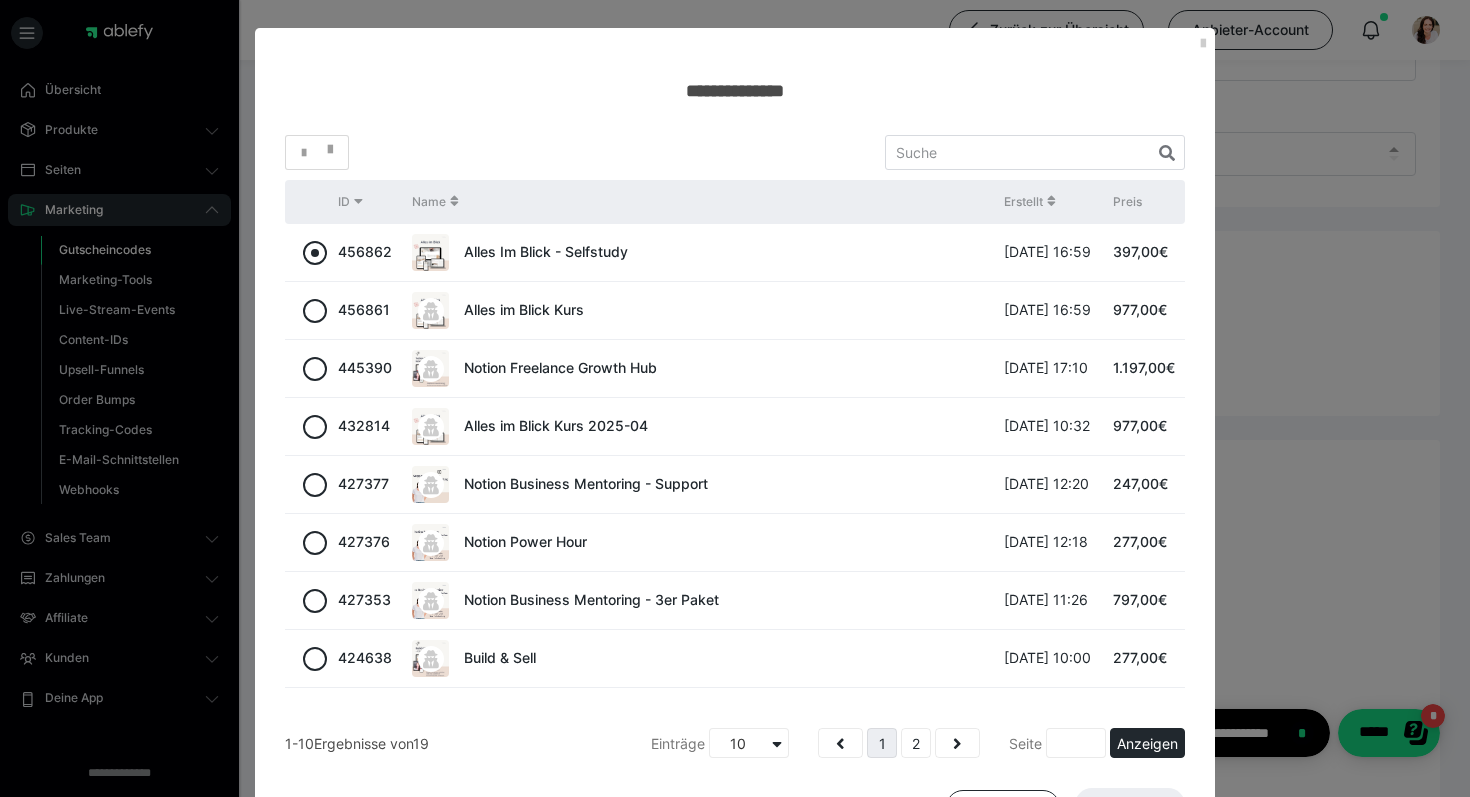 click at bounding box center (315, 253) 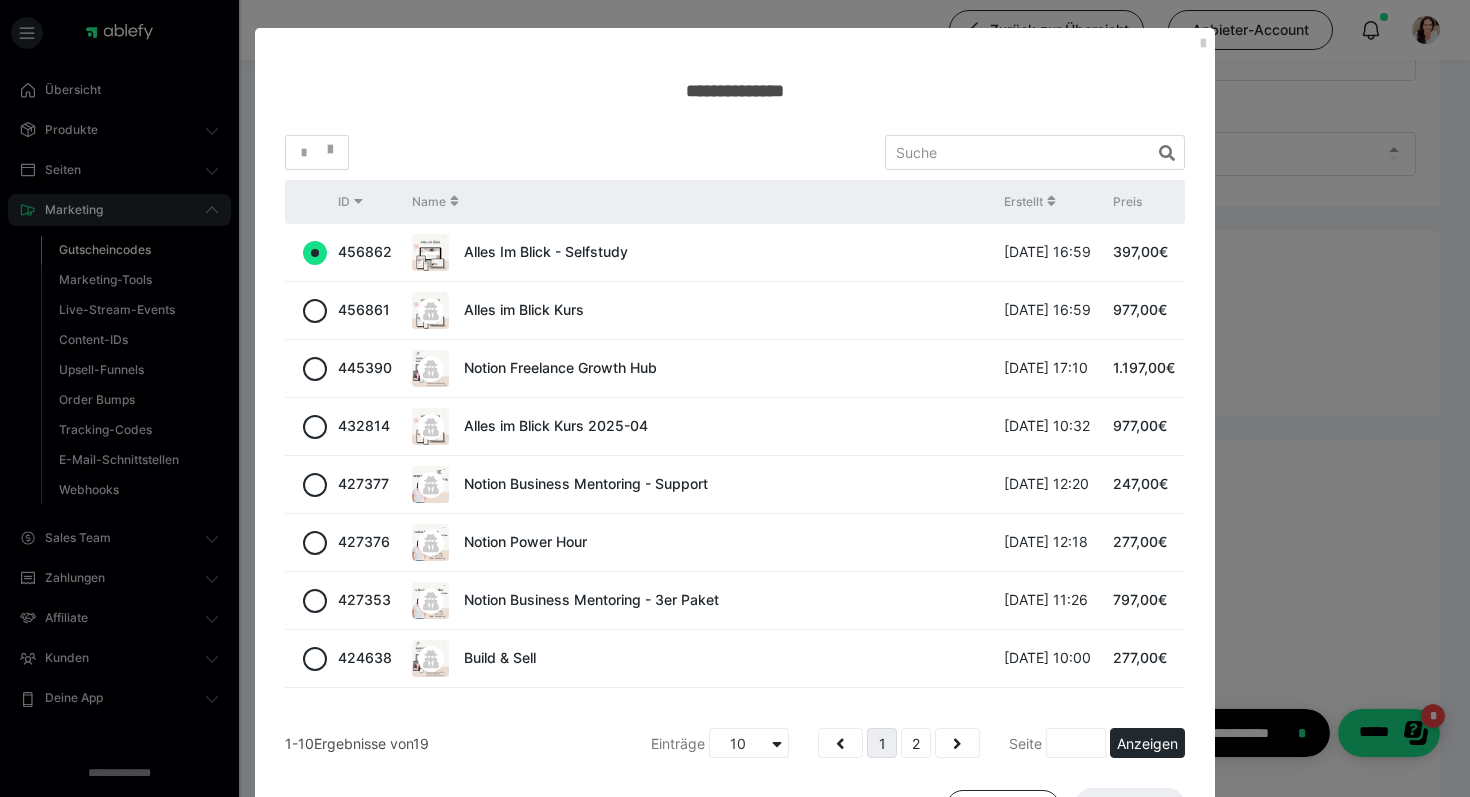 radio on "true" 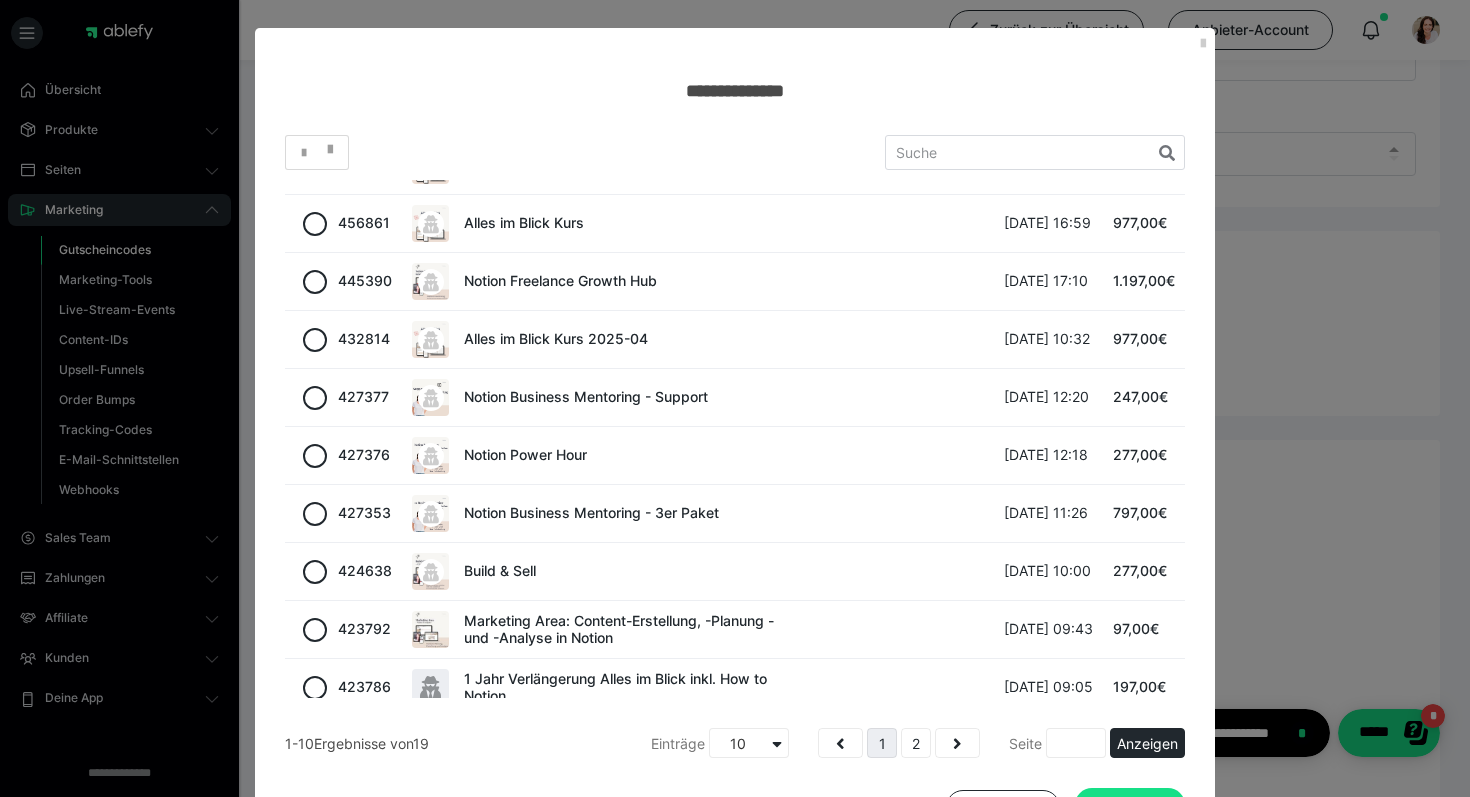 scroll, scrollTop: 106, scrollLeft: 0, axis: vertical 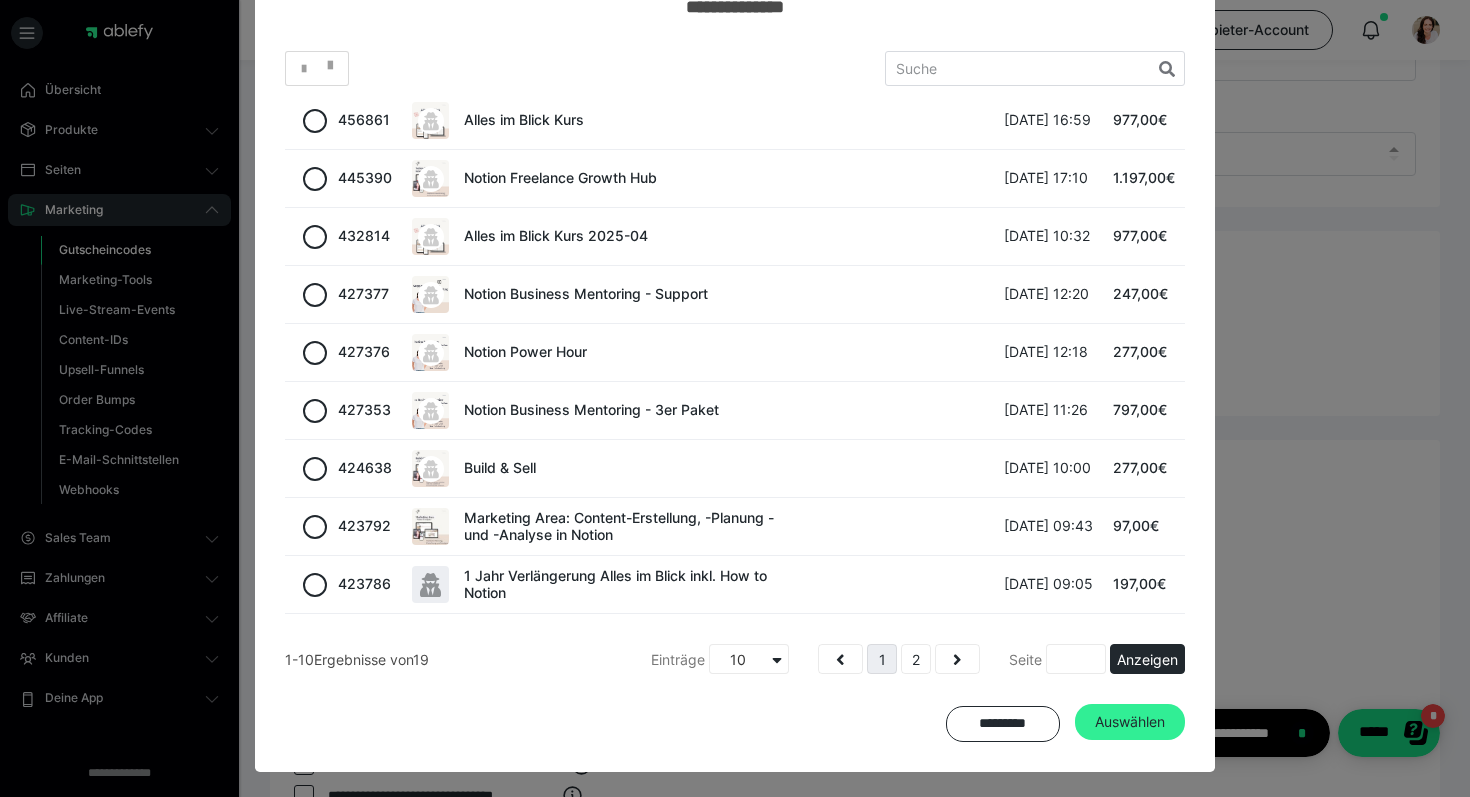 click on "Auswählen" at bounding box center (1130, 722) 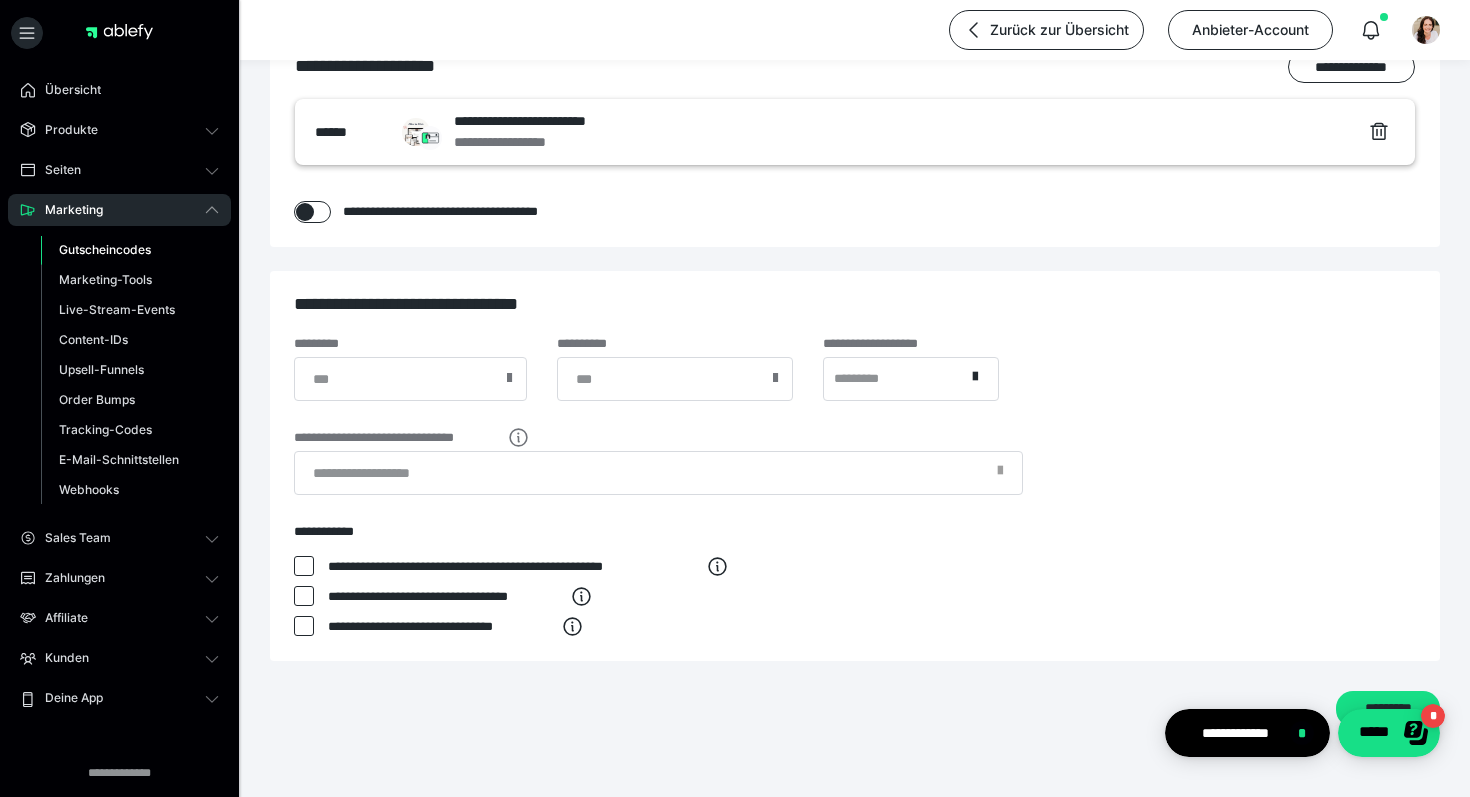 scroll, scrollTop: 599, scrollLeft: 0, axis: vertical 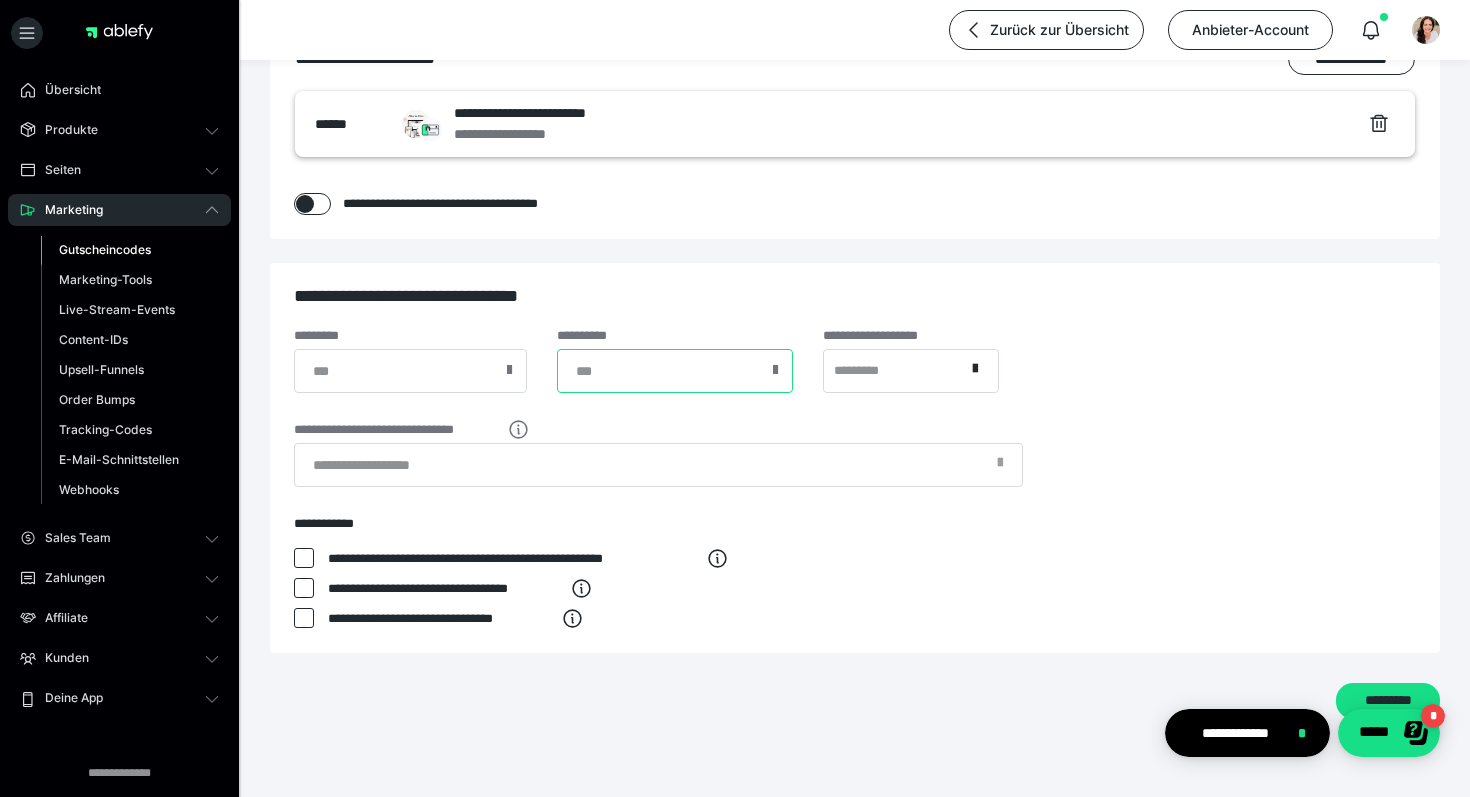 click at bounding box center [675, 371] 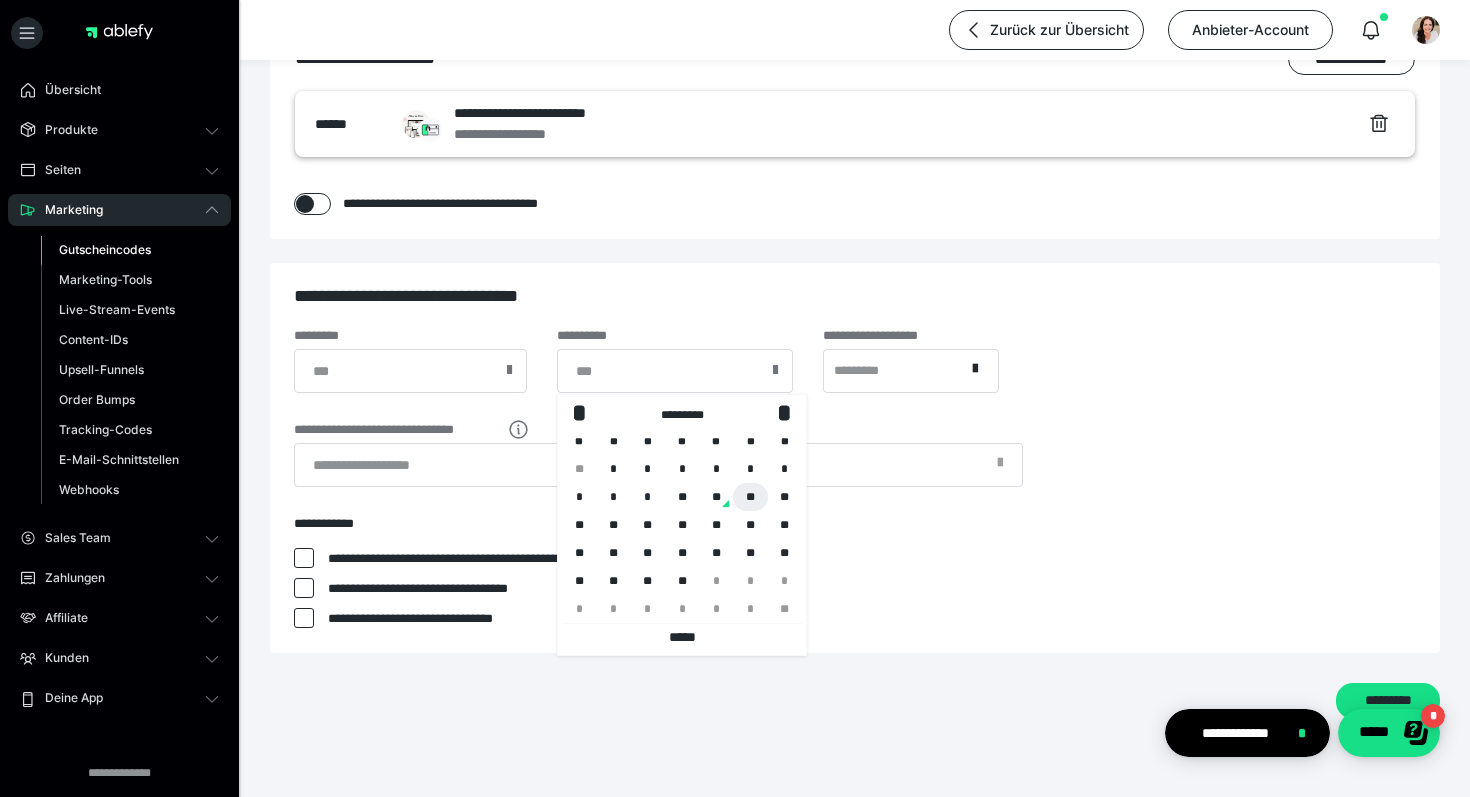 click on "**" at bounding box center [750, 497] 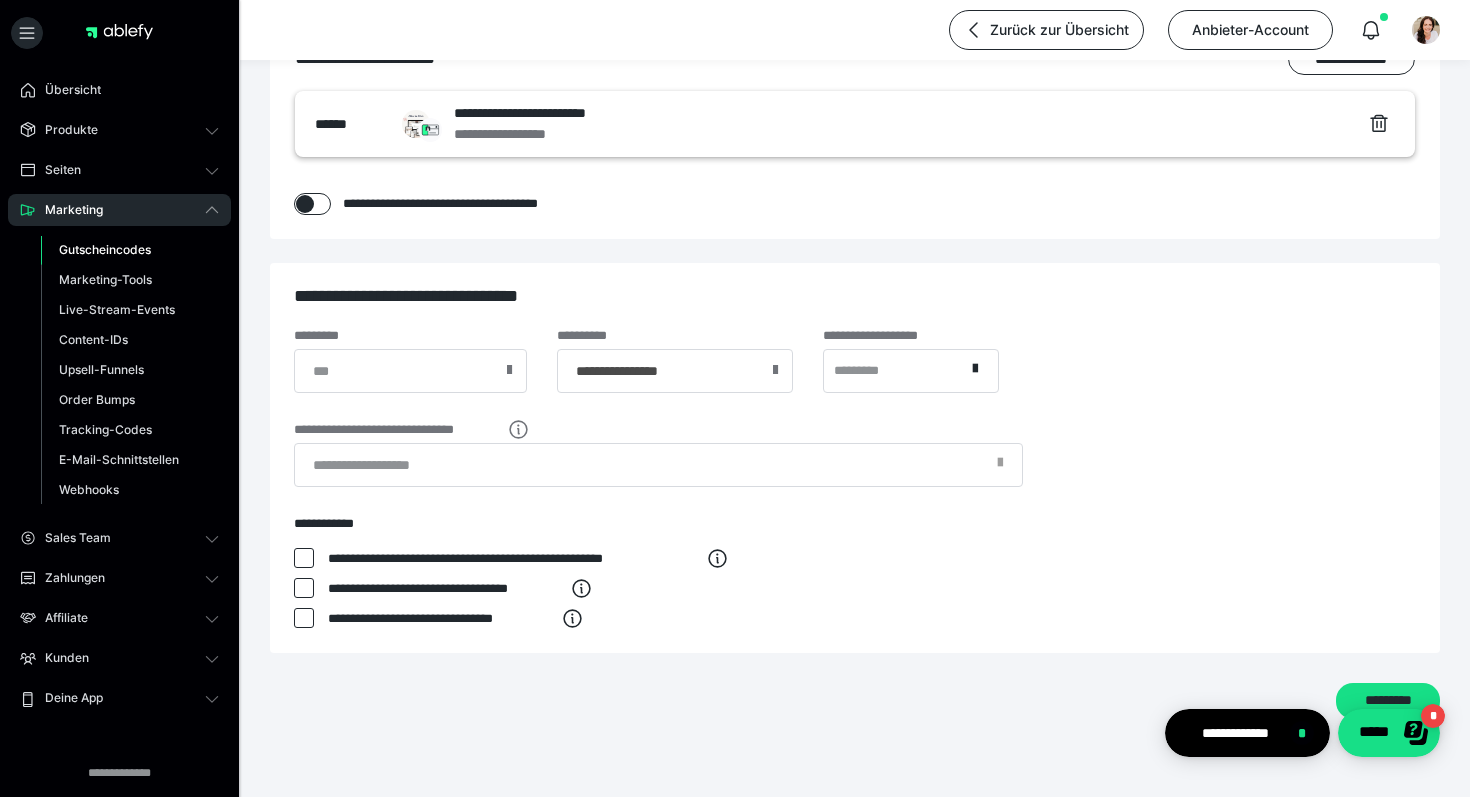 click at bounding box center (304, 558) 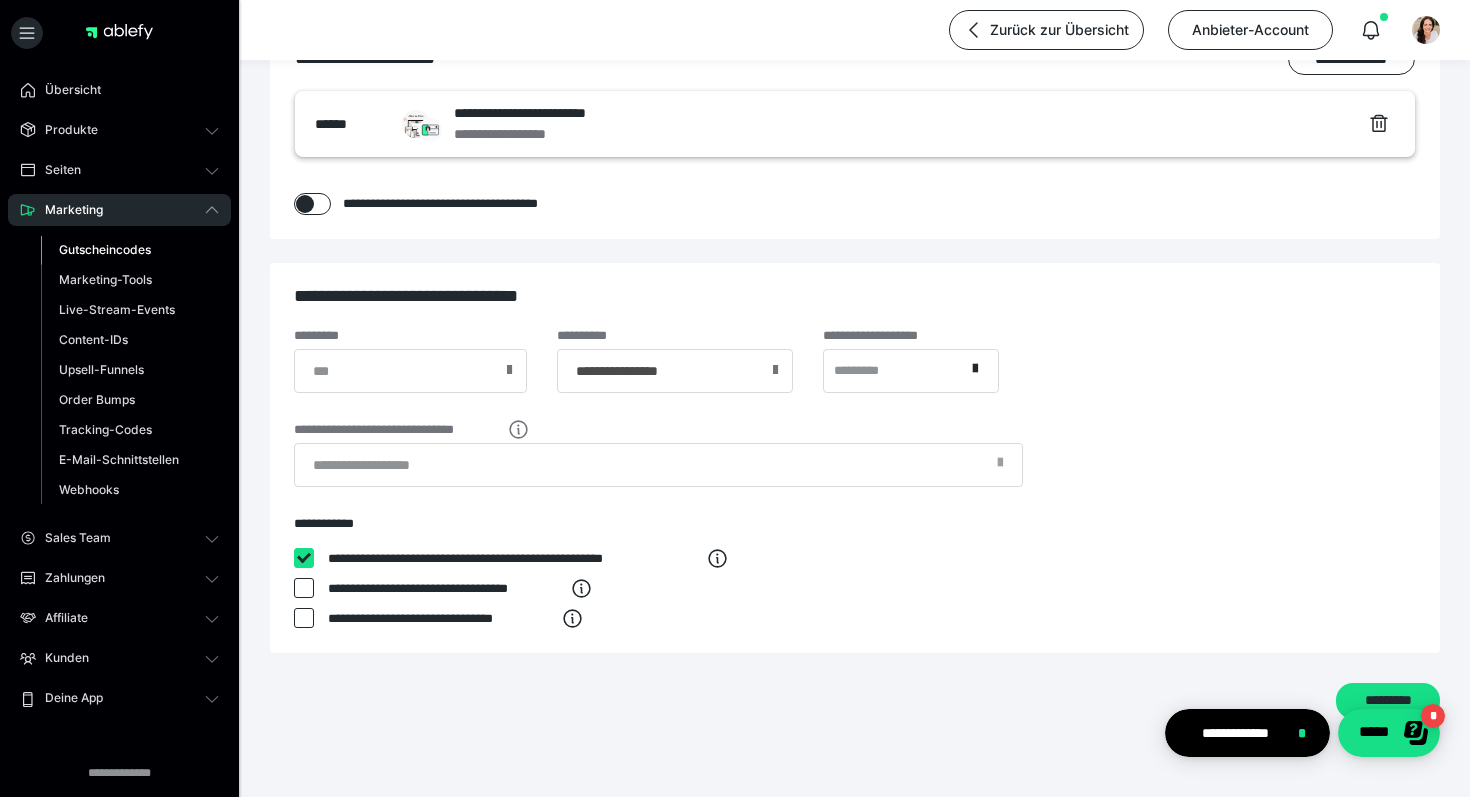 checkbox on "****" 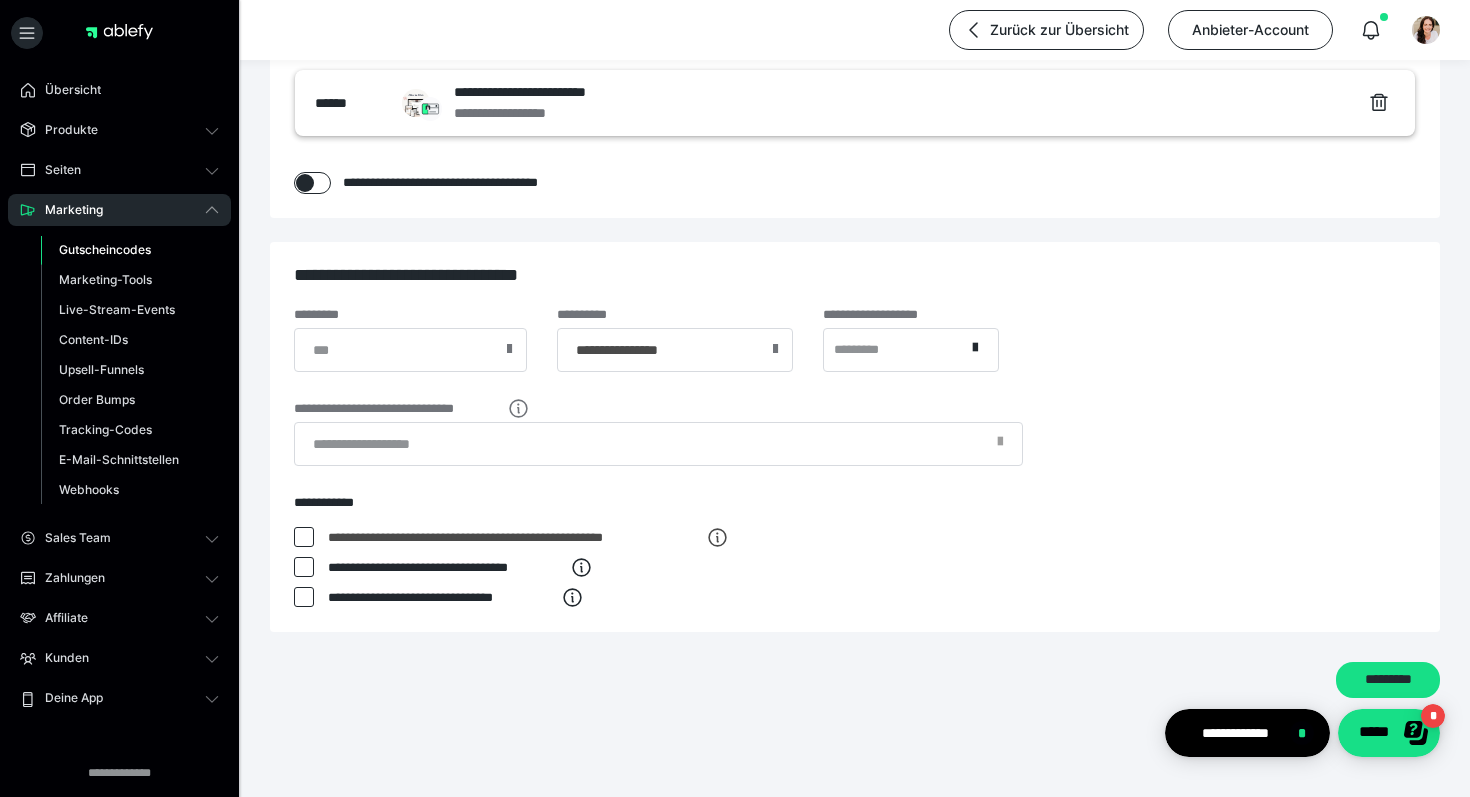 scroll, scrollTop: 620, scrollLeft: 0, axis: vertical 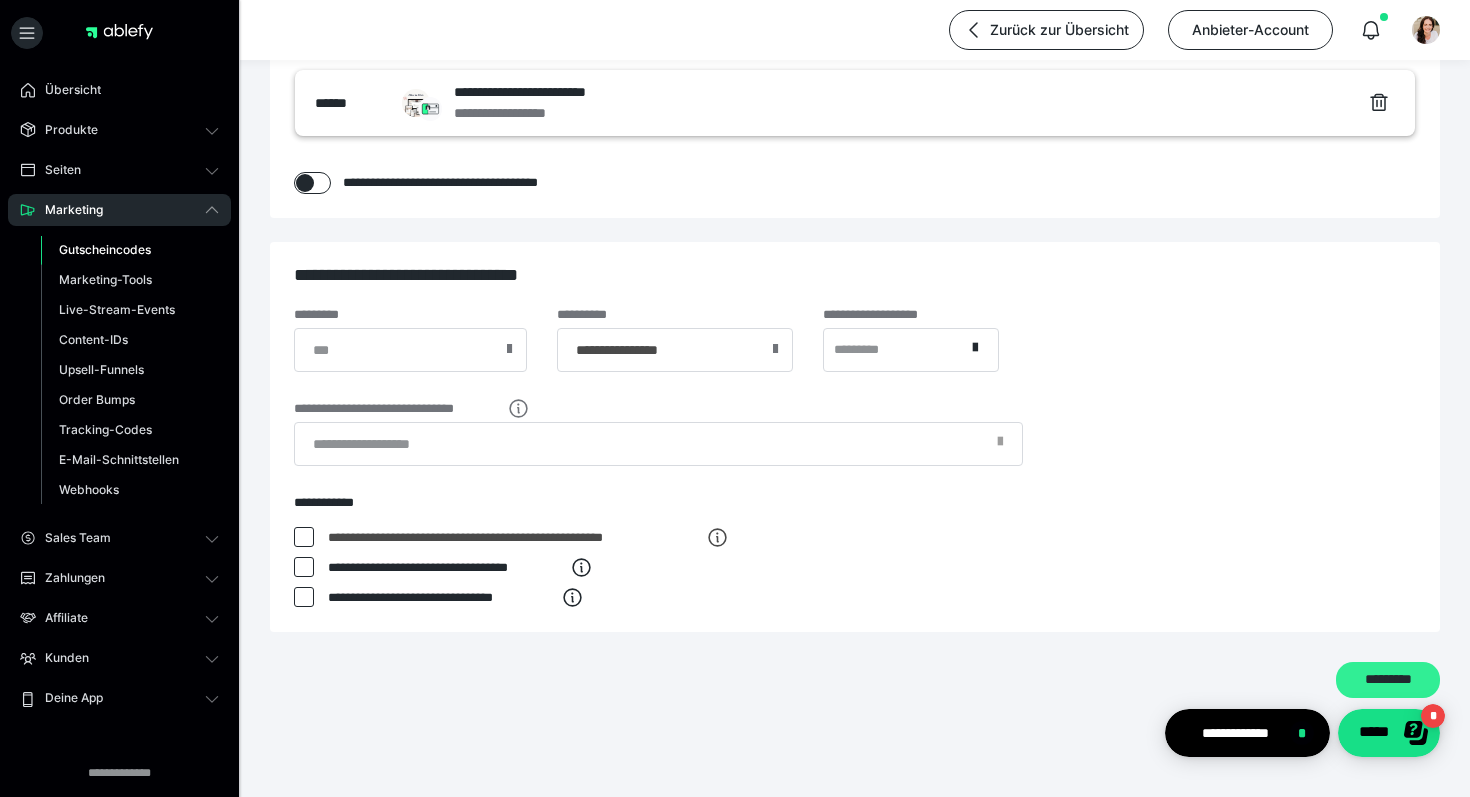click on "*********" at bounding box center (1388, 680) 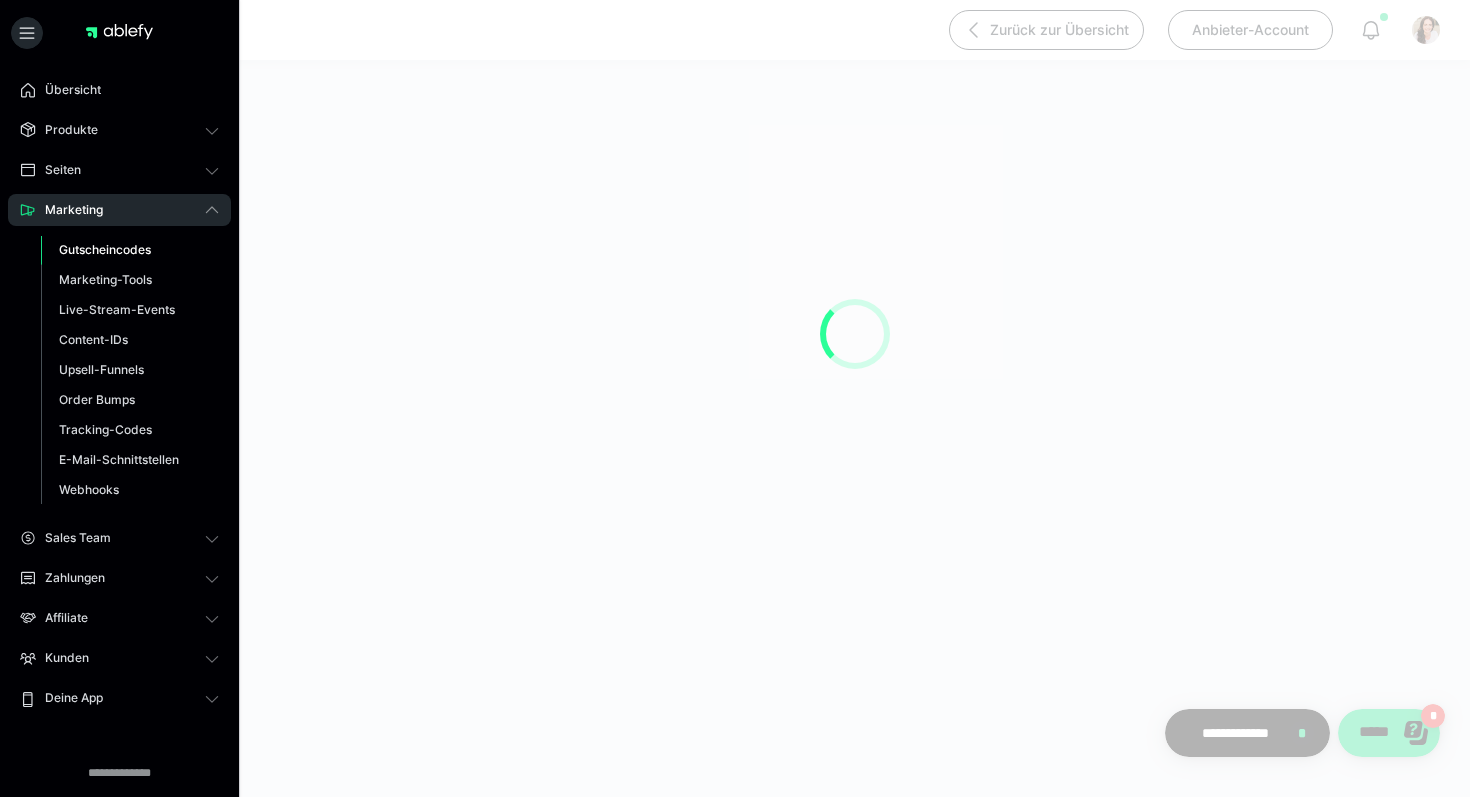 scroll, scrollTop: 190, scrollLeft: 0, axis: vertical 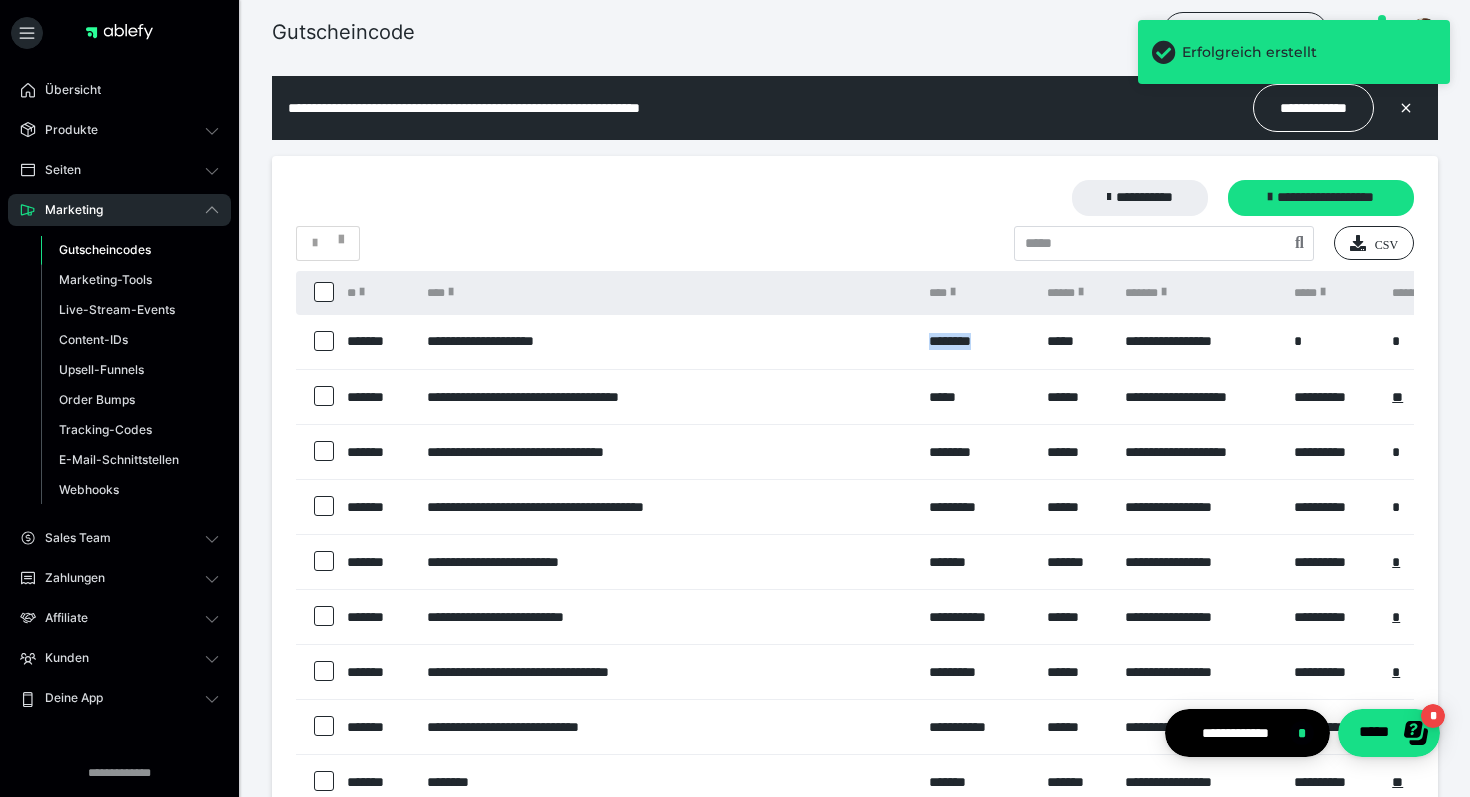 drag, startPoint x: 920, startPoint y: 336, endPoint x: 1016, endPoint y: 336, distance: 96 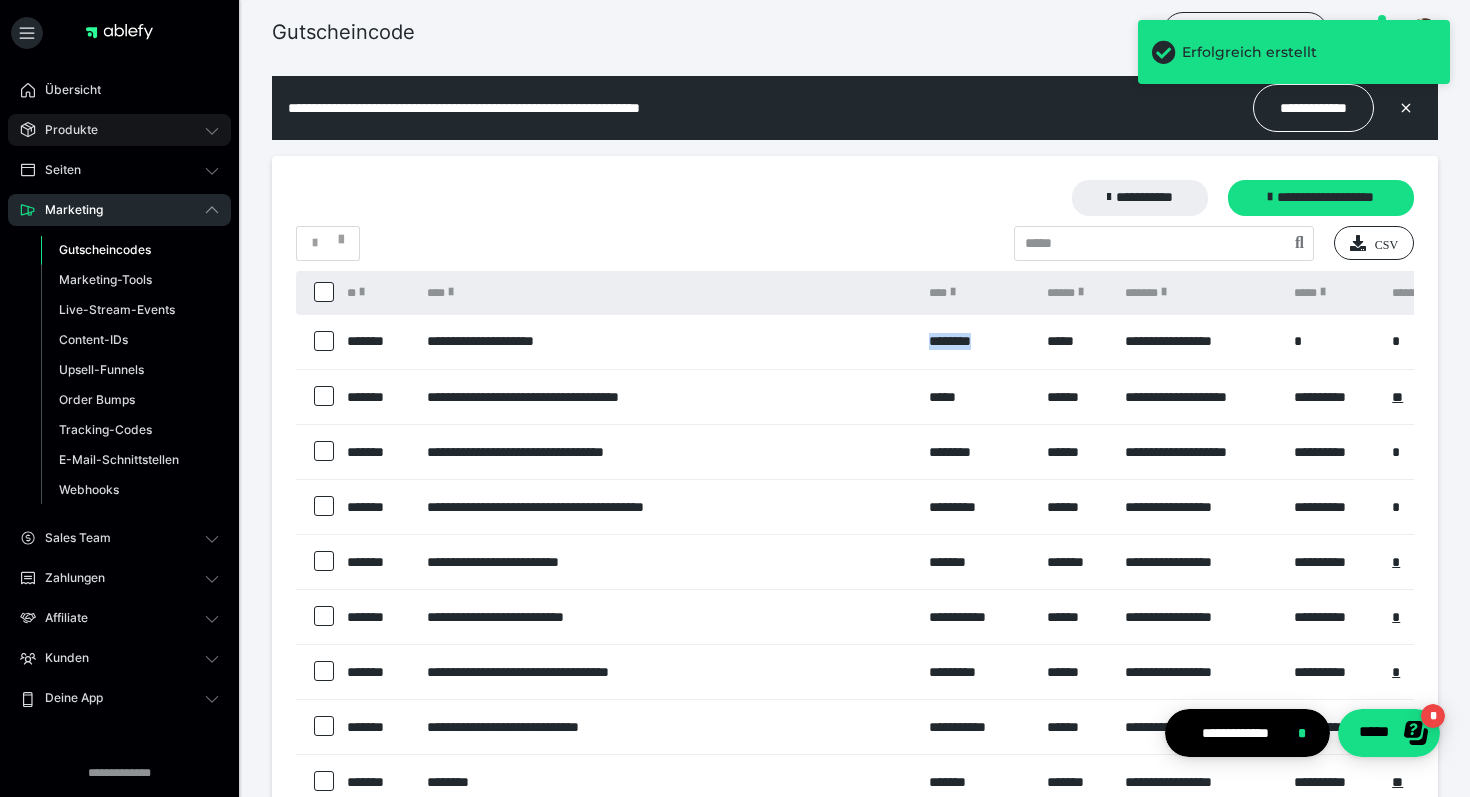 click on "Produkte" at bounding box center [64, 130] 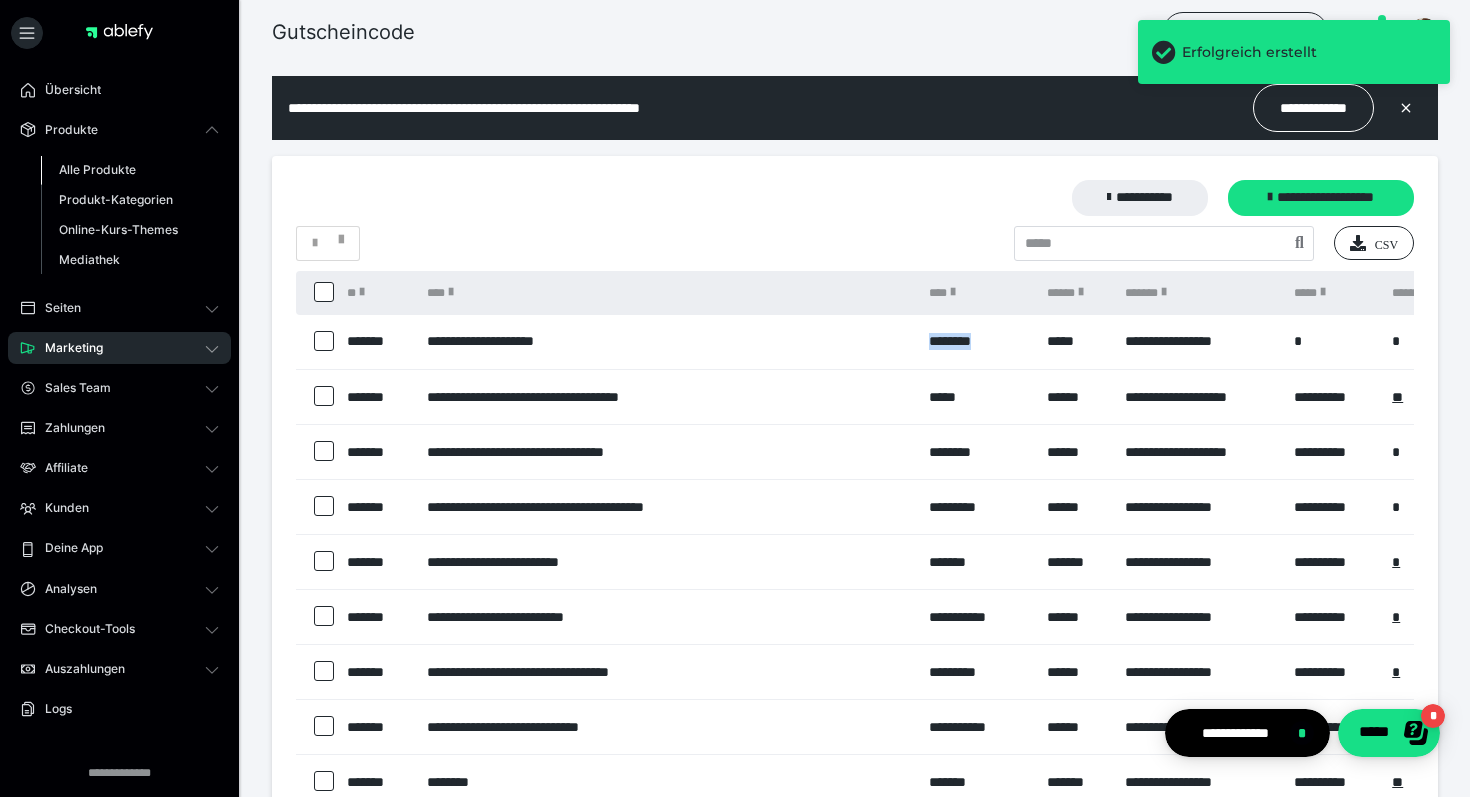 click on "Alle Produkte" at bounding box center [97, 169] 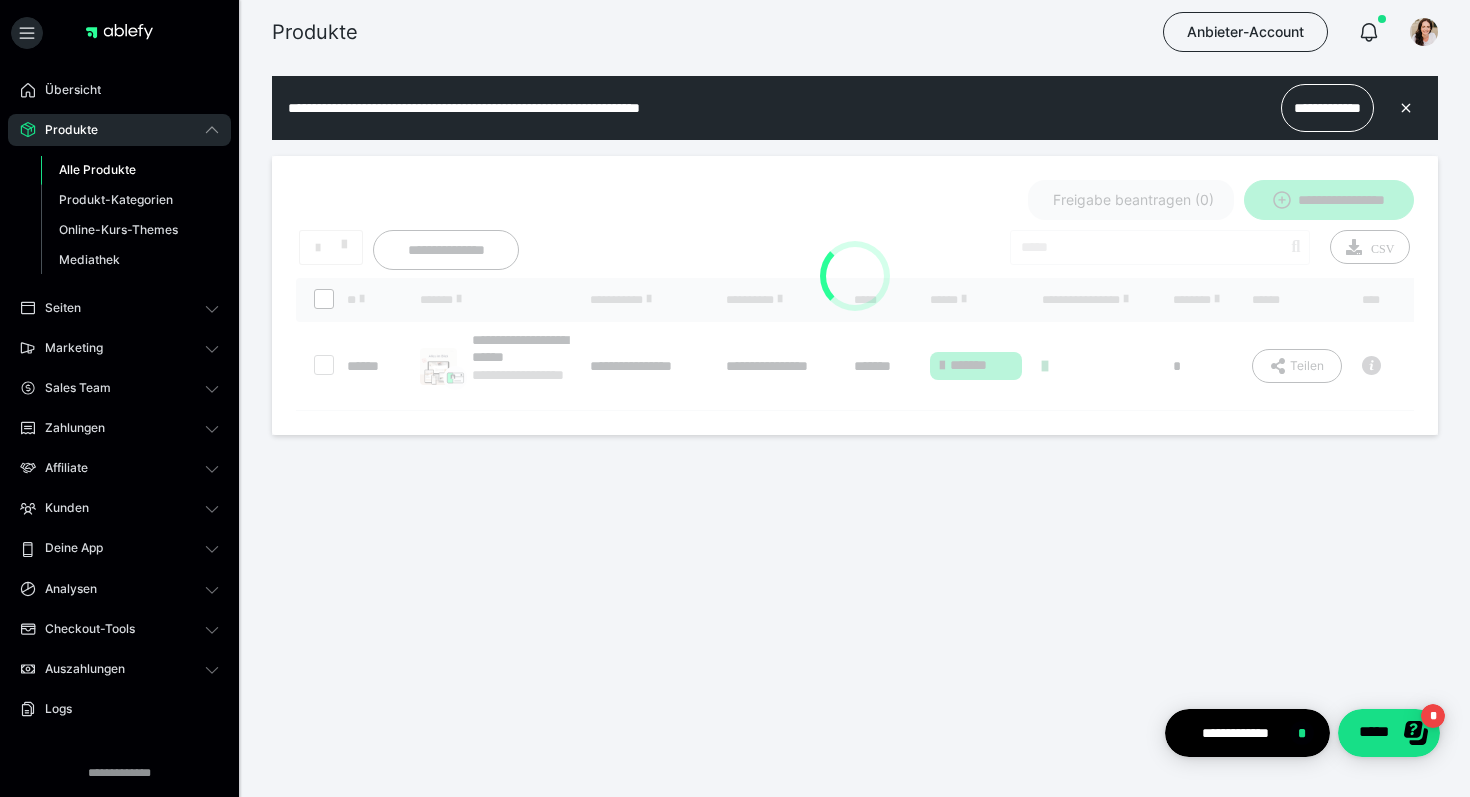 scroll, scrollTop: 0, scrollLeft: 0, axis: both 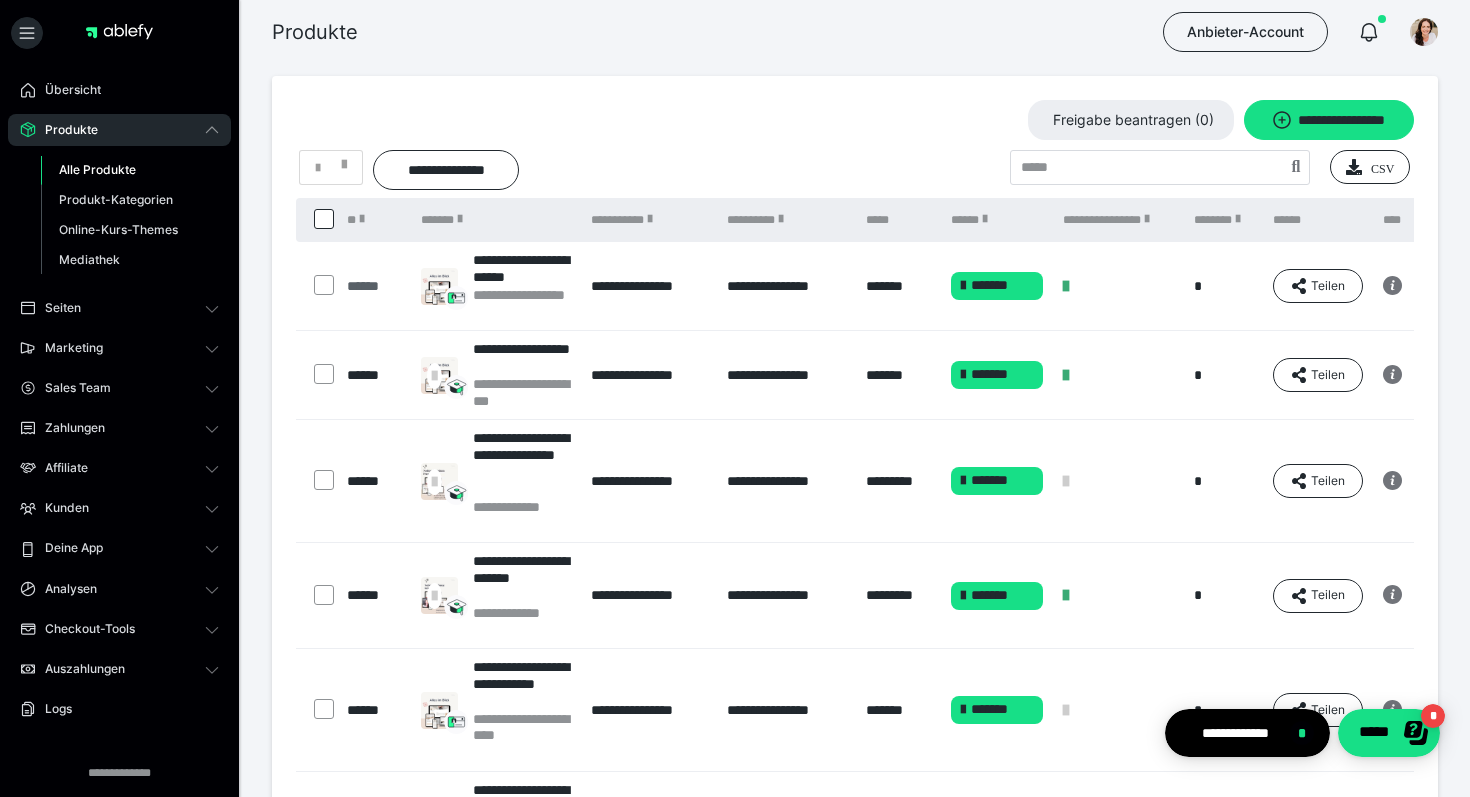click on "******" at bounding box center (374, 286) 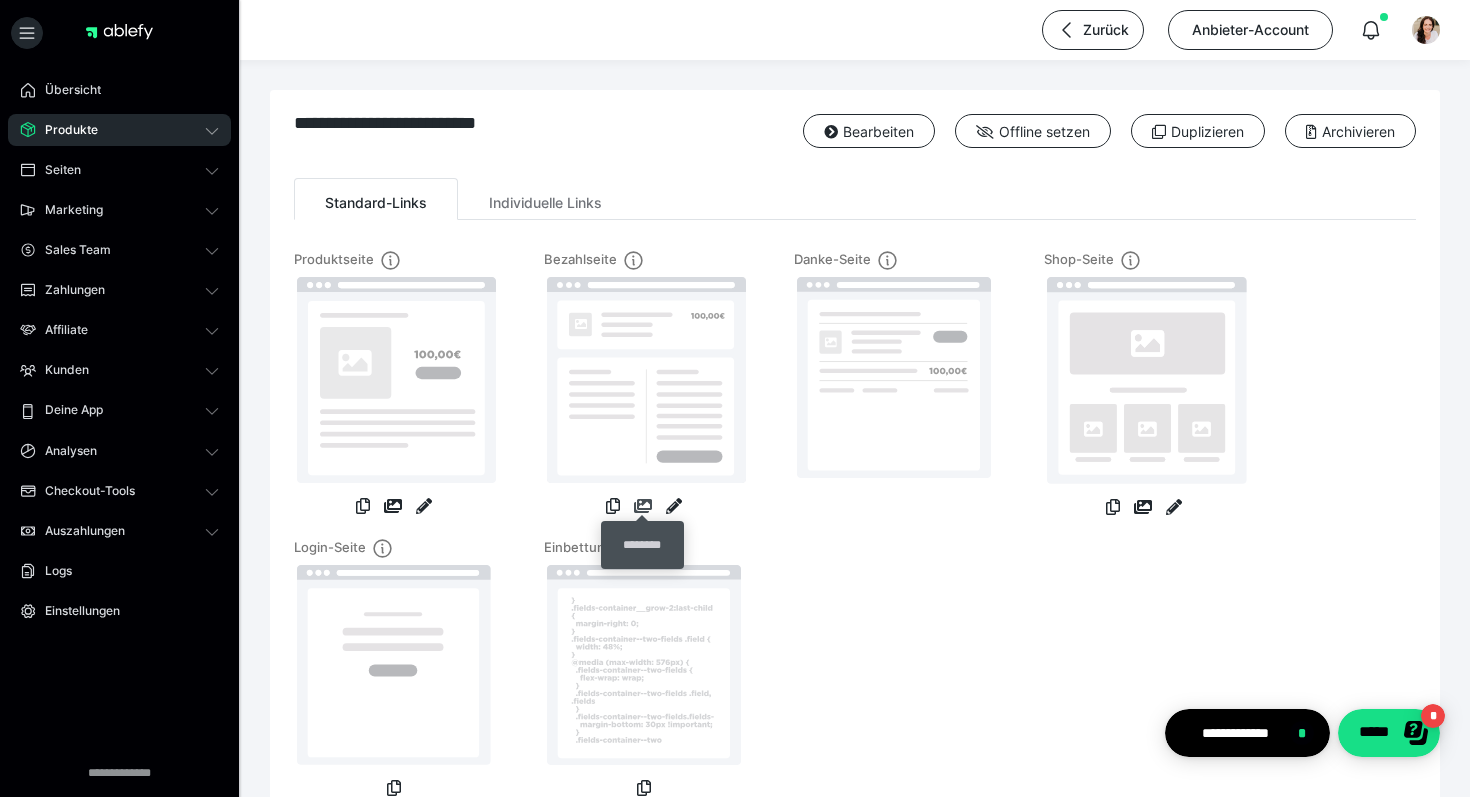 click at bounding box center [643, 506] 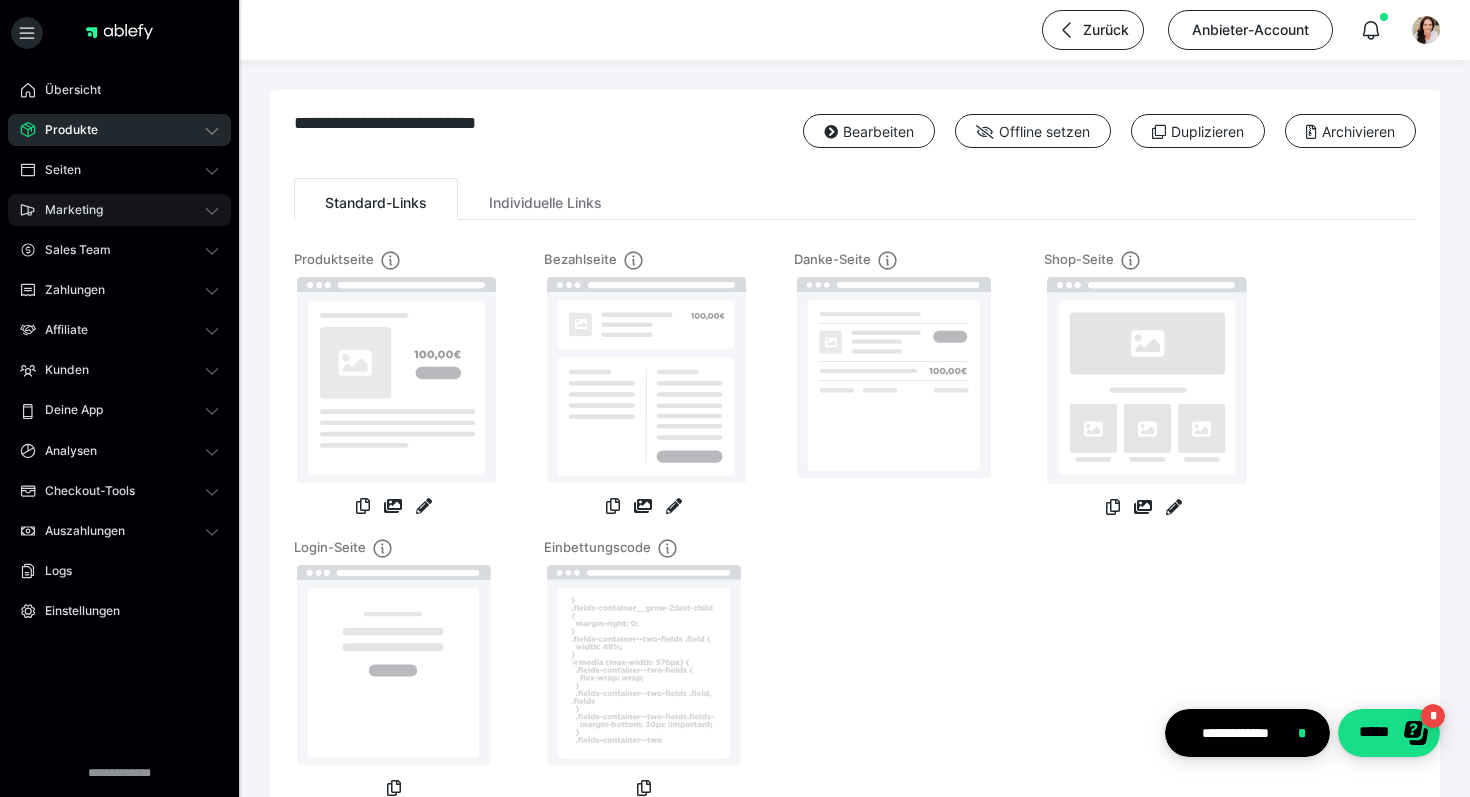 click on "Marketing" at bounding box center (67, 210) 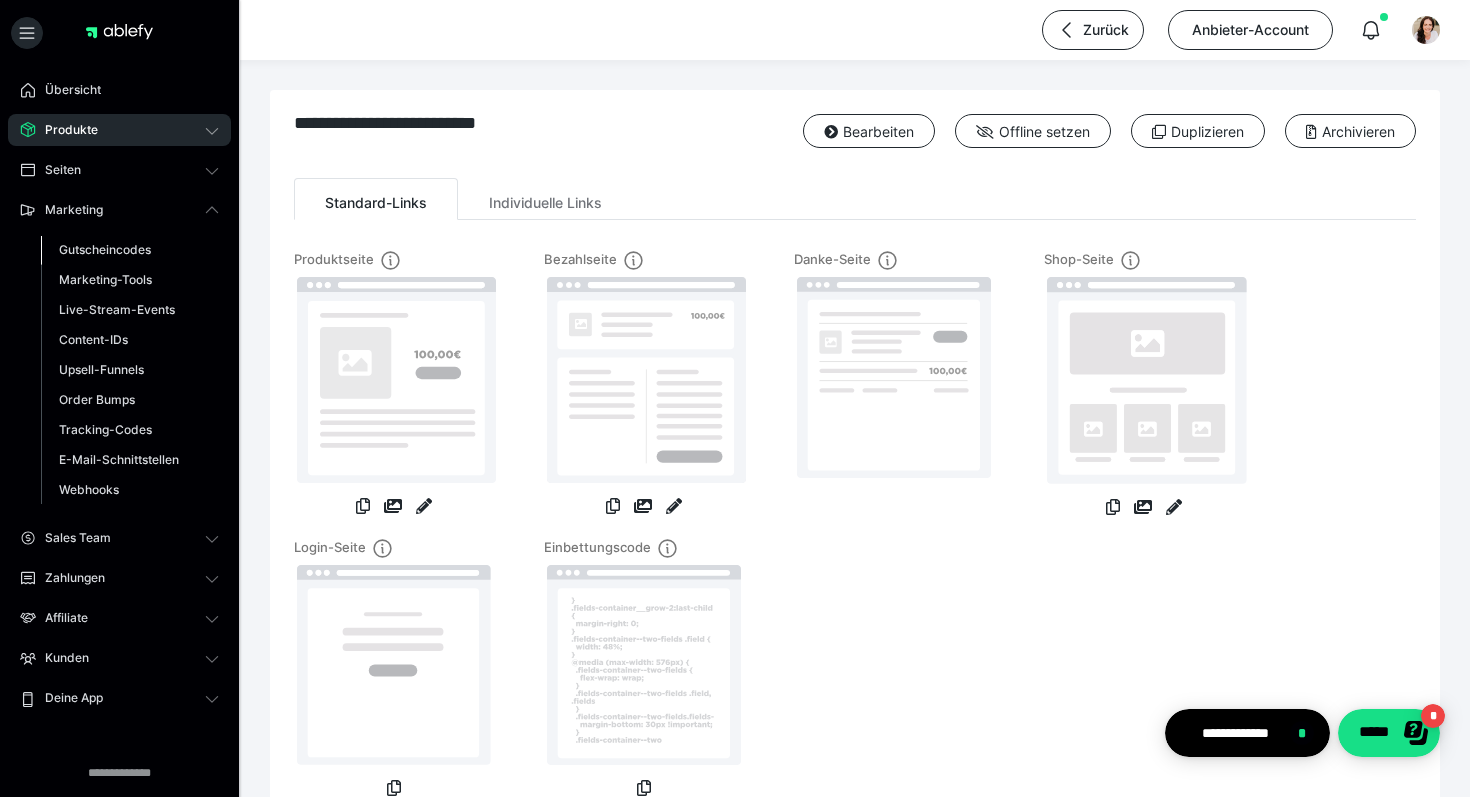 click on "Gutscheincodes" at bounding box center (105, 249) 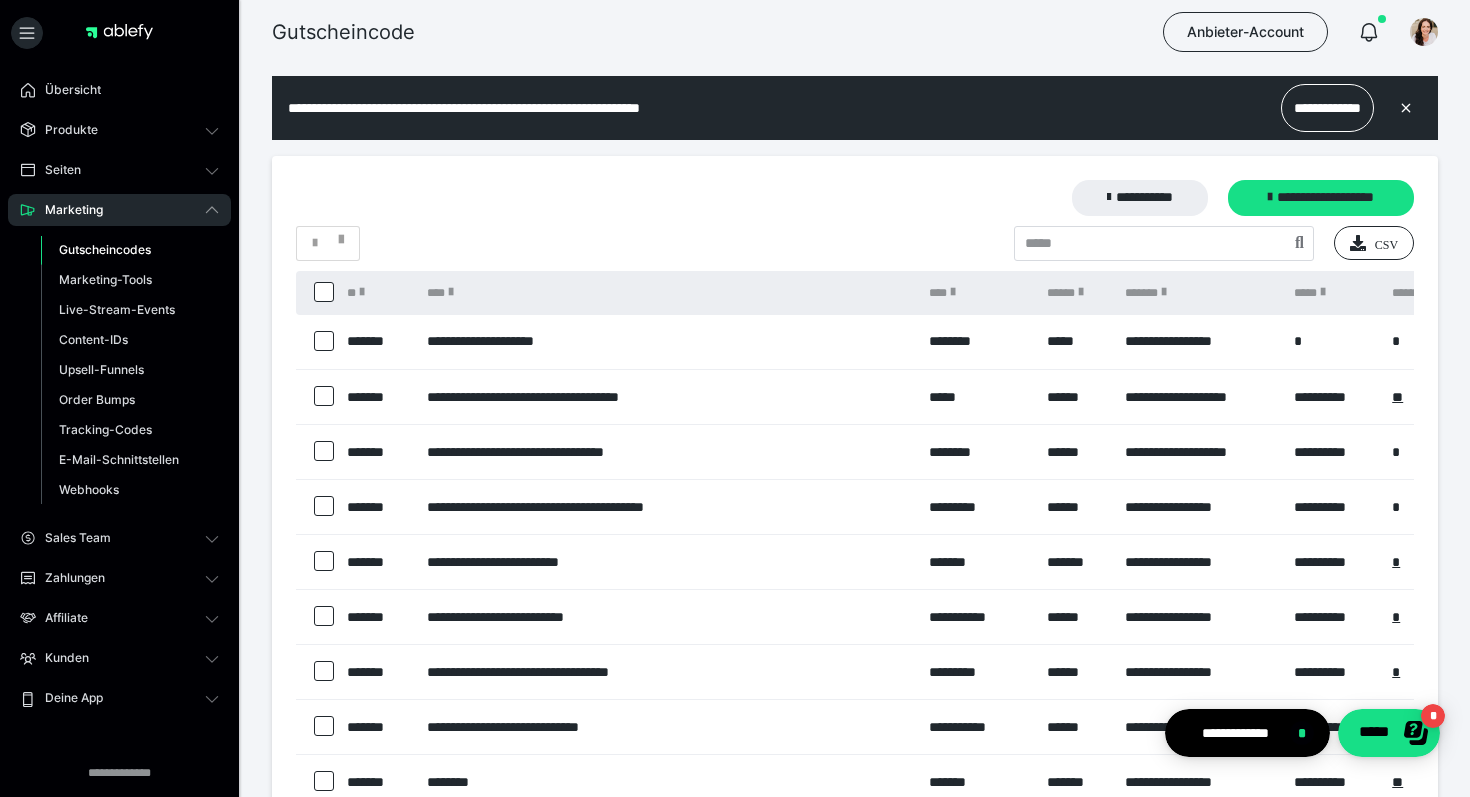 scroll, scrollTop: 0, scrollLeft: 0, axis: both 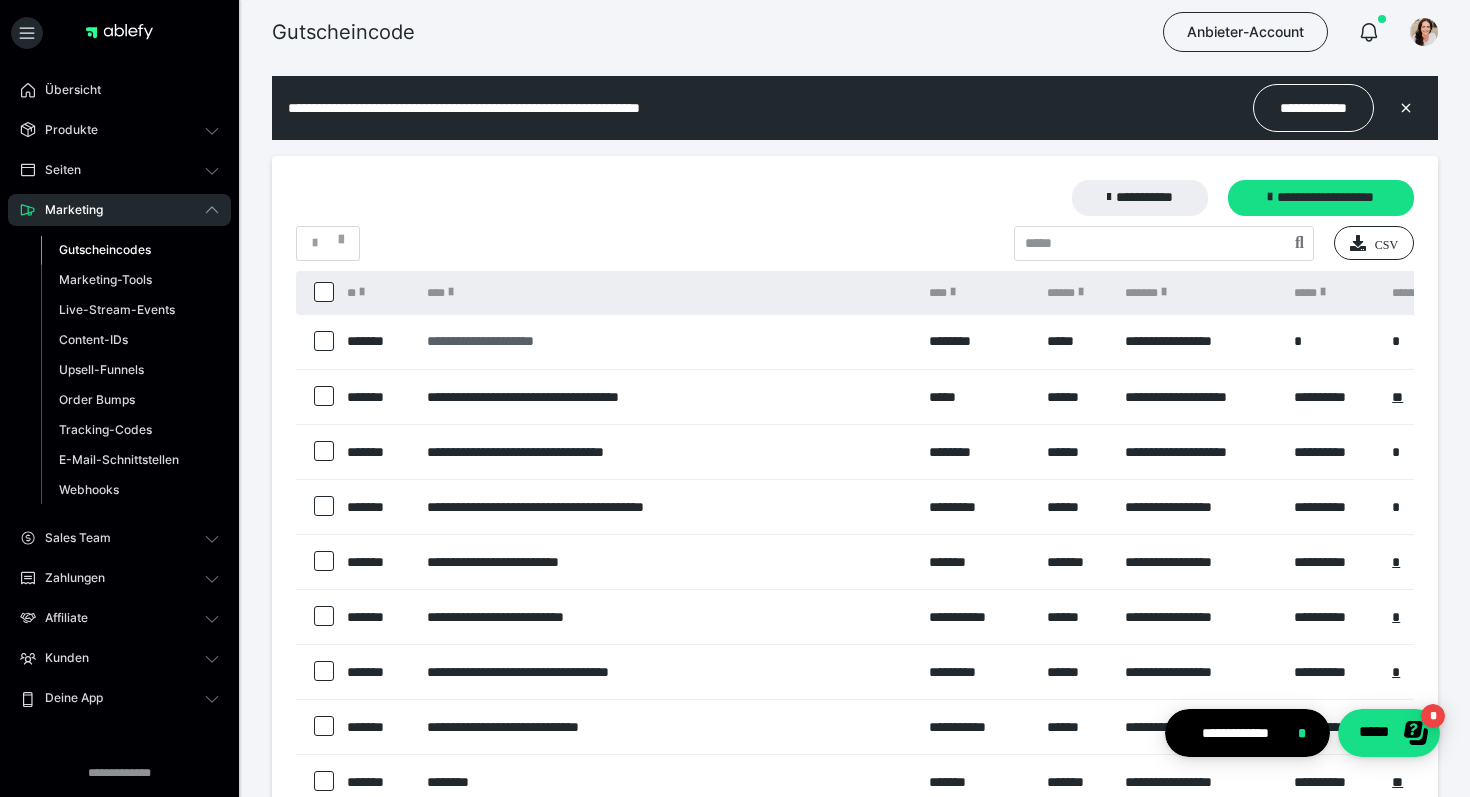 click on "**********" at bounding box center (668, 341) 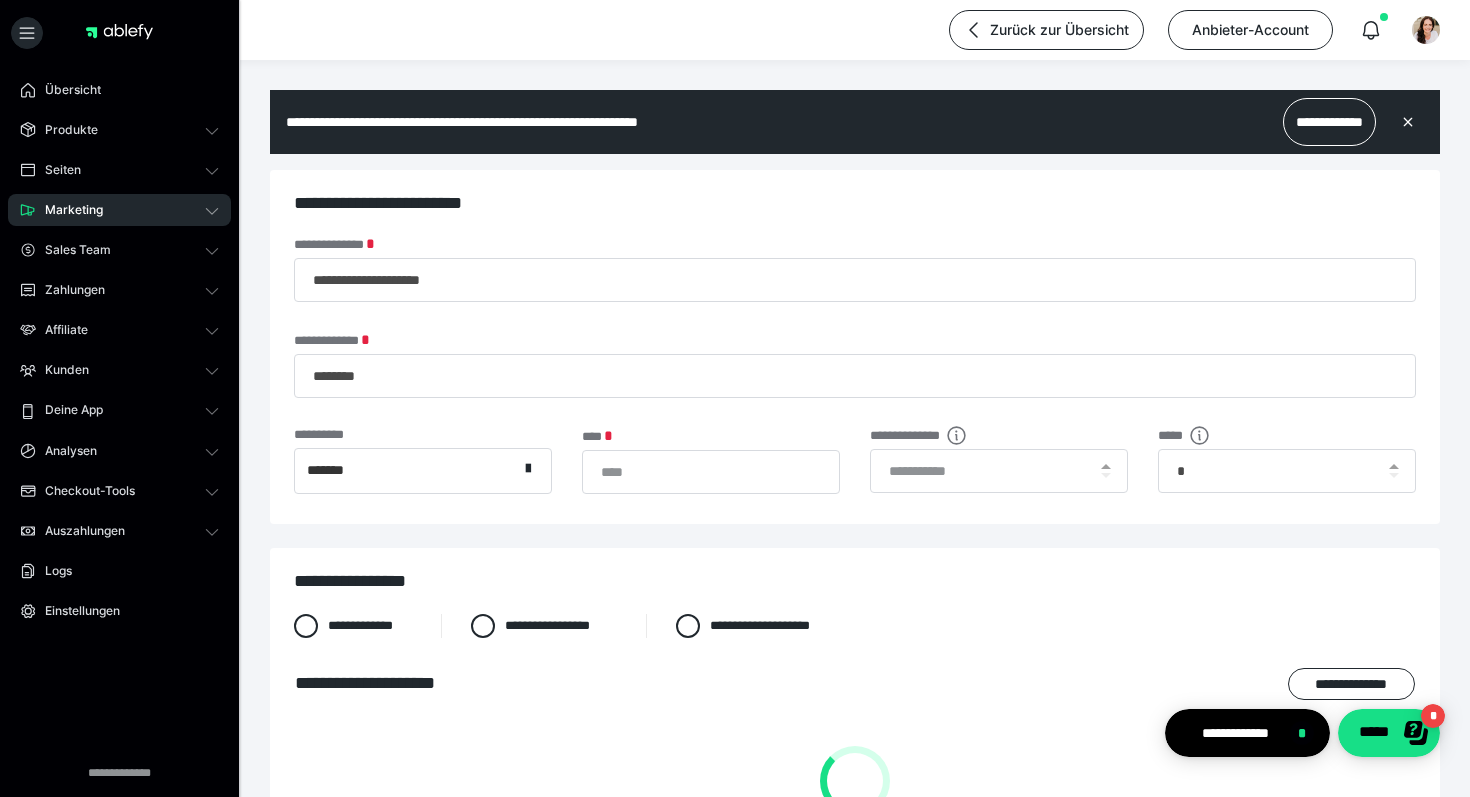scroll, scrollTop: 0, scrollLeft: 0, axis: both 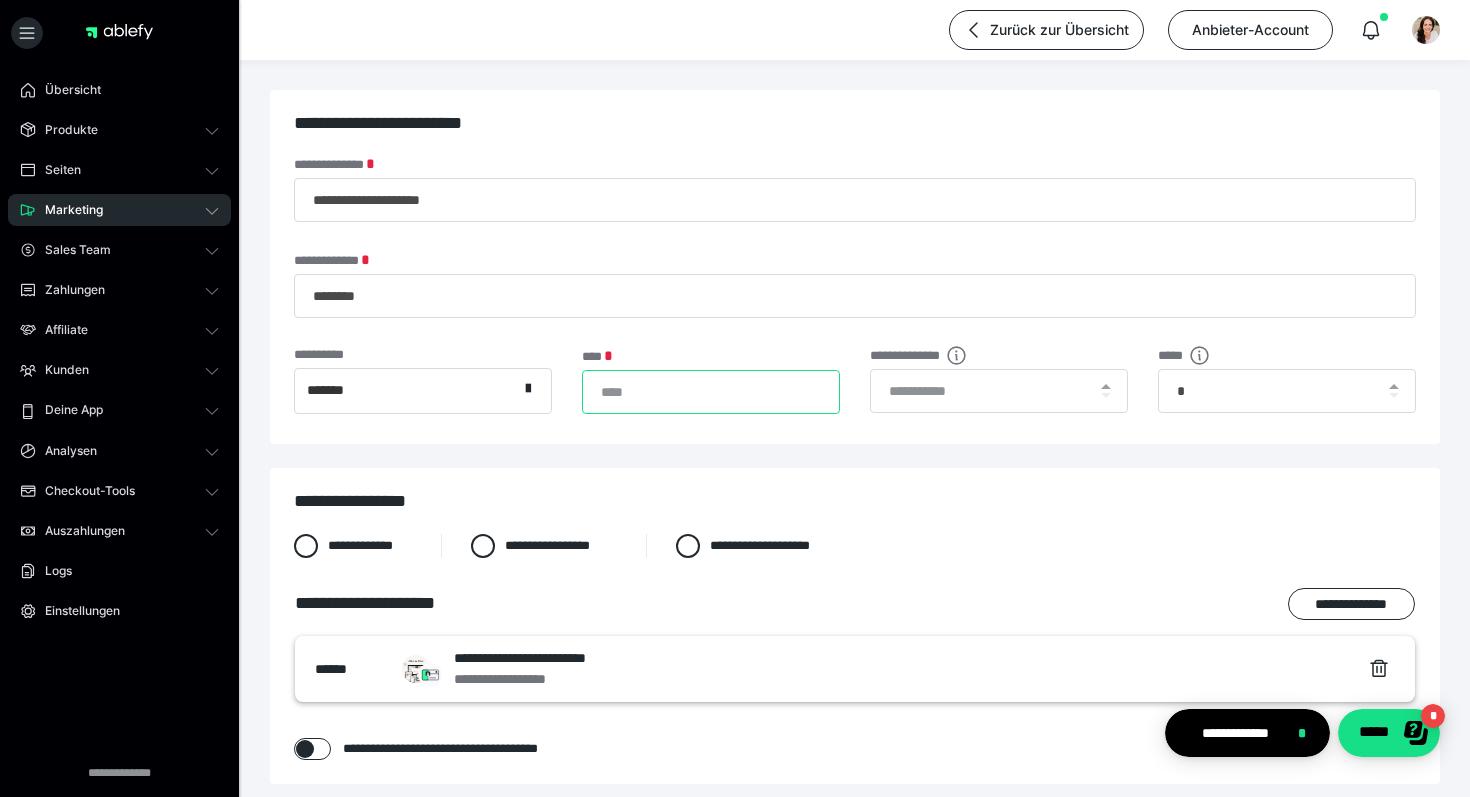click on "***" at bounding box center (711, 392) 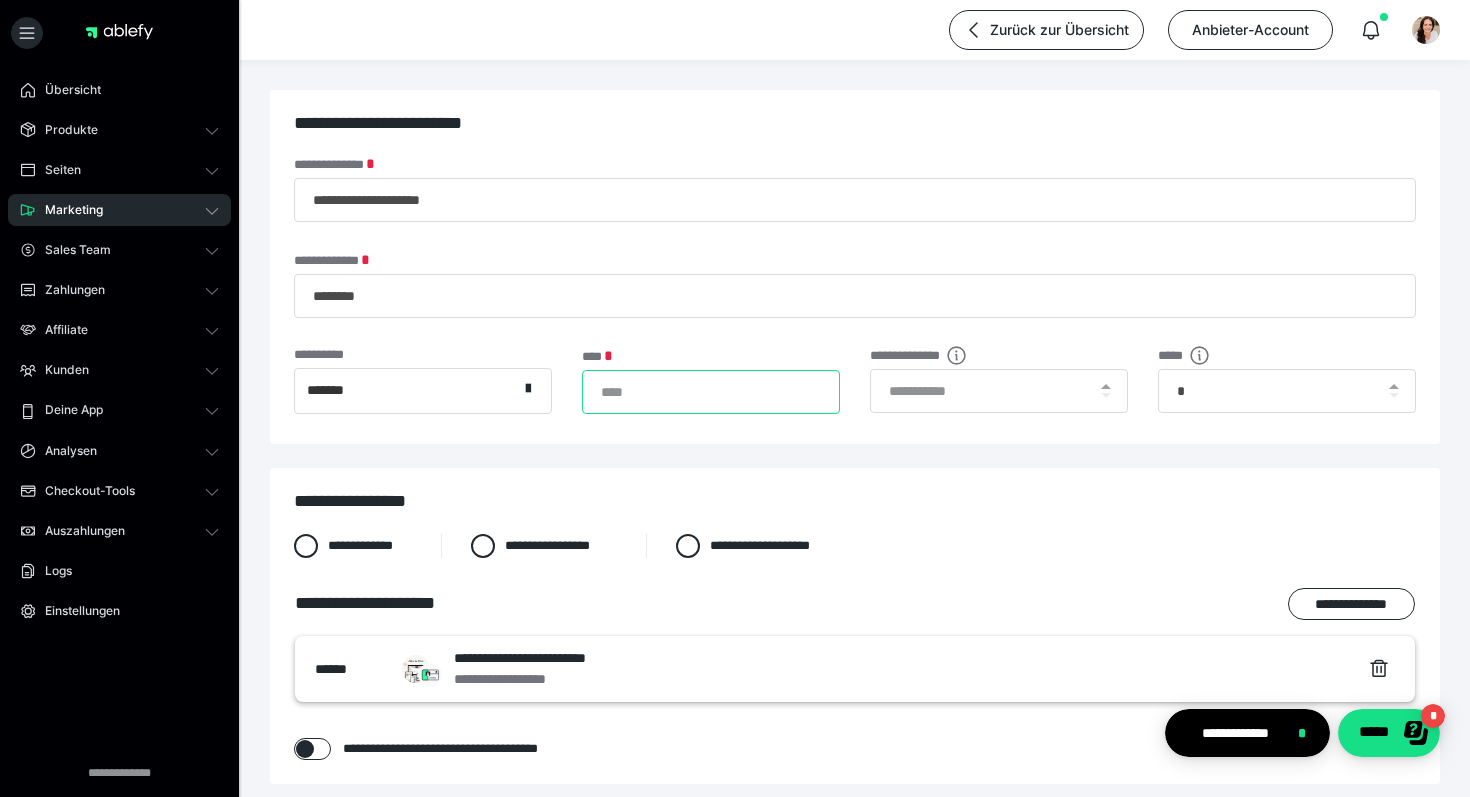 type on "**" 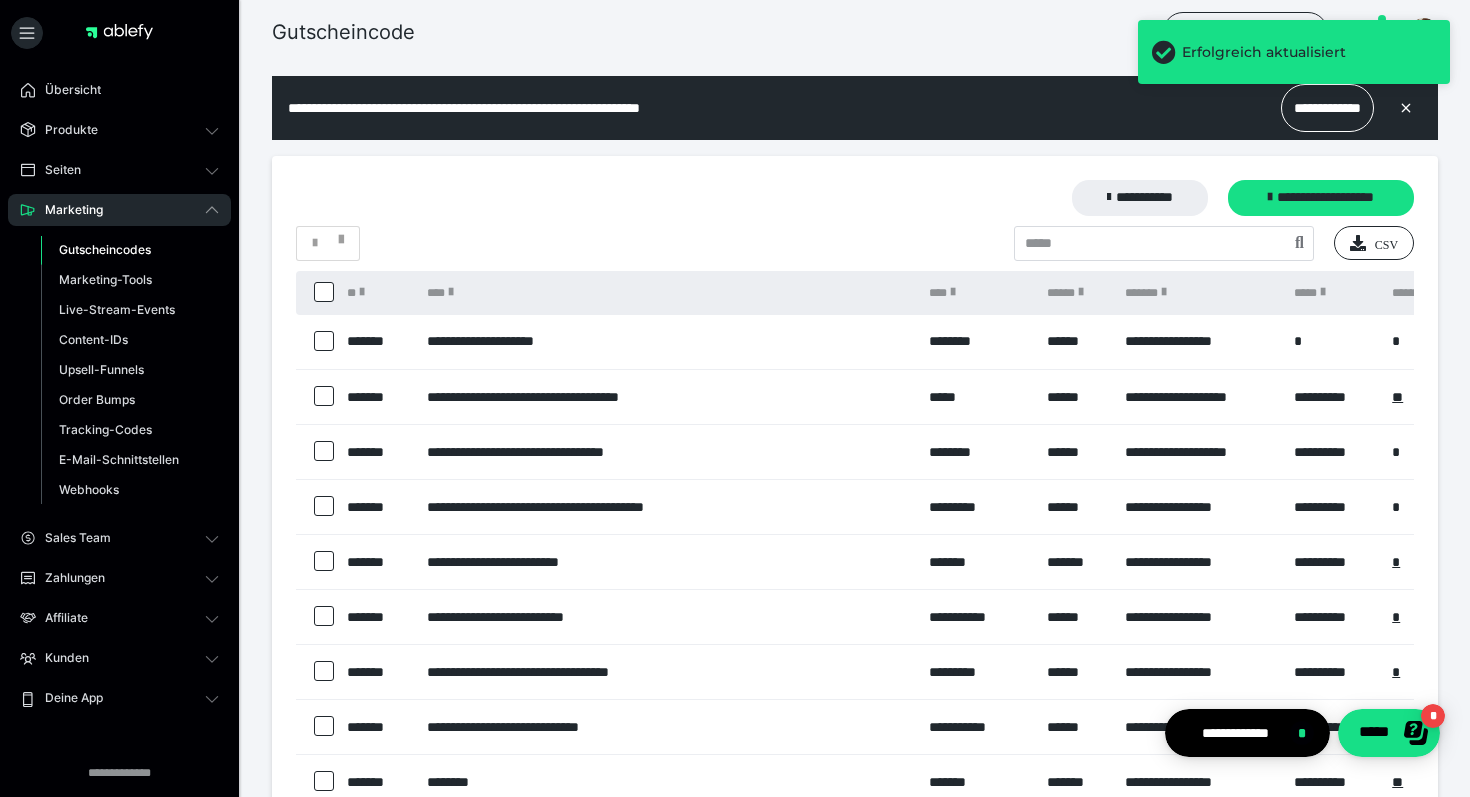 scroll, scrollTop: 0, scrollLeft: 0, axis: both 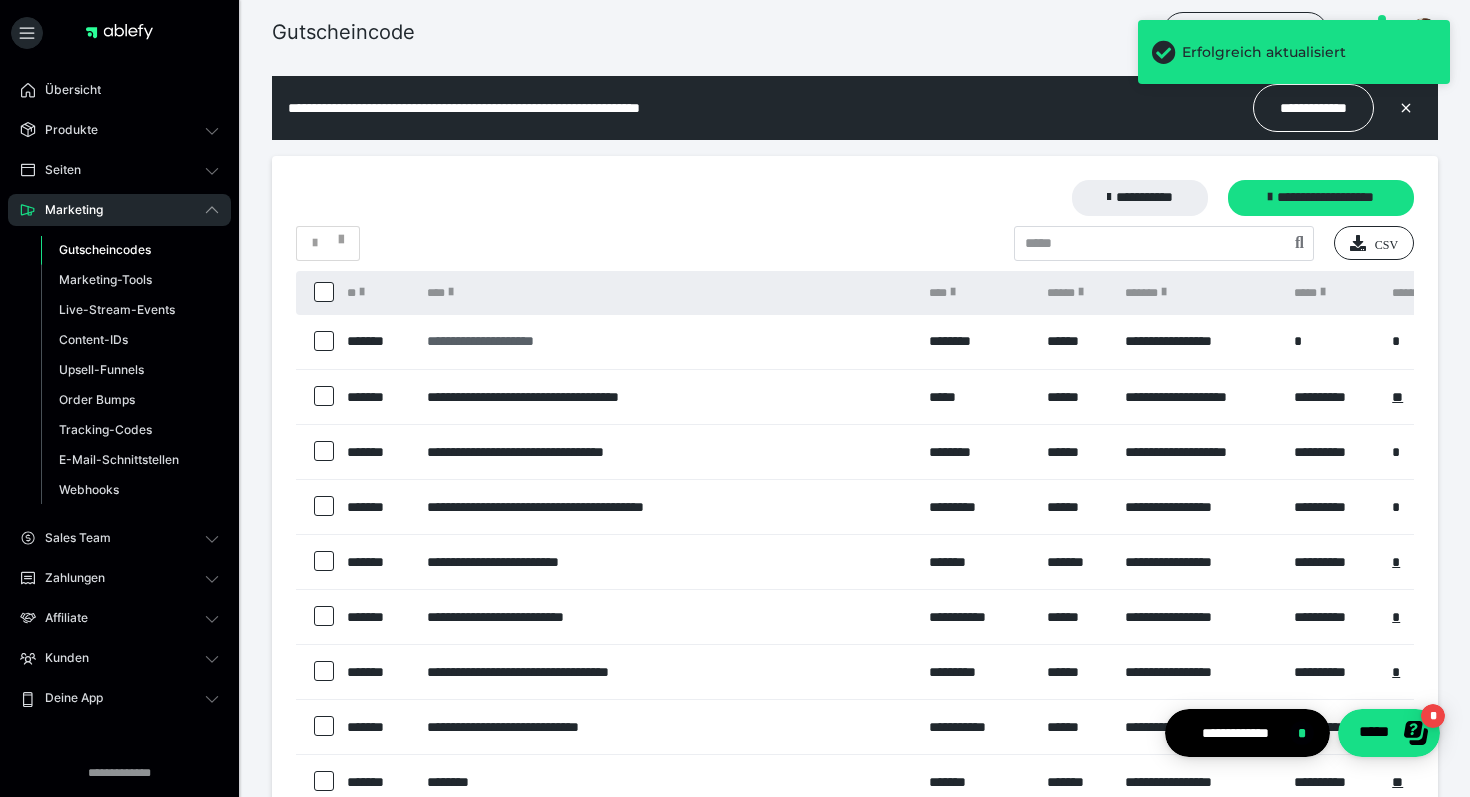 click on "**********" at bounding box center [668, 341] 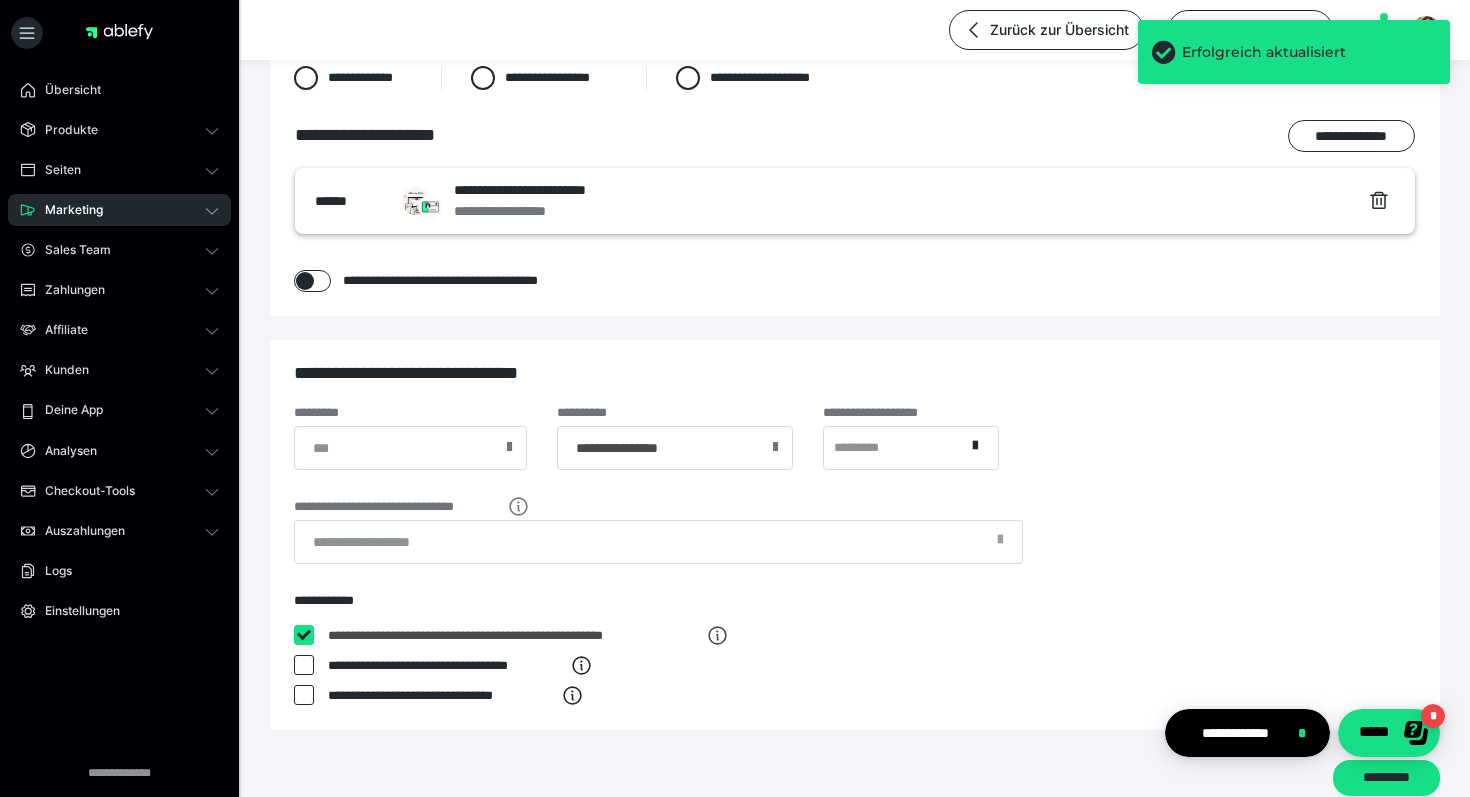 scroll, scrollTop: 566, scrollLeft: 0, axis: vertical 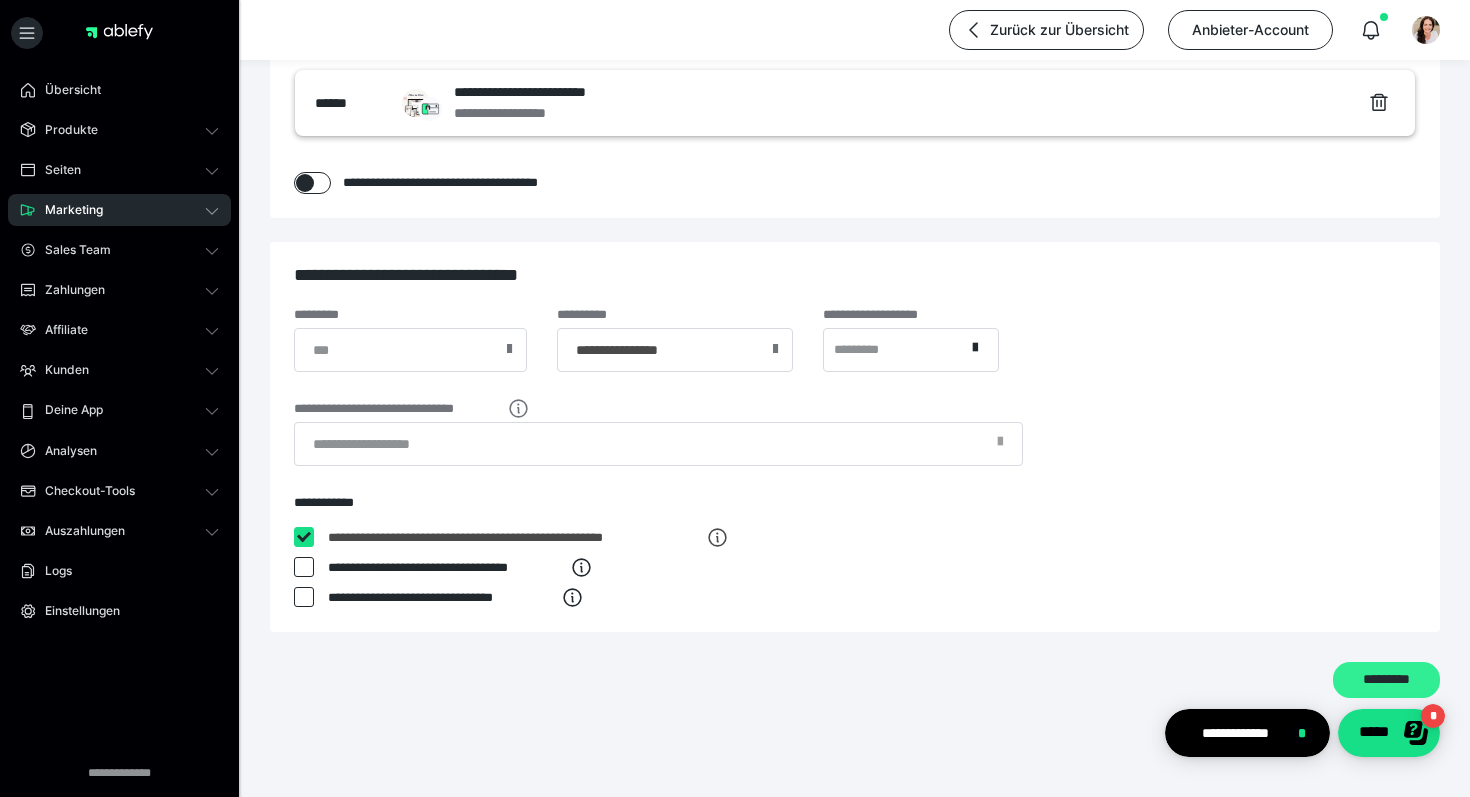 click on "*********" at bounding box center [1386, 680] 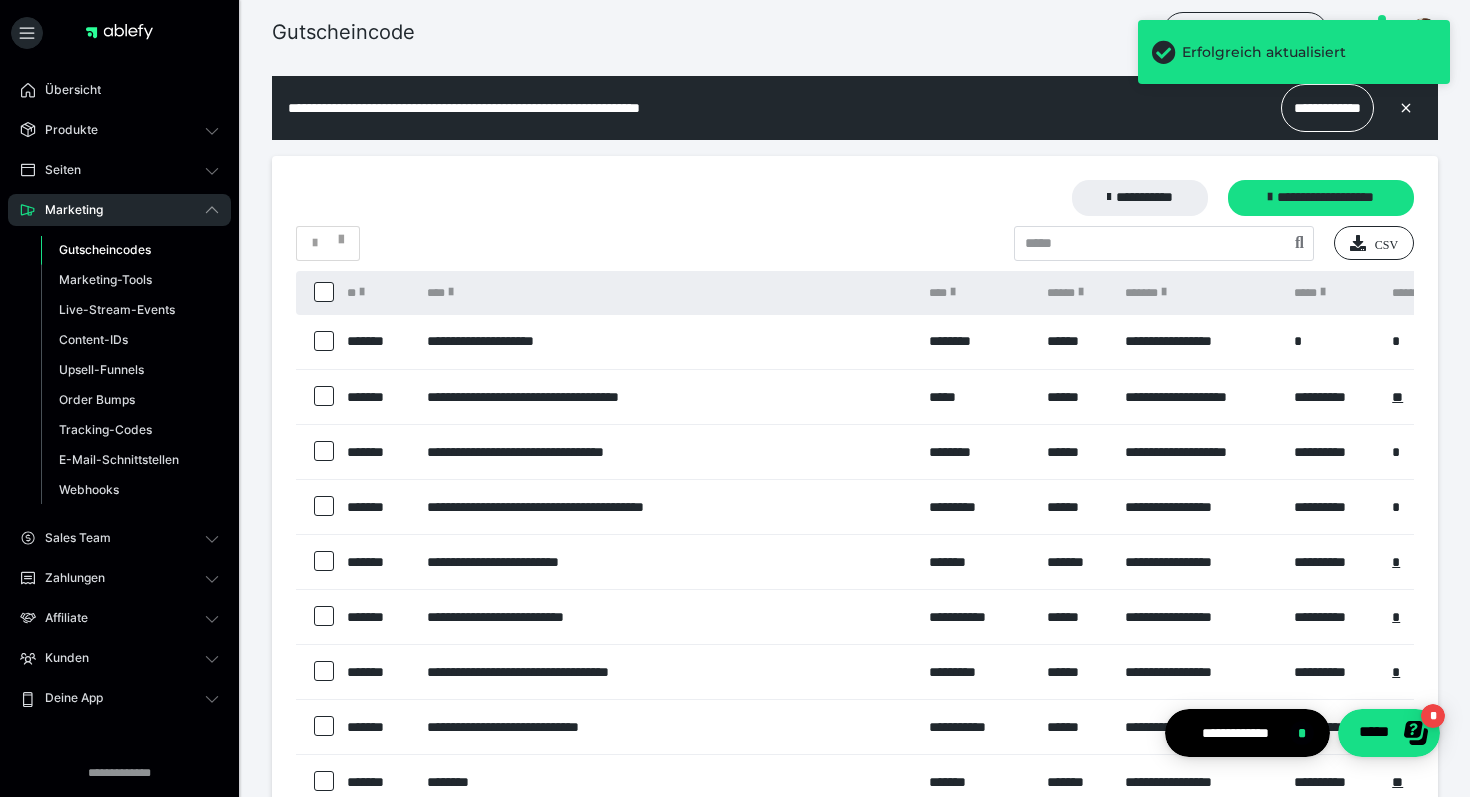 scroll, scrollTop: 0, scrollLeft: 0, axis: both 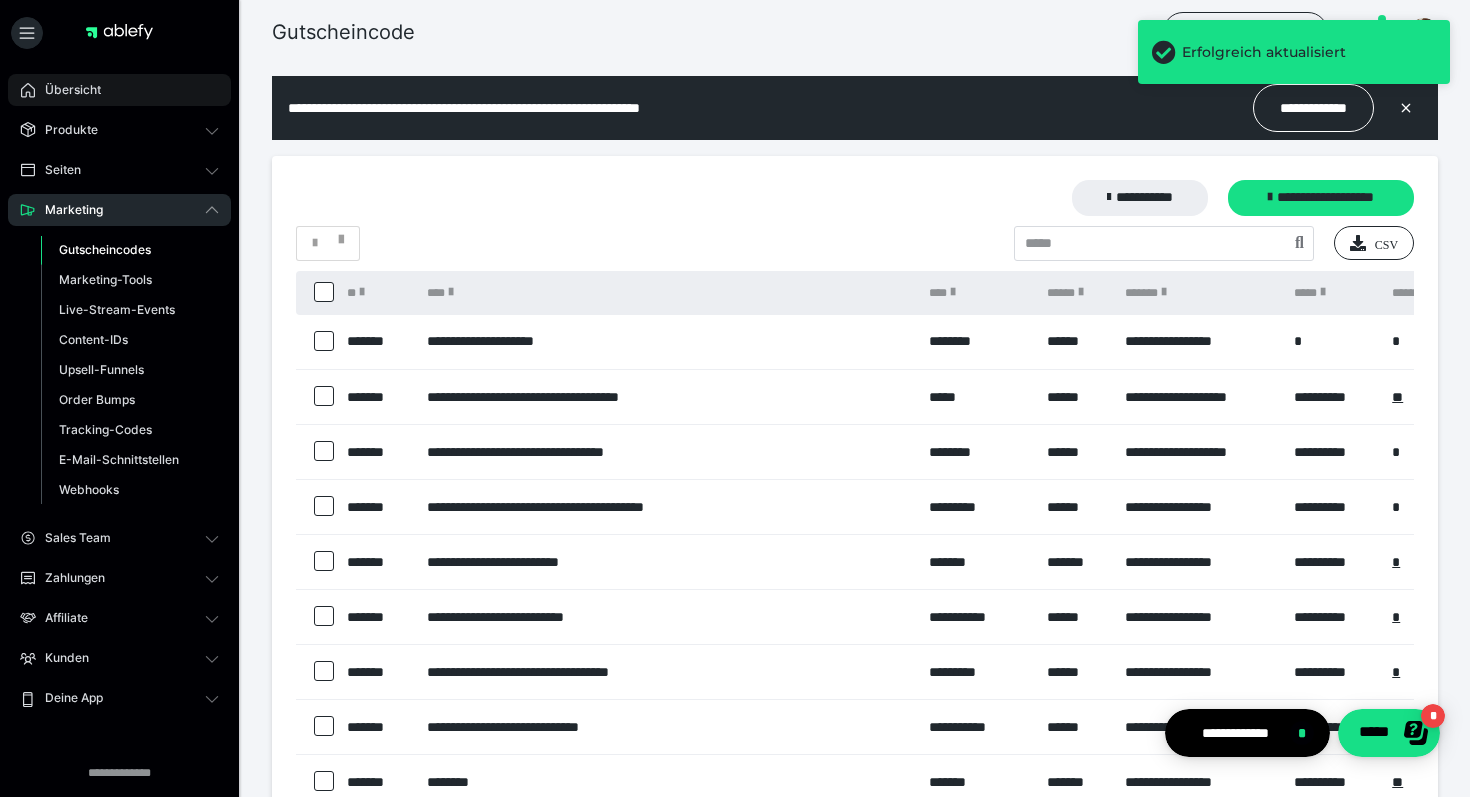 click on "Übersicht" at bounding box center [119, 90] 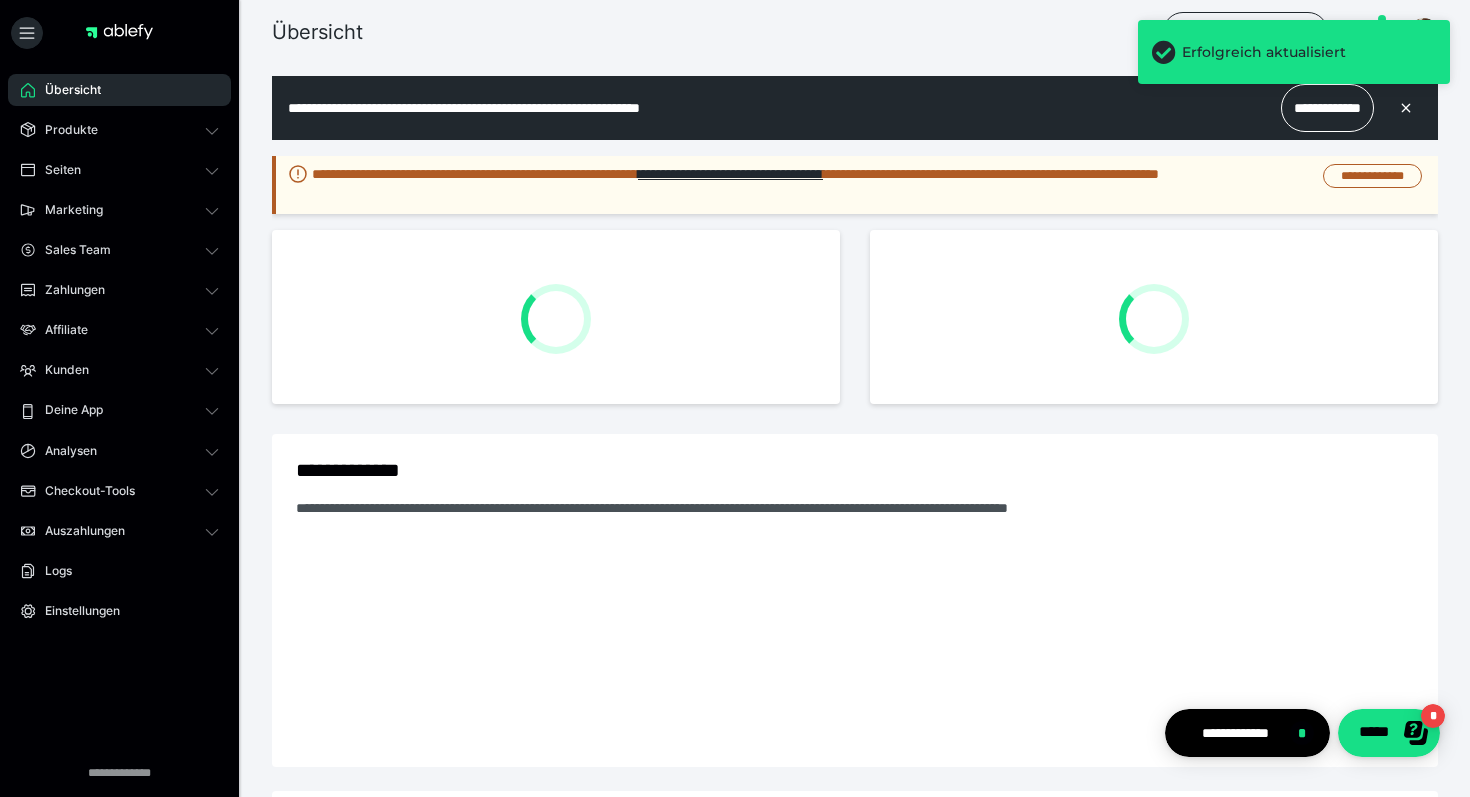 scroll, scrollTop: 0, scrollLeft: 0, axis: both 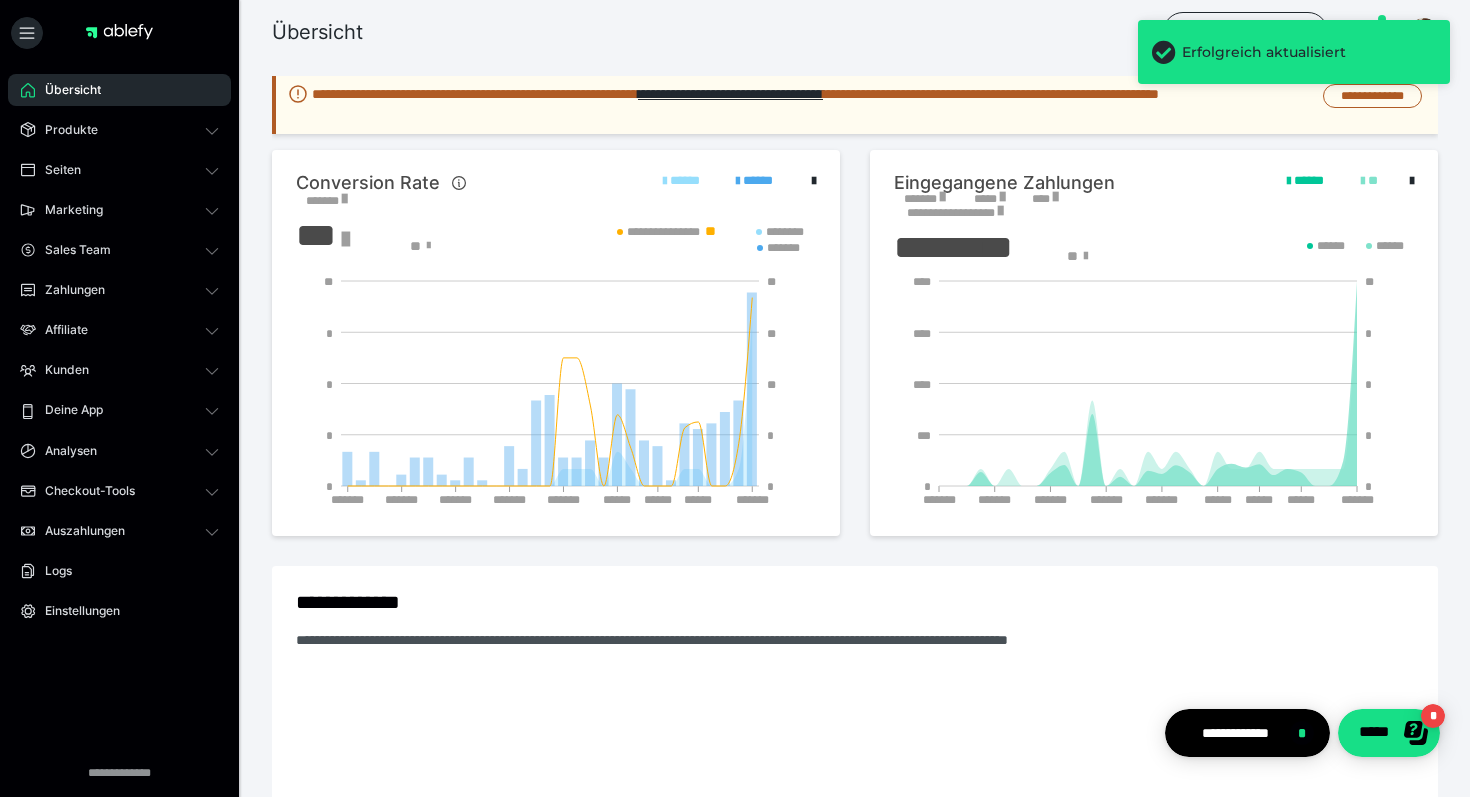click on "*******" at bounding box center (326, 201) 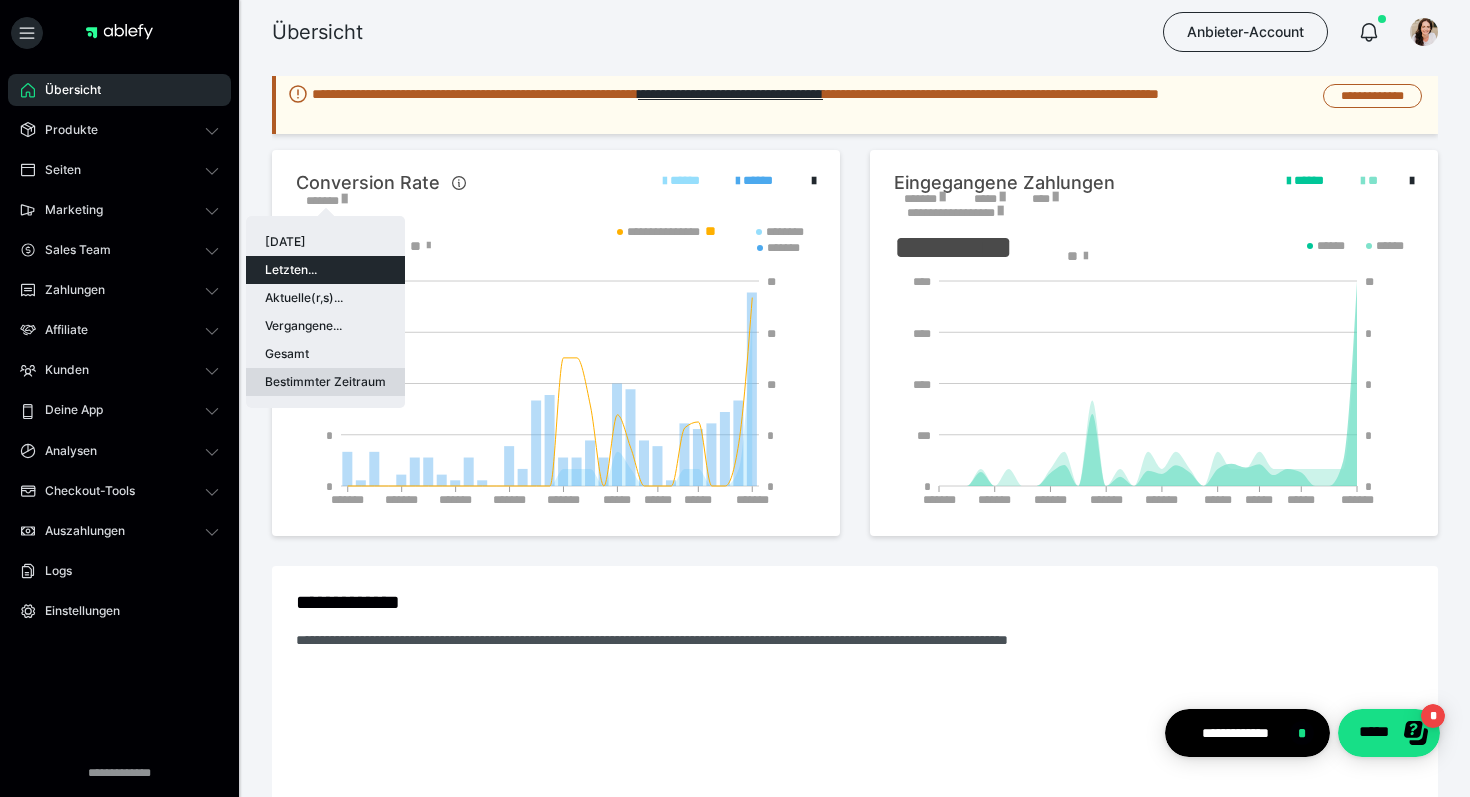 click on "Bestimmter Zeitraum" at bounding box center [325, 382] 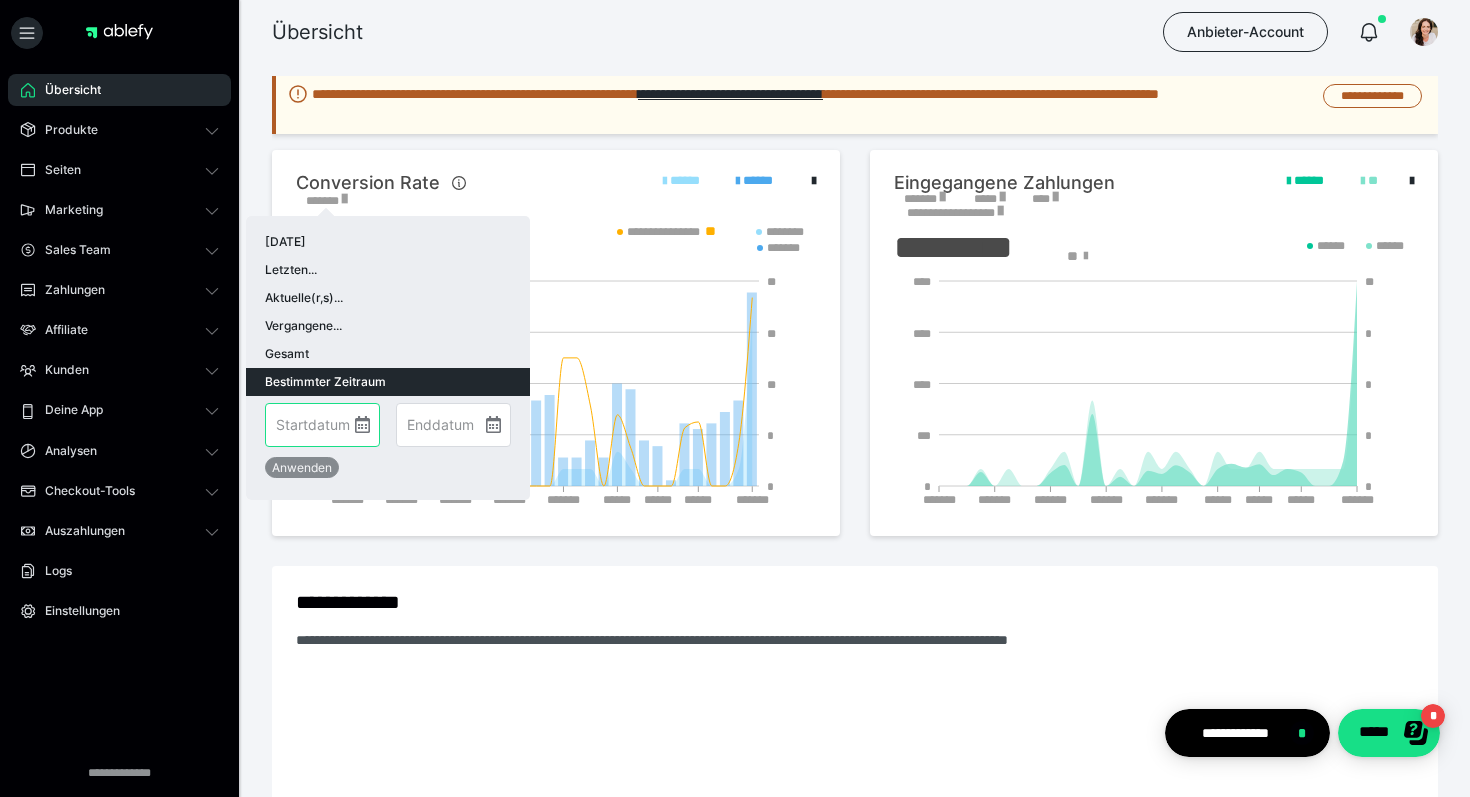 click at bounding box center (322, 425) 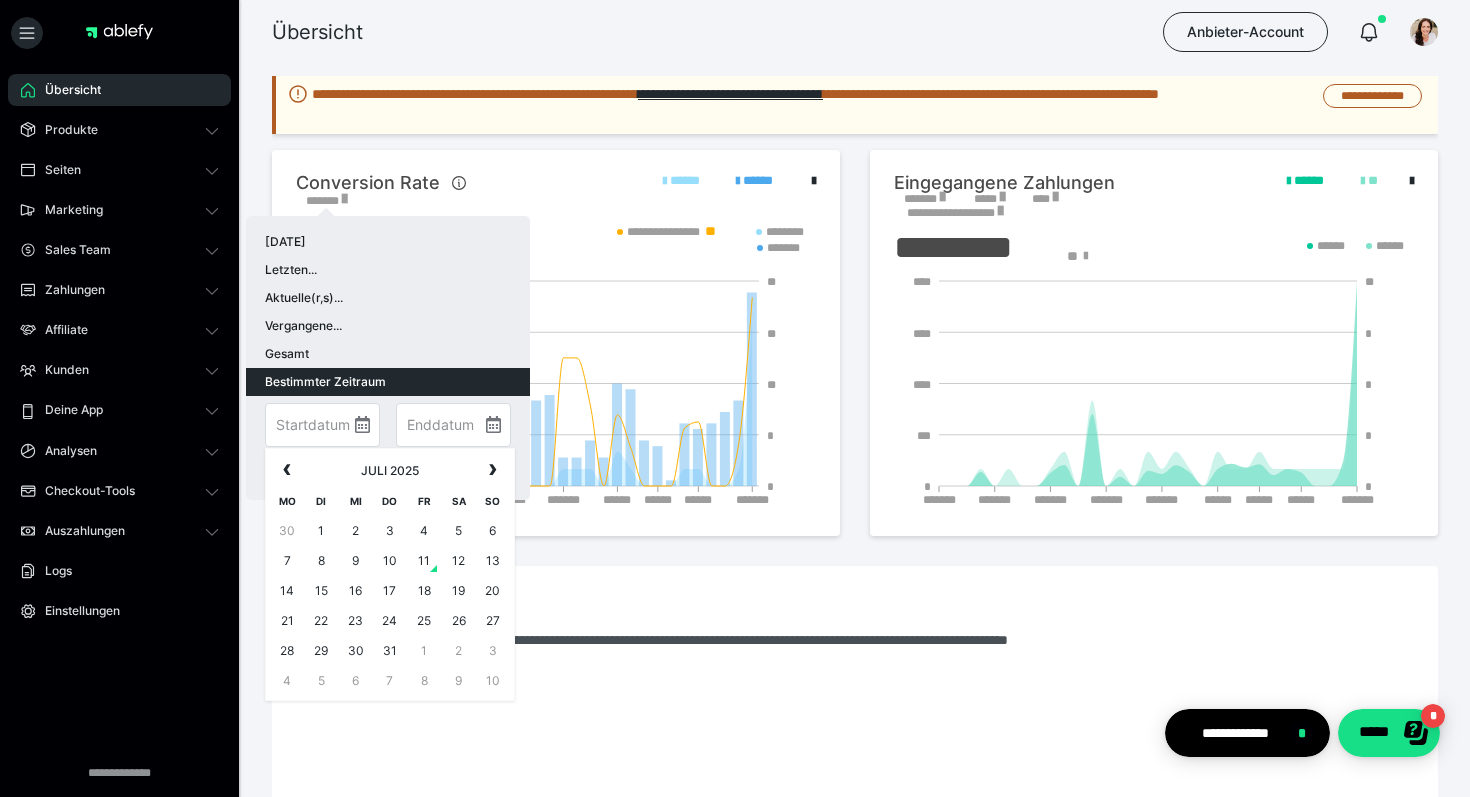 click at bounding box center [735, 398] 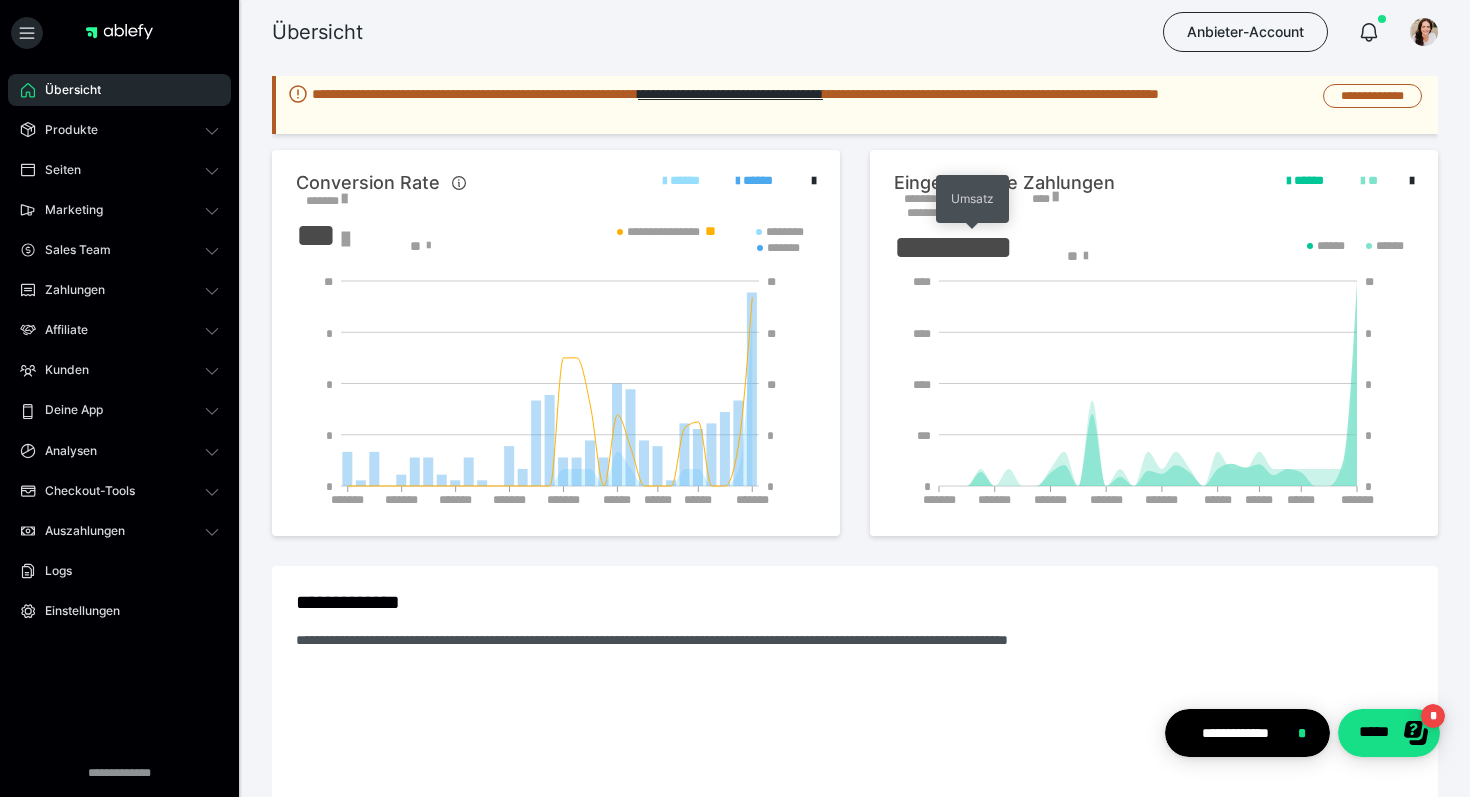 click on "Umsatz" at bounding box center [972, 199] 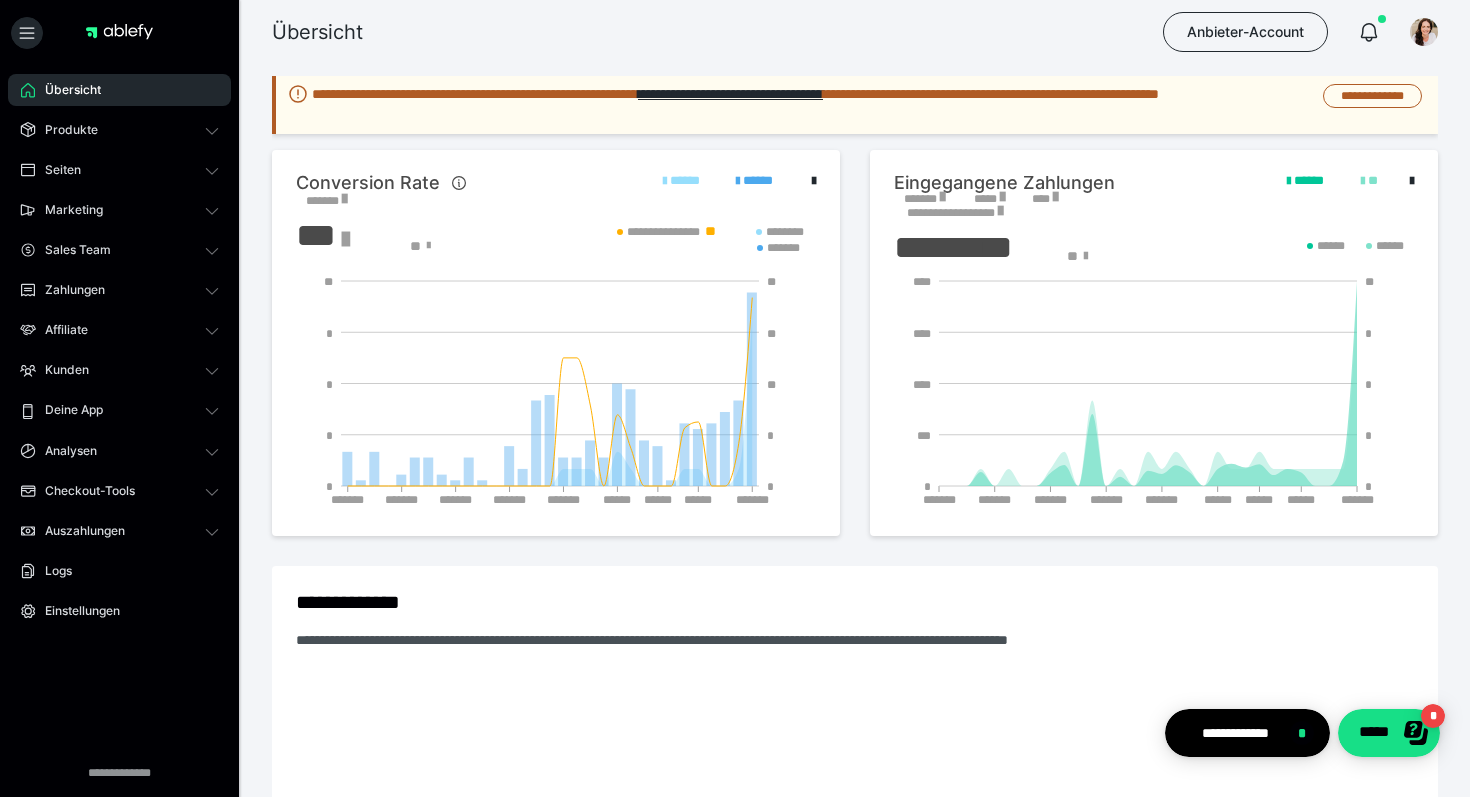 click on "*******" at bounding box center [924, 199] 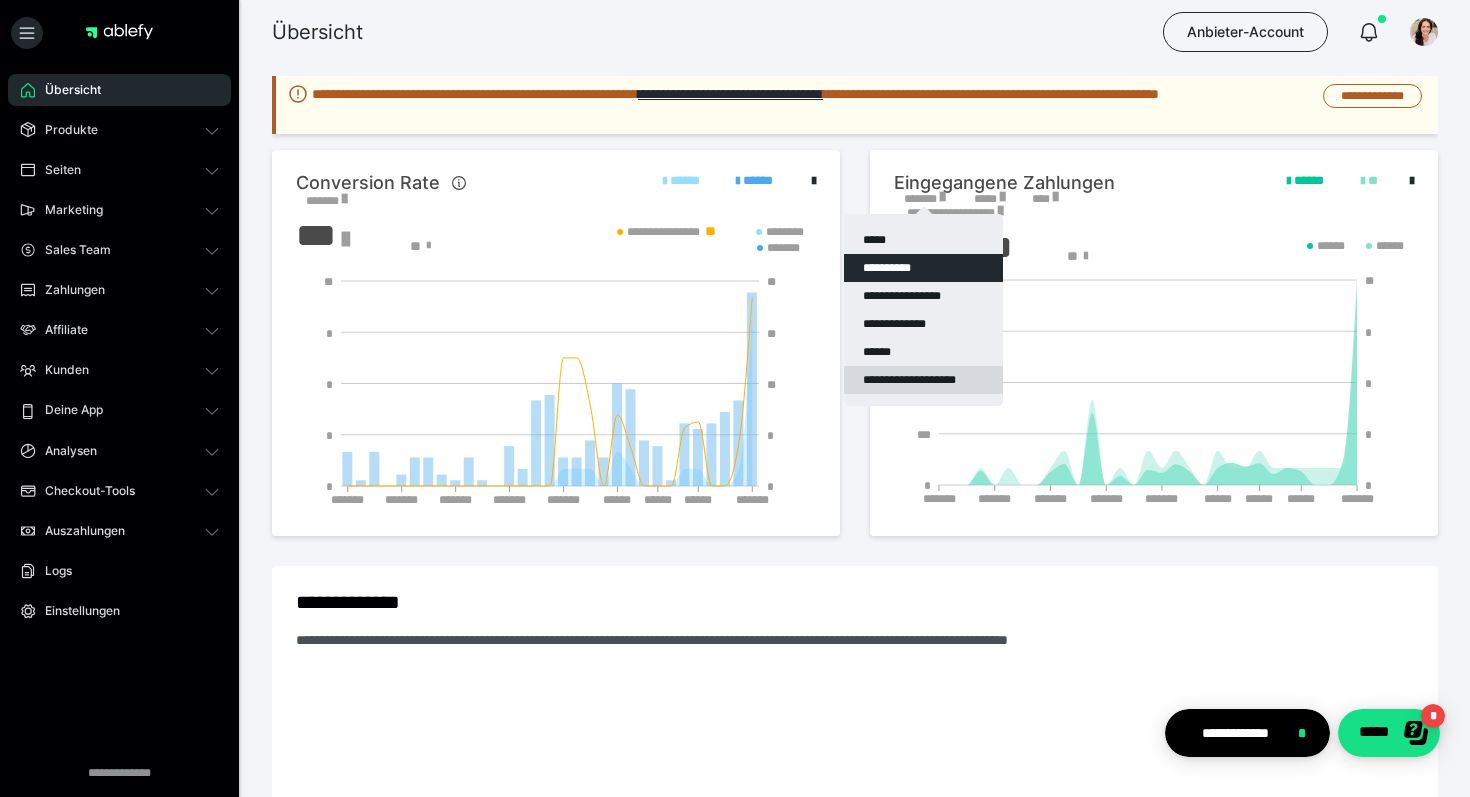 click on "**********" at bounding box center [923, 380] 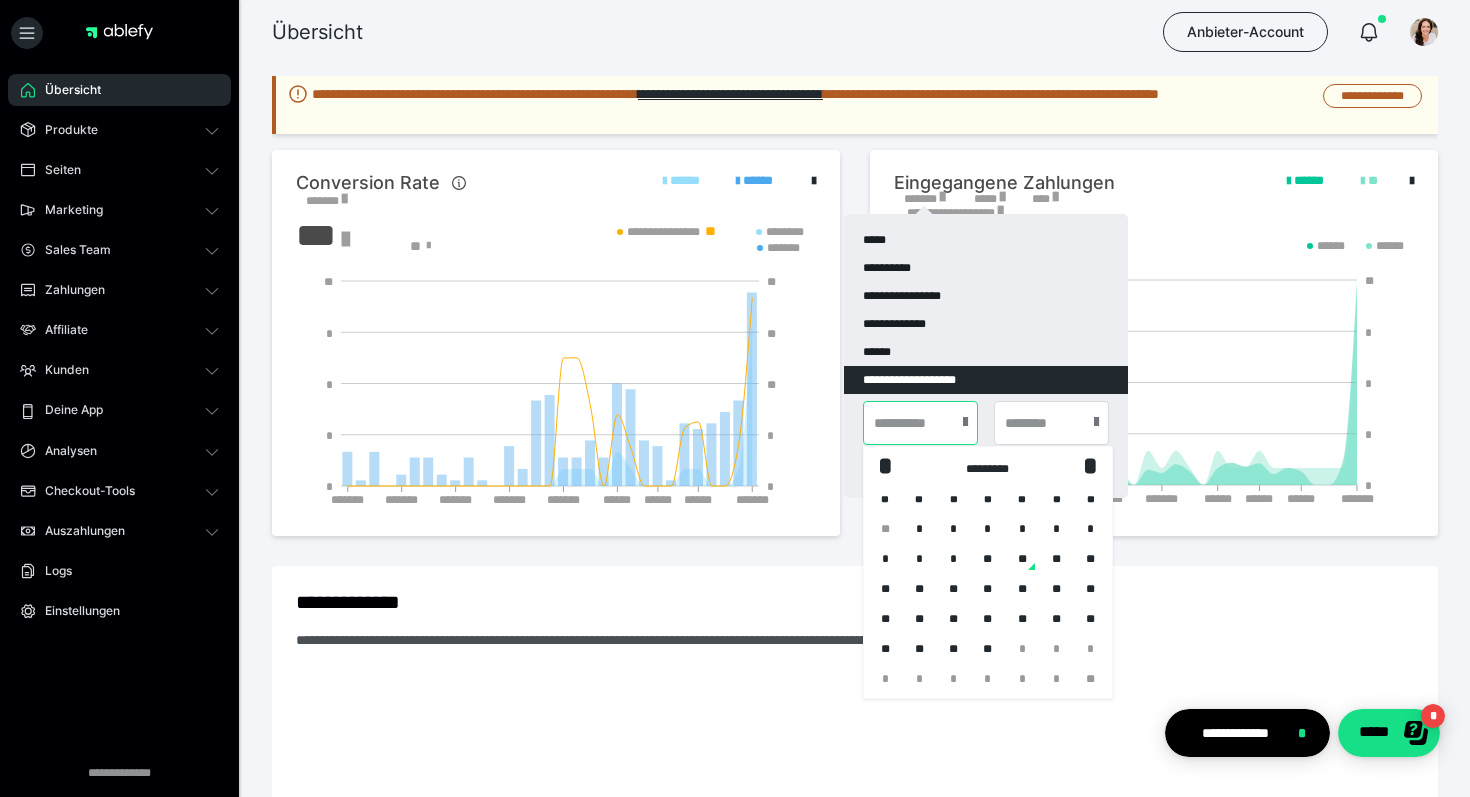 click at bounding box center (920, 423) 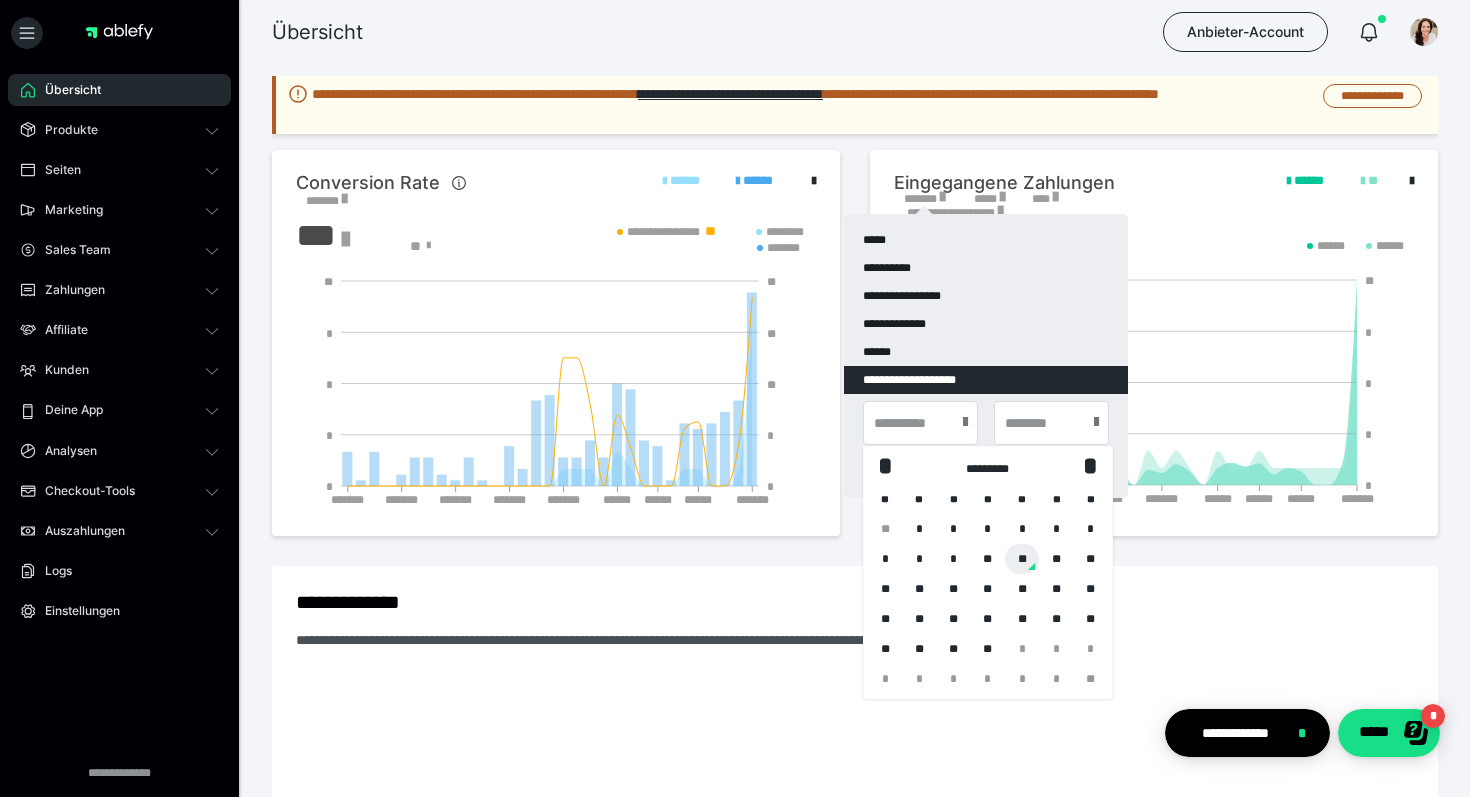 click on "**" at bounding box center (1022, 559) 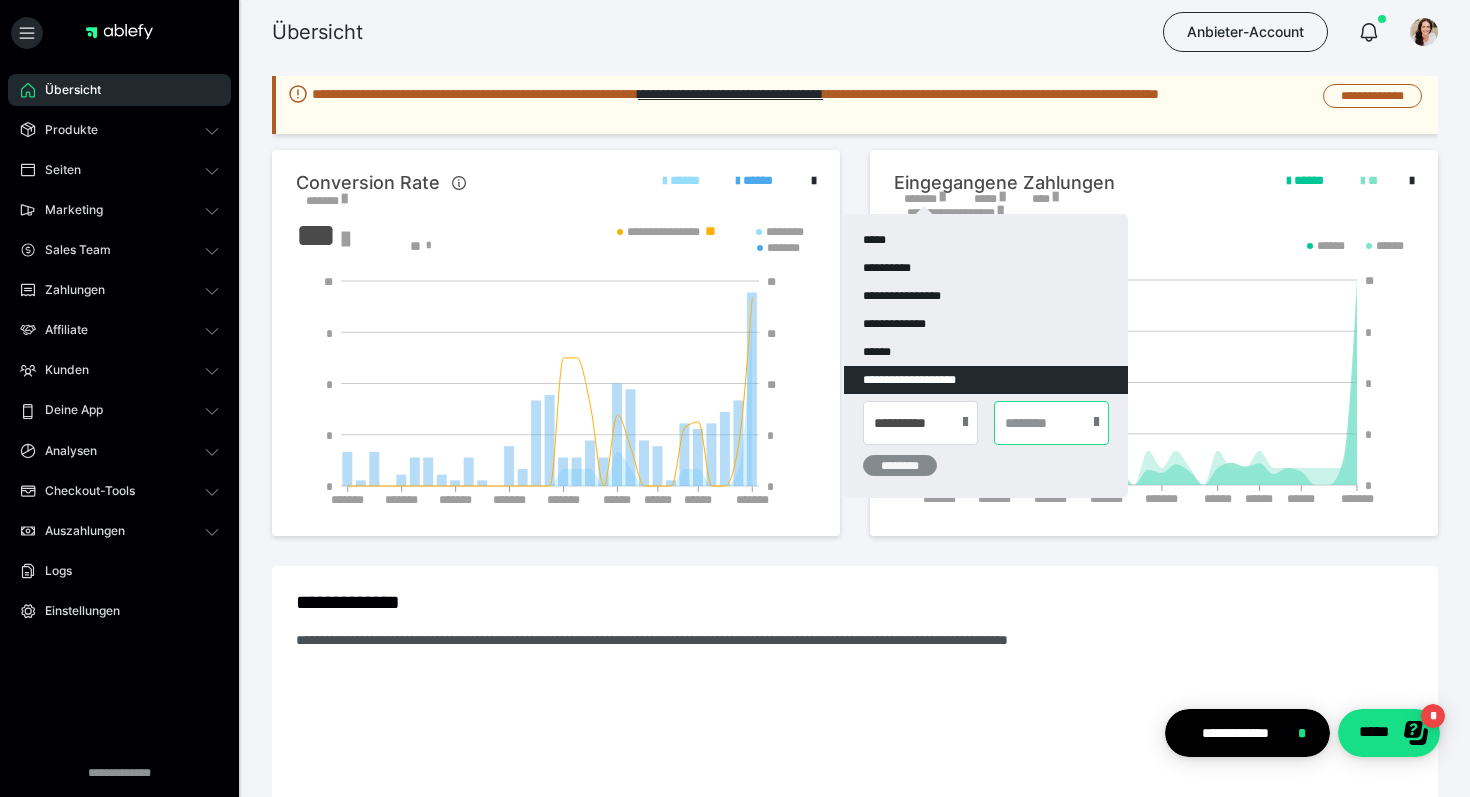 click at bounding box center [1051, 423] 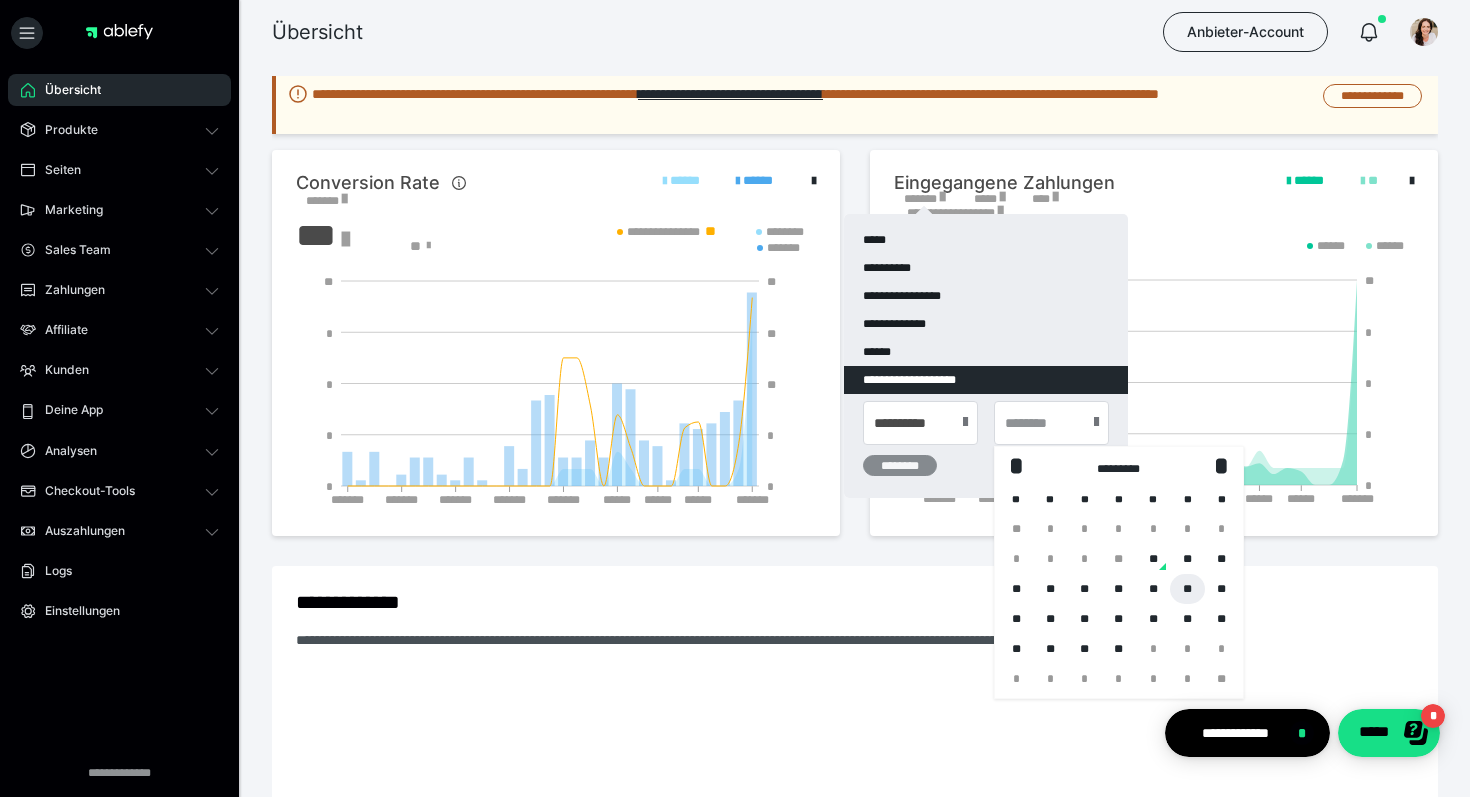 click on "**" at bounding box center [1187, 589] 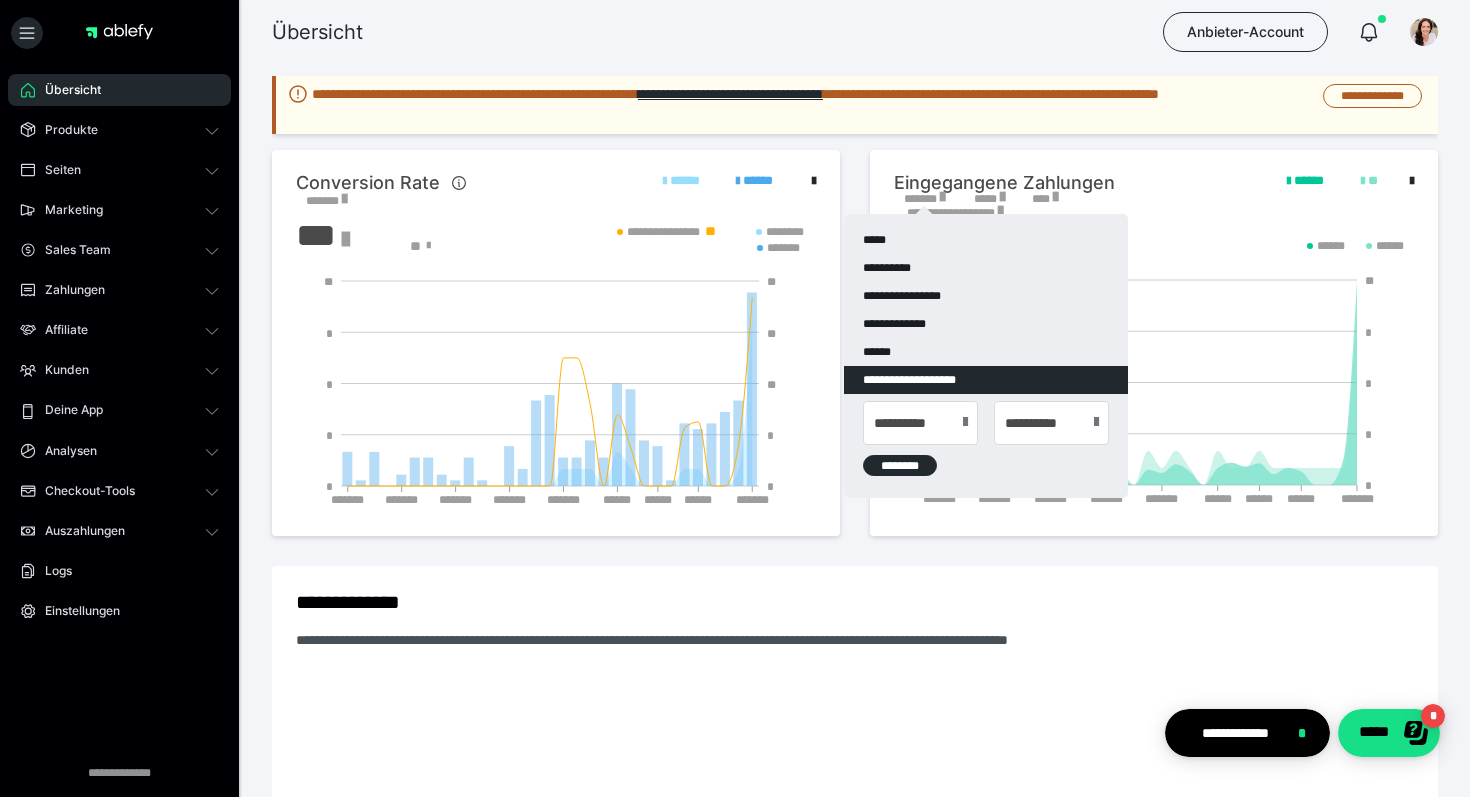 click on "********" at bounding box center (900, 465) 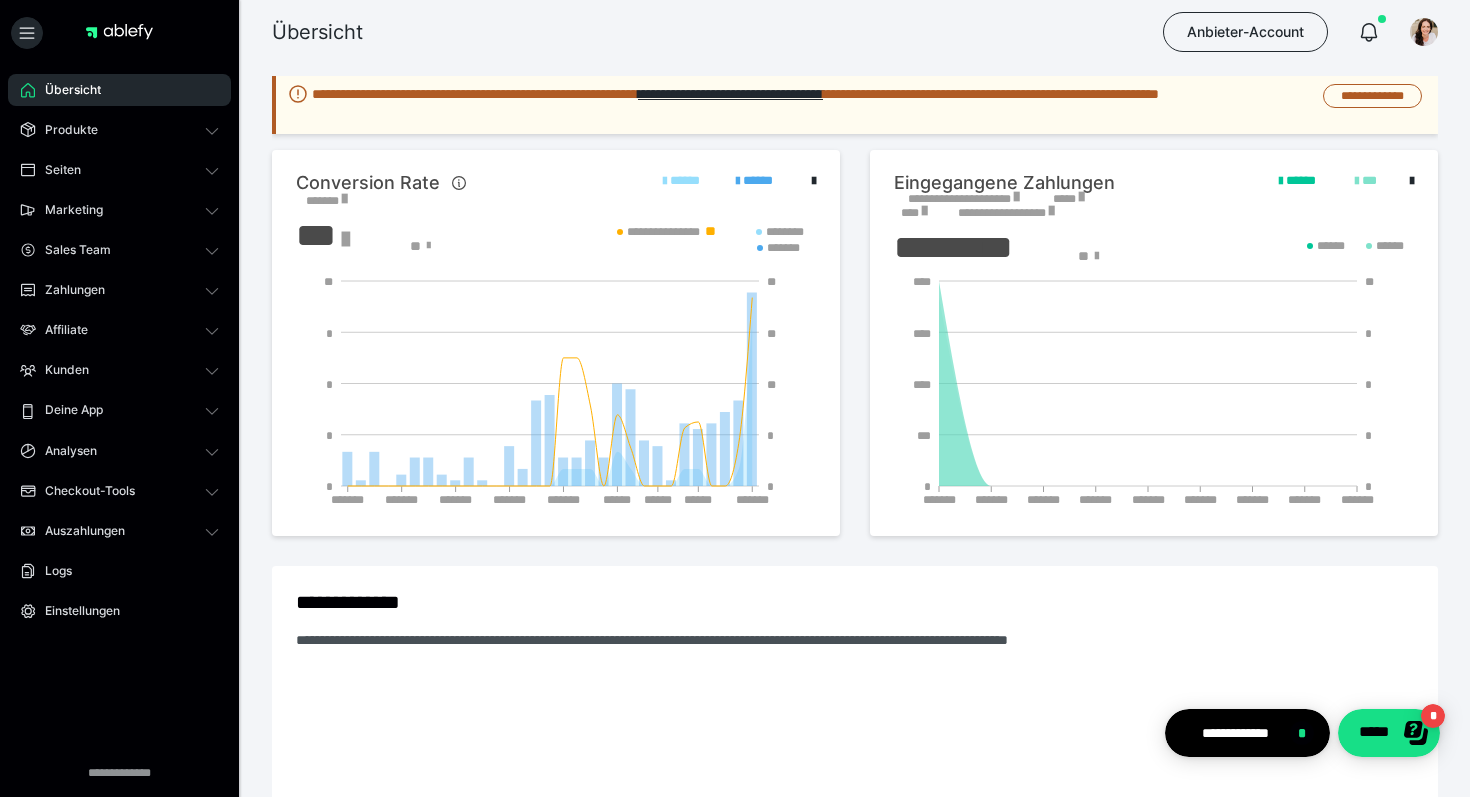 click on "**********" at bounding box center [964, 199] 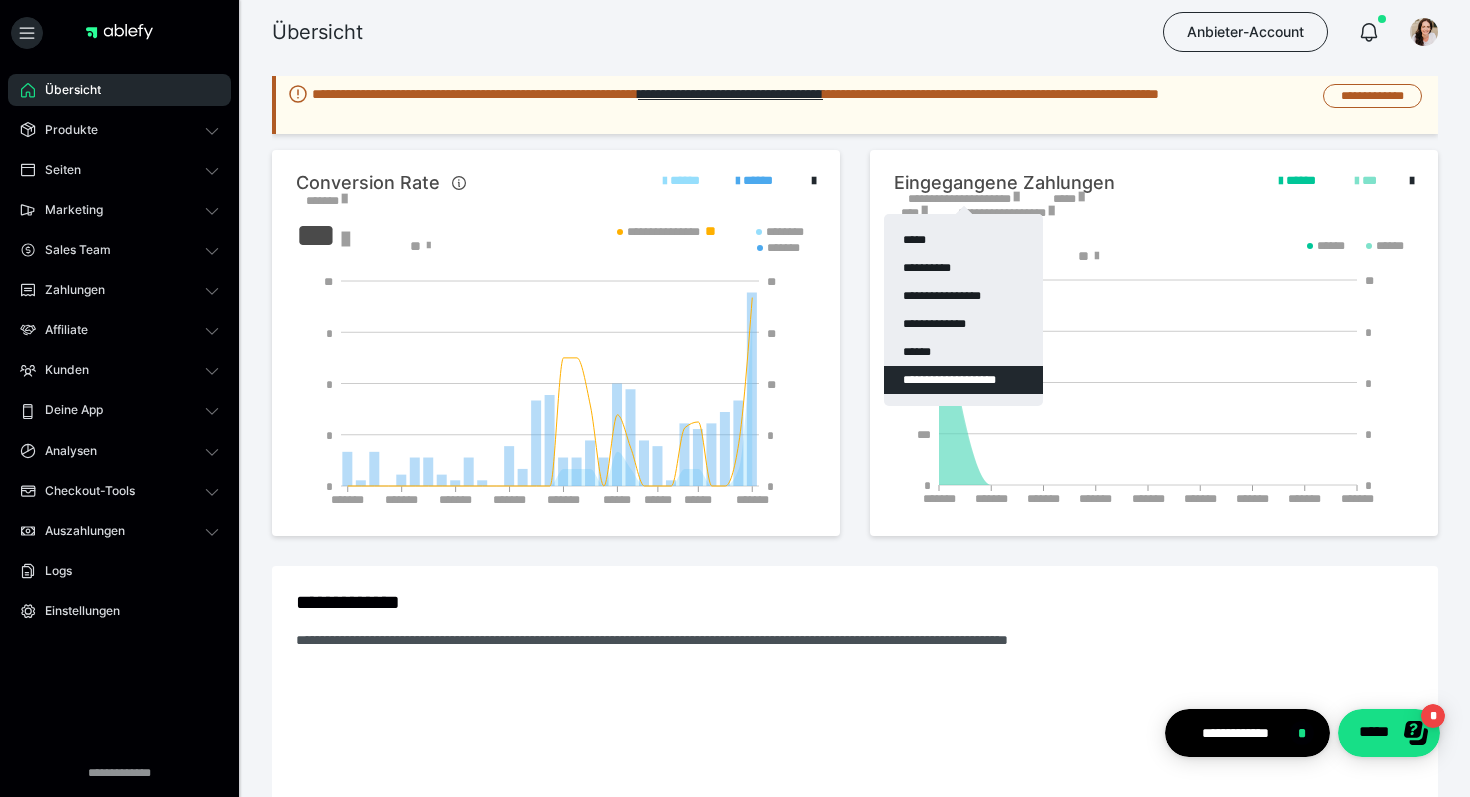 click on "**********" at bounding box center [963, 380] 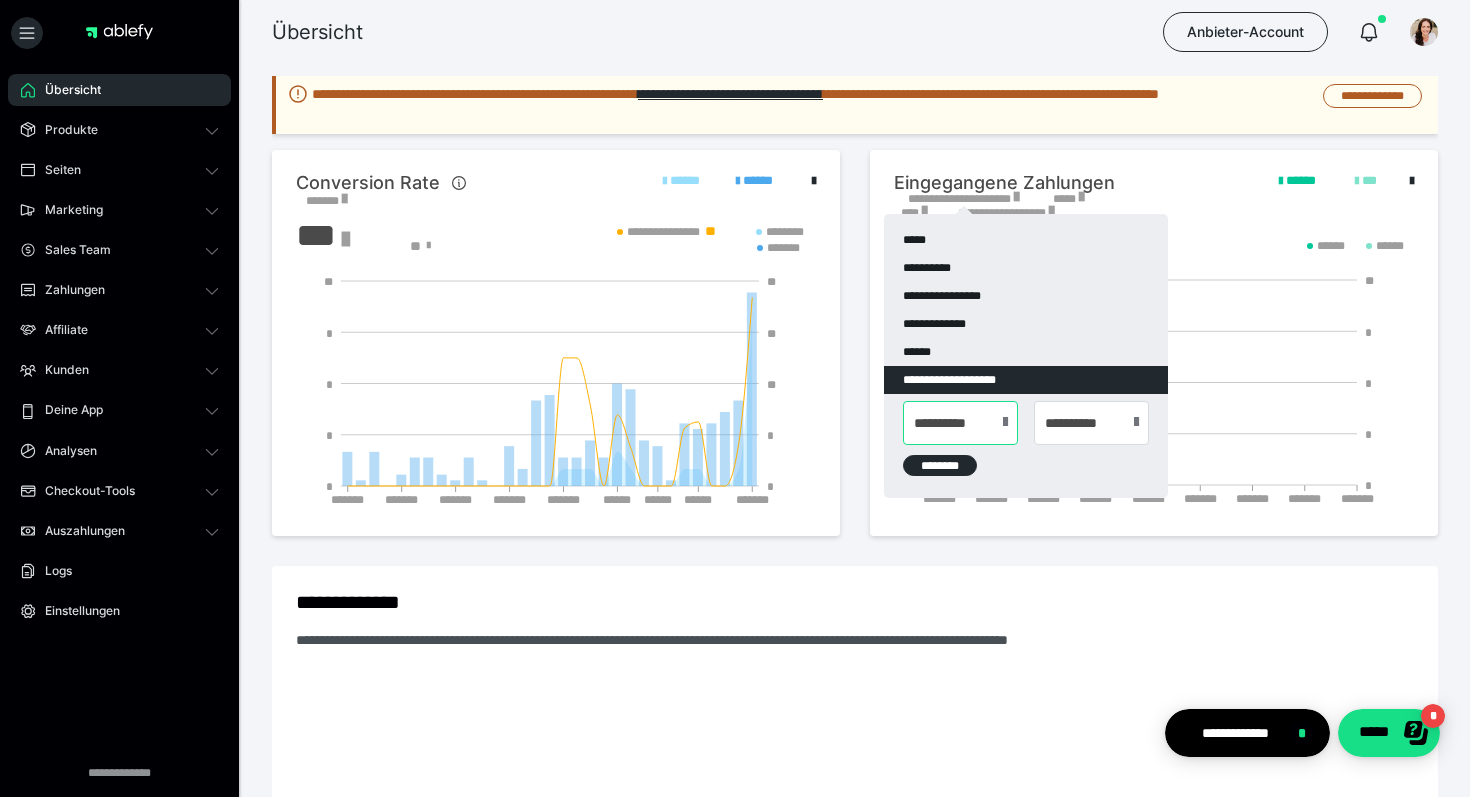 click on "**********" at bounding box center [960, 423] 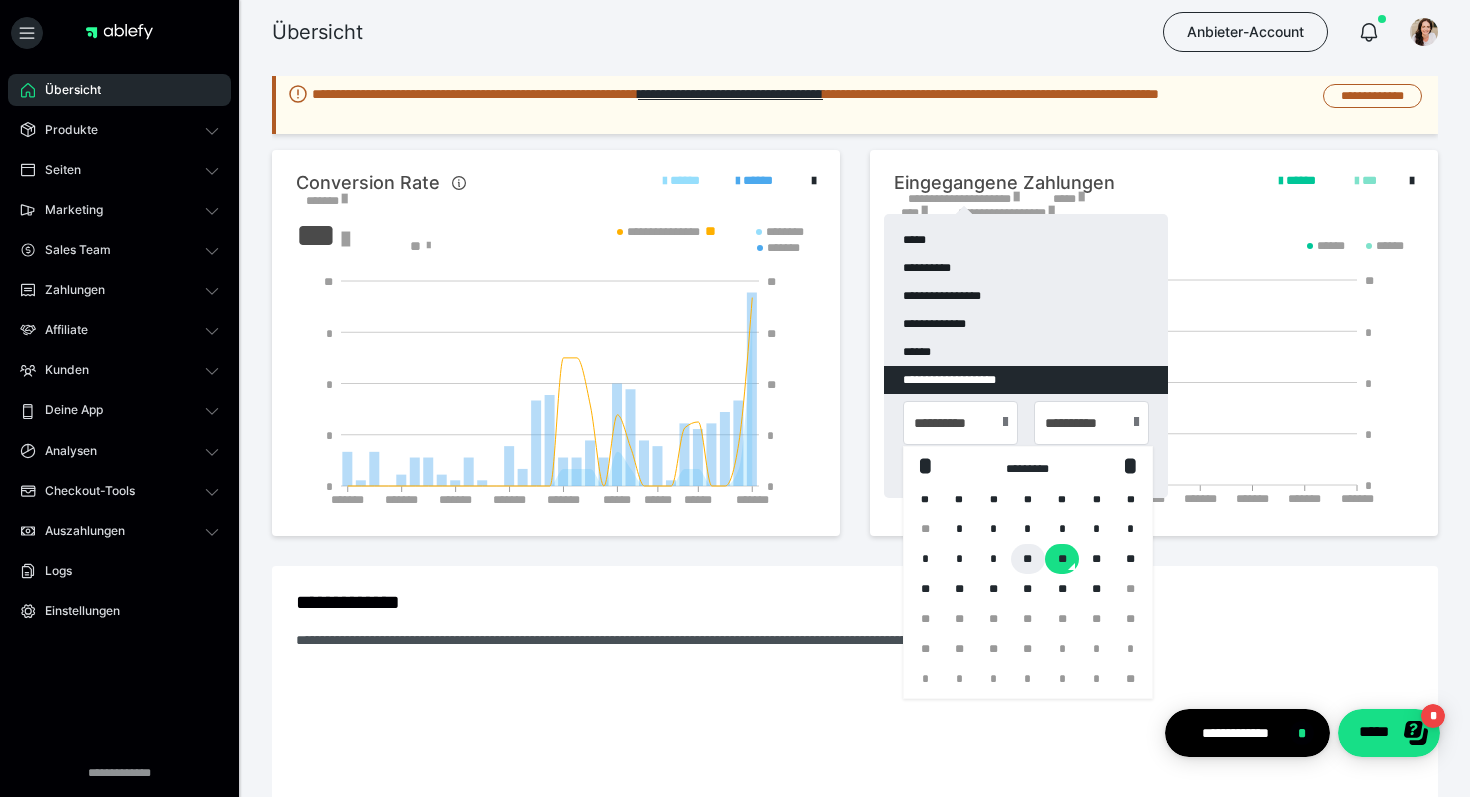 click on "**" at bounding box center (1028, 559) 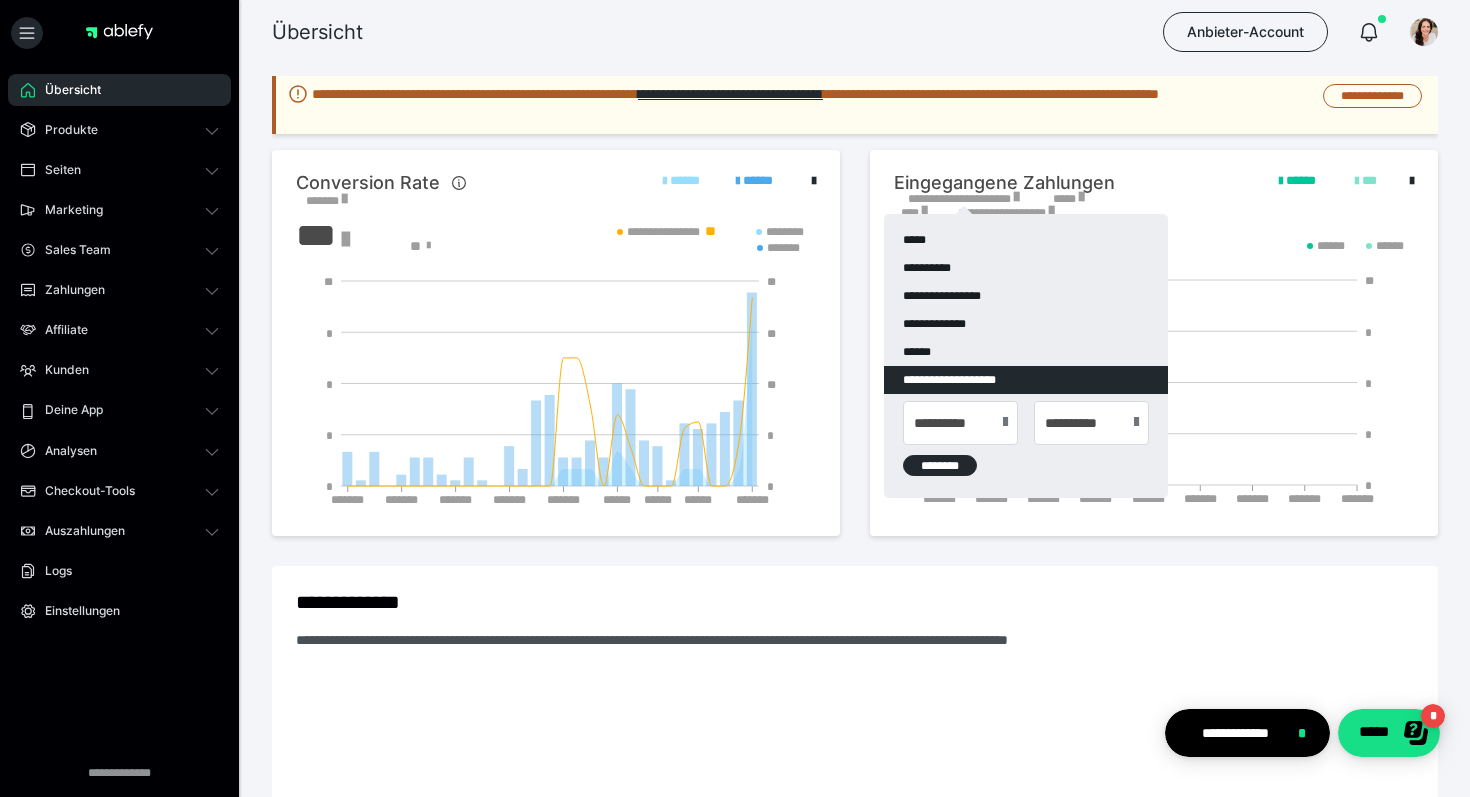 click on "********" at bounding box center [940, 465] 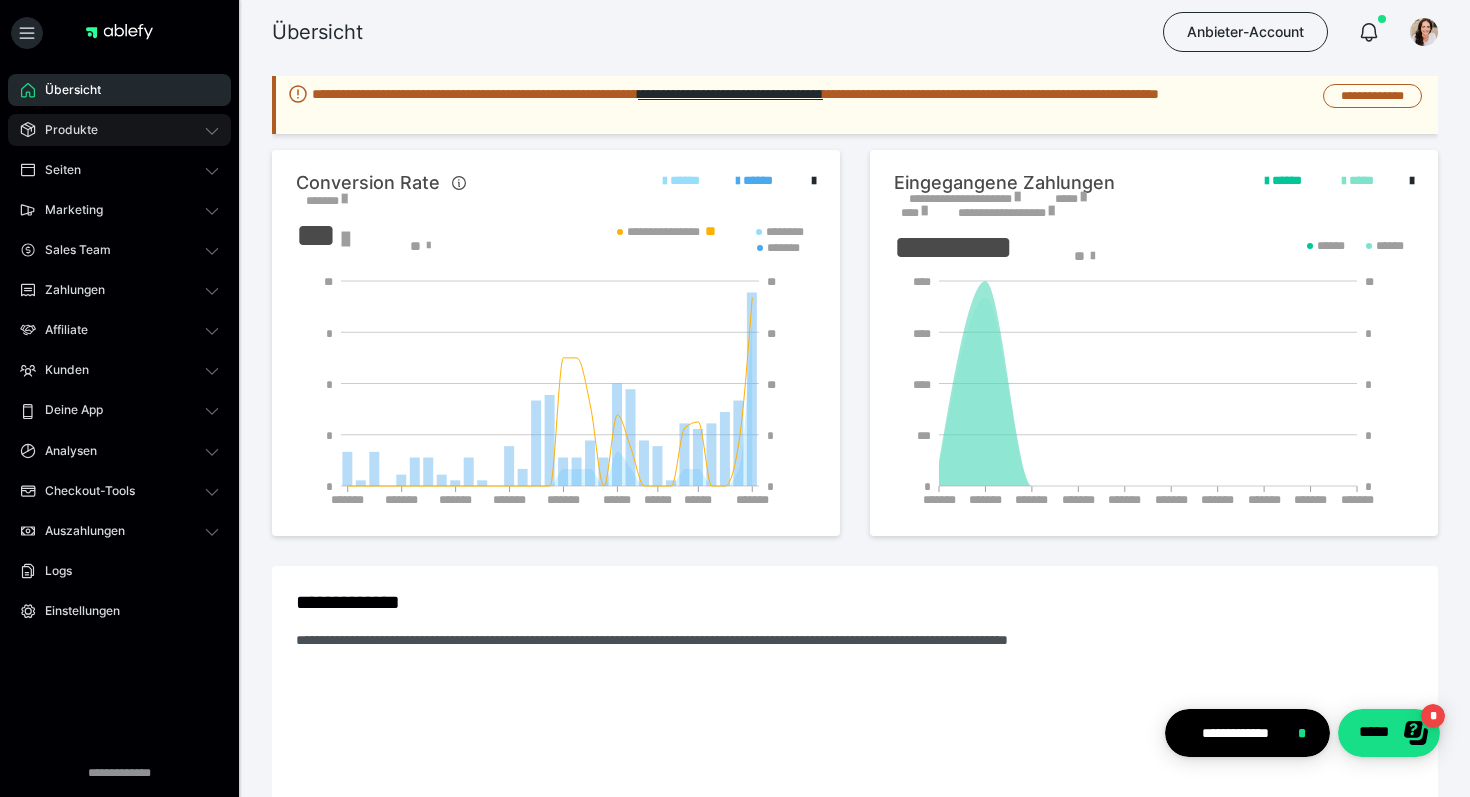 click on "Produkte" at bounding box center [64, 130] 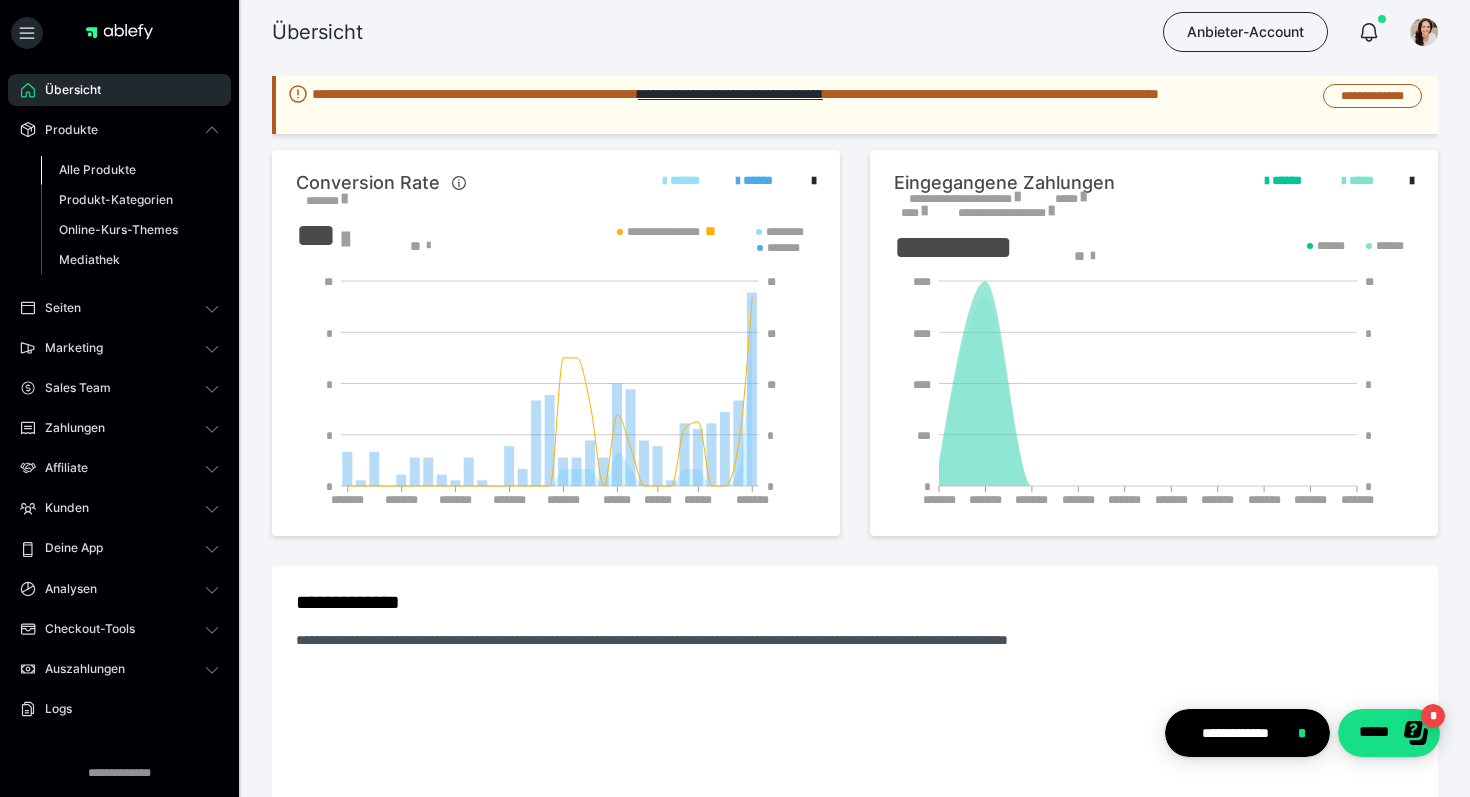 click on "Alle Produkte" at bounding box center (97, 169) 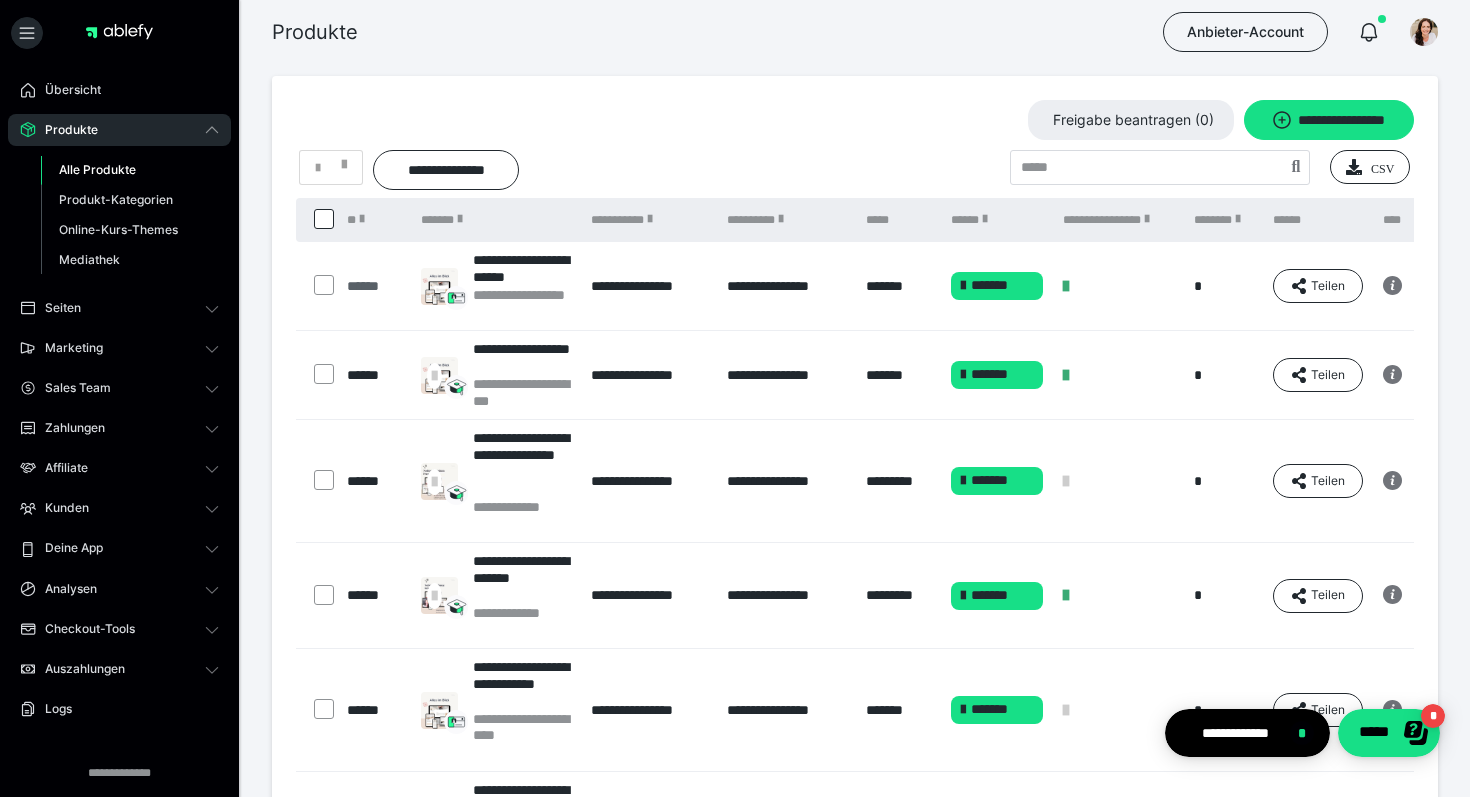 click on "******" at bounding box center (374, 286) 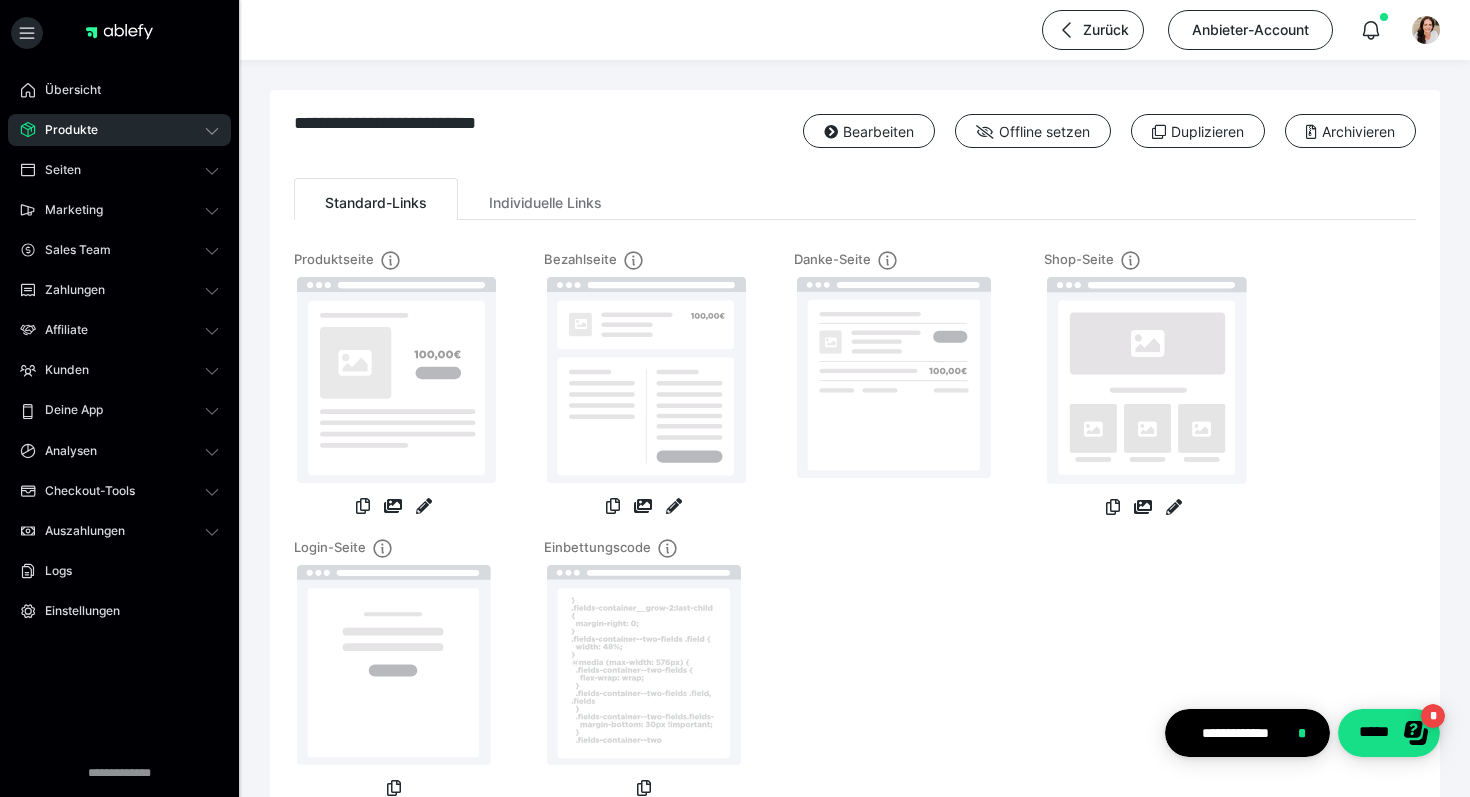 click on "Produkte" at bounding box center [119, 130] 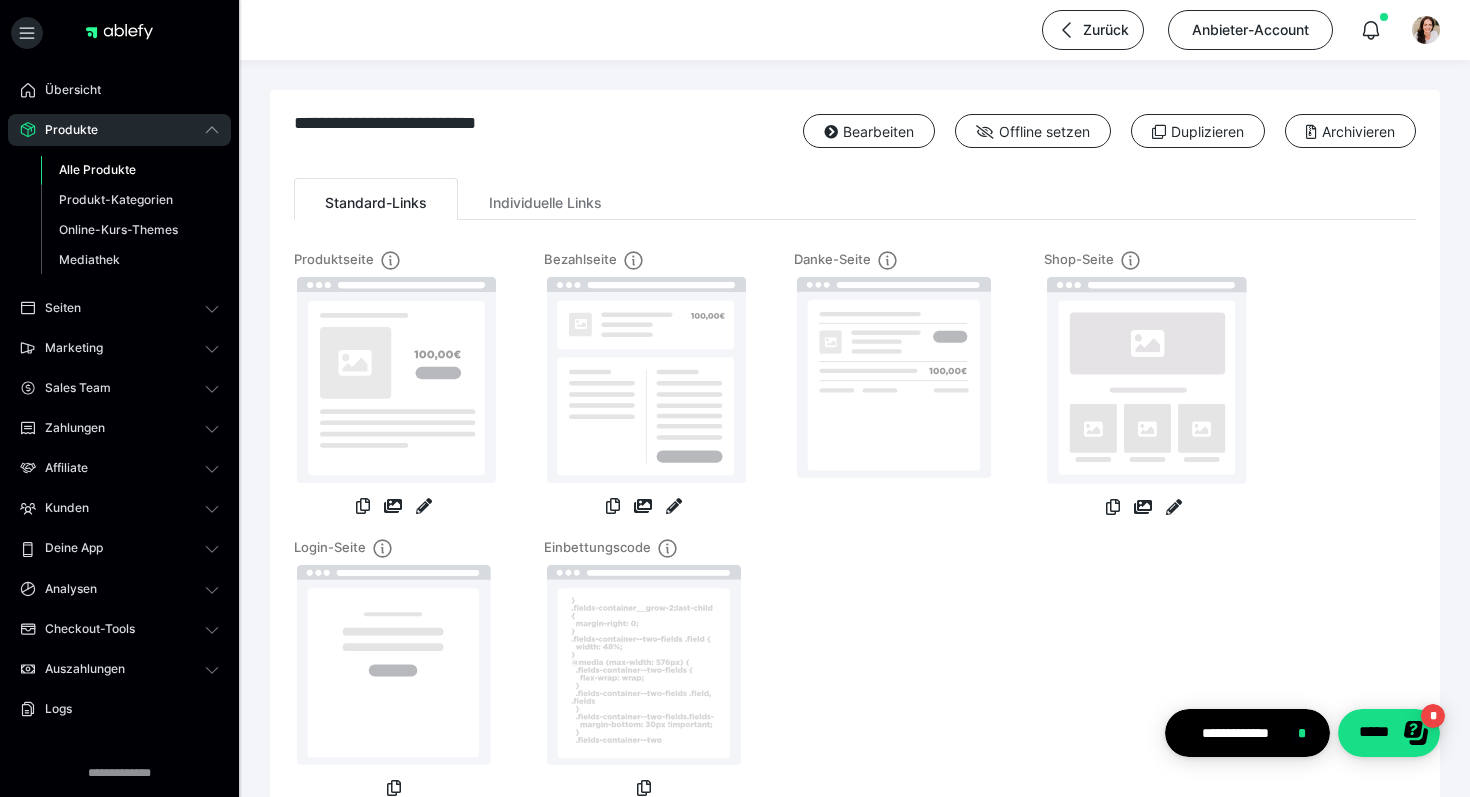 click on "Alle Produkte" at bounding box center (97, 169) 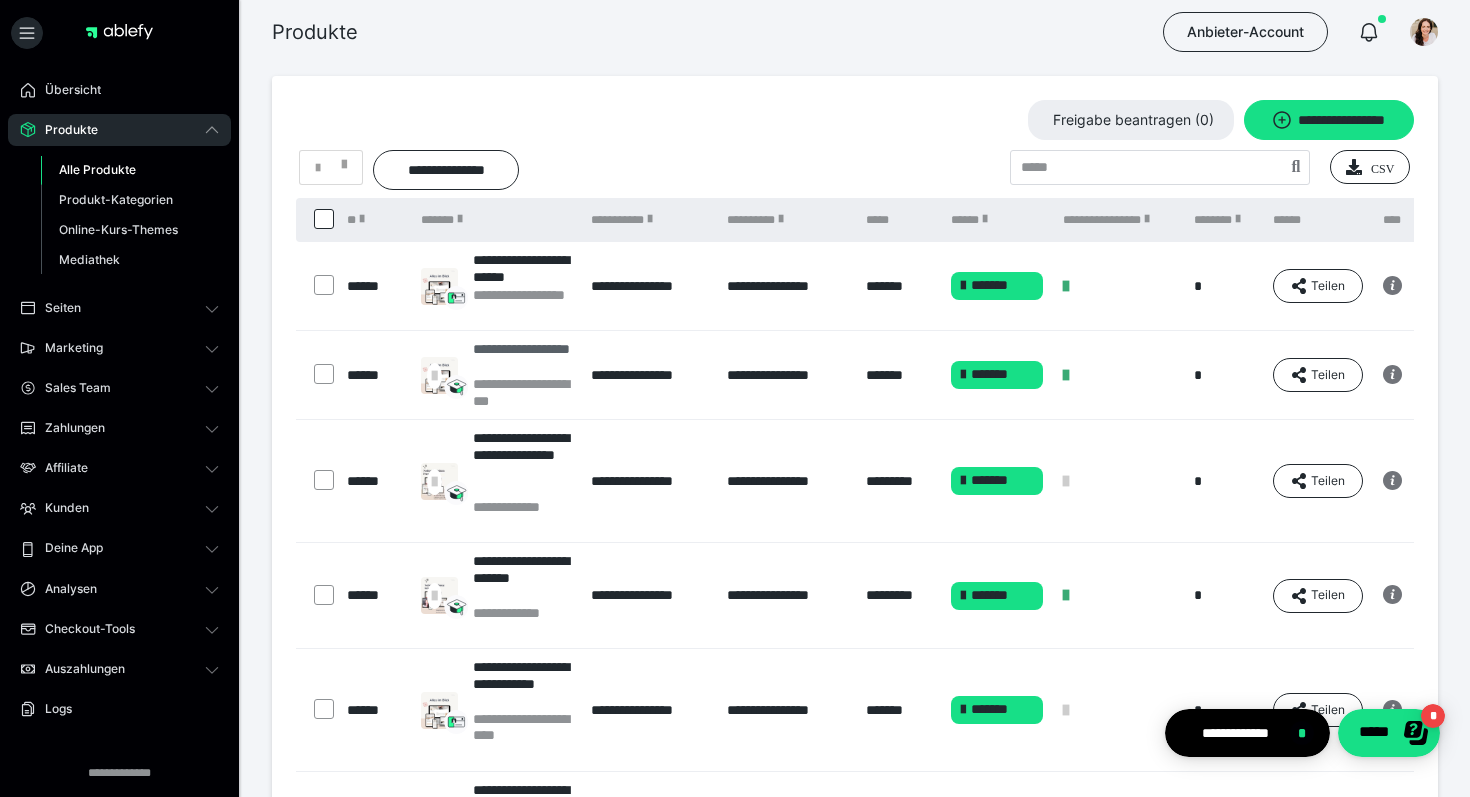 click on "**********" at bounding box center [522, 393] 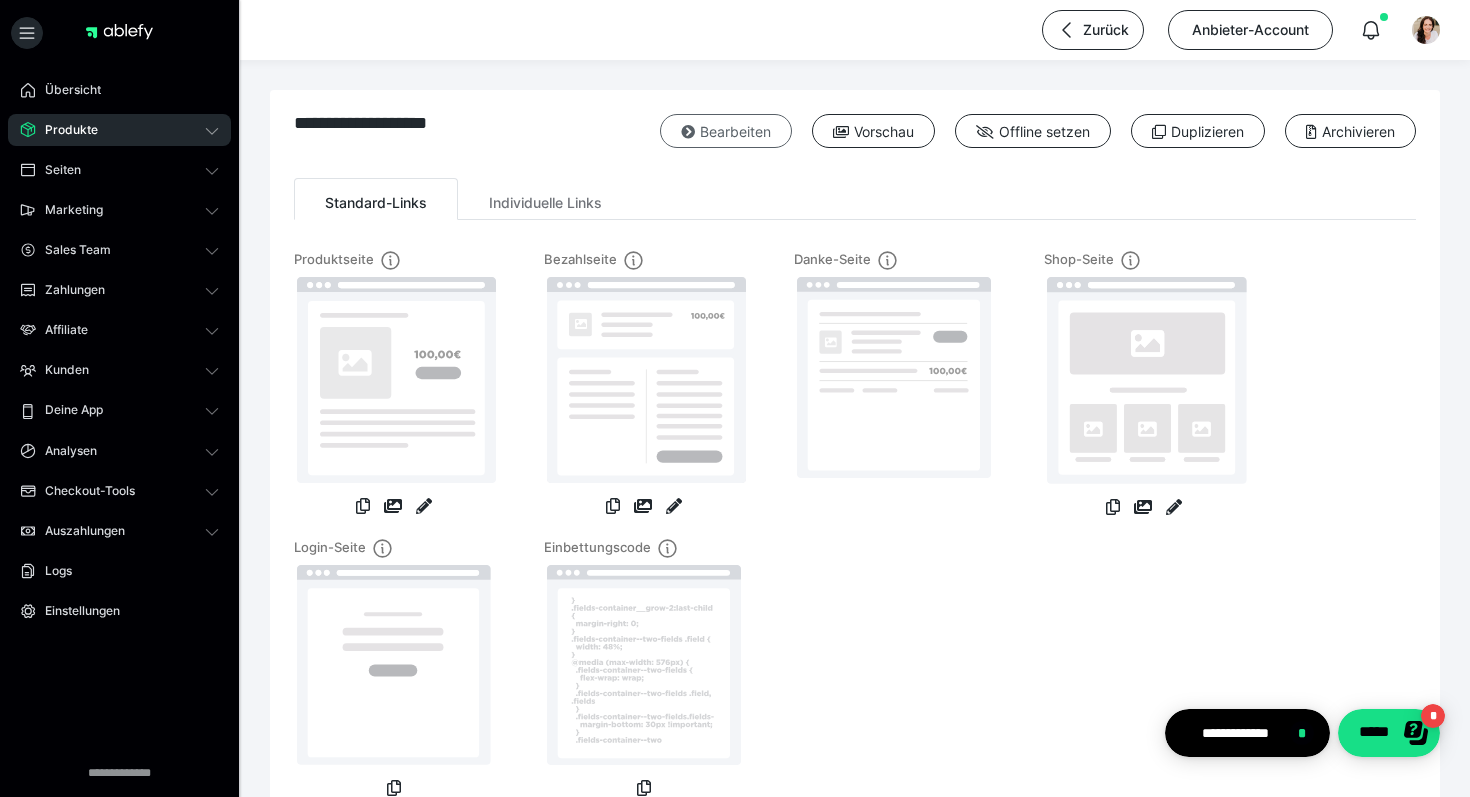 click on "Bearbeiten" at bounding box center [726, 131] 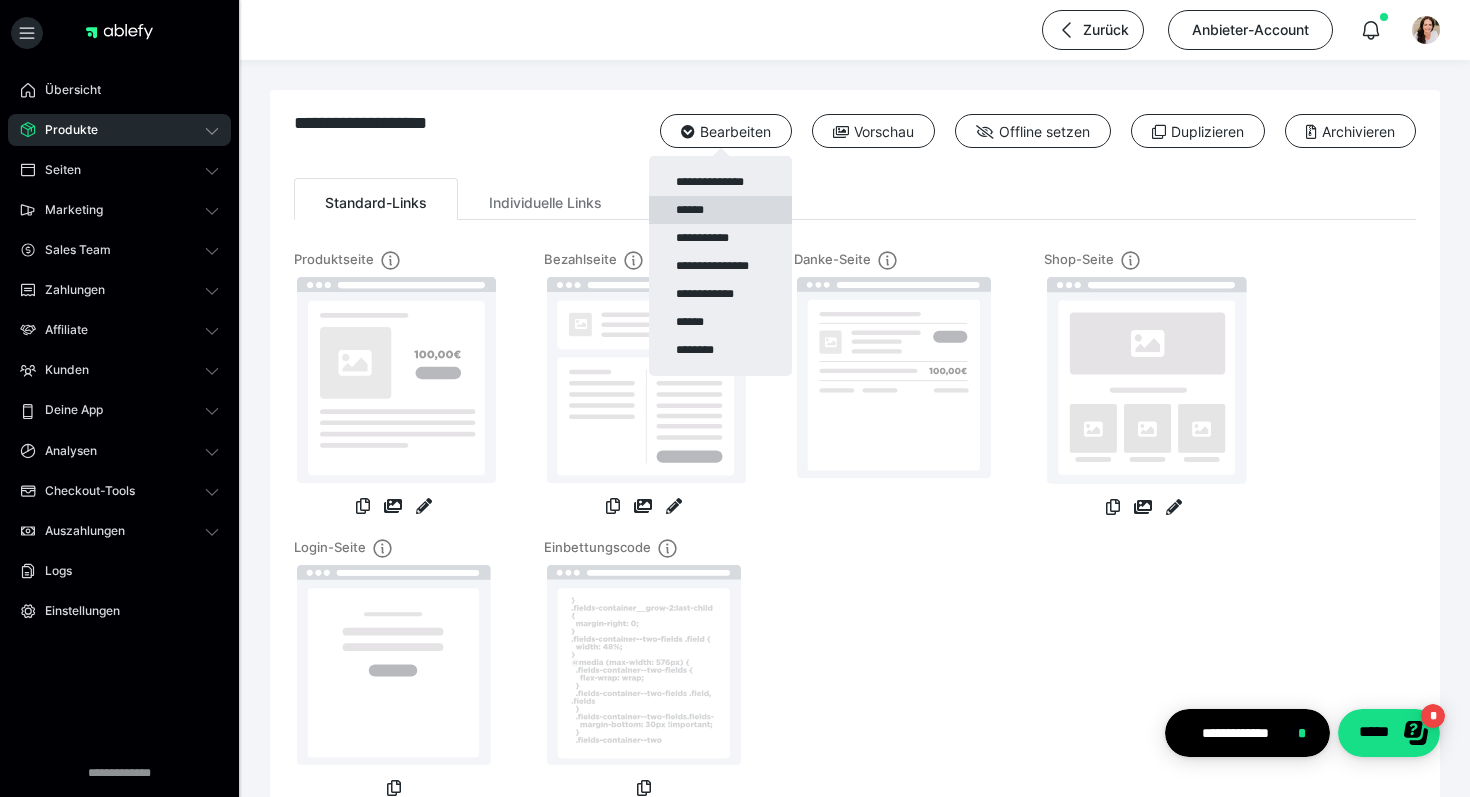 click on "******" at bounding box center [720, 210] 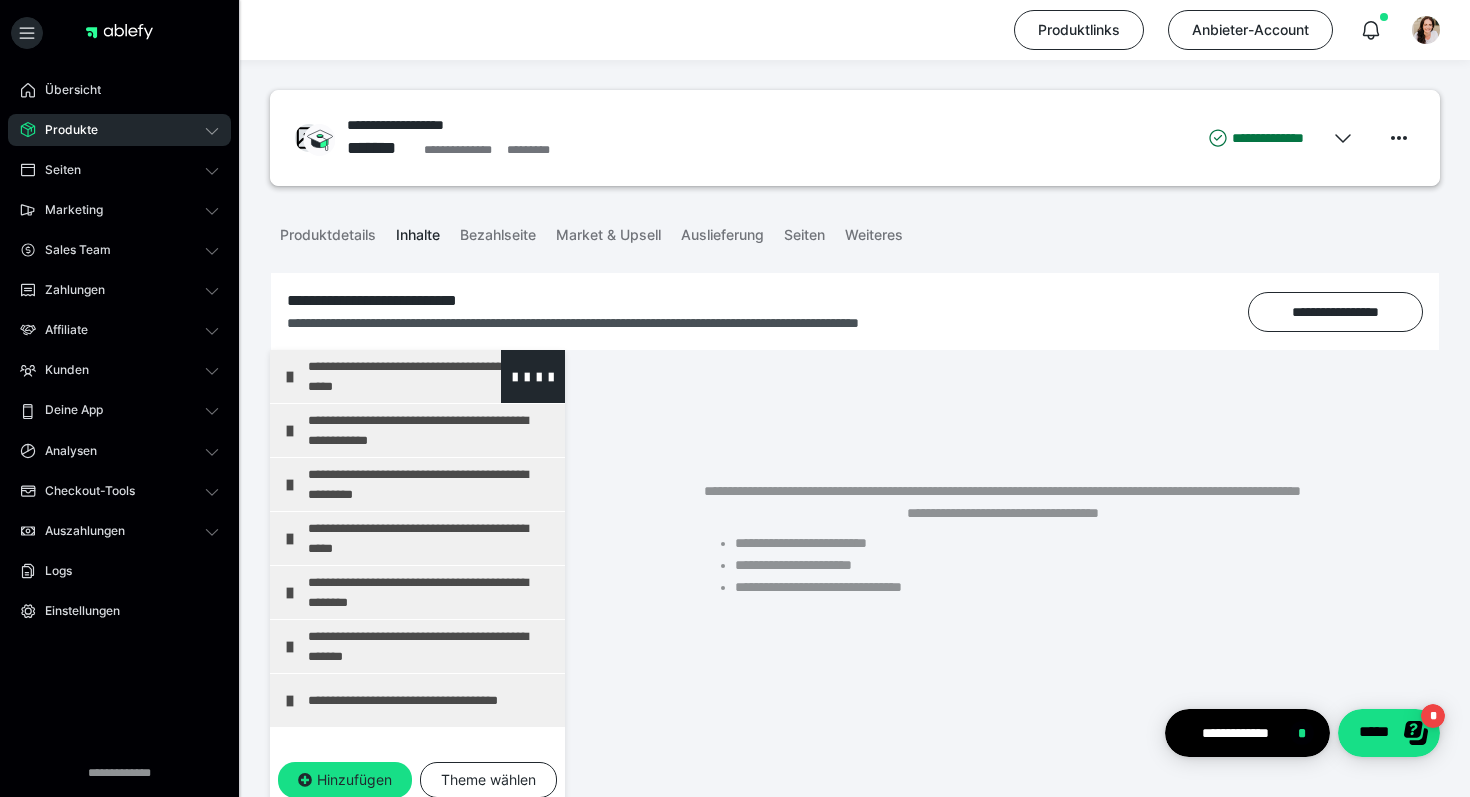 click on "**********" at bounding box center [431, 376] 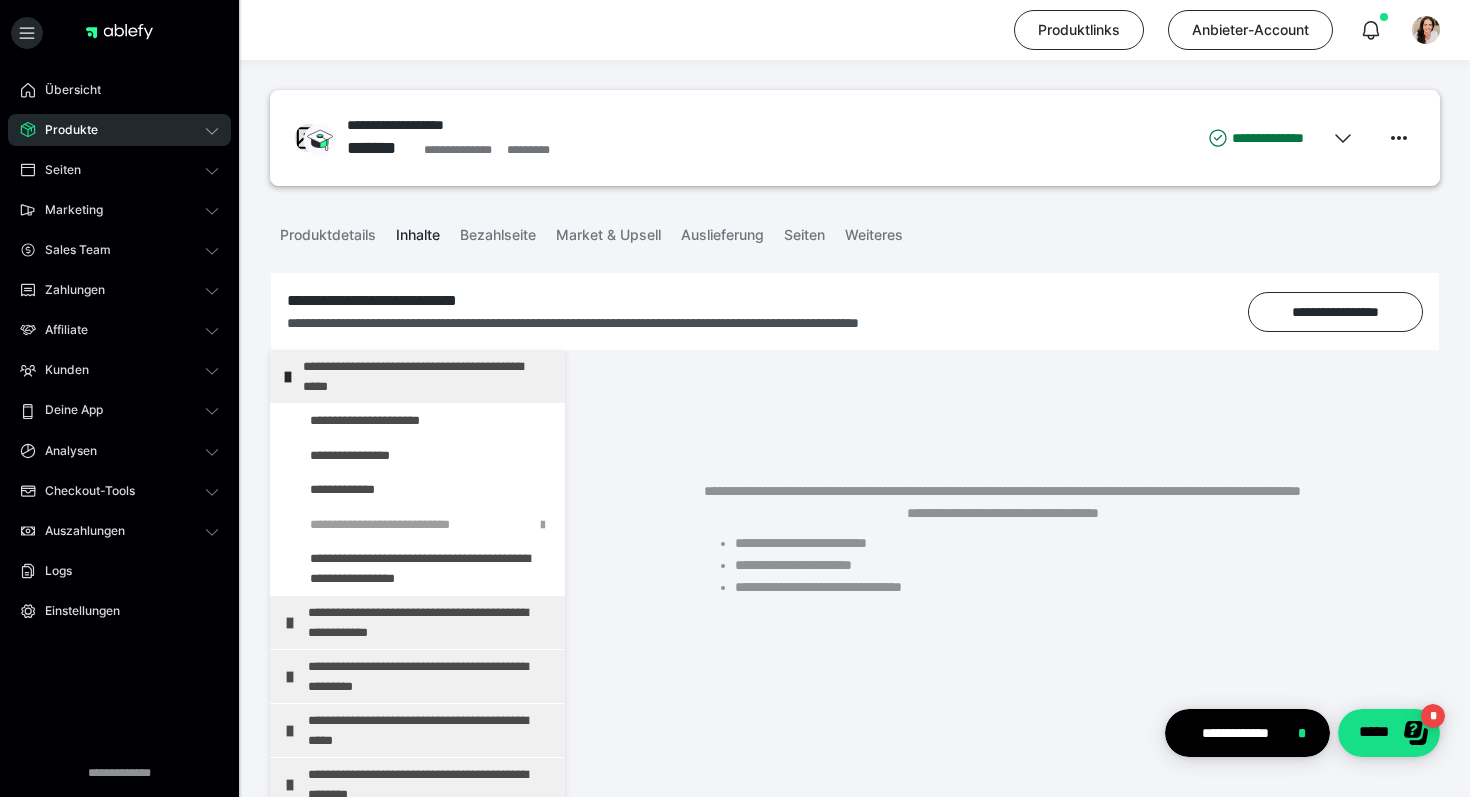 click on "**********" at bounding box center [426, 376] 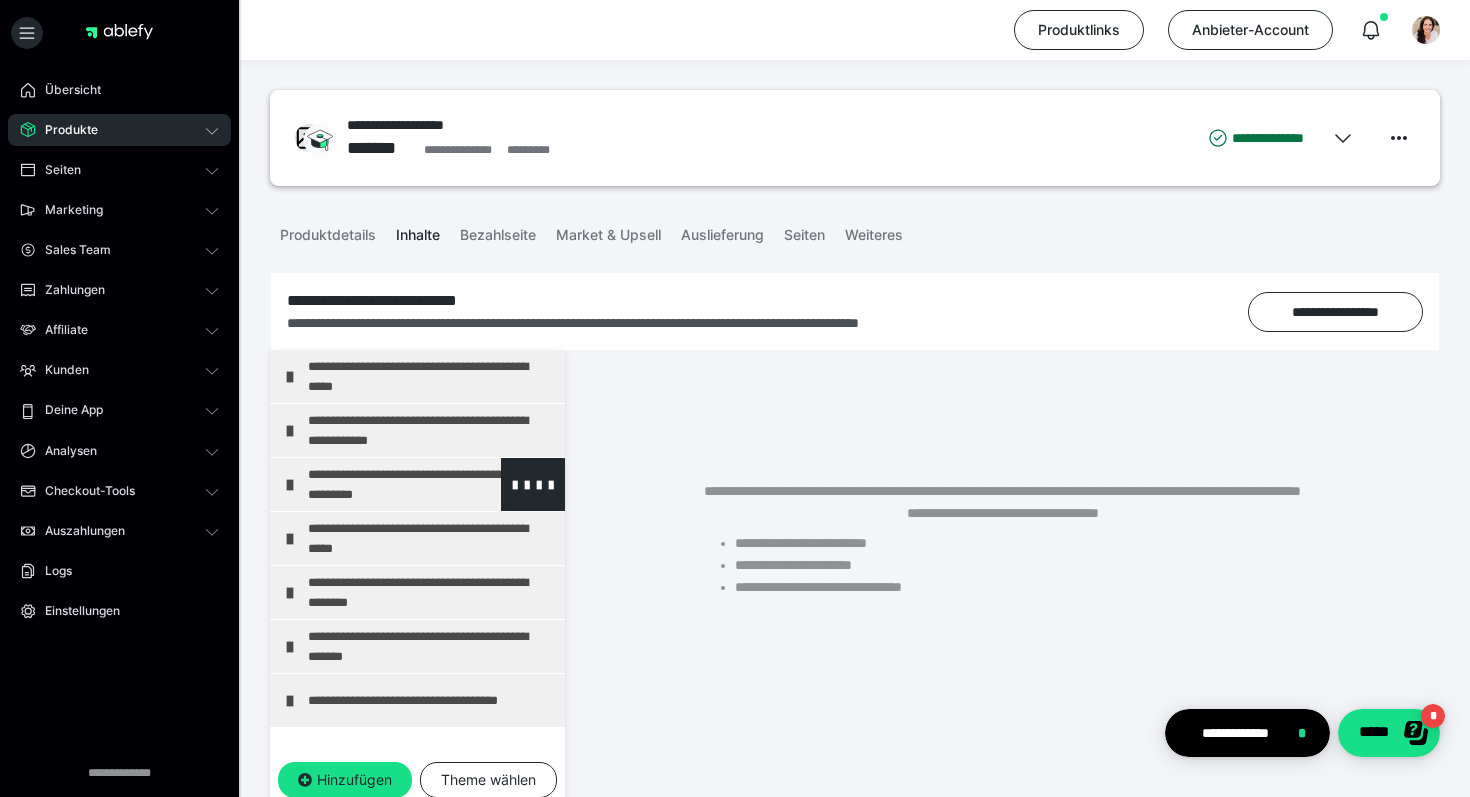 click on "**********" at bounding box center [431, 484] 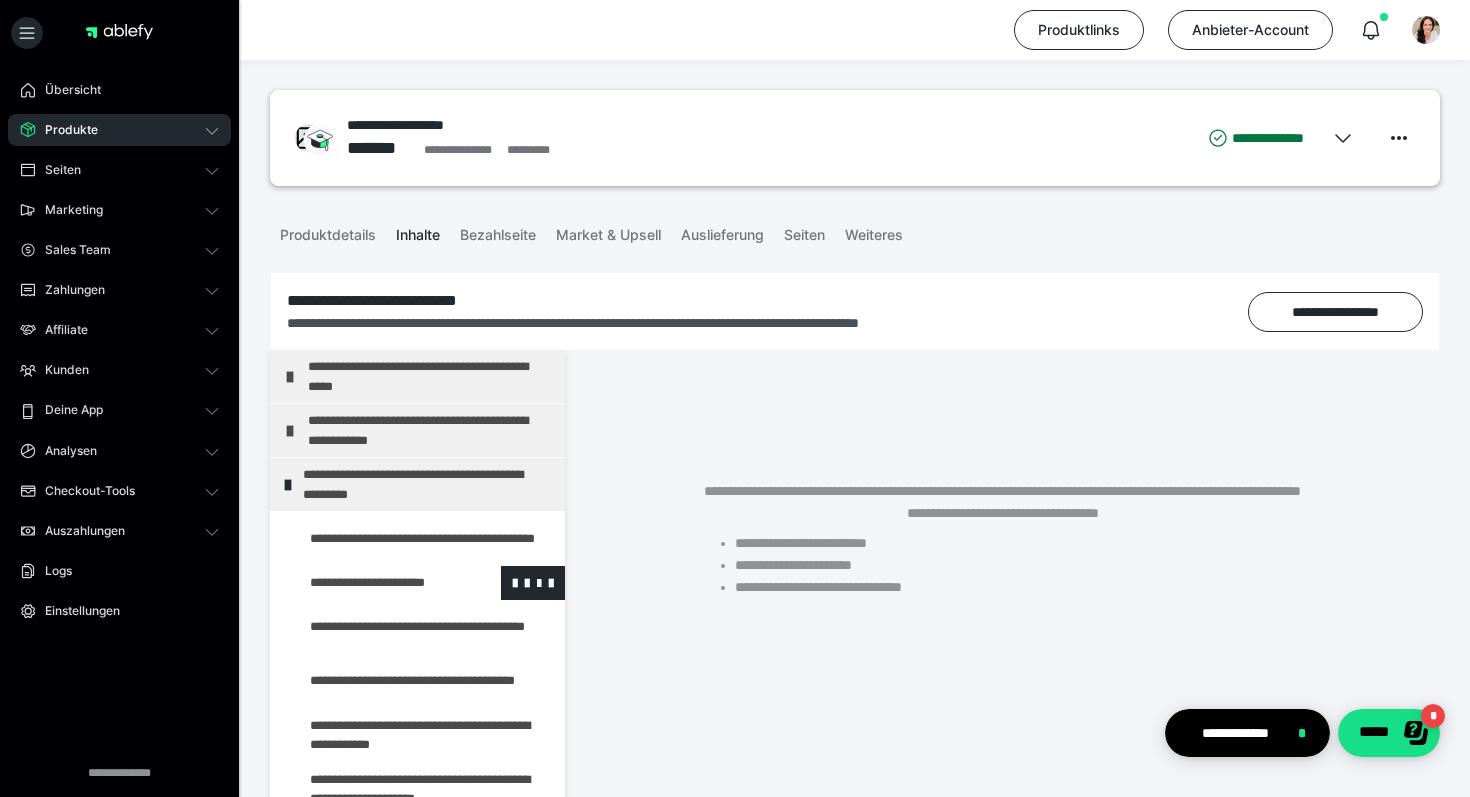 click at bounding box center [375, 583] 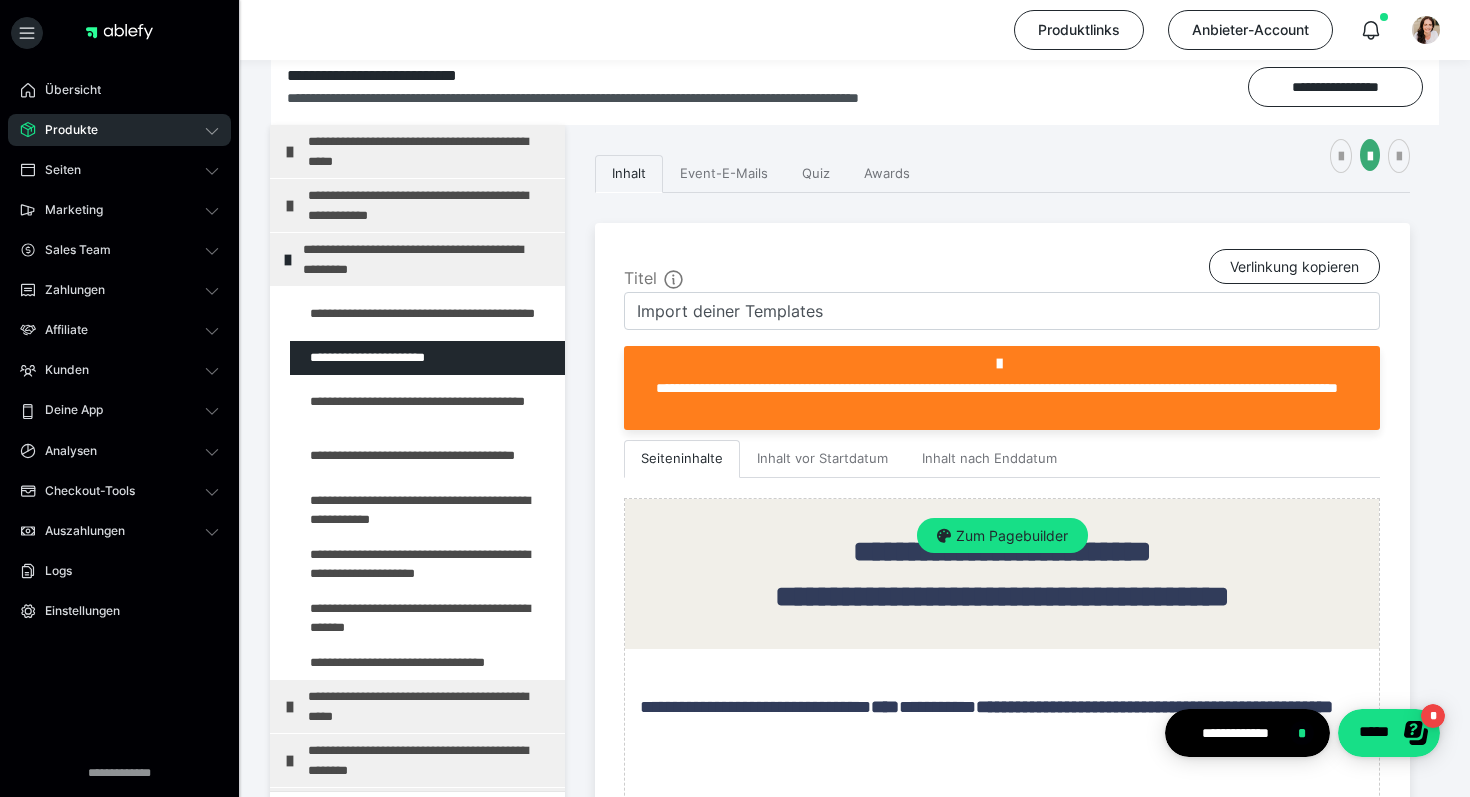 scroll, scrollTop: 244, scrollLeft: 0, axis: vertical 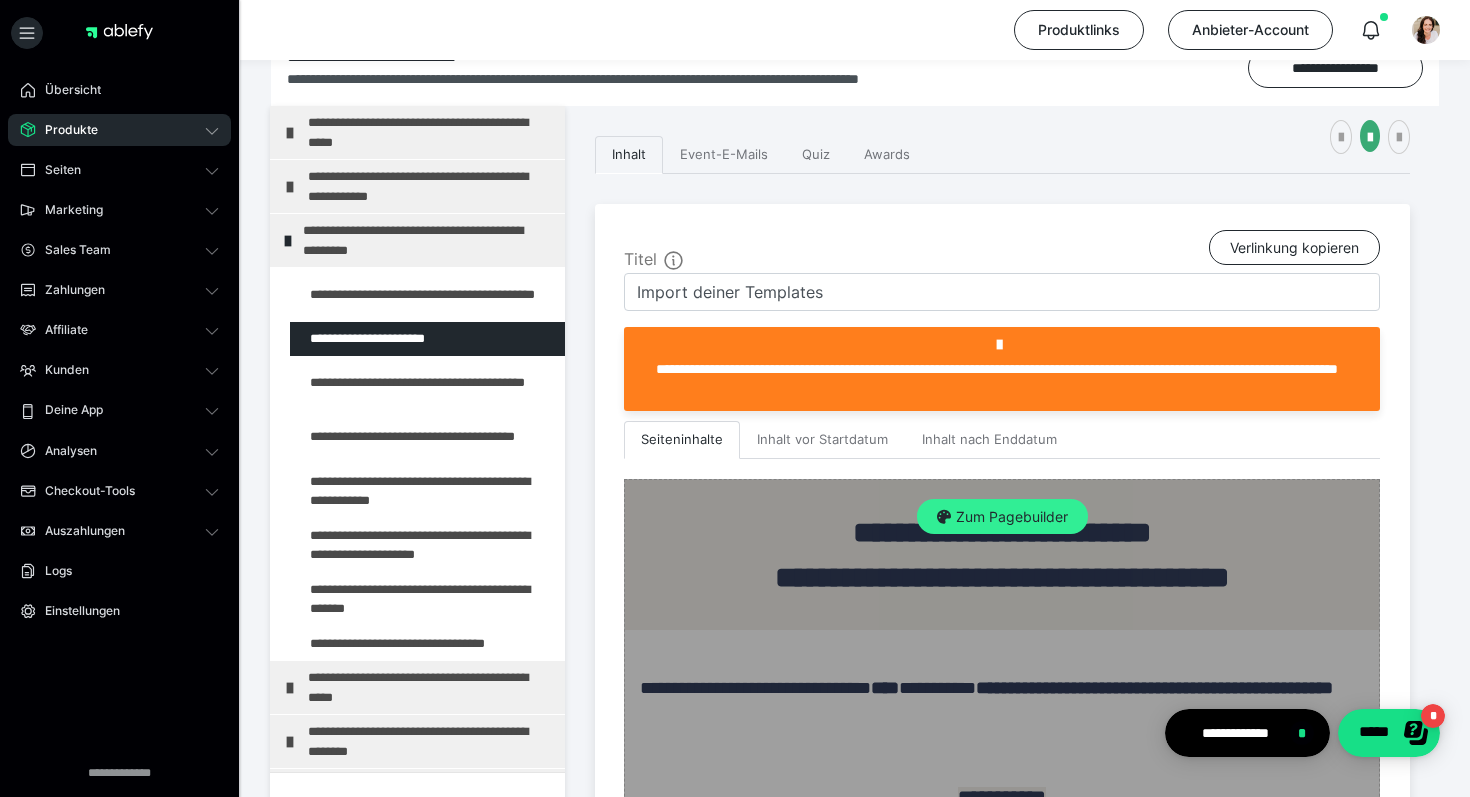 click on "Zum Pagebuilder" at bounding box center [1002, 517] 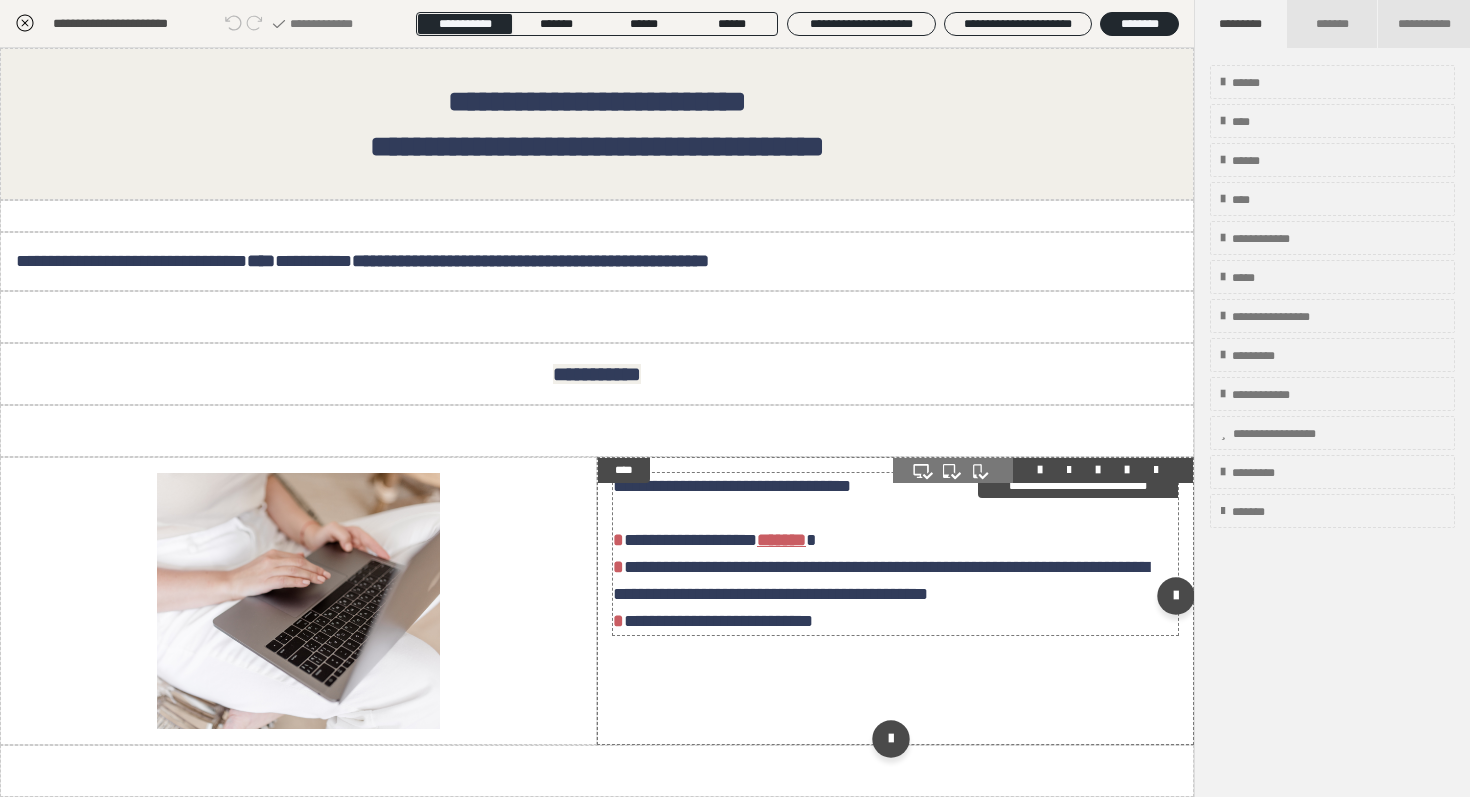click on "**********" at bounding box center [895, 554] 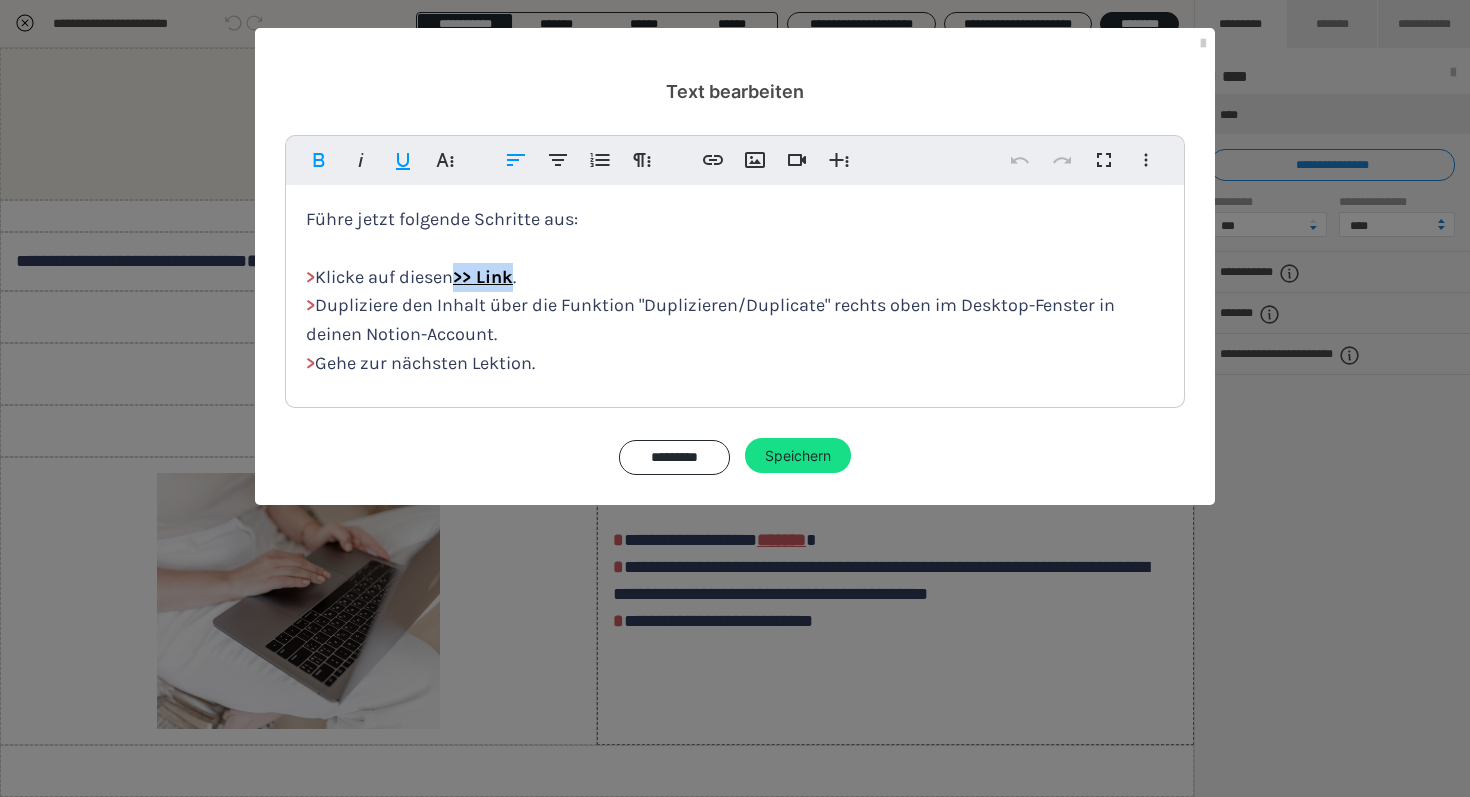 drag, startPoint x: 526, startPoint y: 273, endPoint x: 471, endPoint y: 273, distance: 55 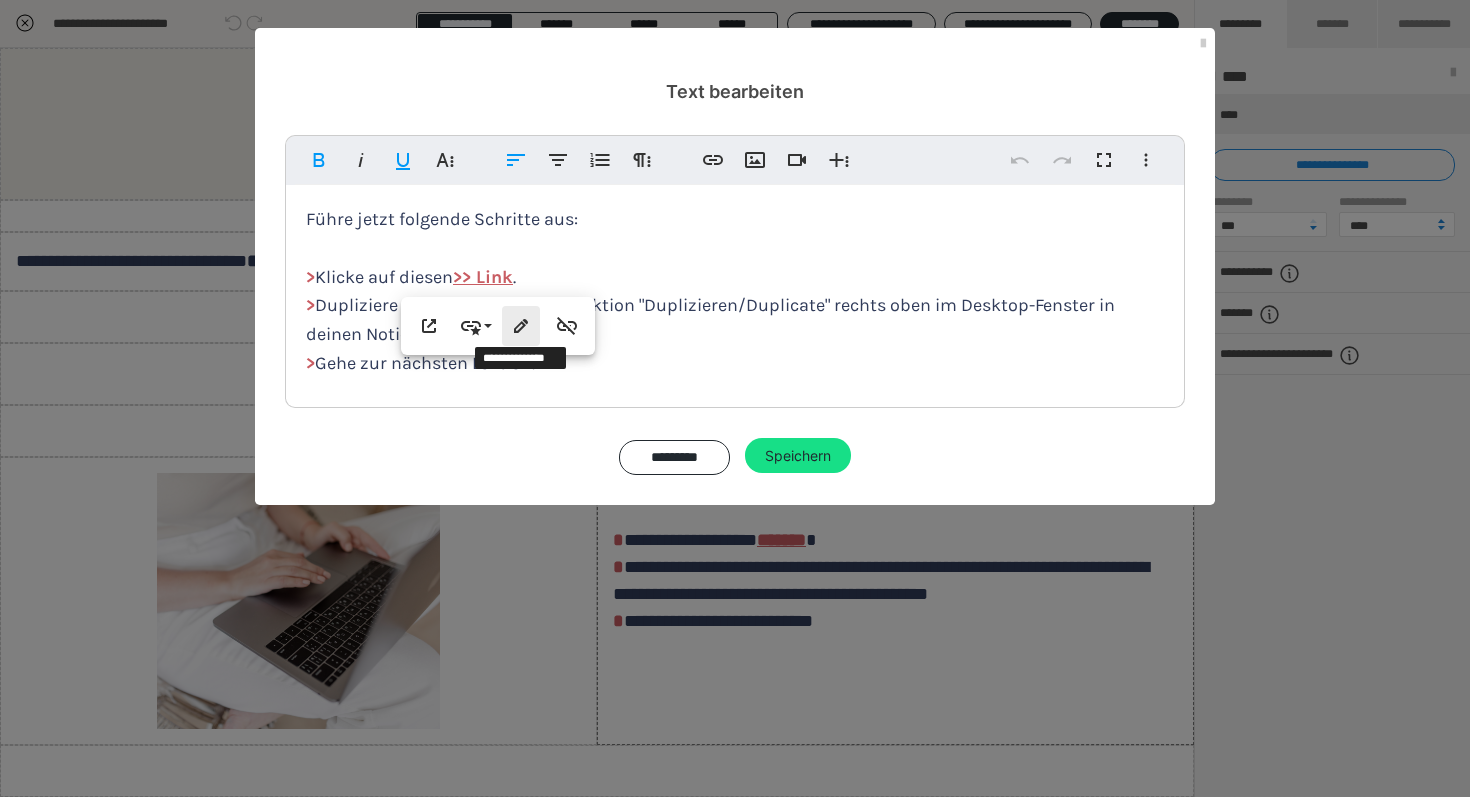 click 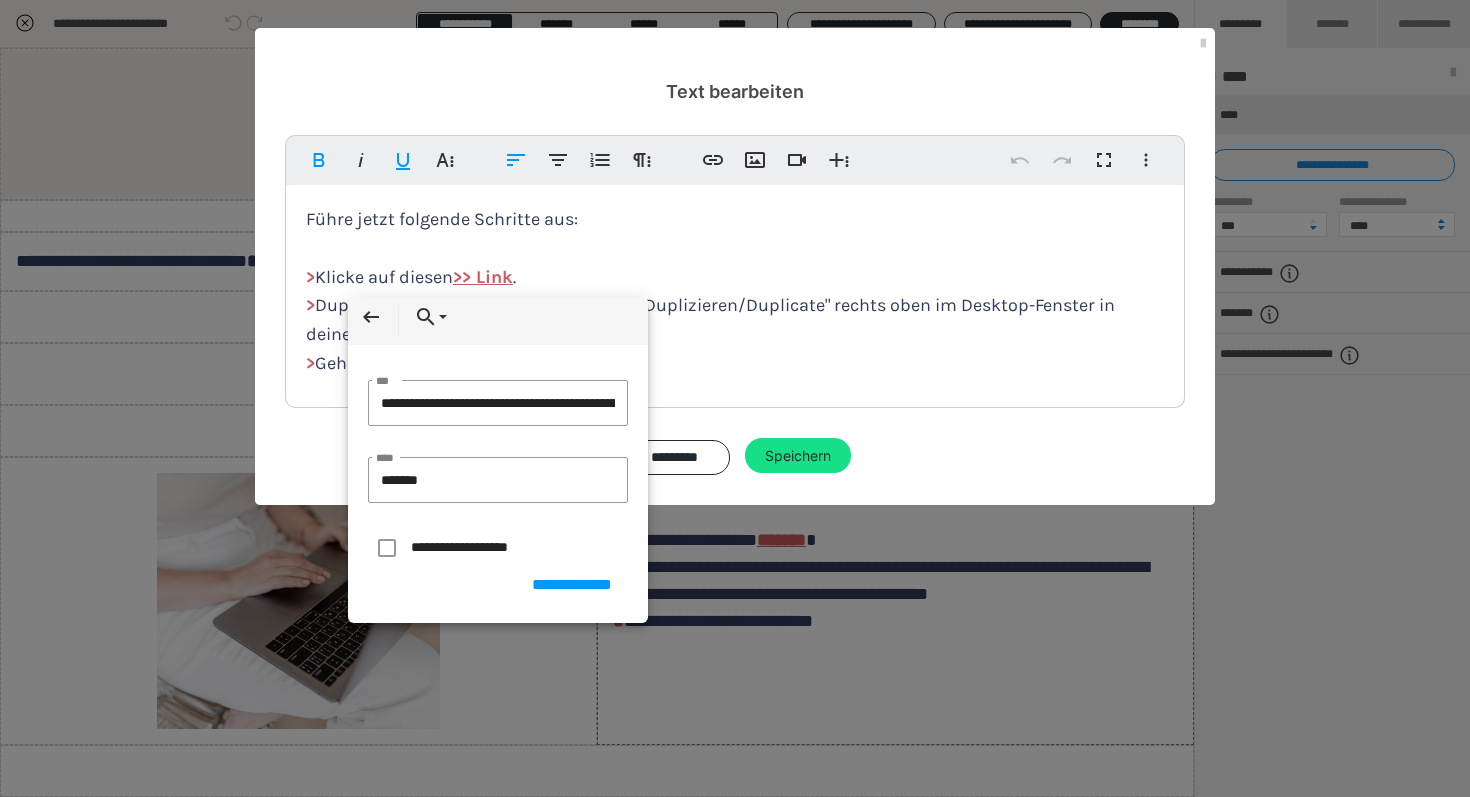 scroll, scrollTop: 0, scrollLeft: 599, axis: horizontal 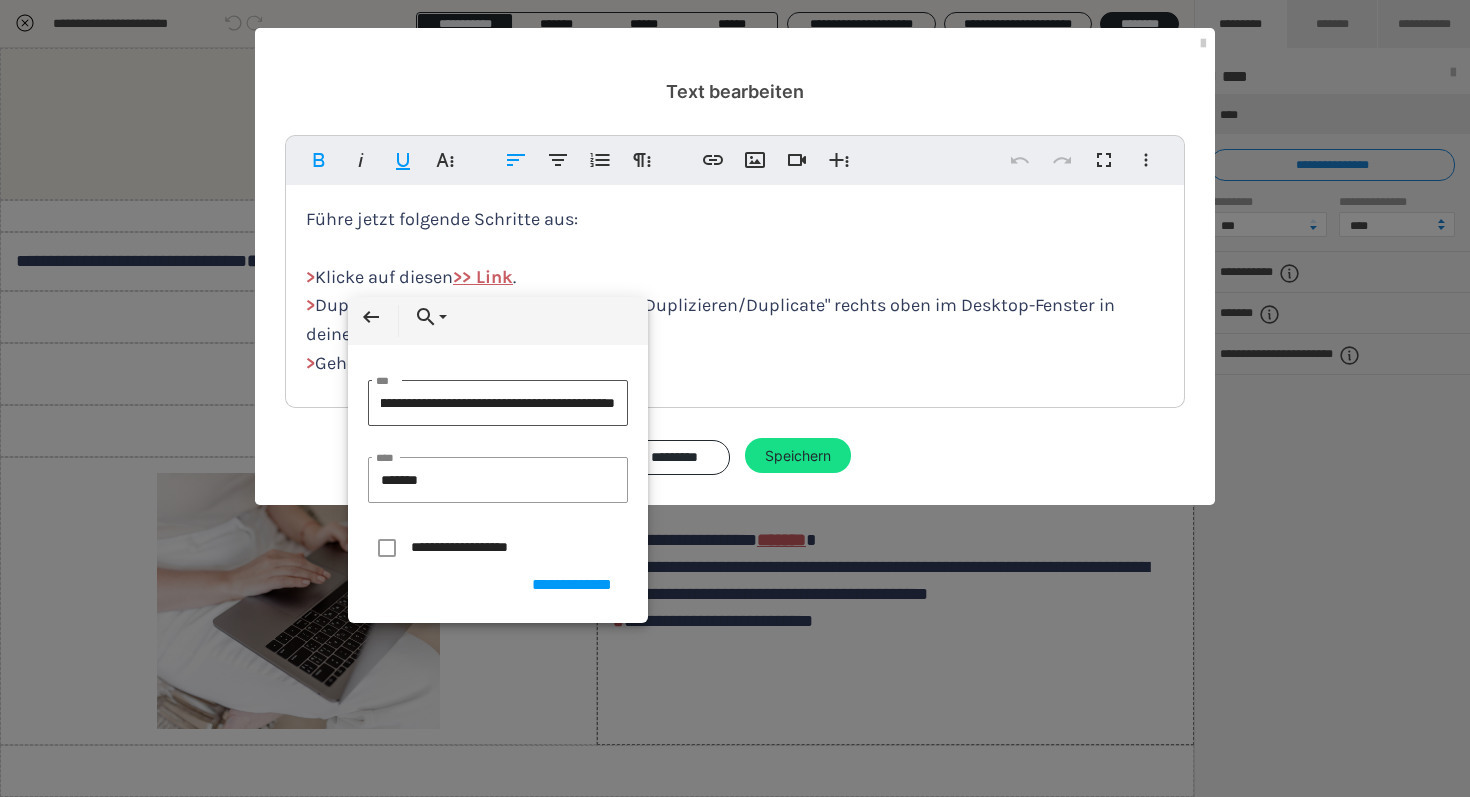 click on "**********" at bounding box center (498, 403) 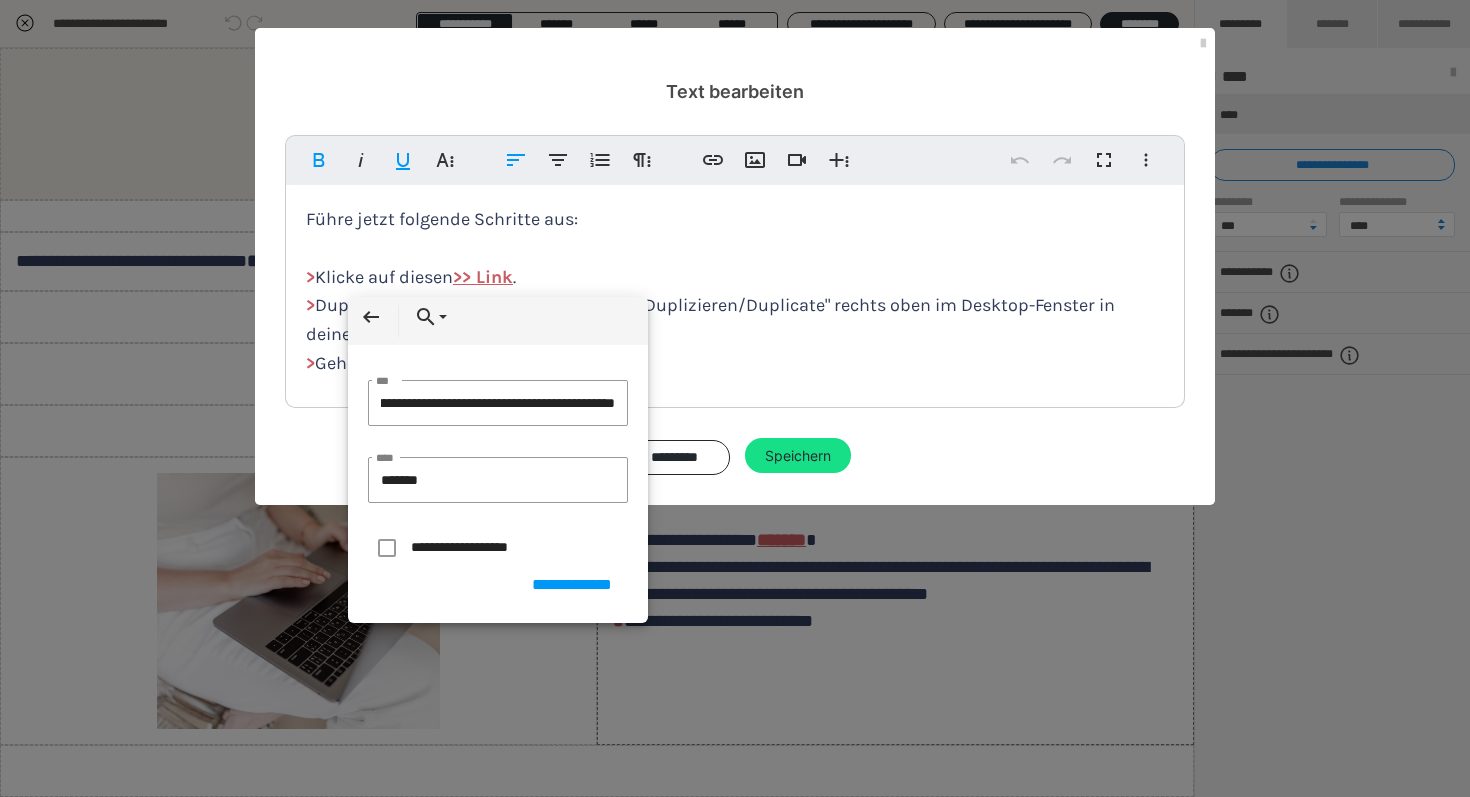 click on "Führe jetzt folgende Schritte aus: >   Klicke auf diesen  ​ >> Link ​ . >   Dupliziere den Inhalt über die Funktion "Duplizieren/Duplicate" rechts oben im Desktop-Fenster in deinen Notion-Account. >   Gehe zur nächsten Lektion." at bounding box center [735, 291] 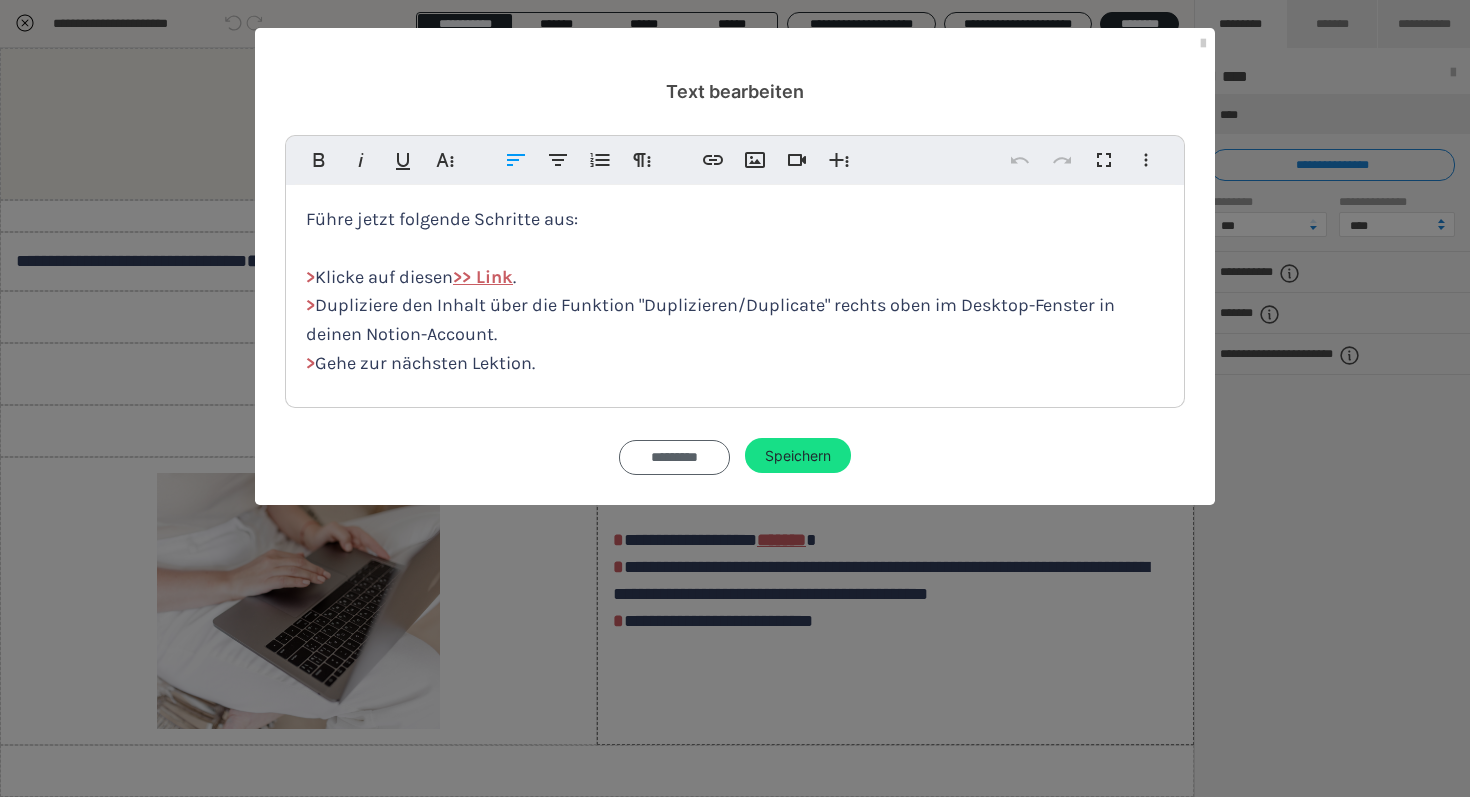 click on "*********" at bounding box center [674, 458] 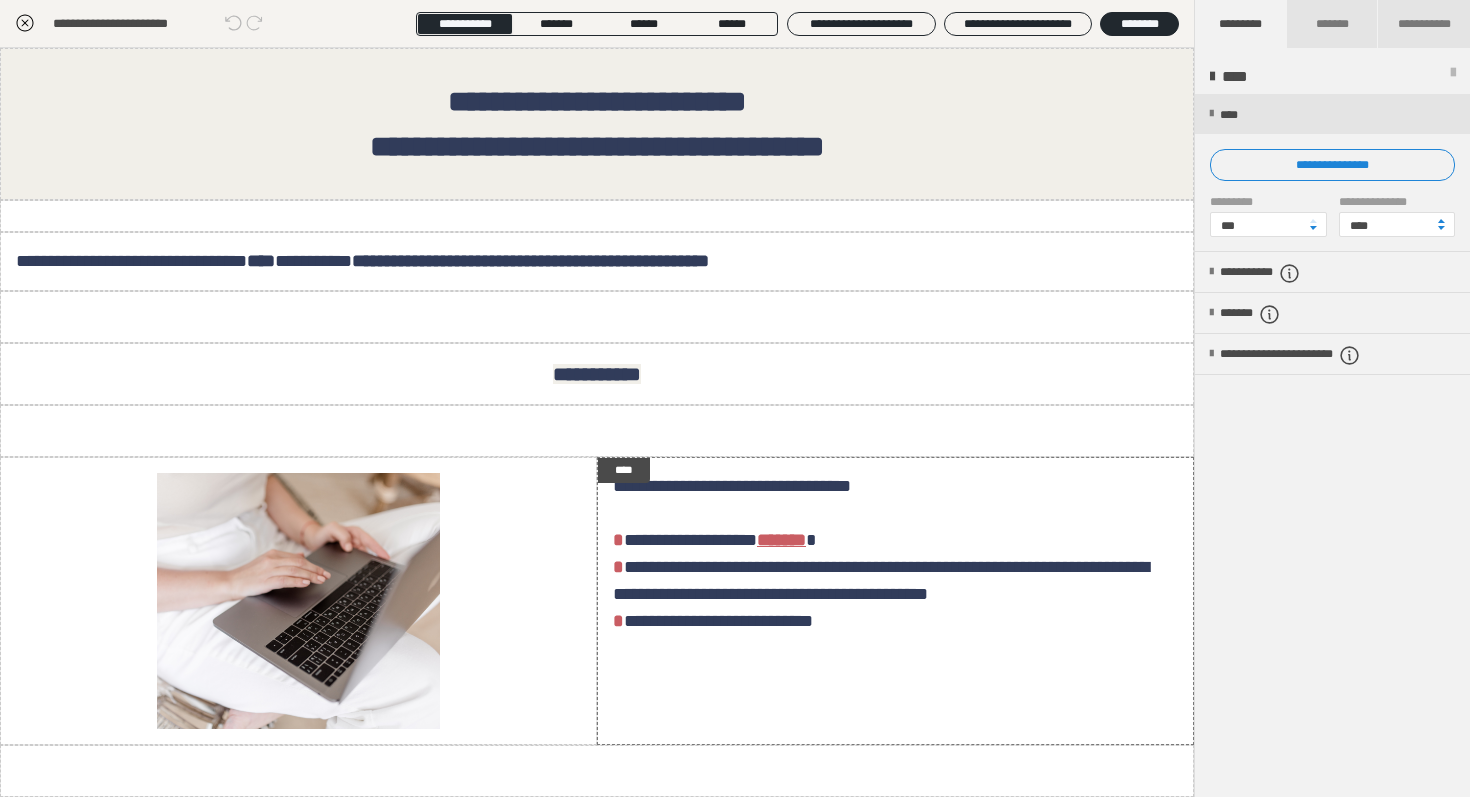 click 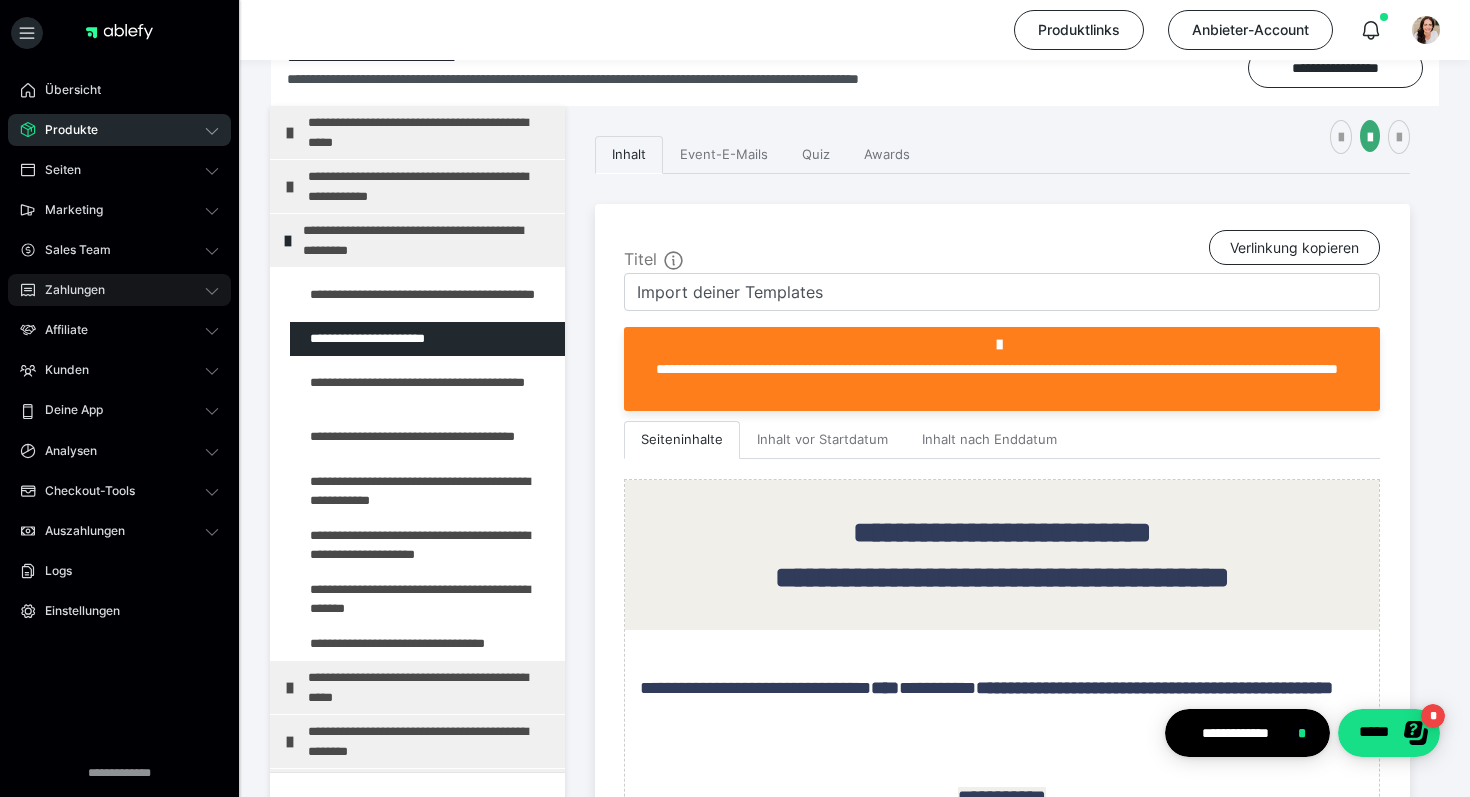 click on "Zahlungen" at bounding box center (68, 290) 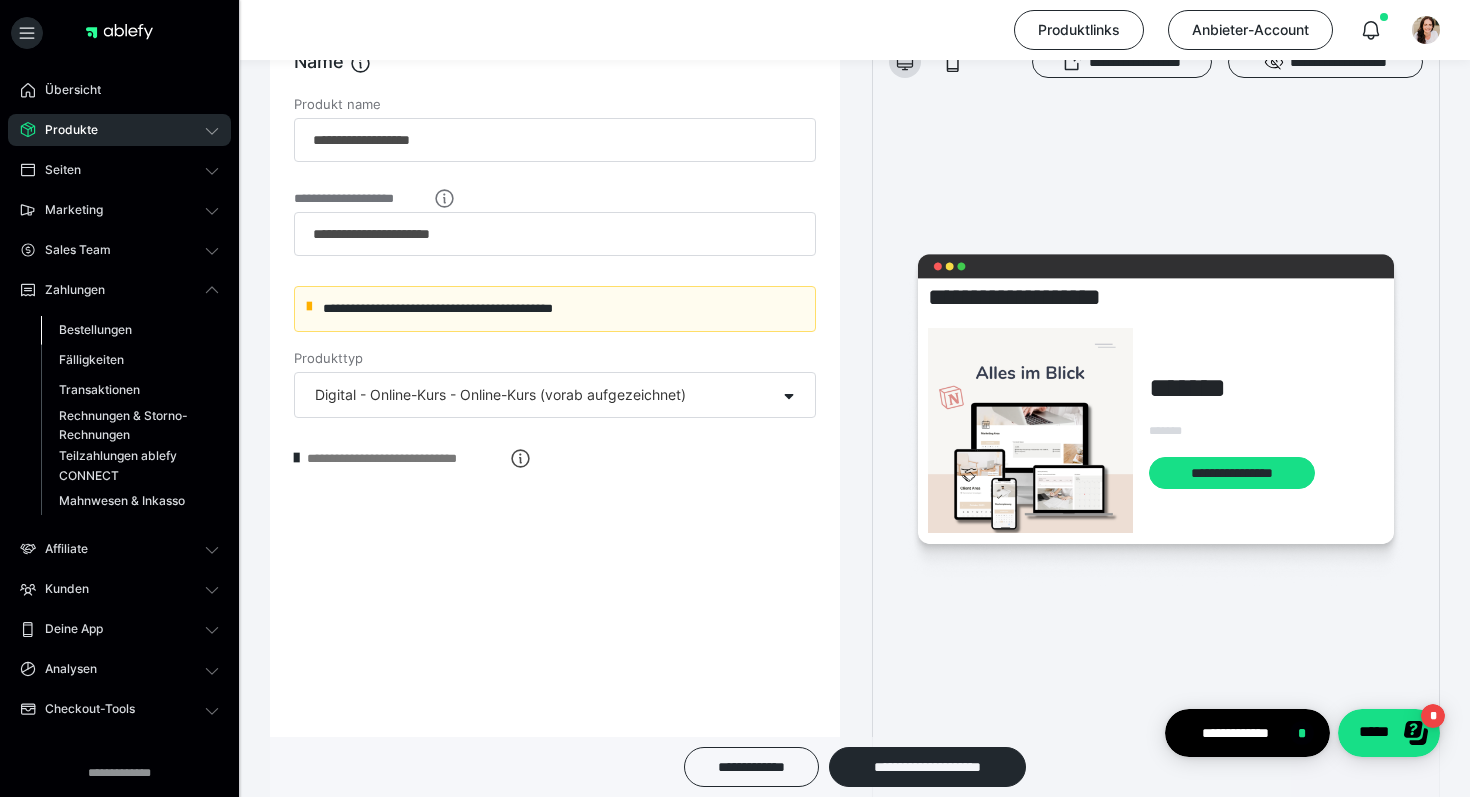 click on "Bestellungen" at bounding box center [95, 329] 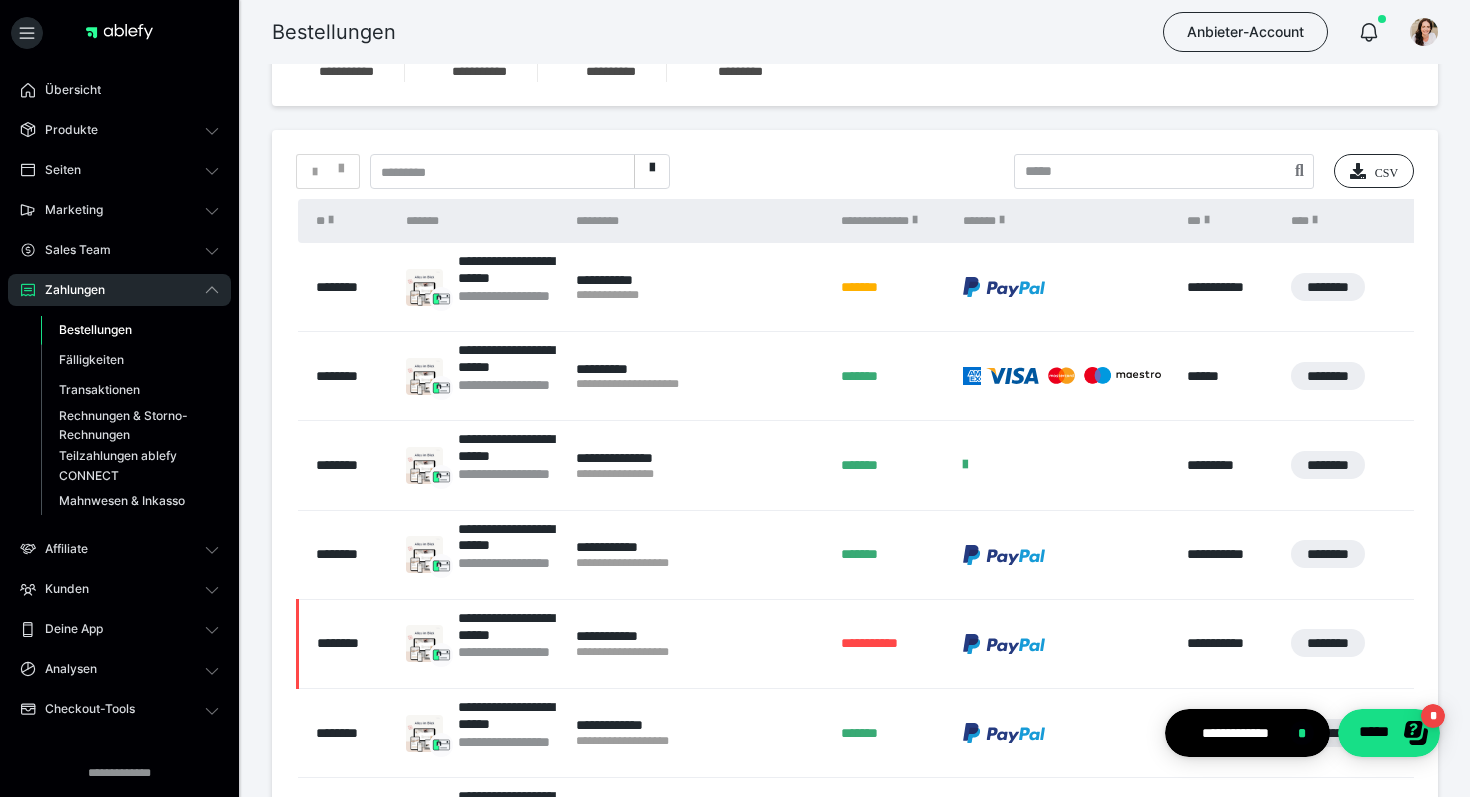 scroll, scrollTop: 0, scrollLeft: 0, axis: both 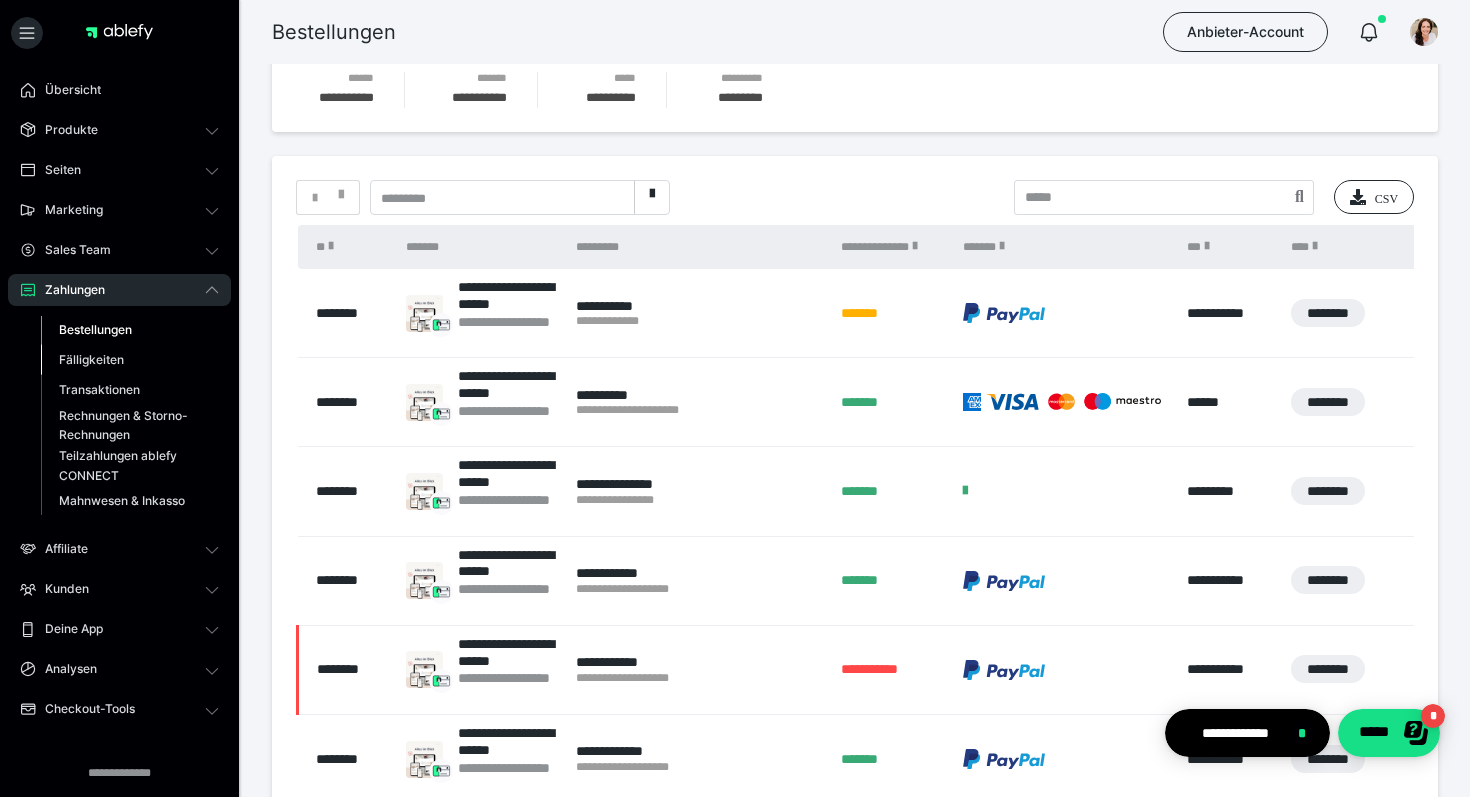 click on "Fälligkeiten" at bounding box center [91, 359] 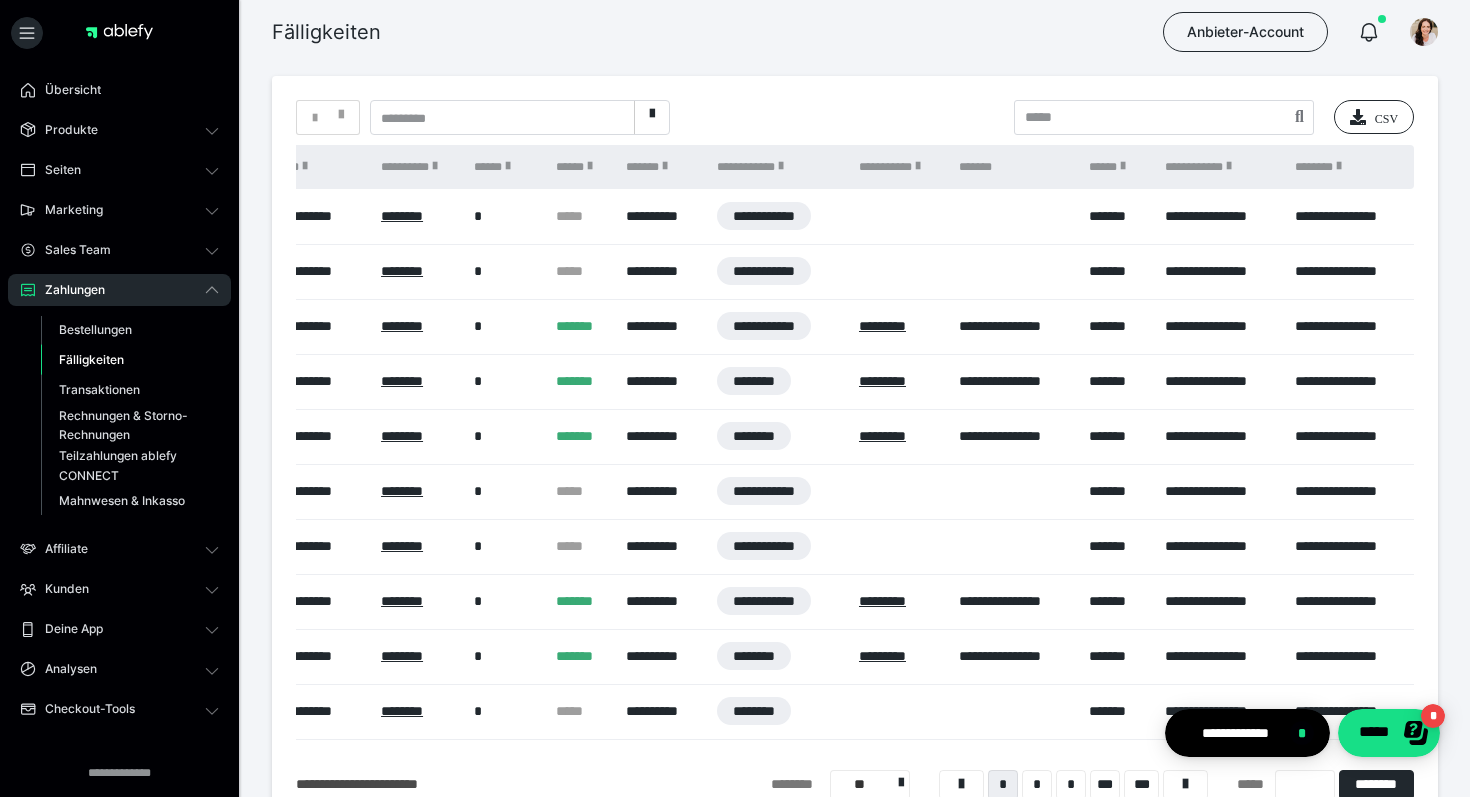 scroll, scrollTop: 0, scrollLeft: 0, axis: both 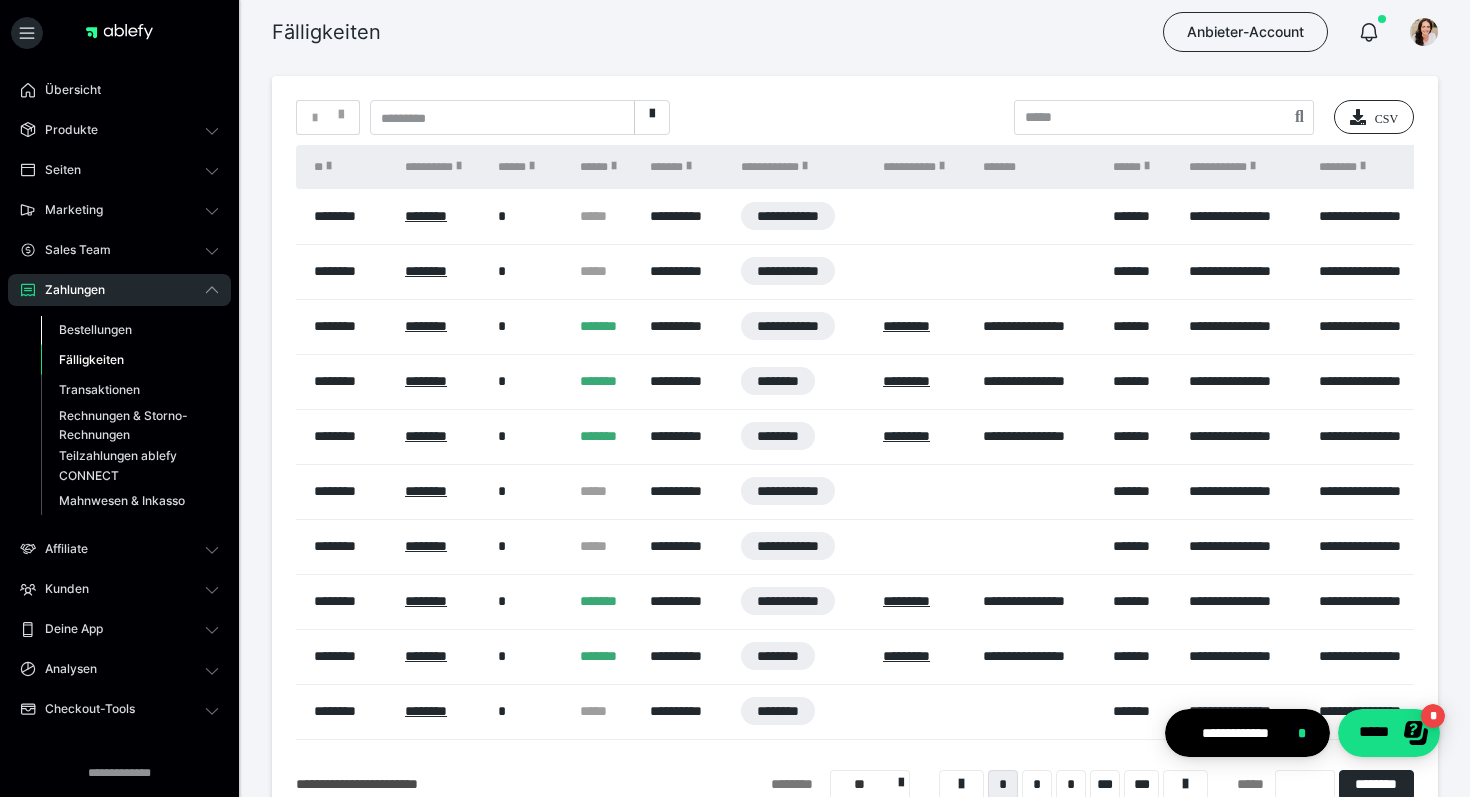 click on "Bestellungen" at bounding box center [95, 329] 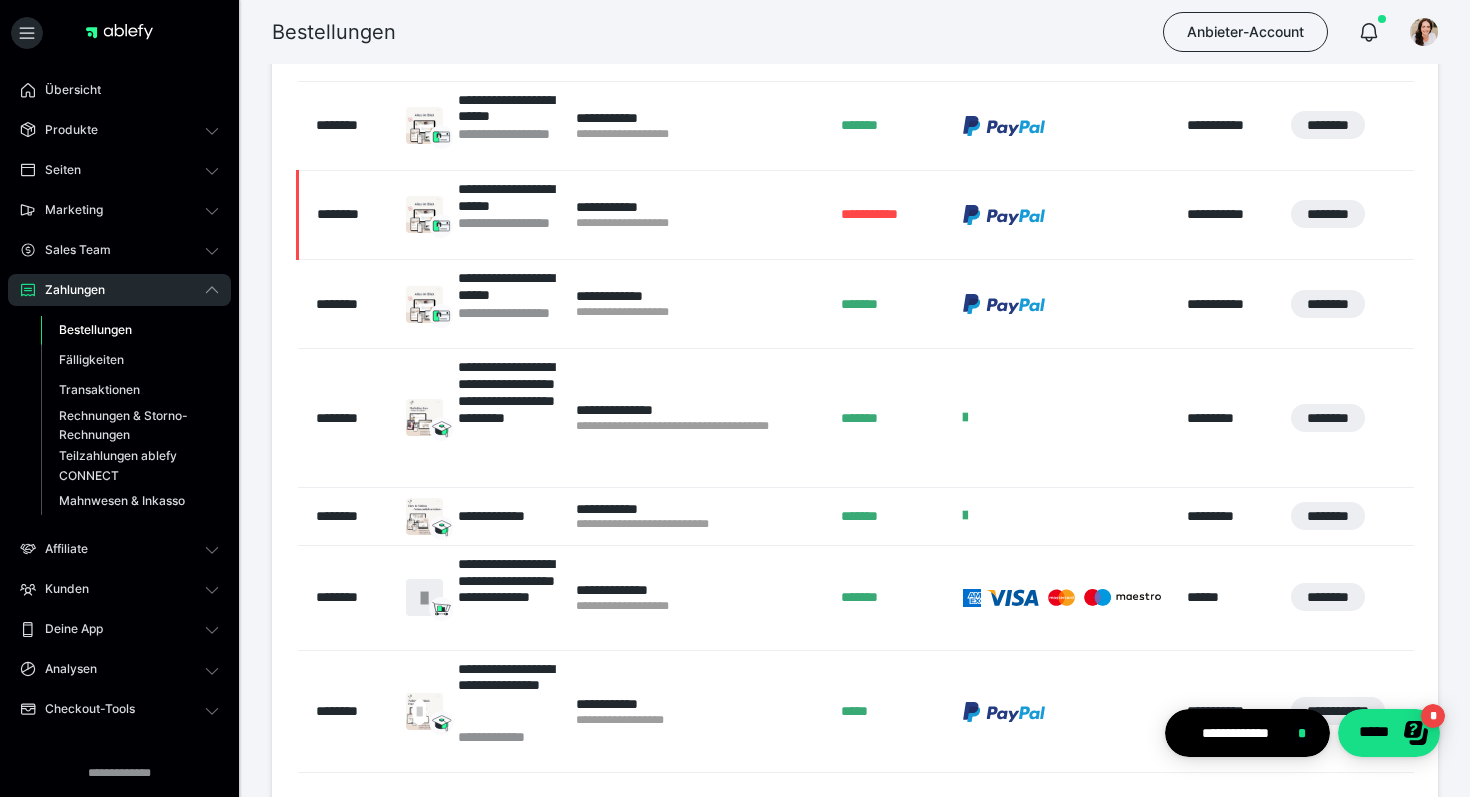 scroll, scrollTop: 674, scrollLeft: 0, axis: vertical 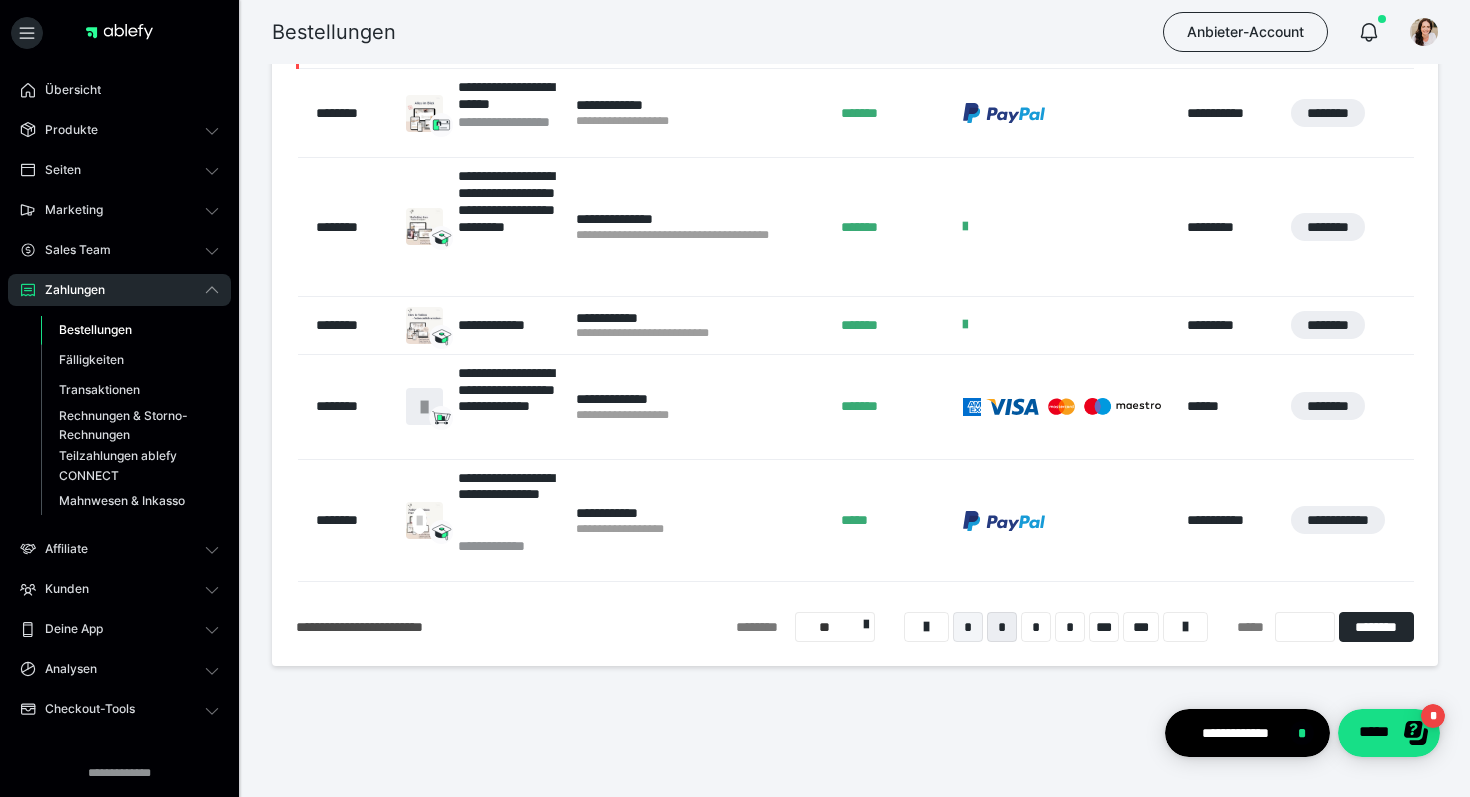 click on "*" at bounding box center [968, 627] 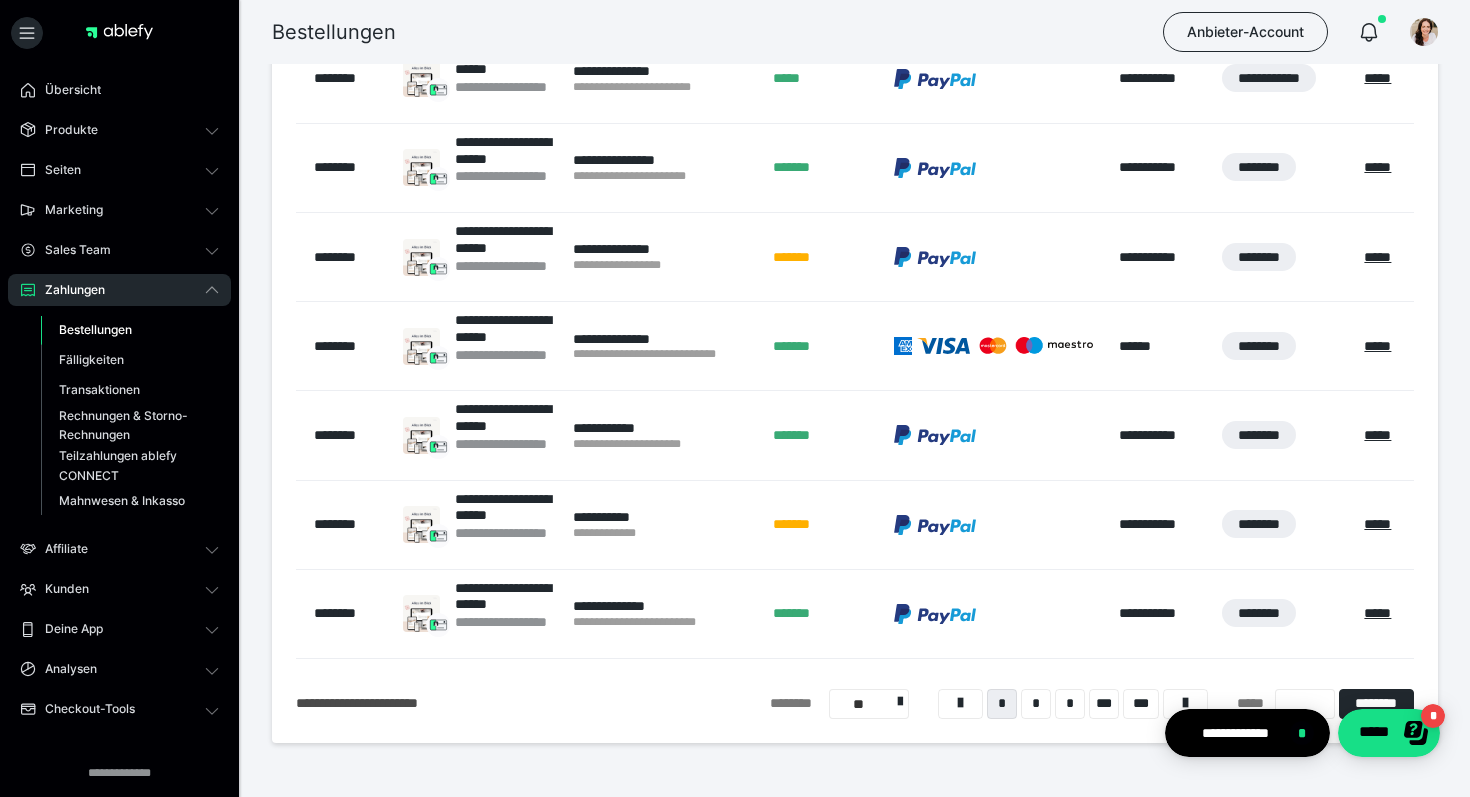 scroll, scrollTop: 607, scrollLeft: 0, axis: vertical 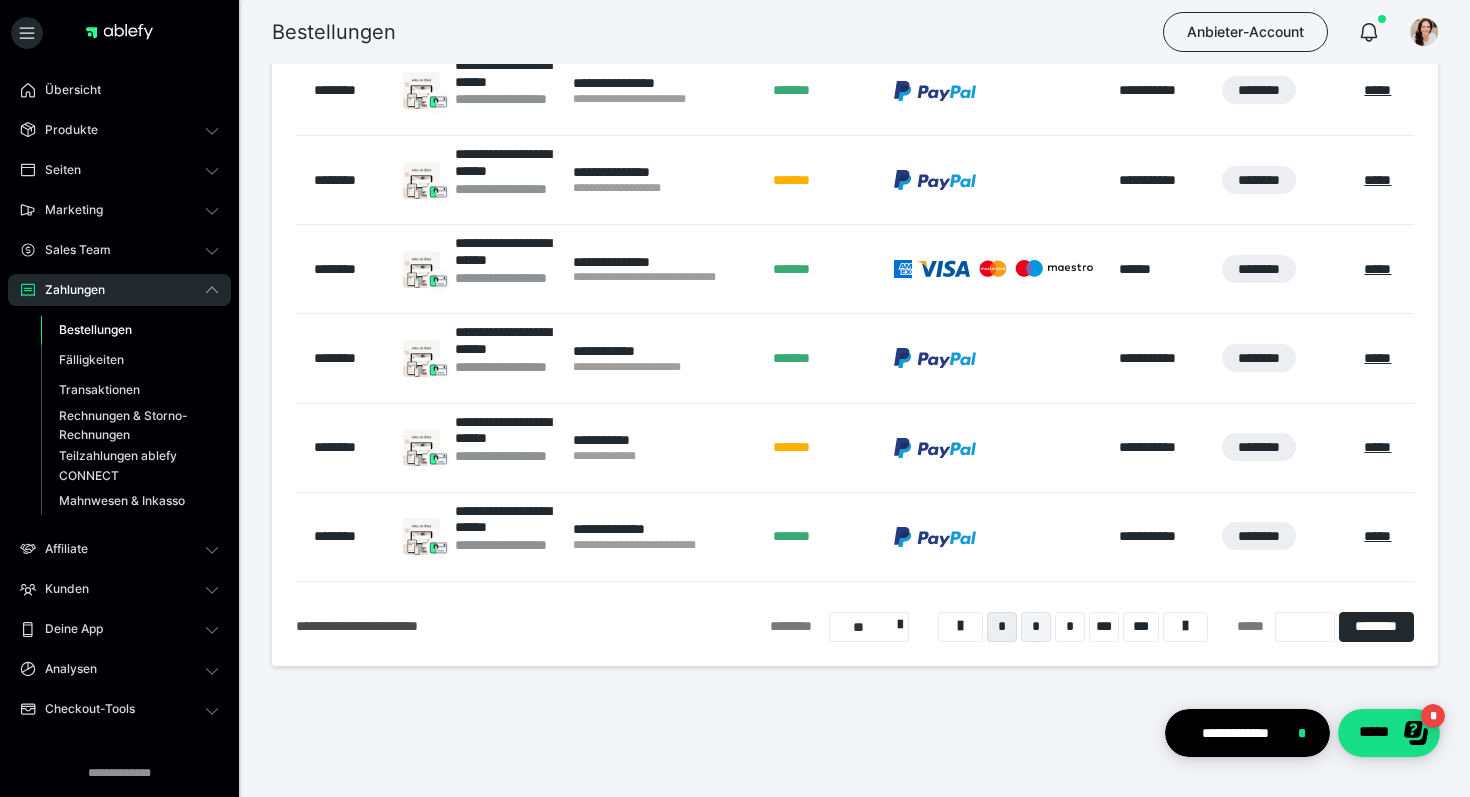 click on "*" at bounding box center [1036, 627] 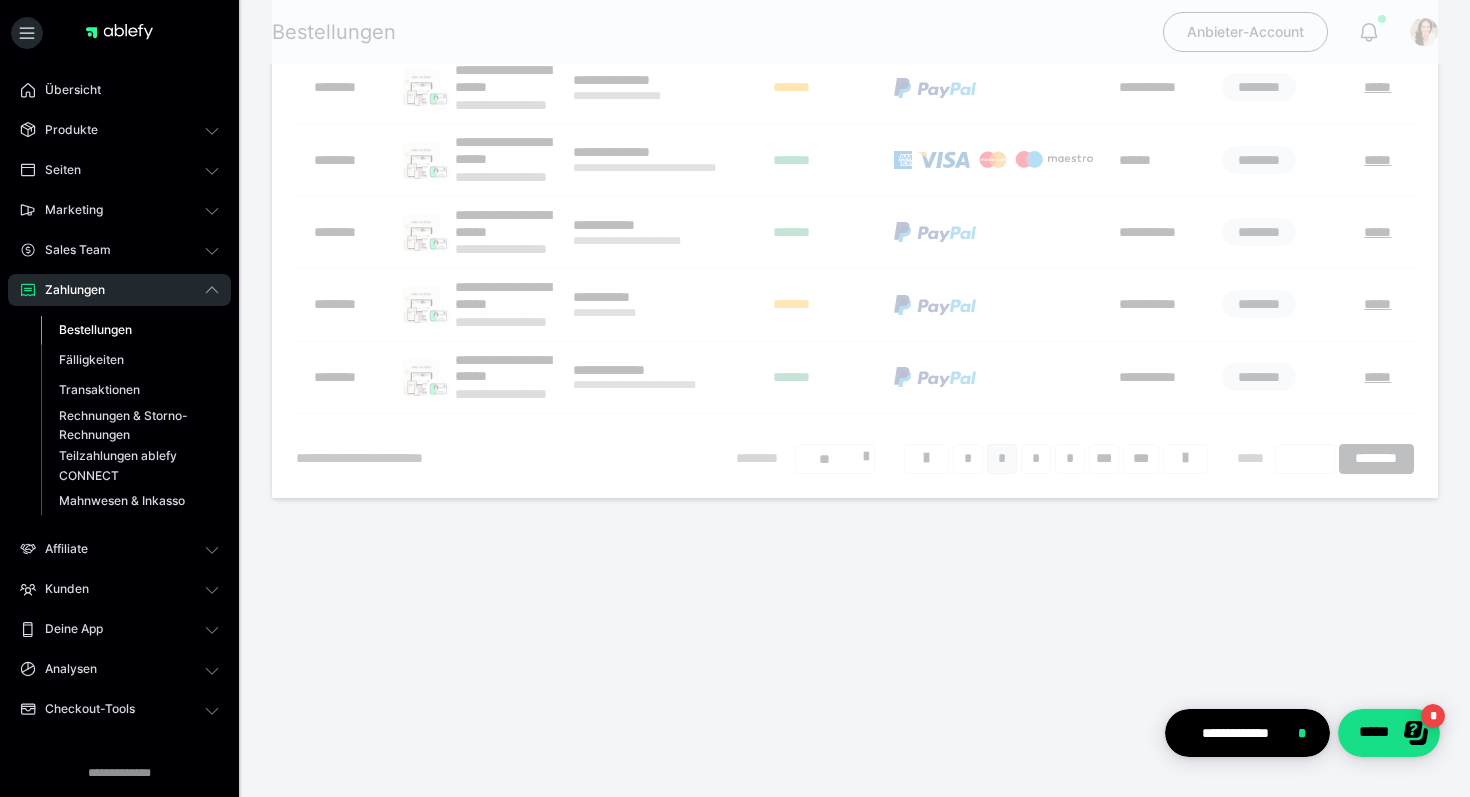 scroll, scrollTop: 124, scrollLeft: 0, axis: vertical 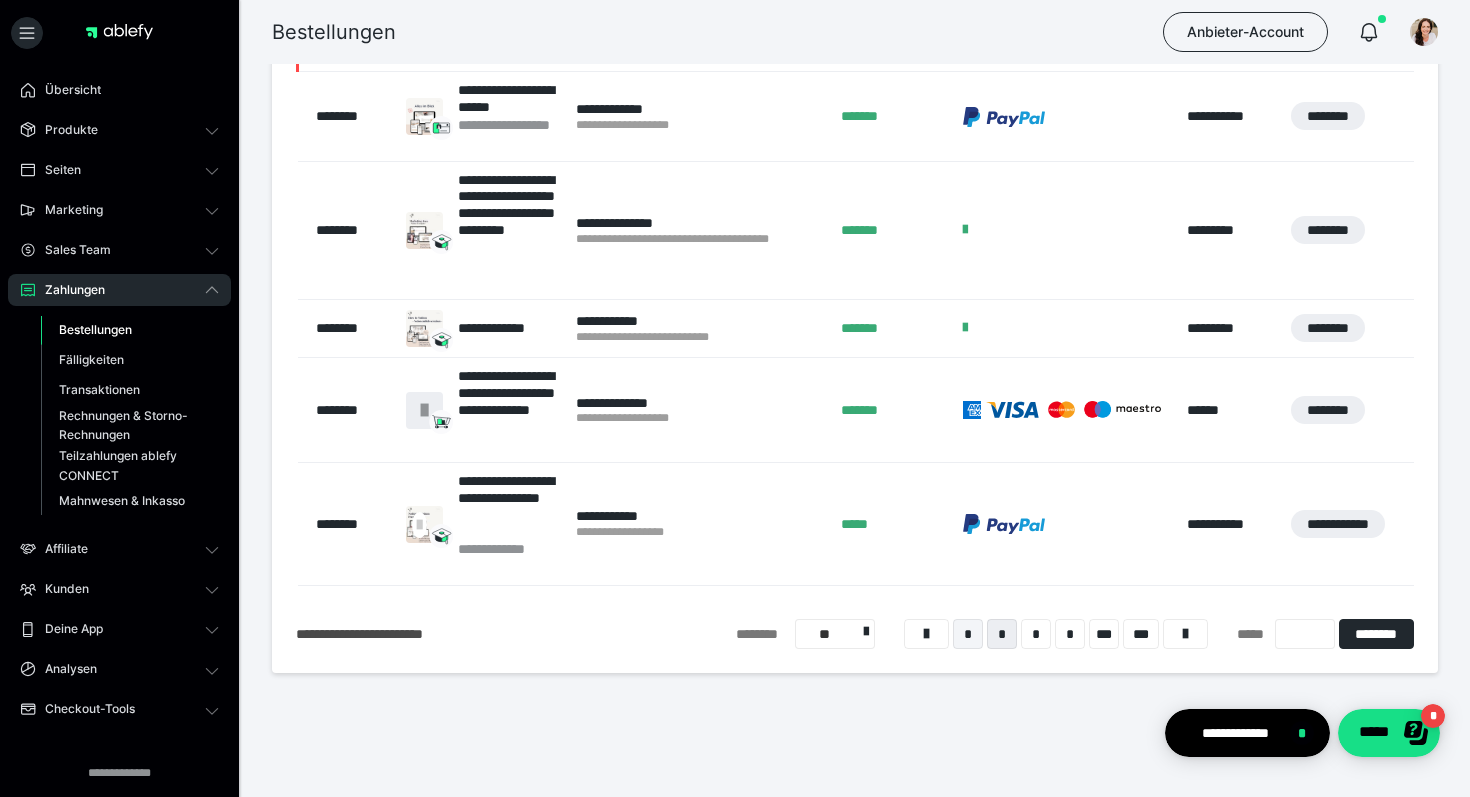 click on "*" at bounding box center [968, 634] 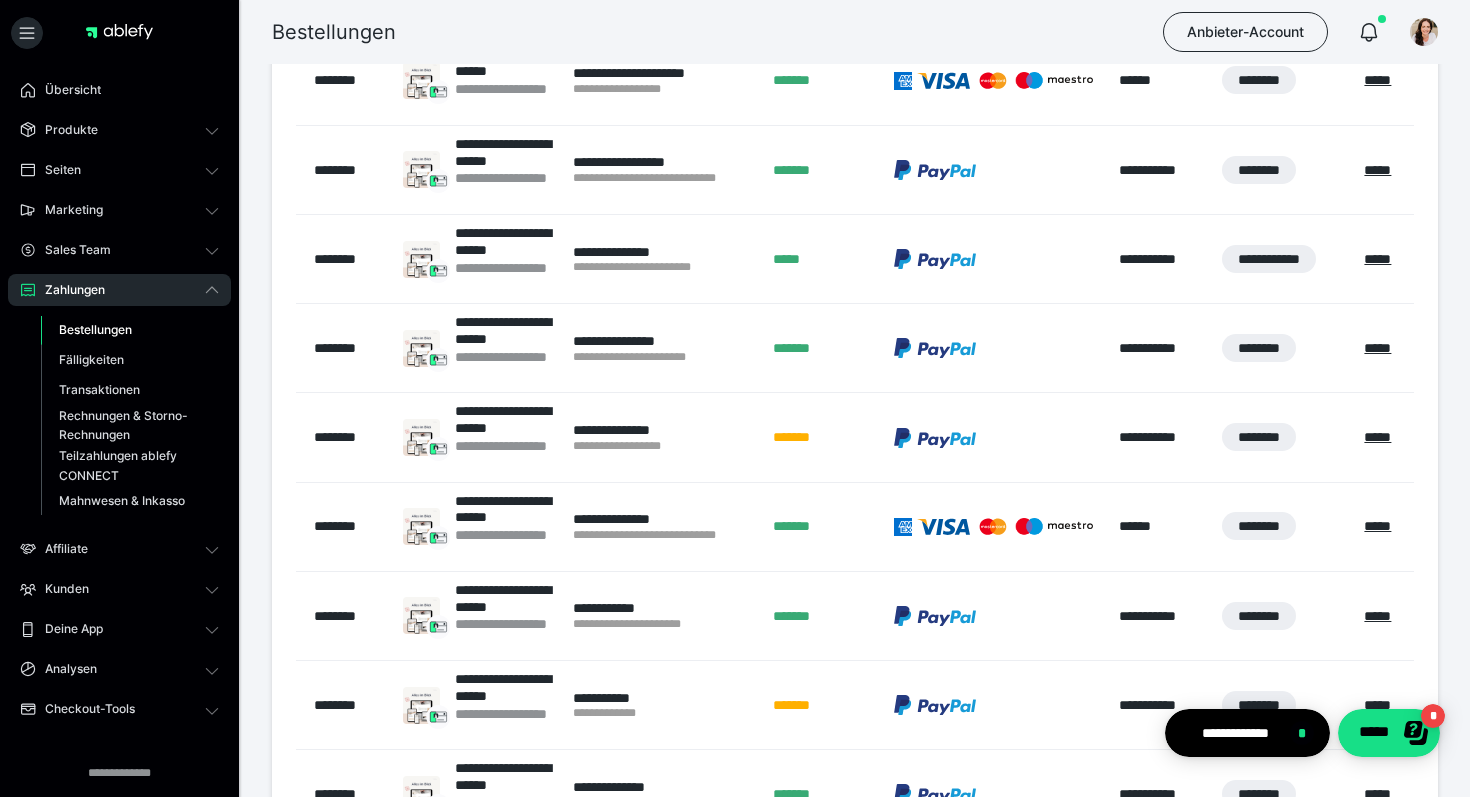 scroll, scrollTop: 383, scrollLeft: 0, axis: vertical 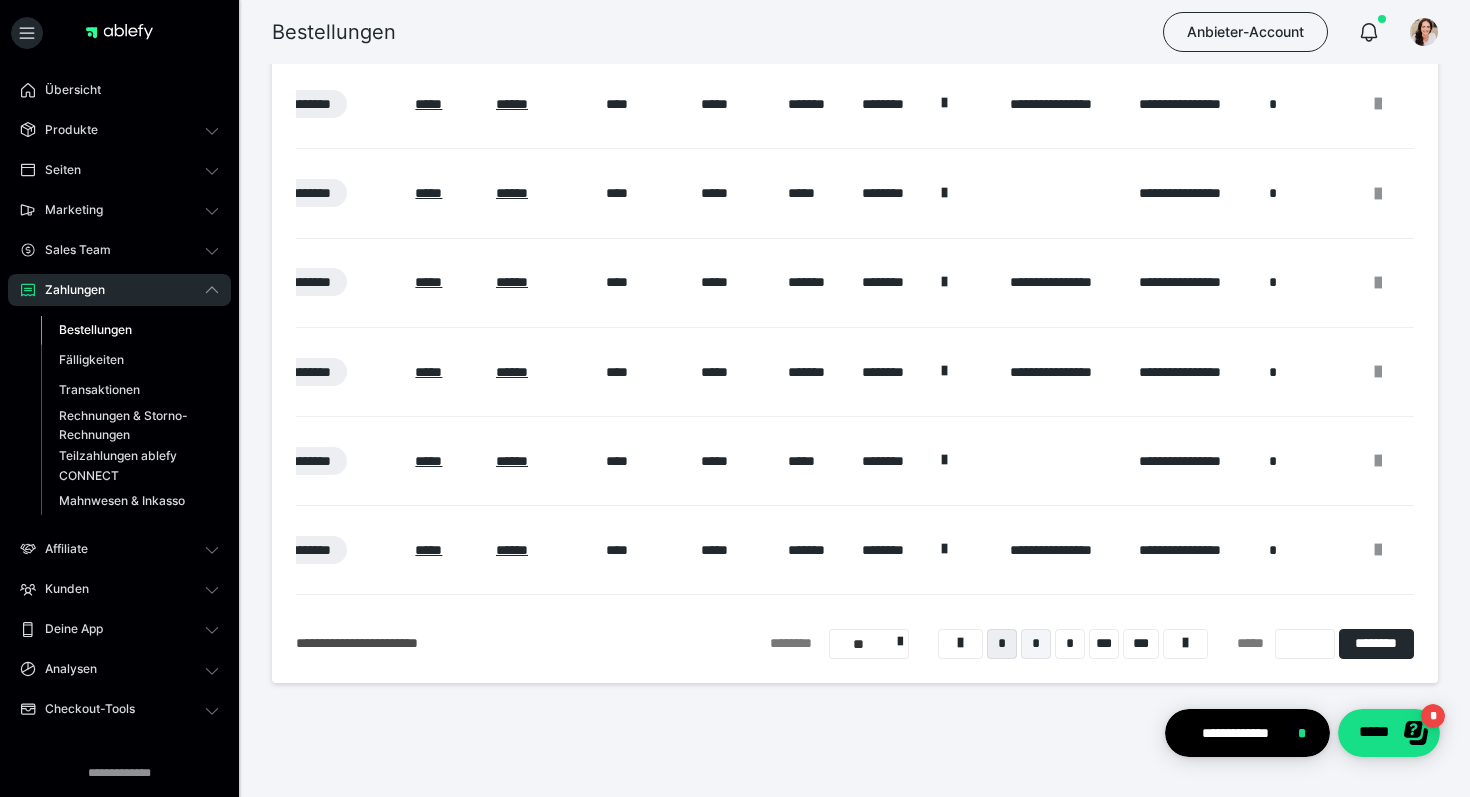 click on "*" at bounding box center (1036, 644) 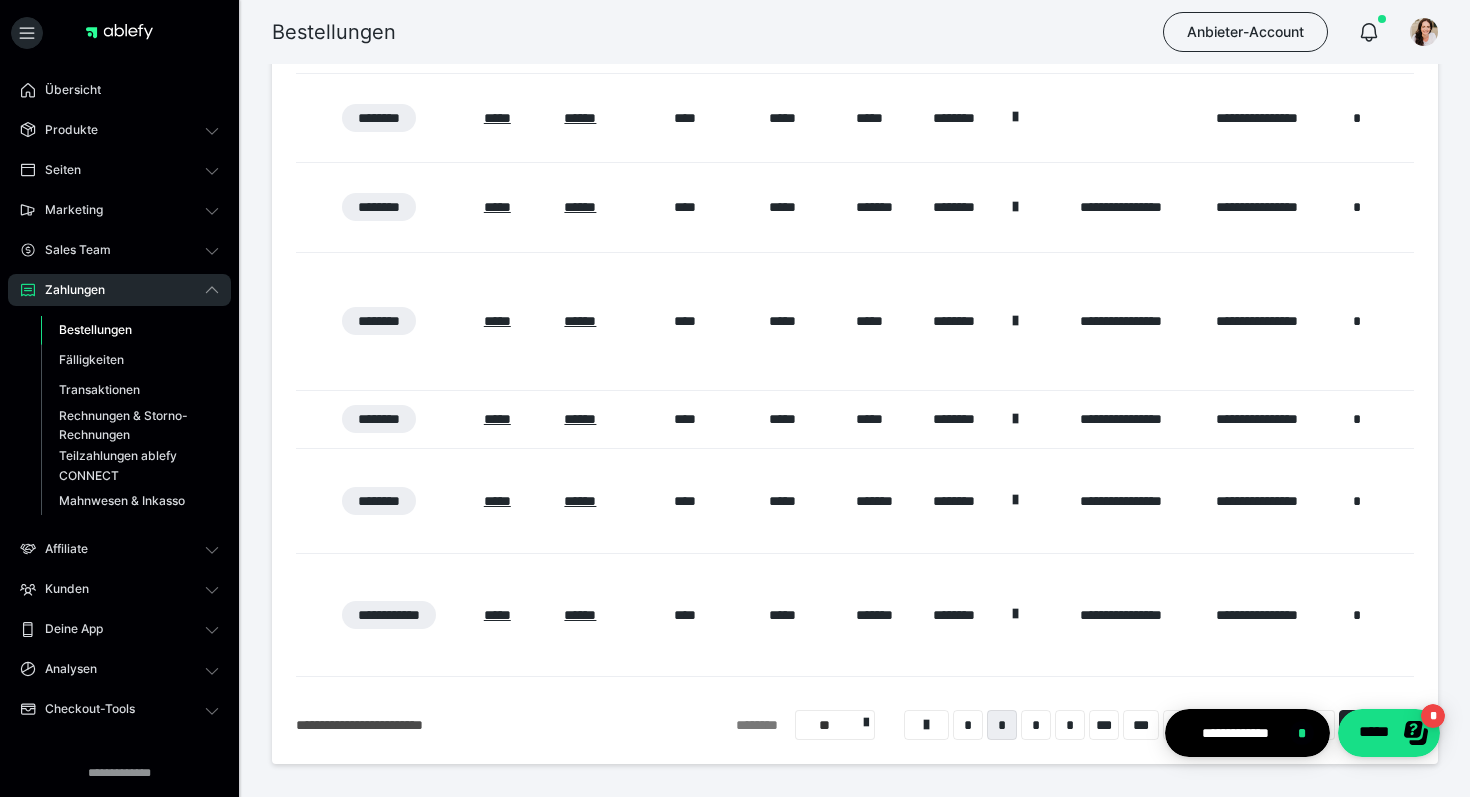 scroll, scrollTop: 587, scrollLeft: 0, axis: vertical 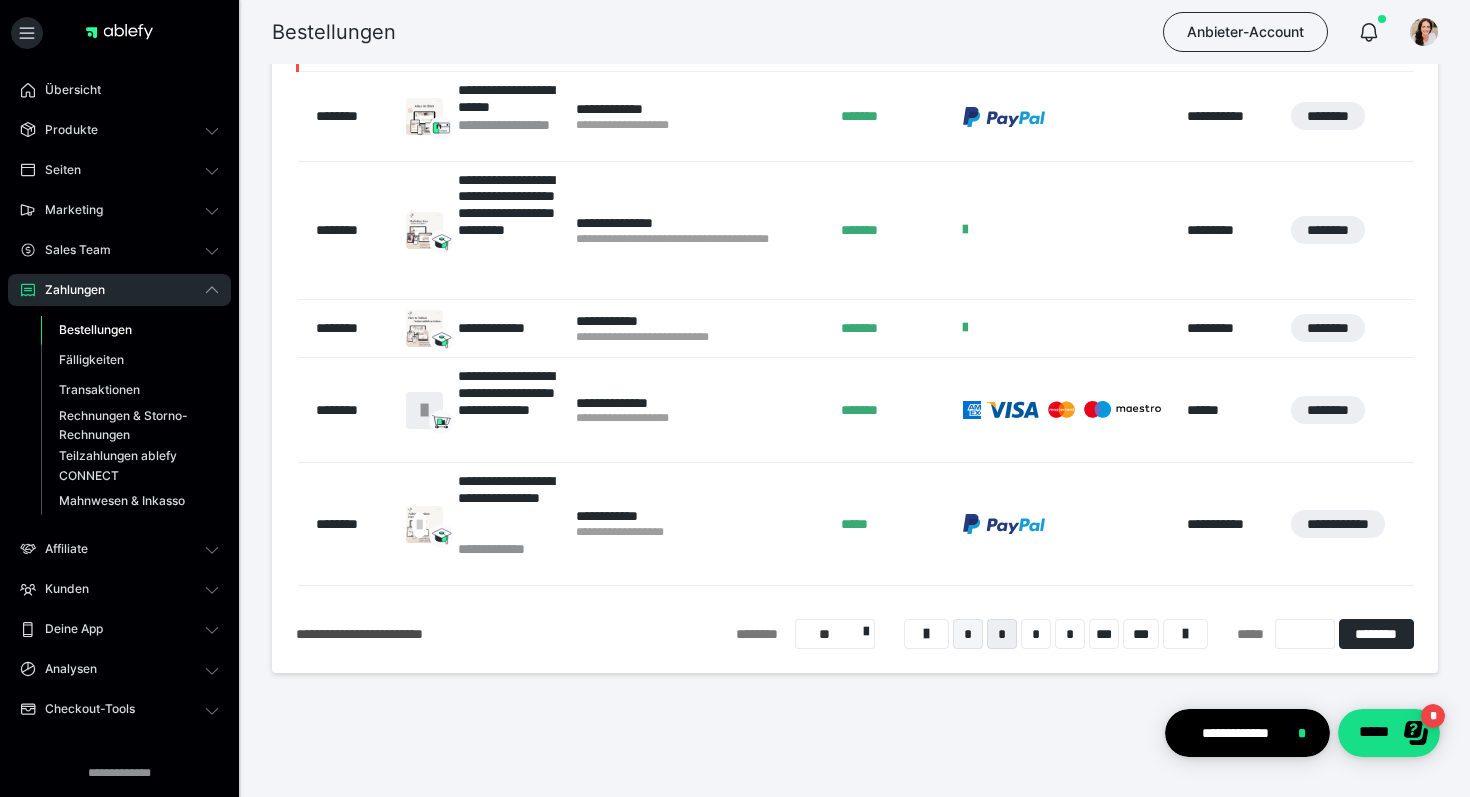 click on "*" at bounding box center [968, 634] 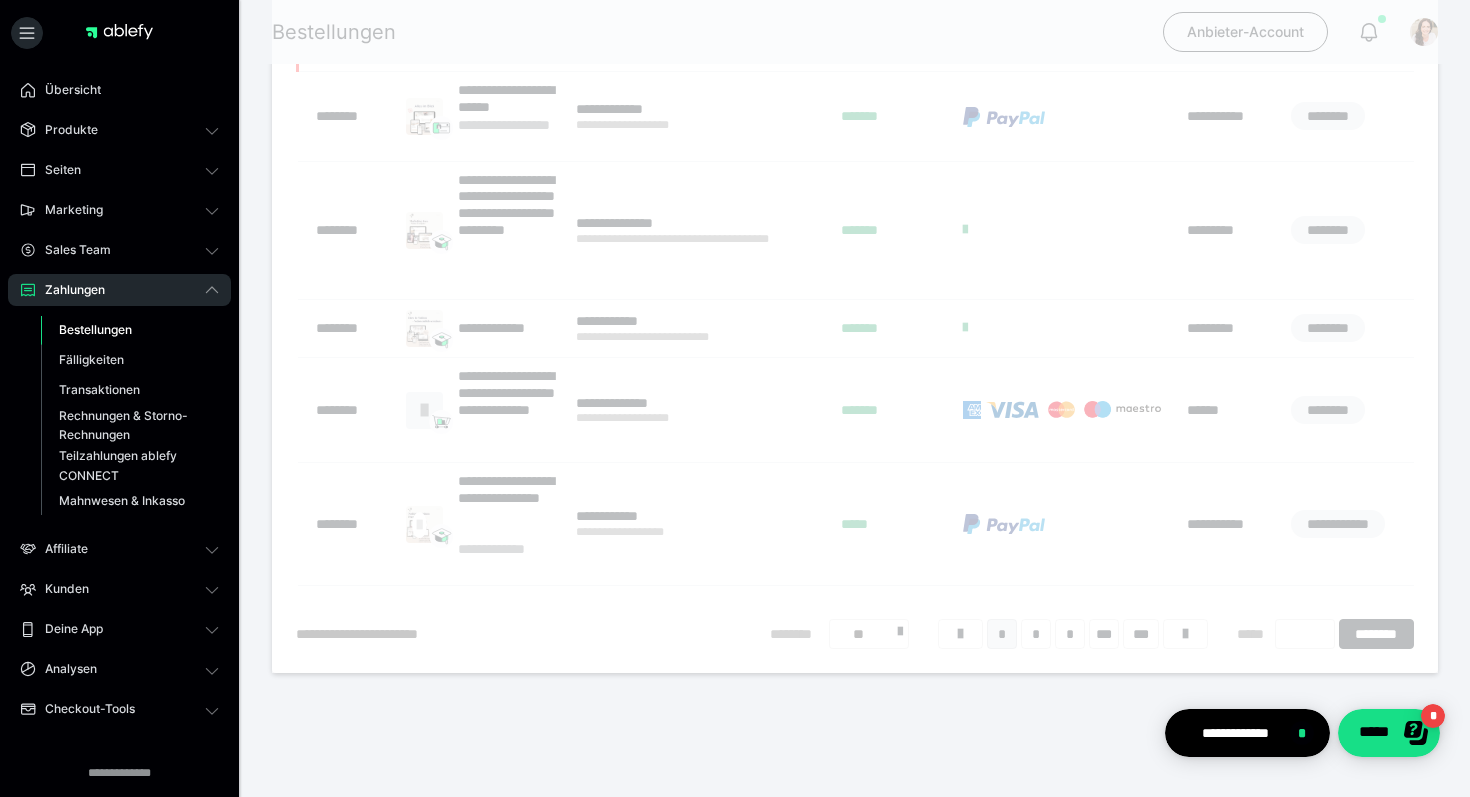scroll, scrollTop: 124, scrollLeft: 0, axis: vertical 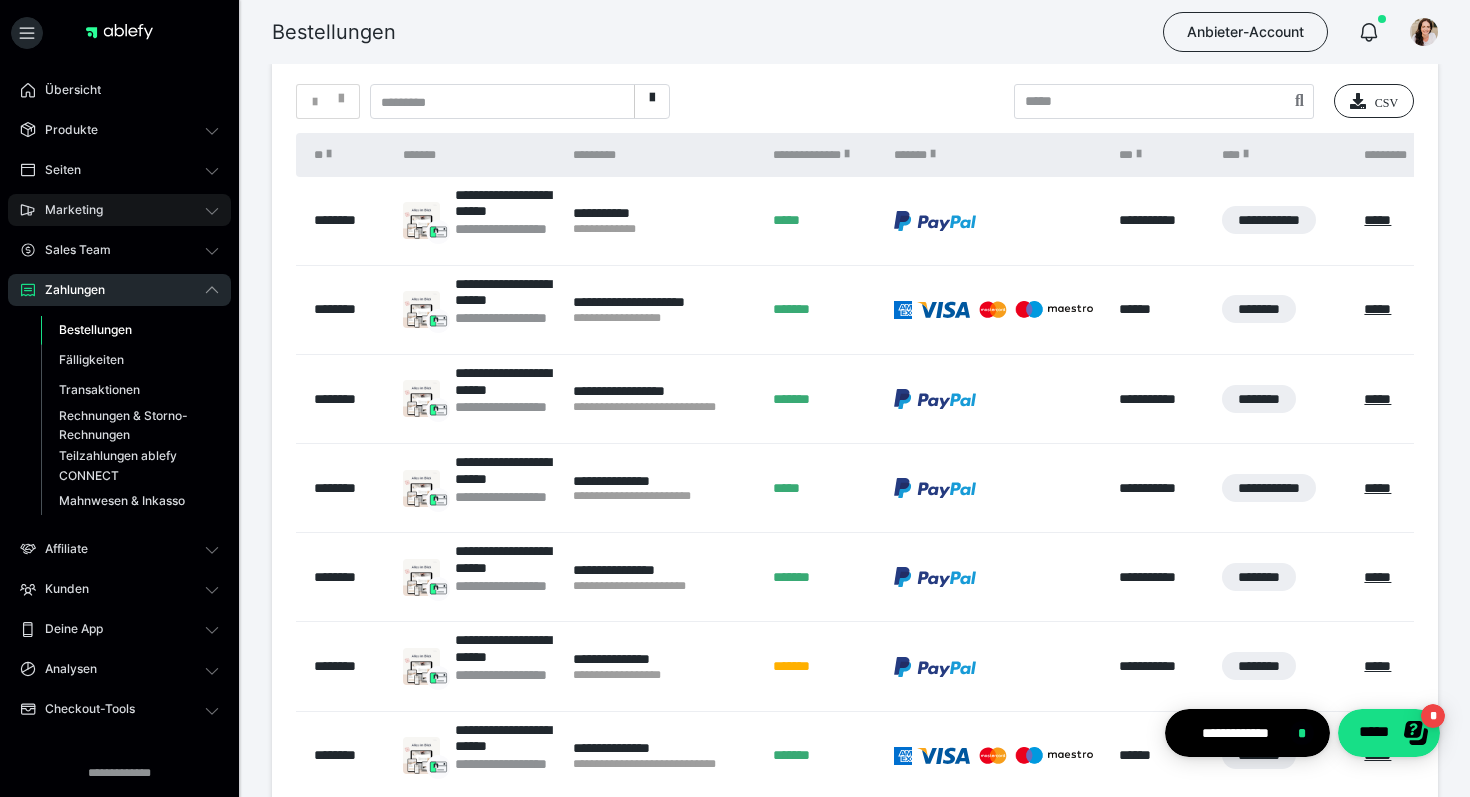 click on "Marketing" at bounding box center [67, 210] 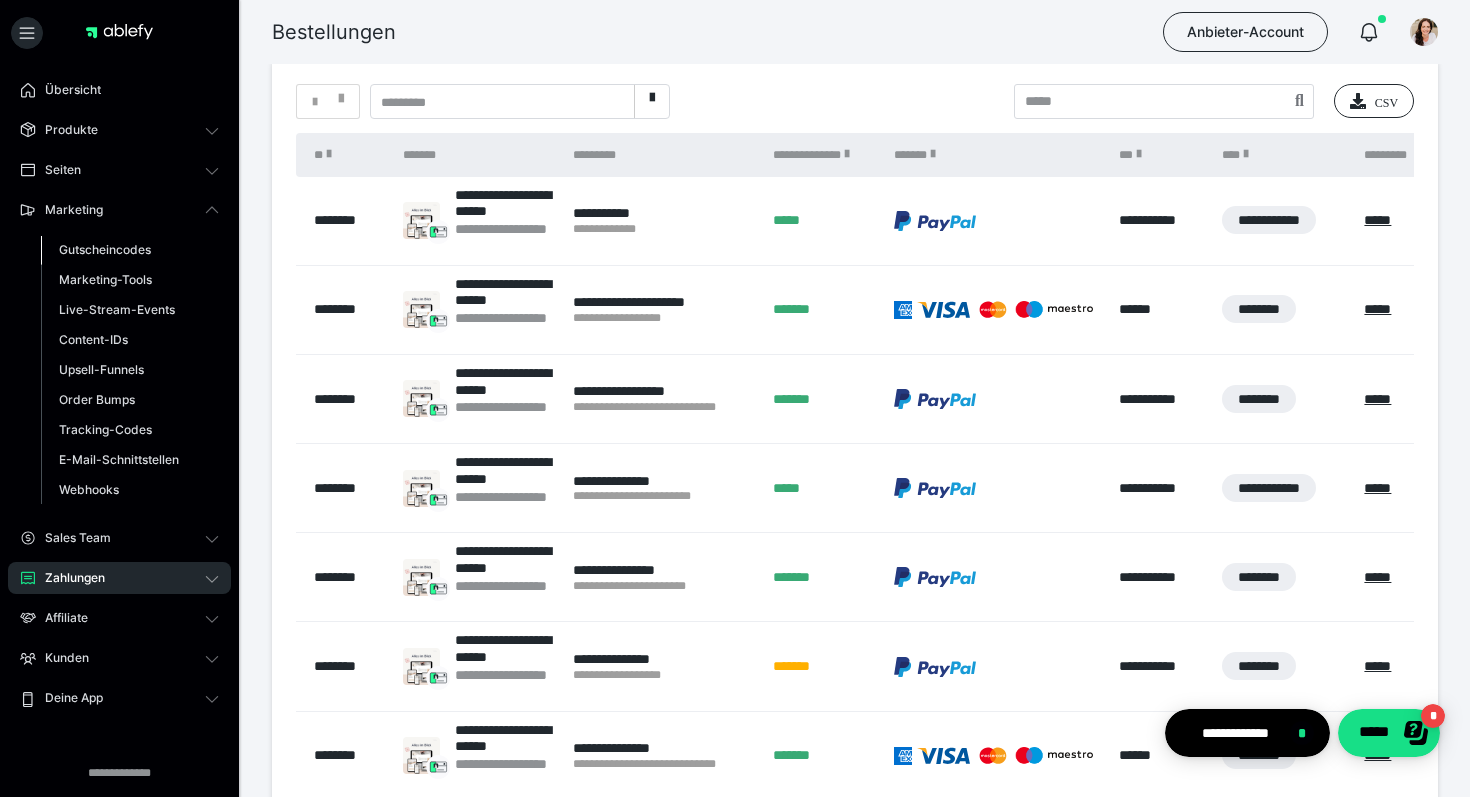 click on "Gutscheincodes" at bounding box center [105, 249] 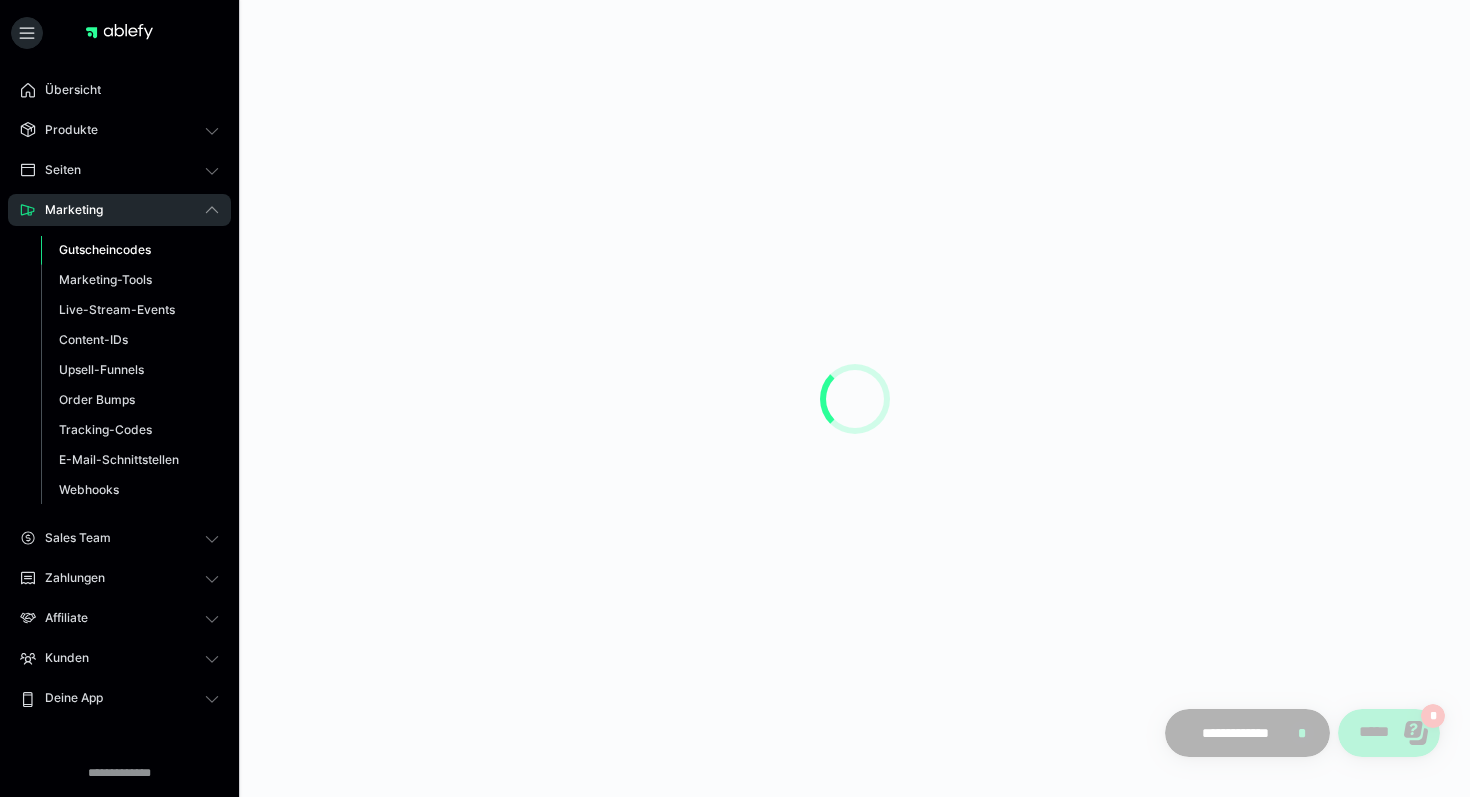 scroll, scrollTop: 0, scrollLeft: 0, axis: both 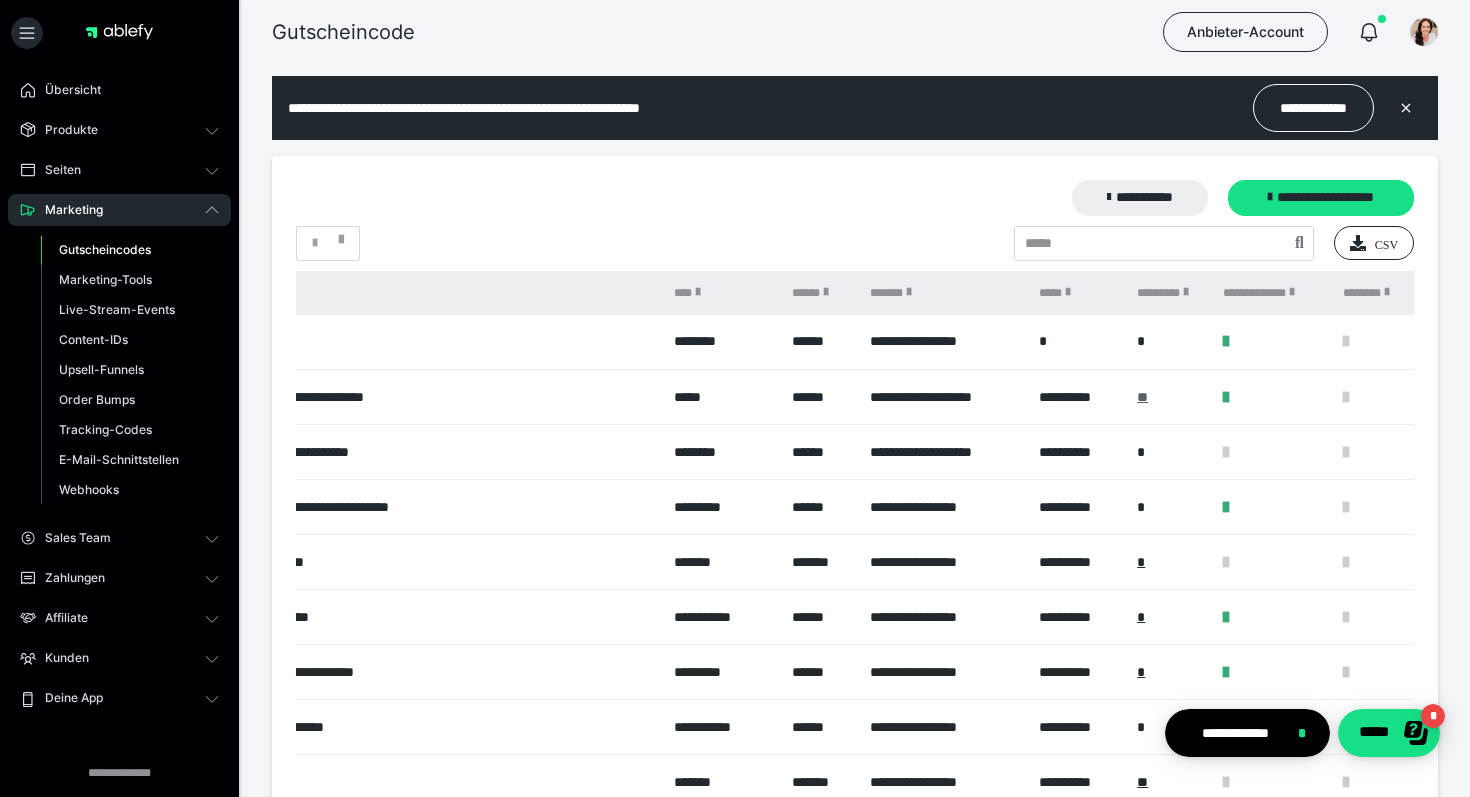 click on "**" at bounding box center (1142, 397) 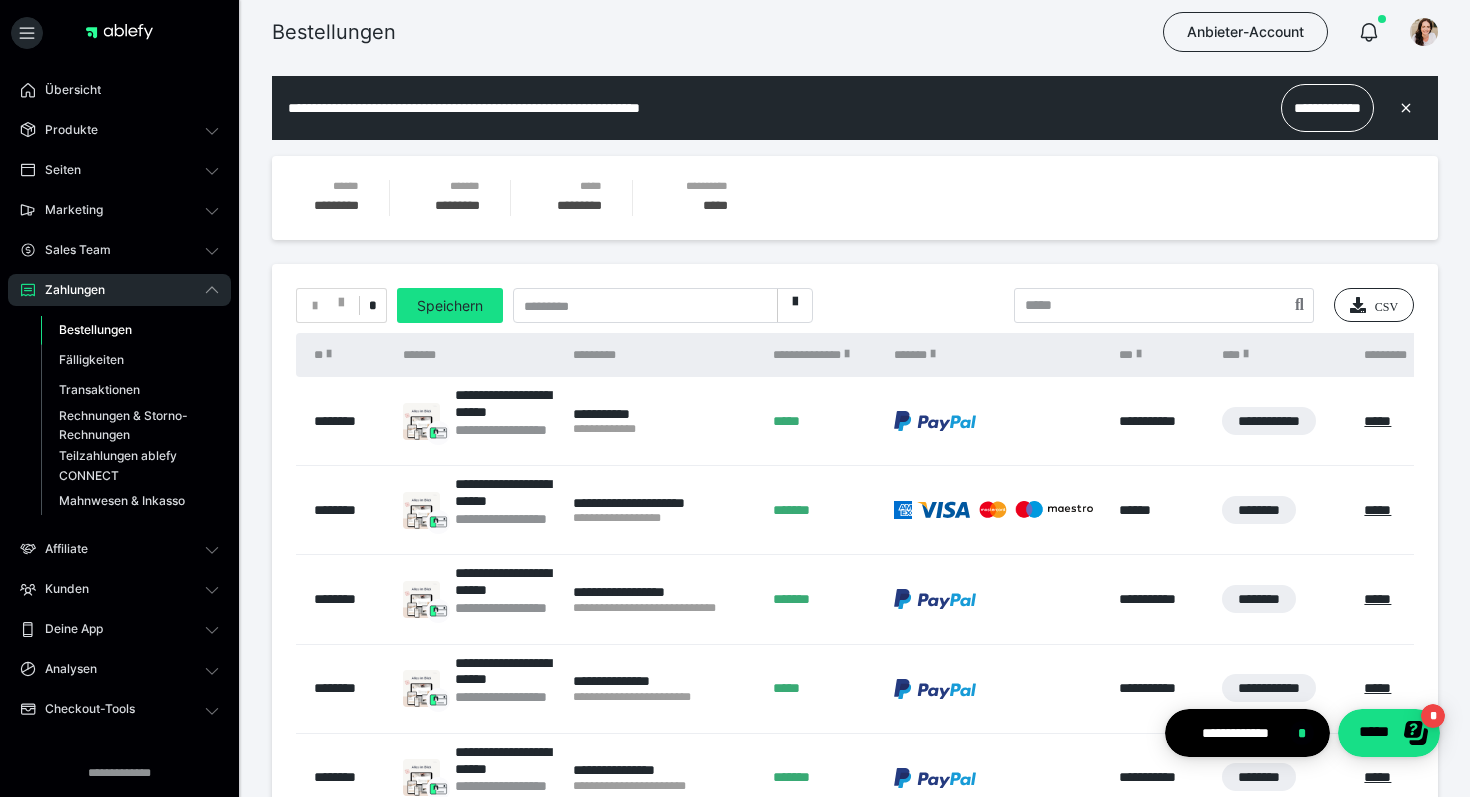 scroll, scrollTop: 0, scrollLeft: 0, axis: both 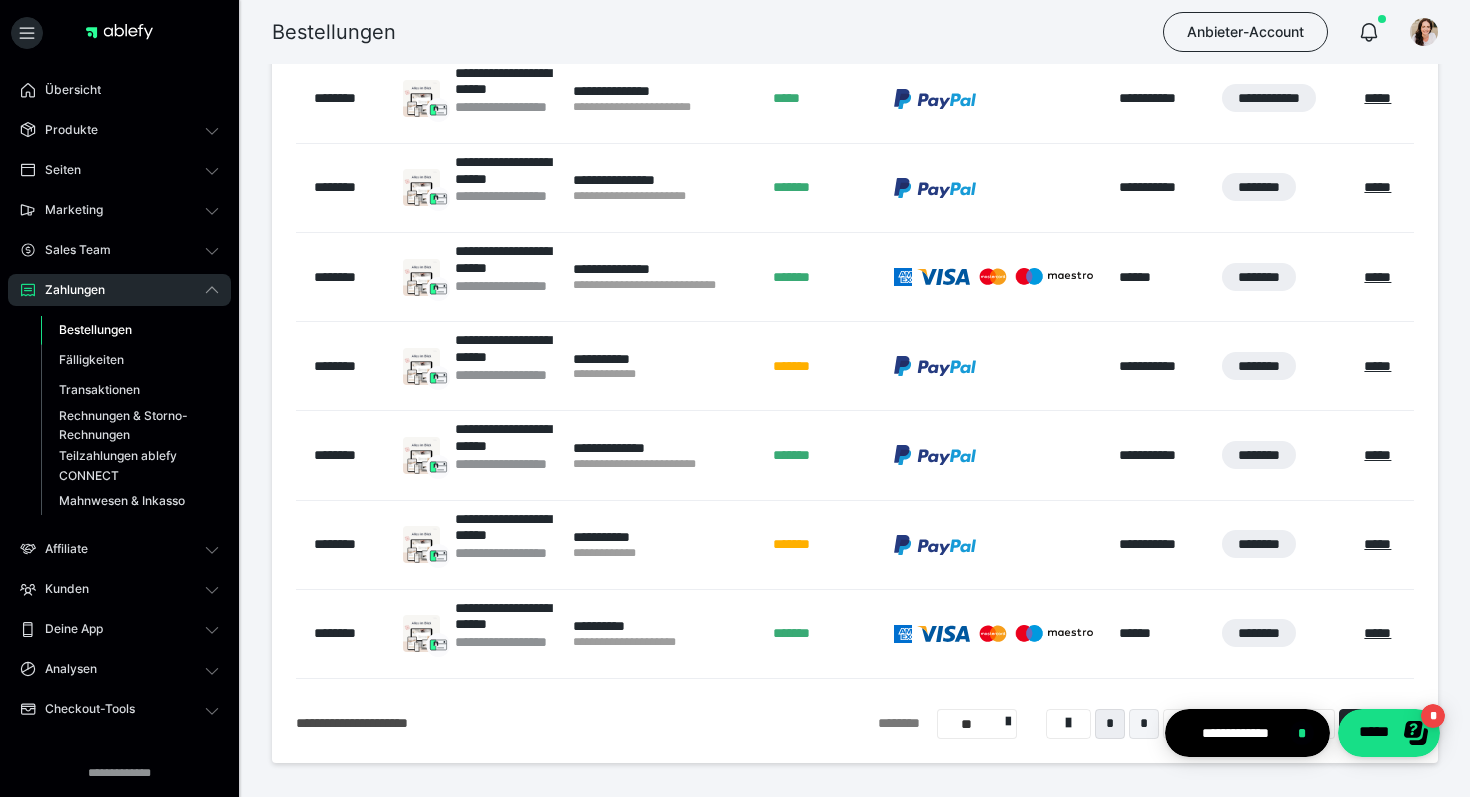 click on "*" at bounding box center [1144, 724] 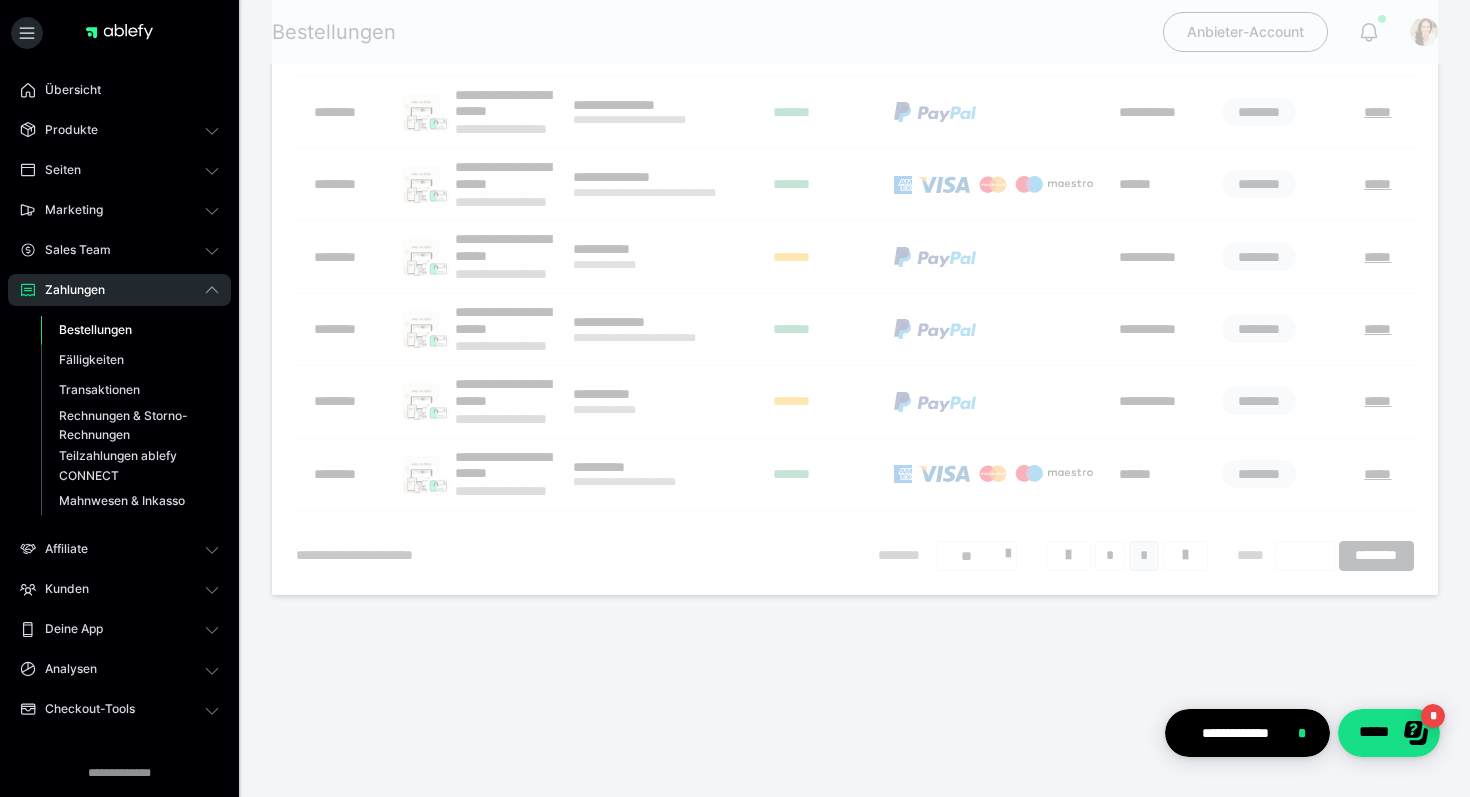 scroll, scrollTop: 0, scrollLeft: 0, axis: both 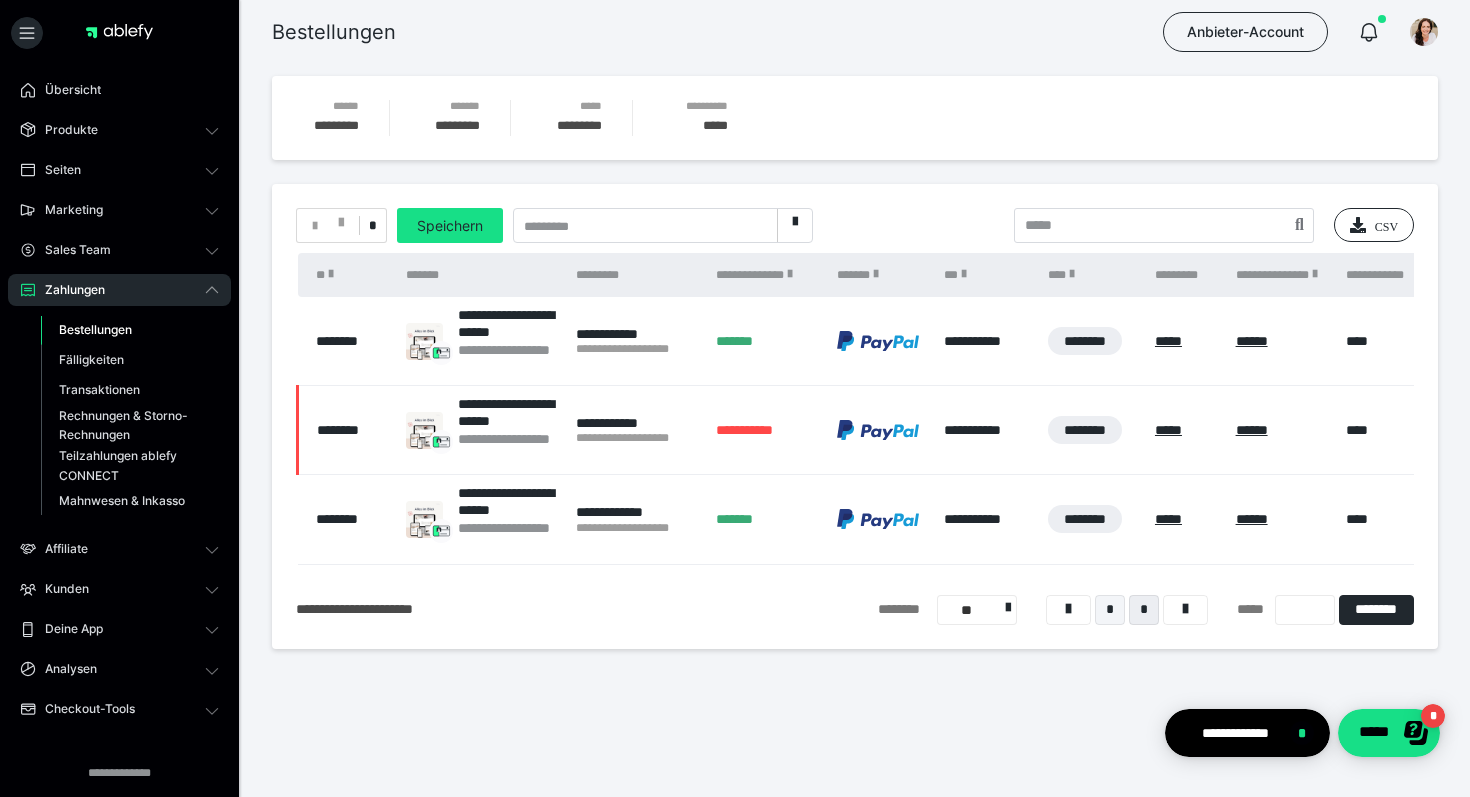 click on "*" at bounding box center (1110, 610) 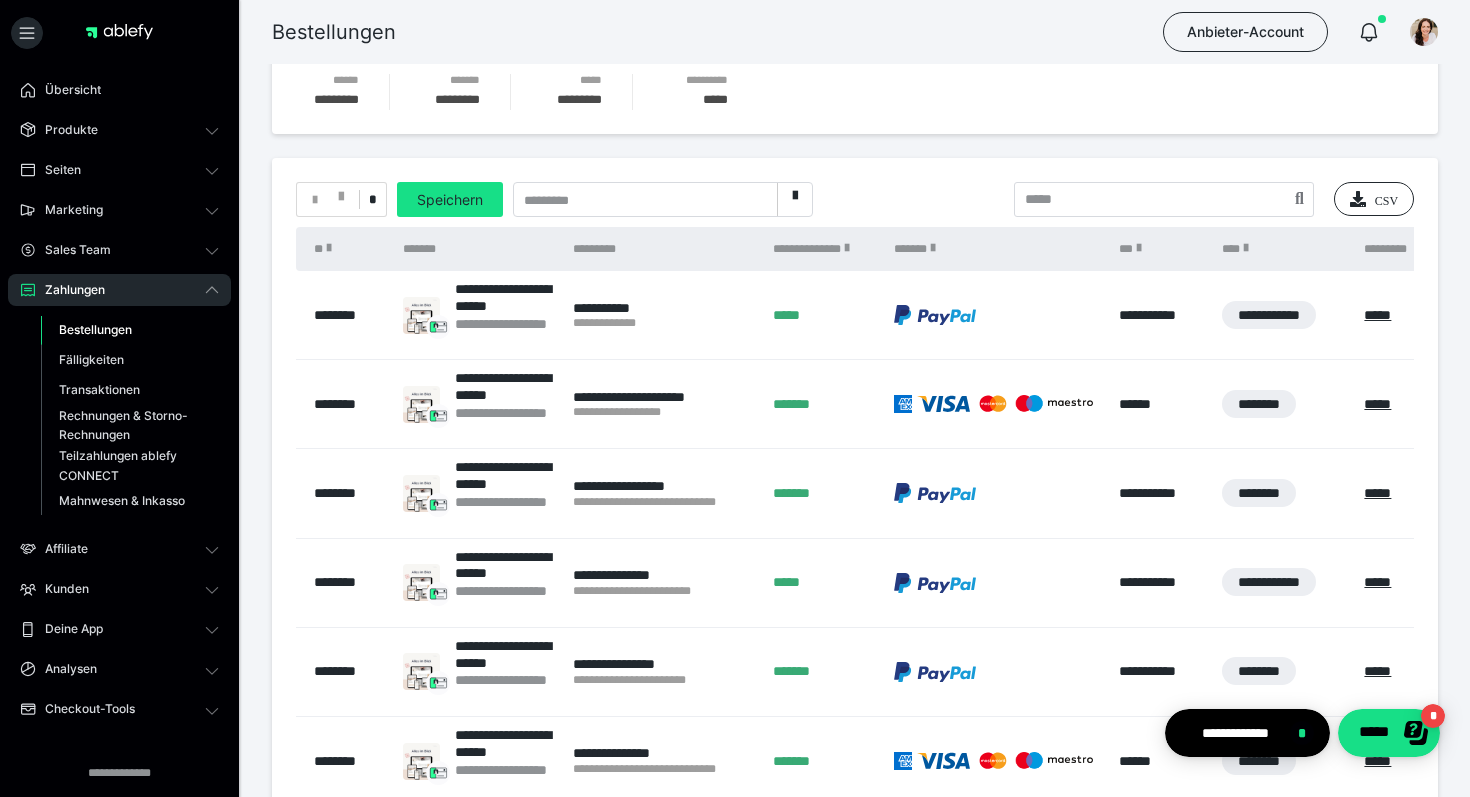 scroll, scrollTop: 39, scrollLeft: 0, axis: vertical 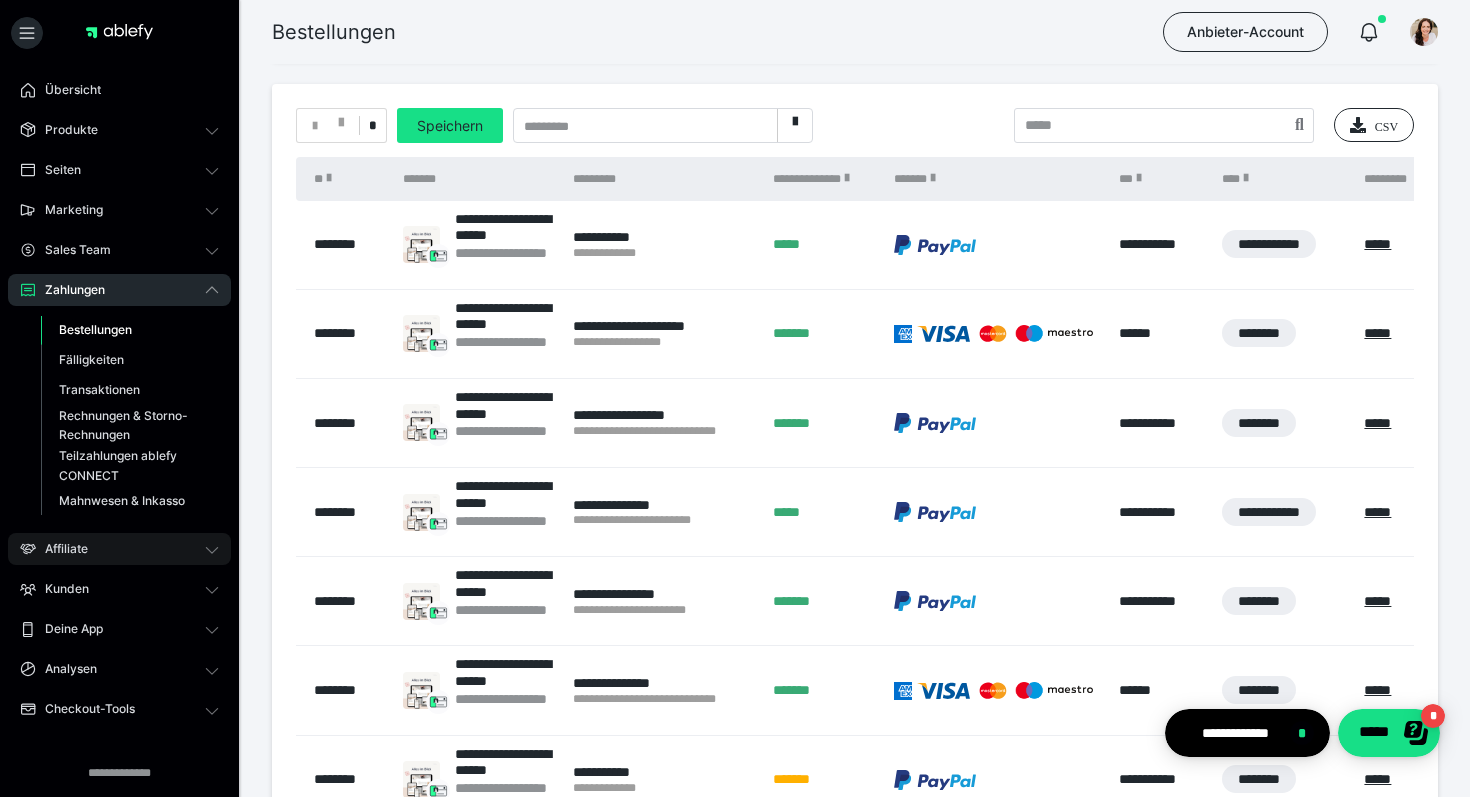 click on "Affiliate" at bounding box center (119, 549) 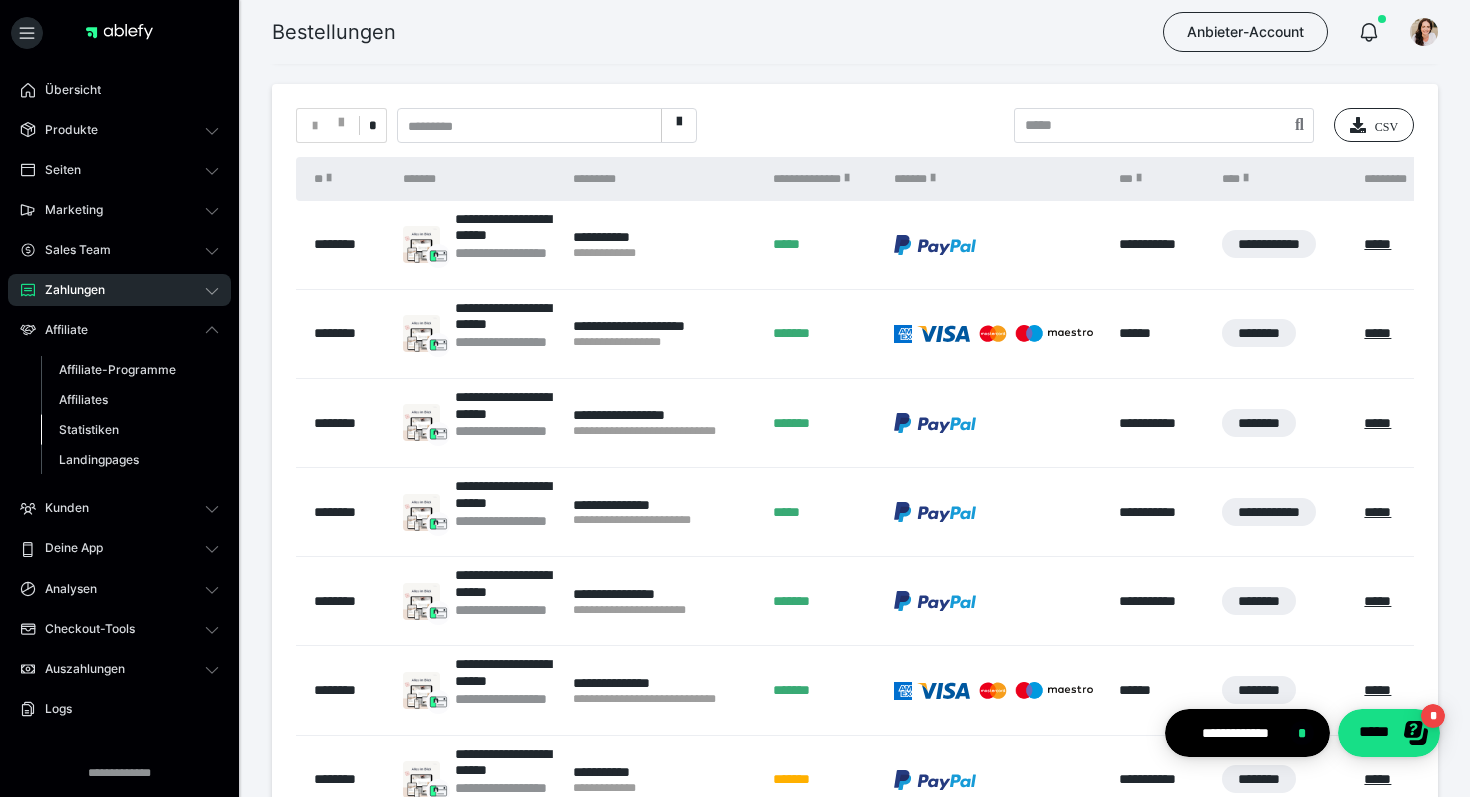 click on "Statistiken" at bounding box center (89, 429) 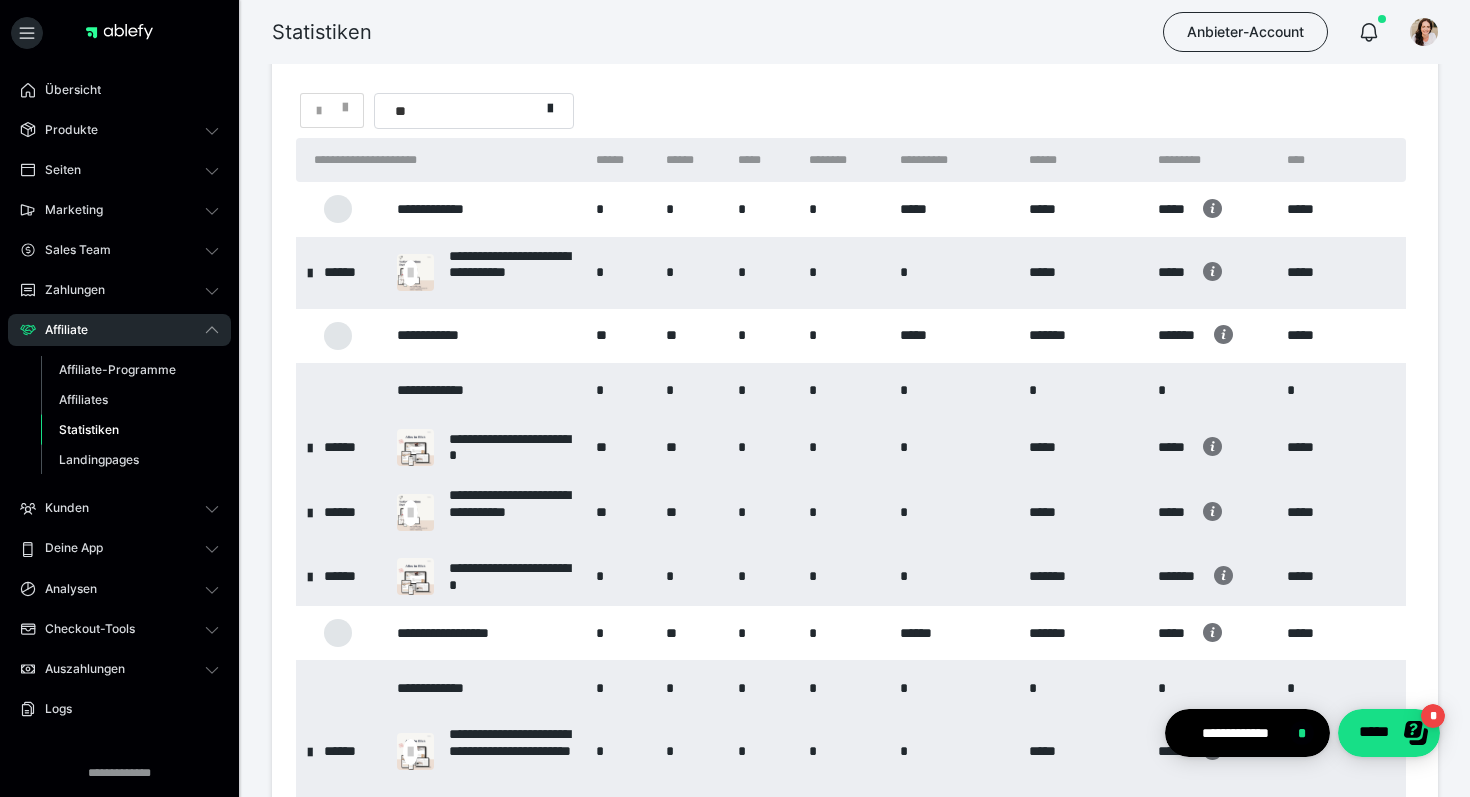 scroll, scrollTop: 78, scrollLeft: 0, axis: vertical 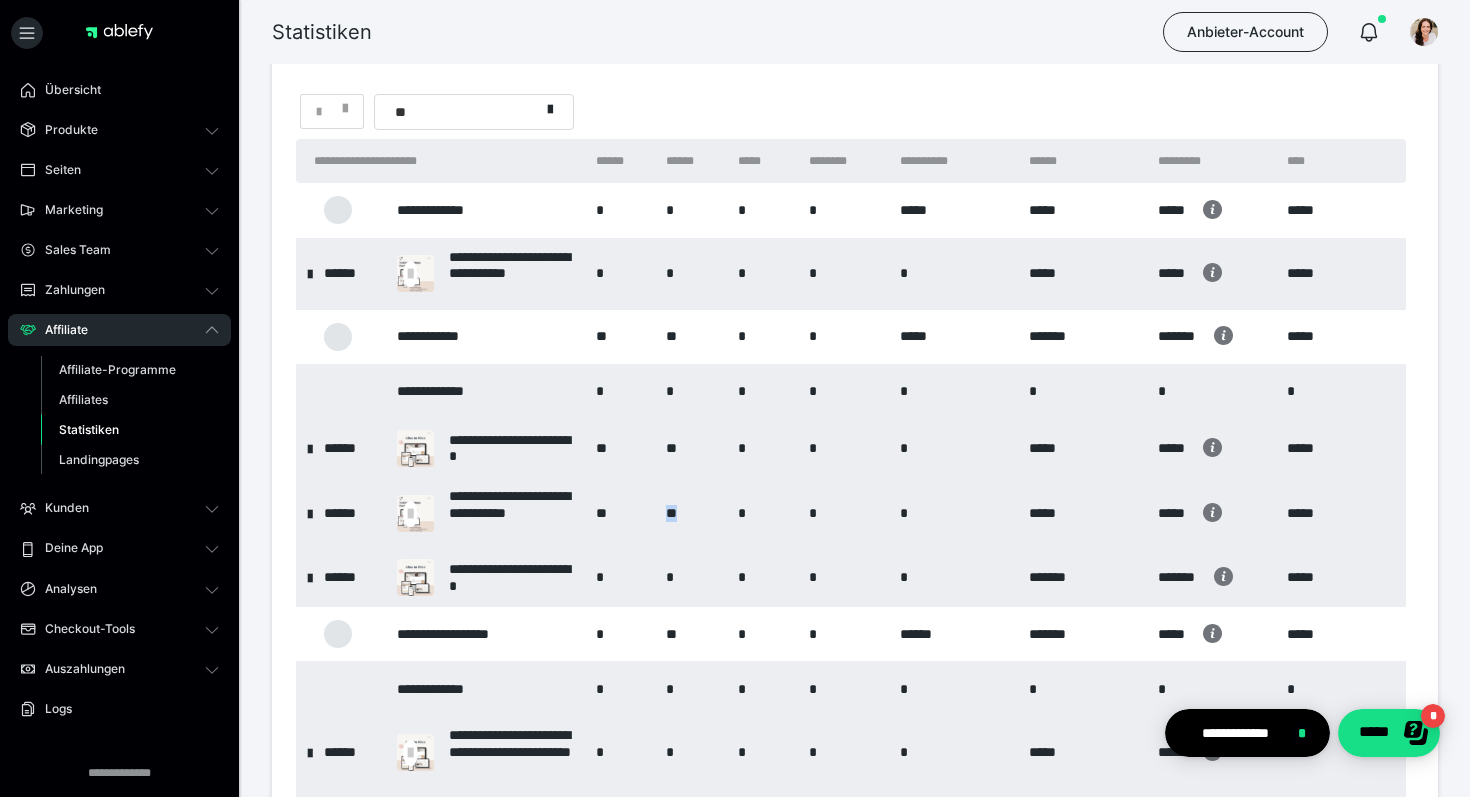 drag, startPoint x: 664, startPoint y: 512, endPoint x: 684, endPoint y: 512, distance: 20 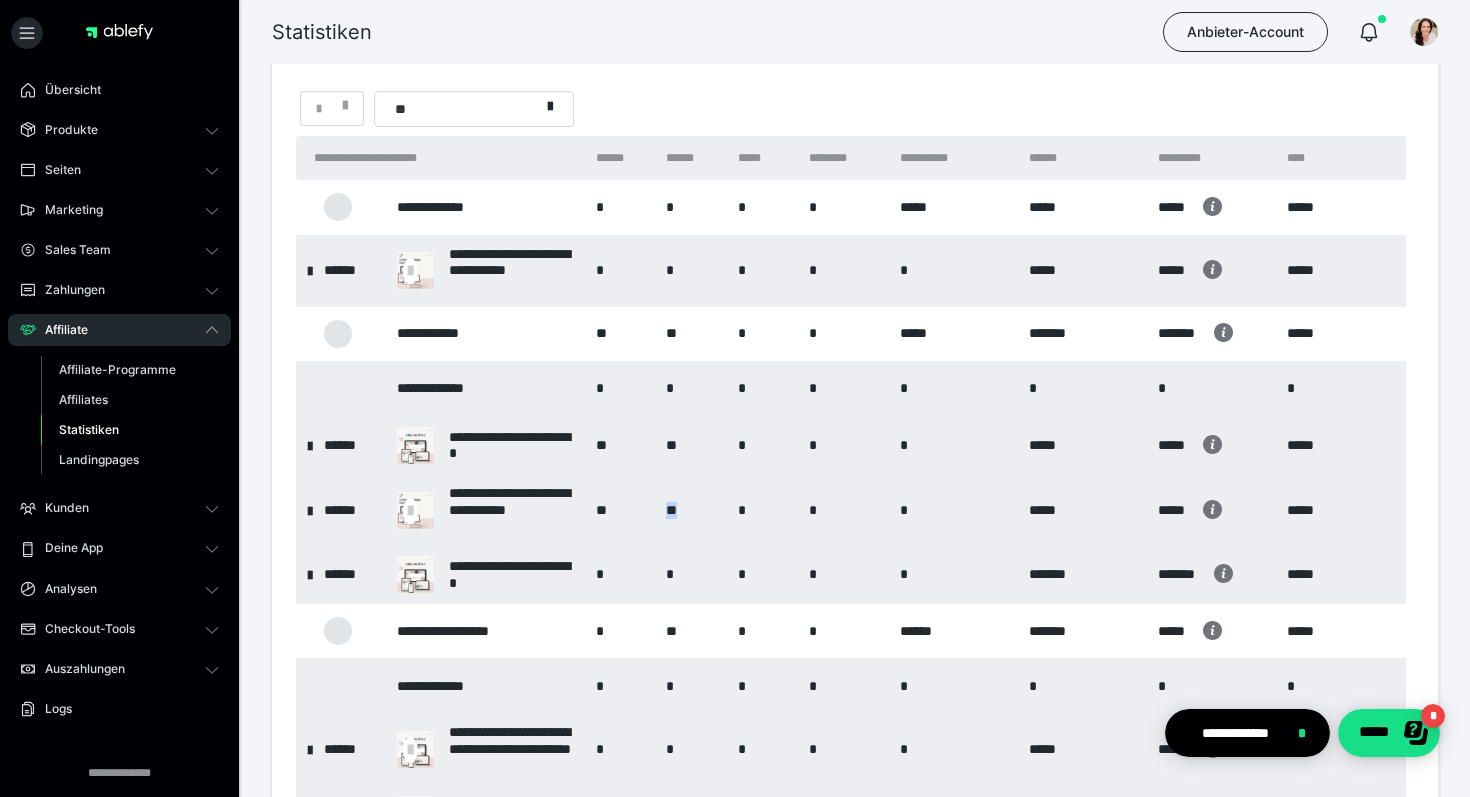 scroll, scrollTop: 80, scrollLeft: 0, axis: vertical 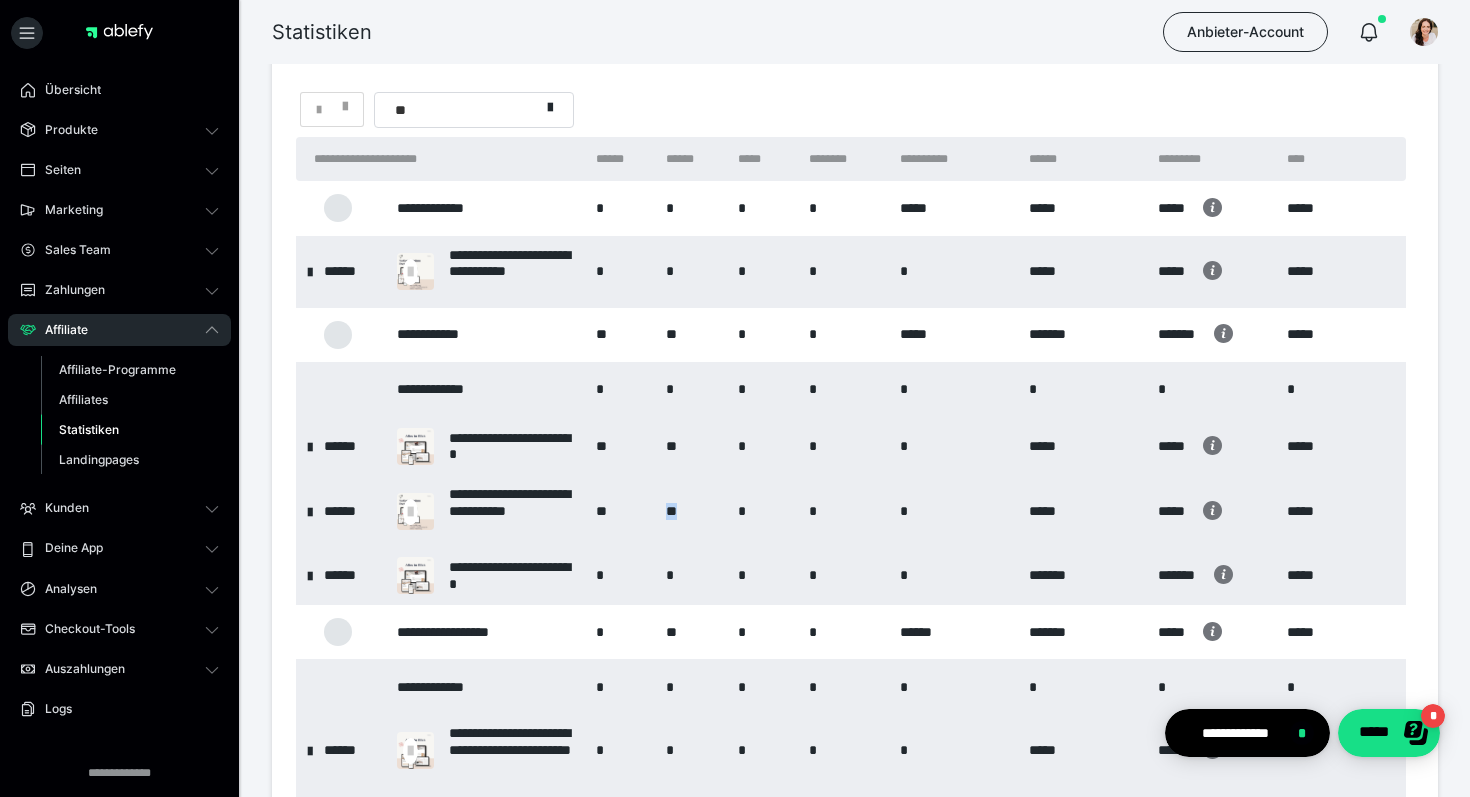 click at bounding box center [310, 575] 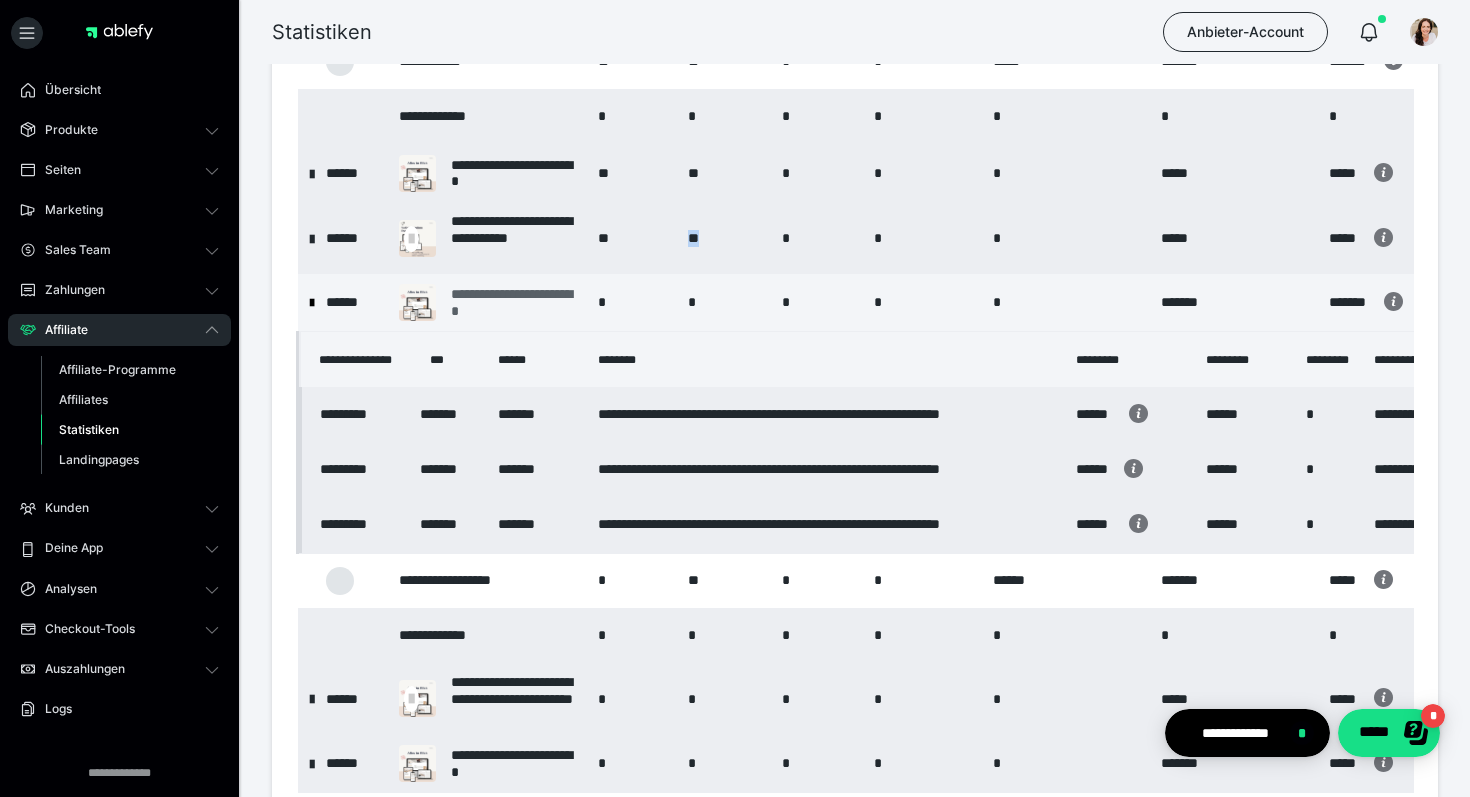 scroll, scrollTop: 376, scrollLeft: 0, axis: vertical 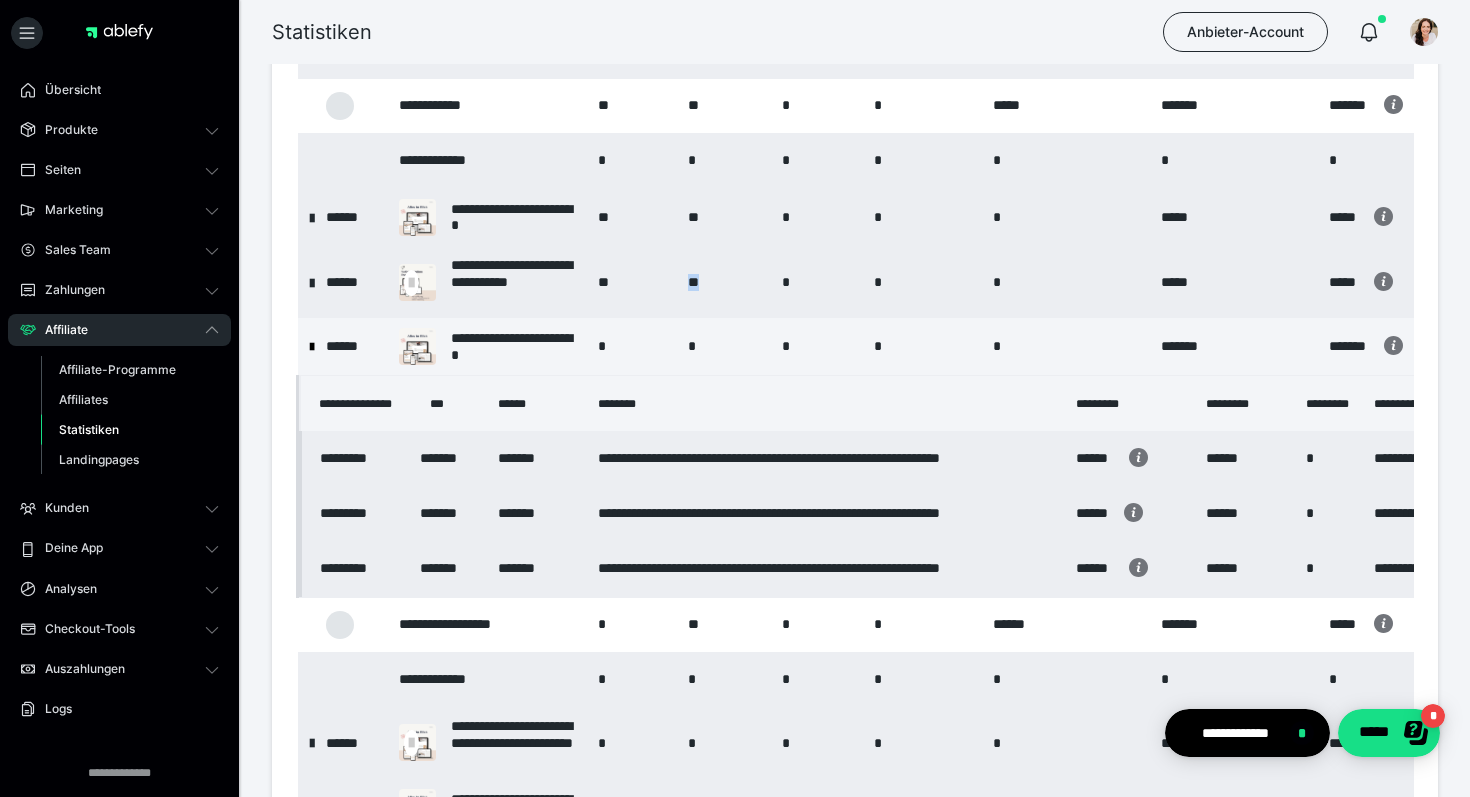 click at bounding box center (312, 347) 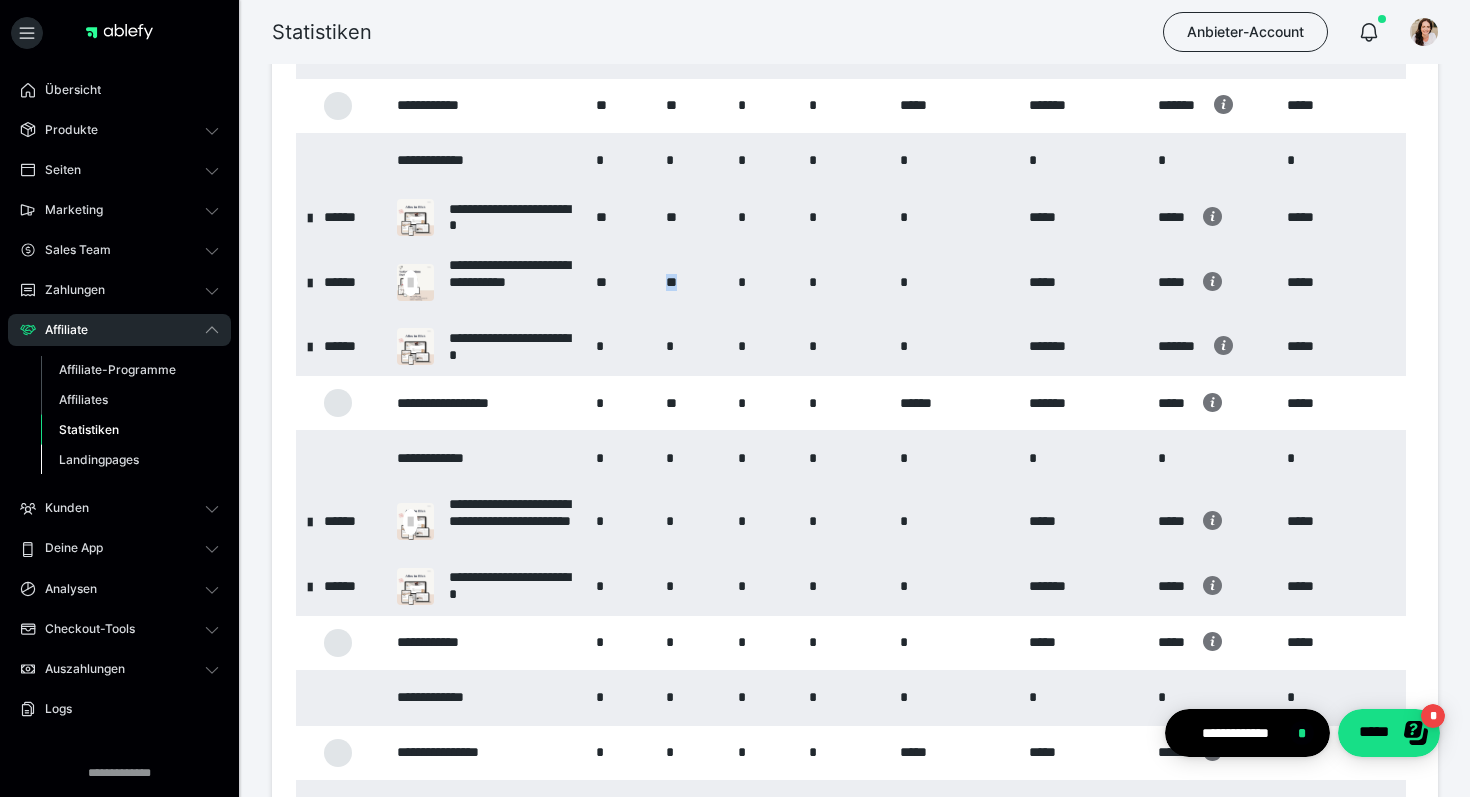click on "Landingpages" at bounding box center [99, 459] 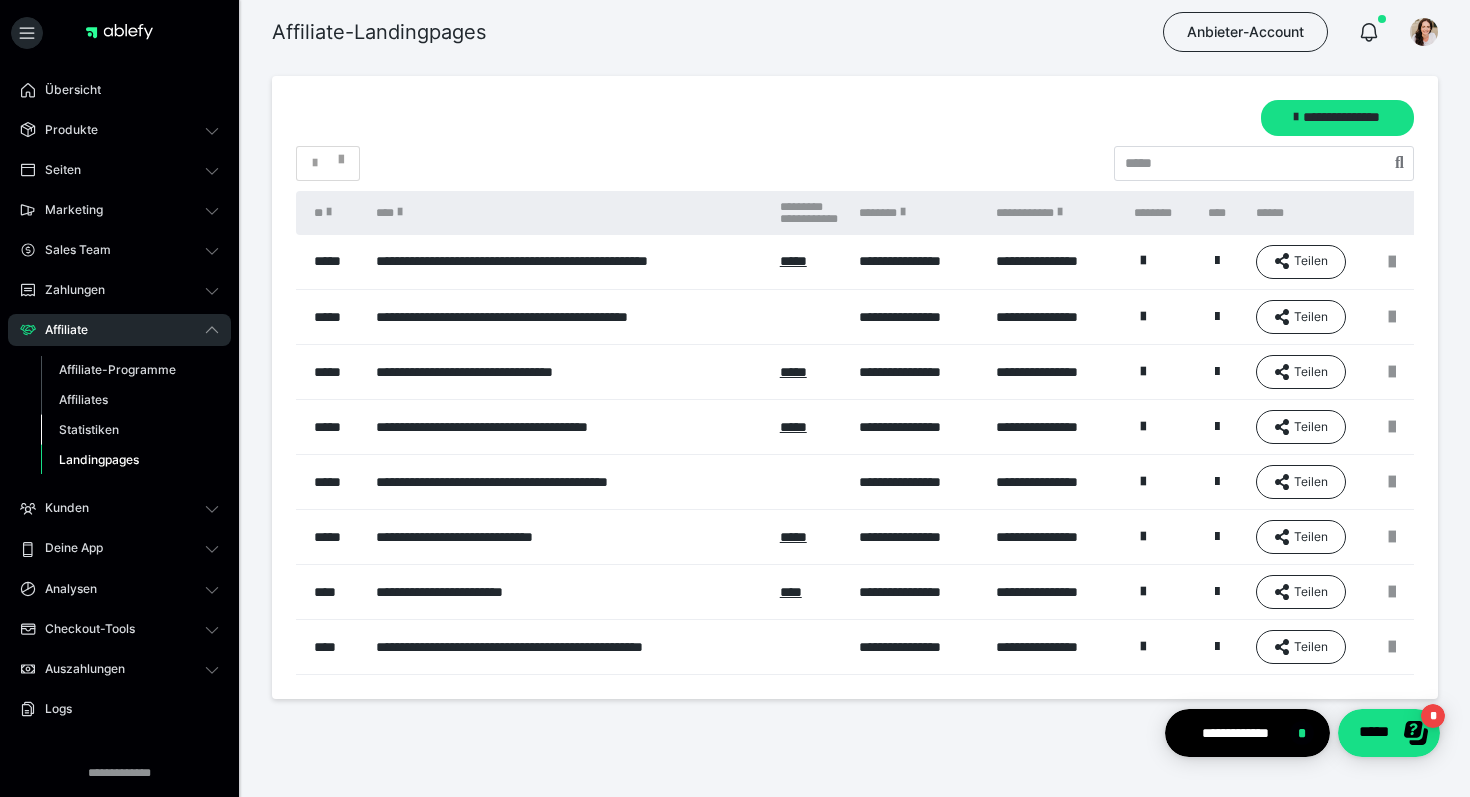 click on "Statistiken" at bounding box center [89, 429] 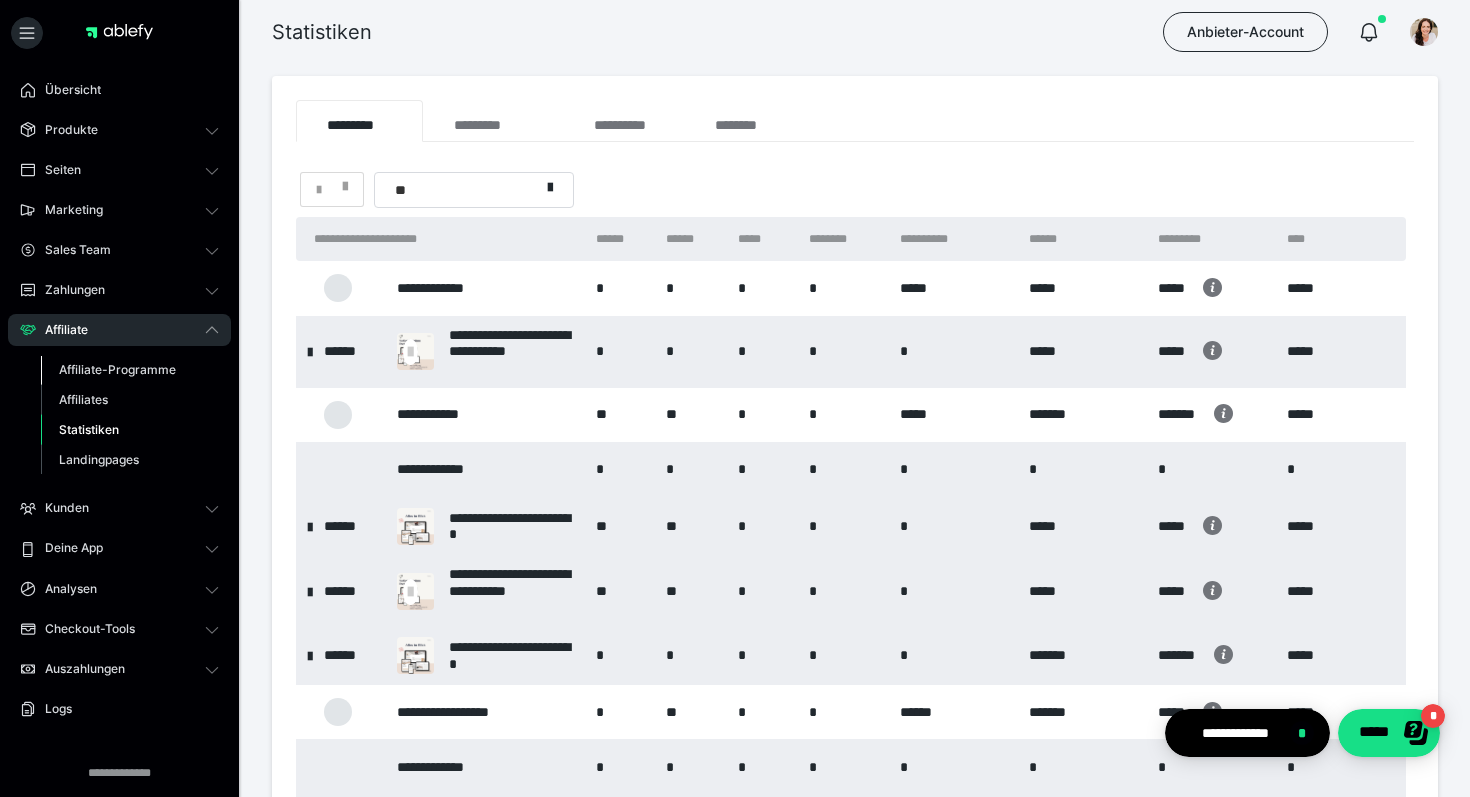 click on "Affiliate-Programme" at bounding box center [117, 369] 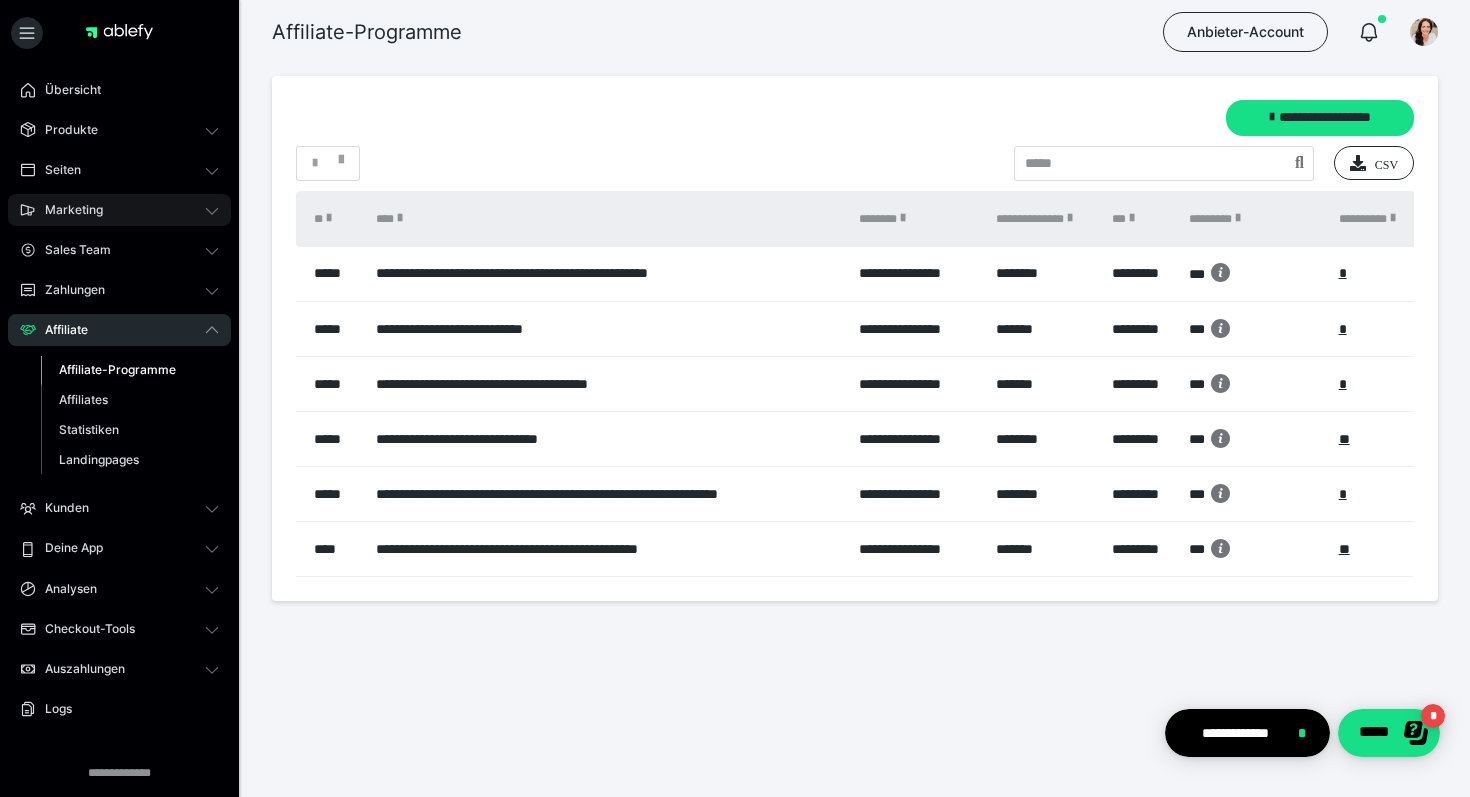 click on "Marketing" at bounding box center (67, 210) 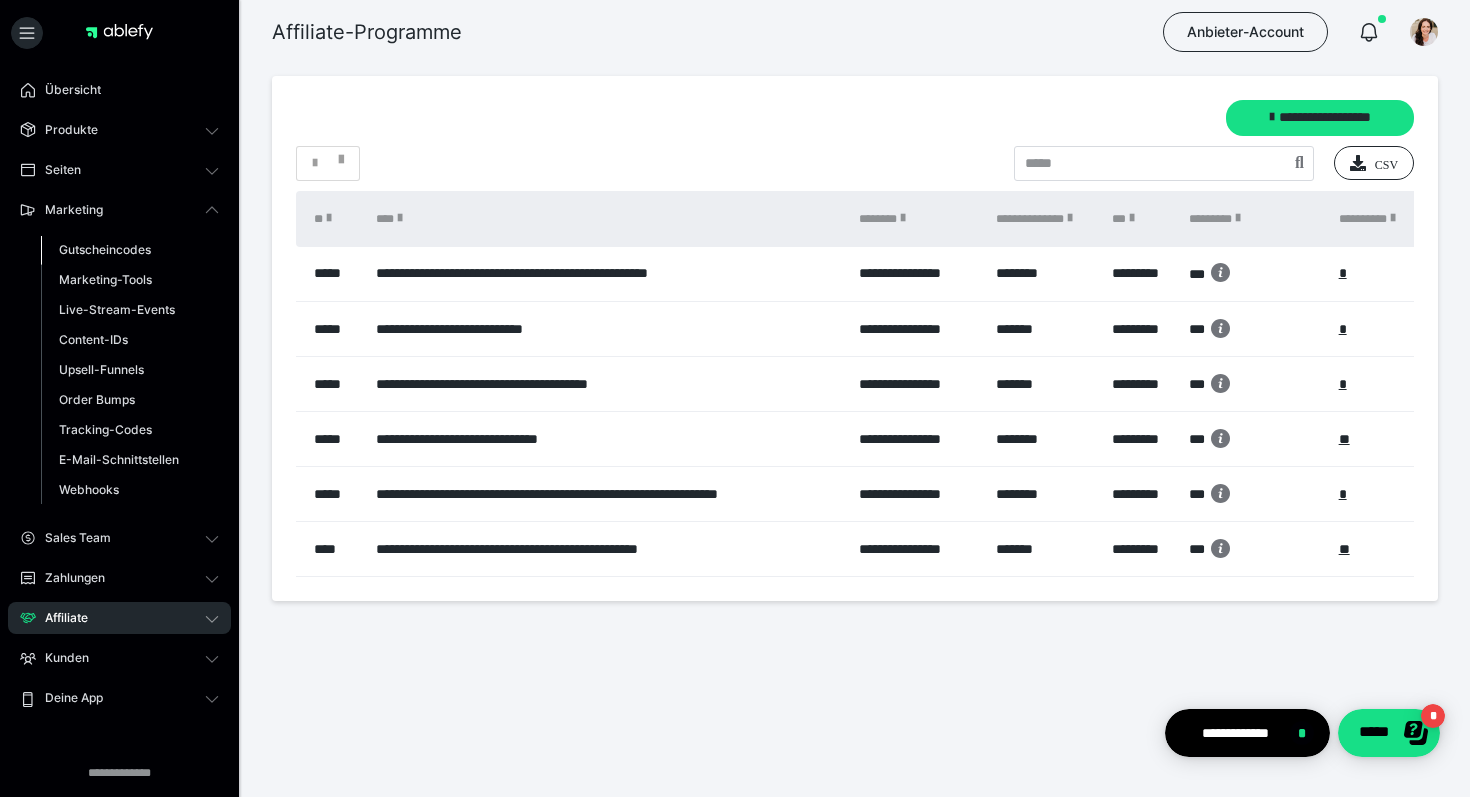 click on "Gutscheincodes" at bounding box center (105, 249) 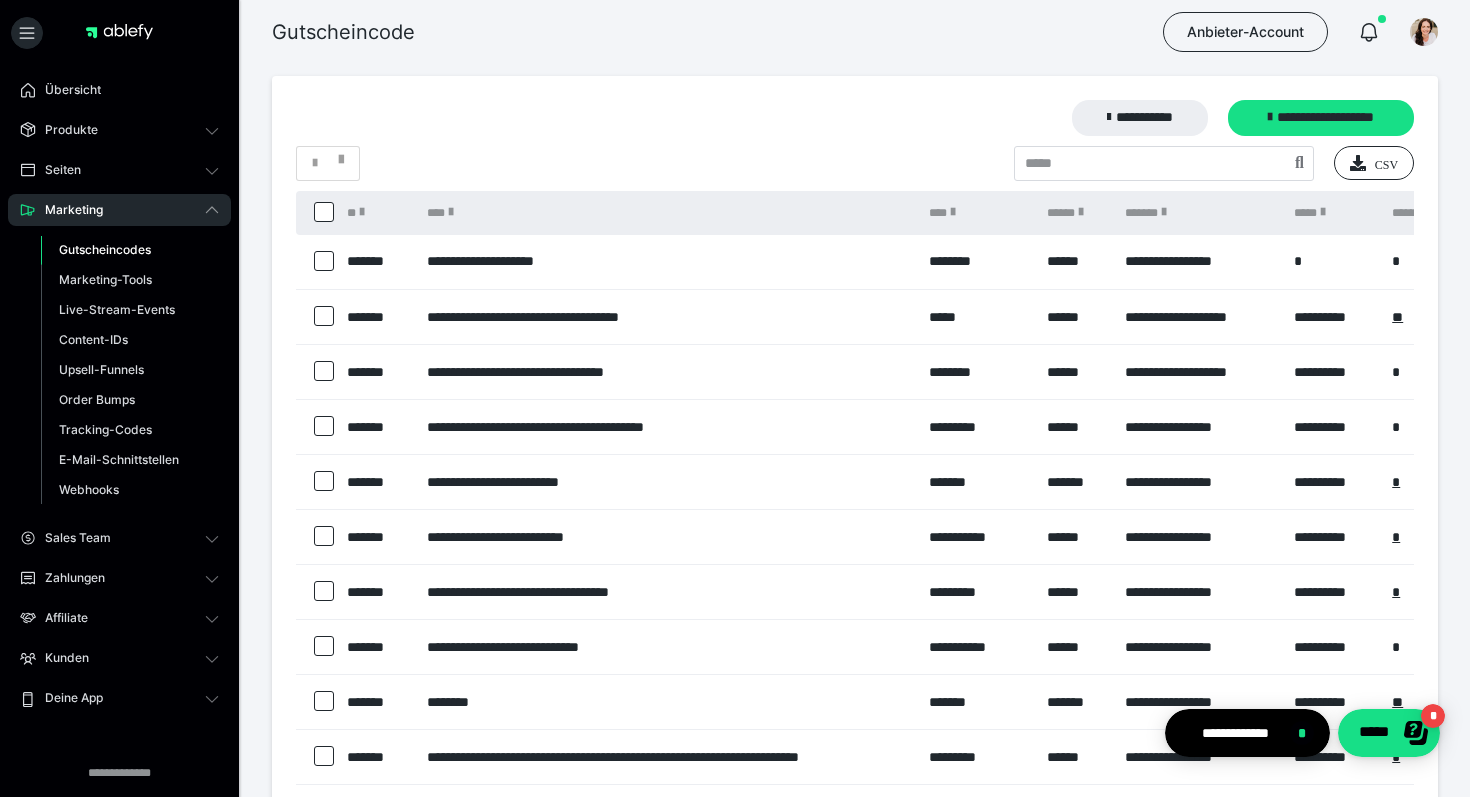 scroll, scrollTop: 0, scrollLeft: 0, axis: both 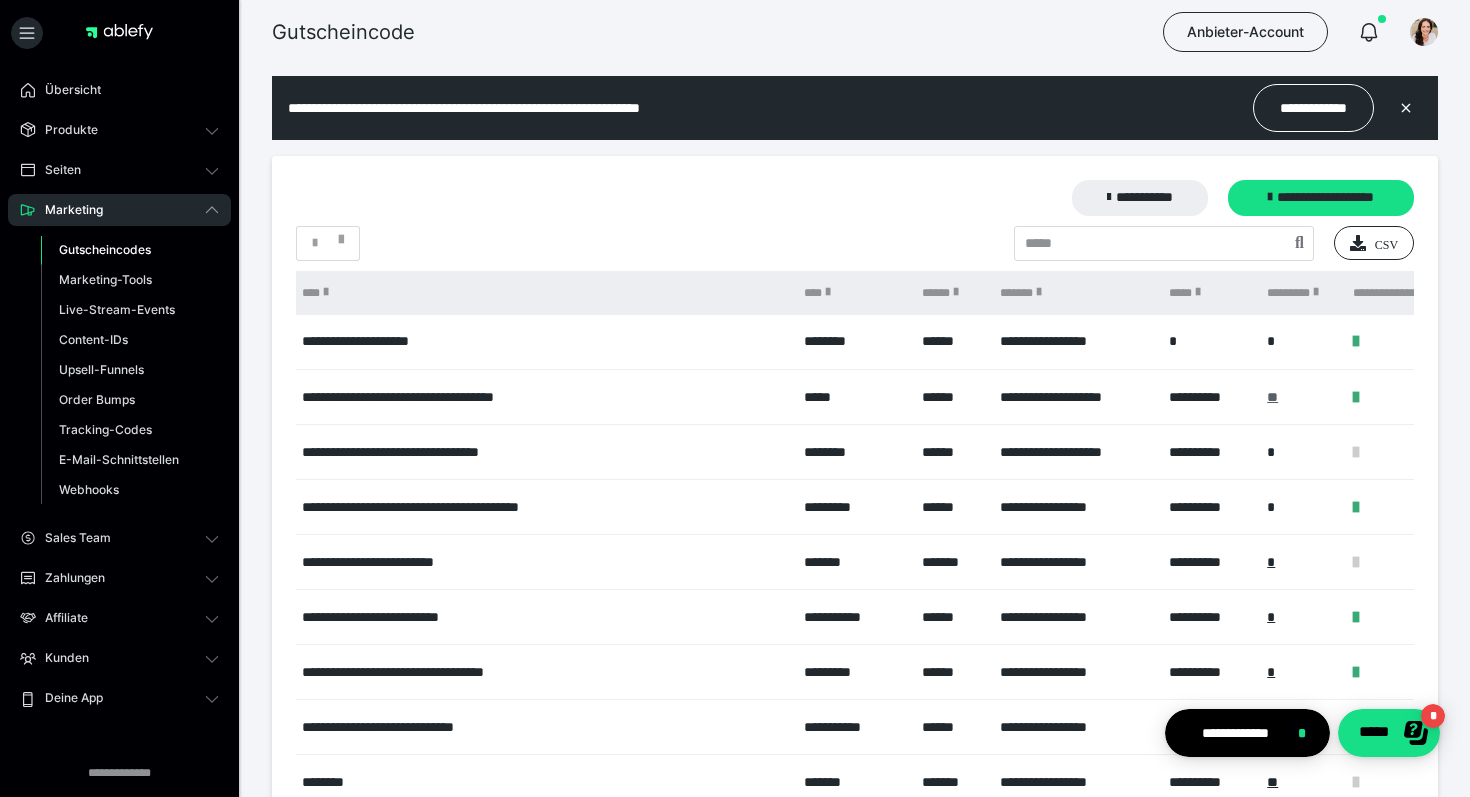 click on "**" at bounding box center (1272, 397) 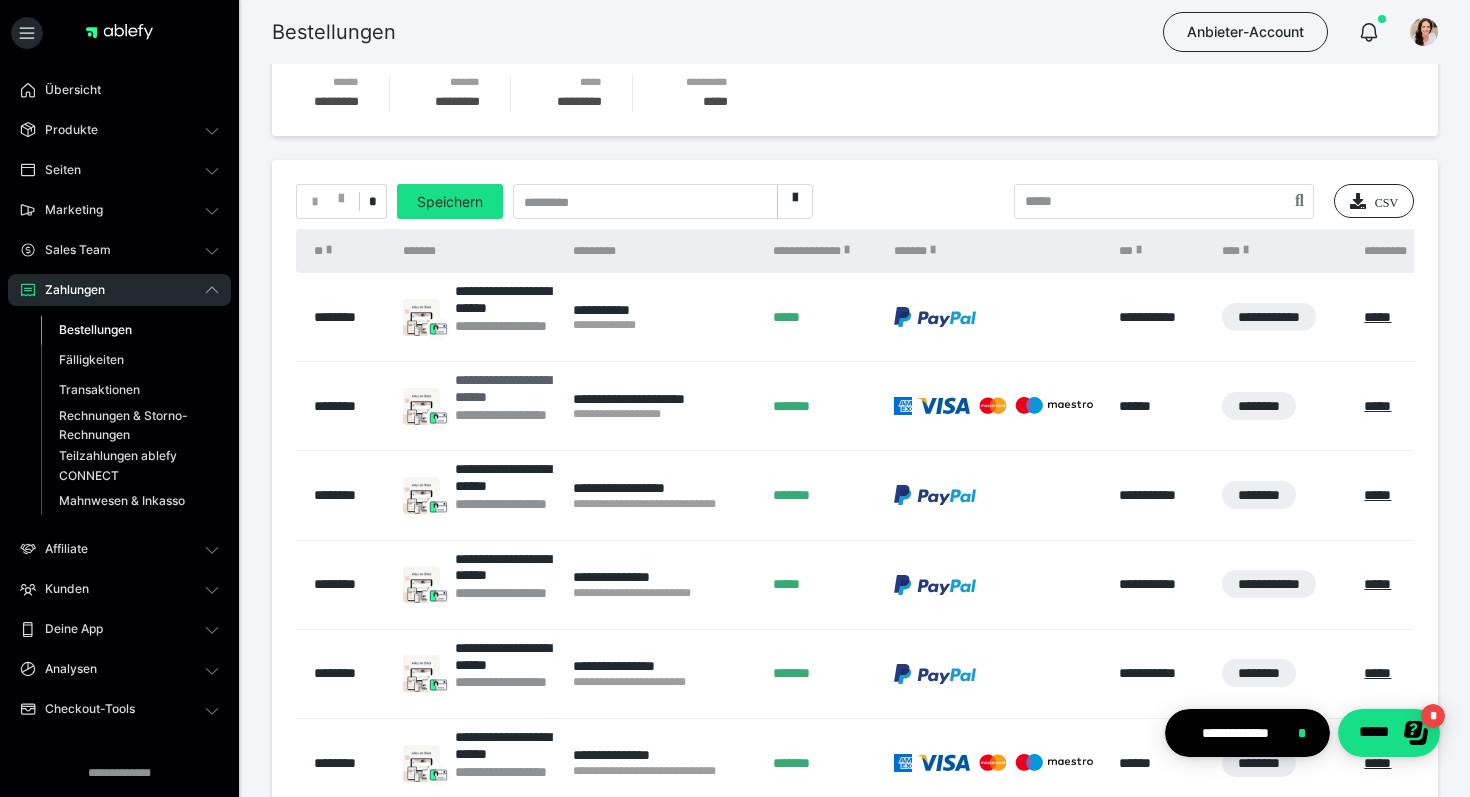 scroll, scrollTop: 0, scrollLeft: 0, axis: both 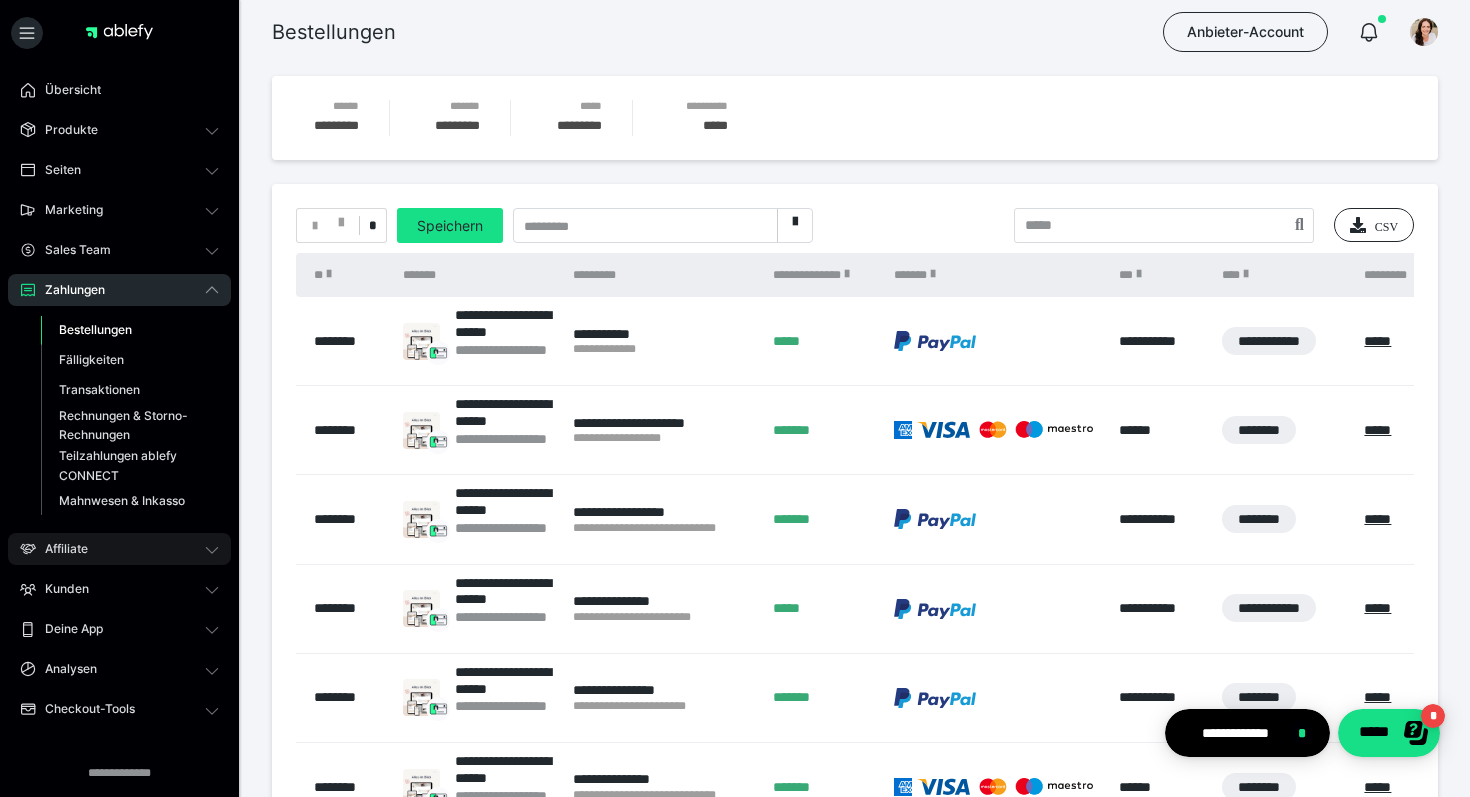 click on "Affiliate" at bounding box center [59, 549] 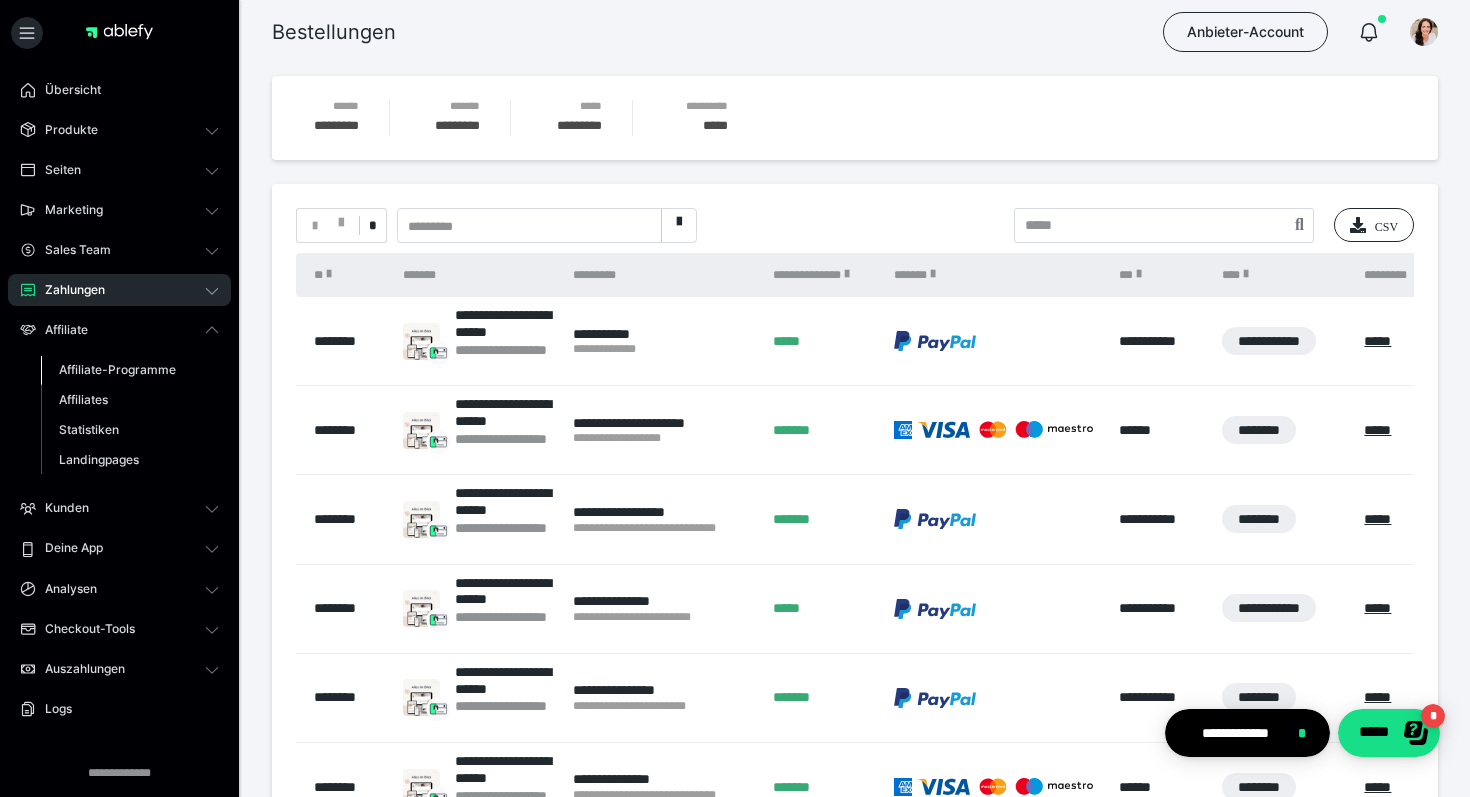 click on "Affiliate-Programme" at bounding box center [117, 369] 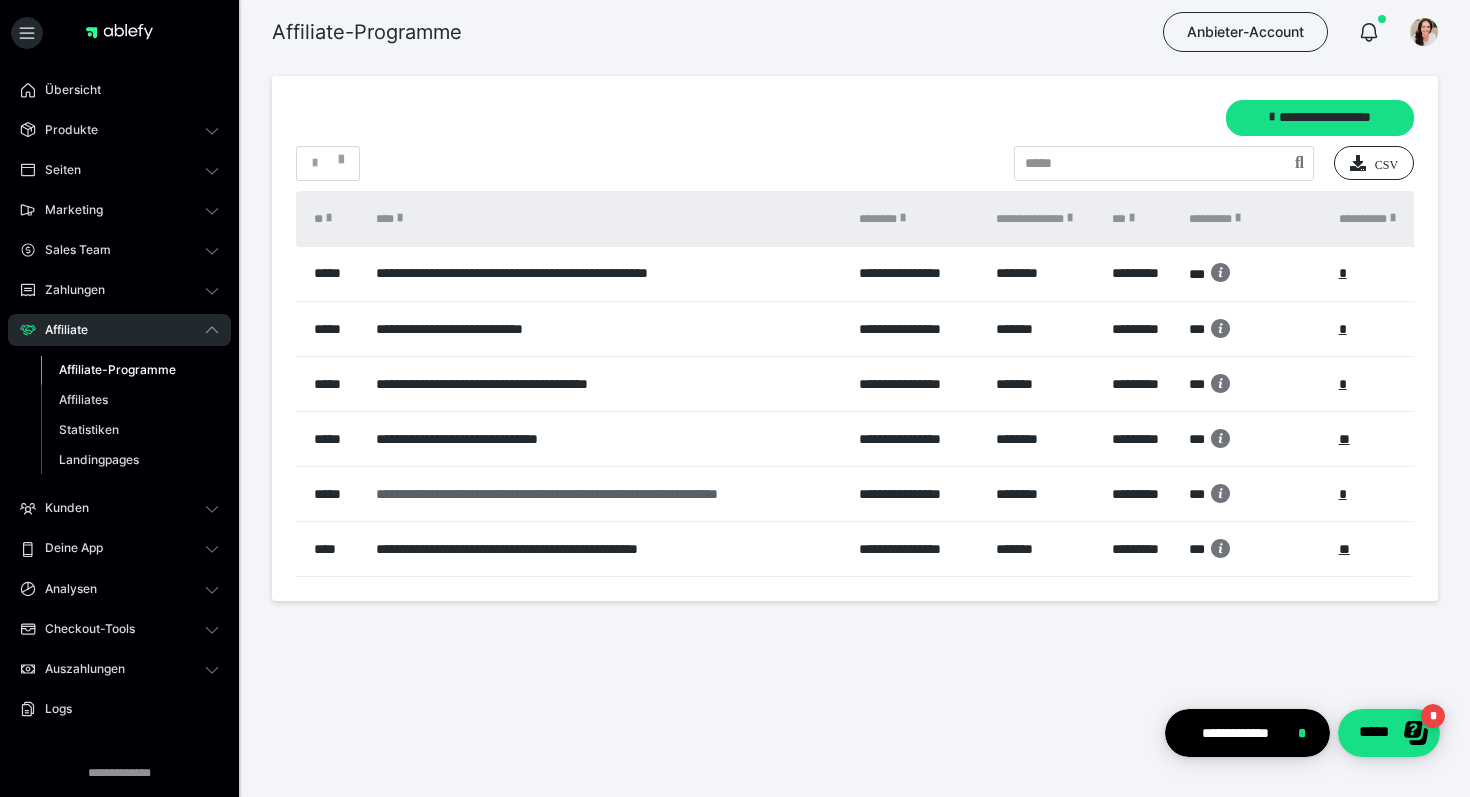click on "**********" at bounding box center (607, 494) 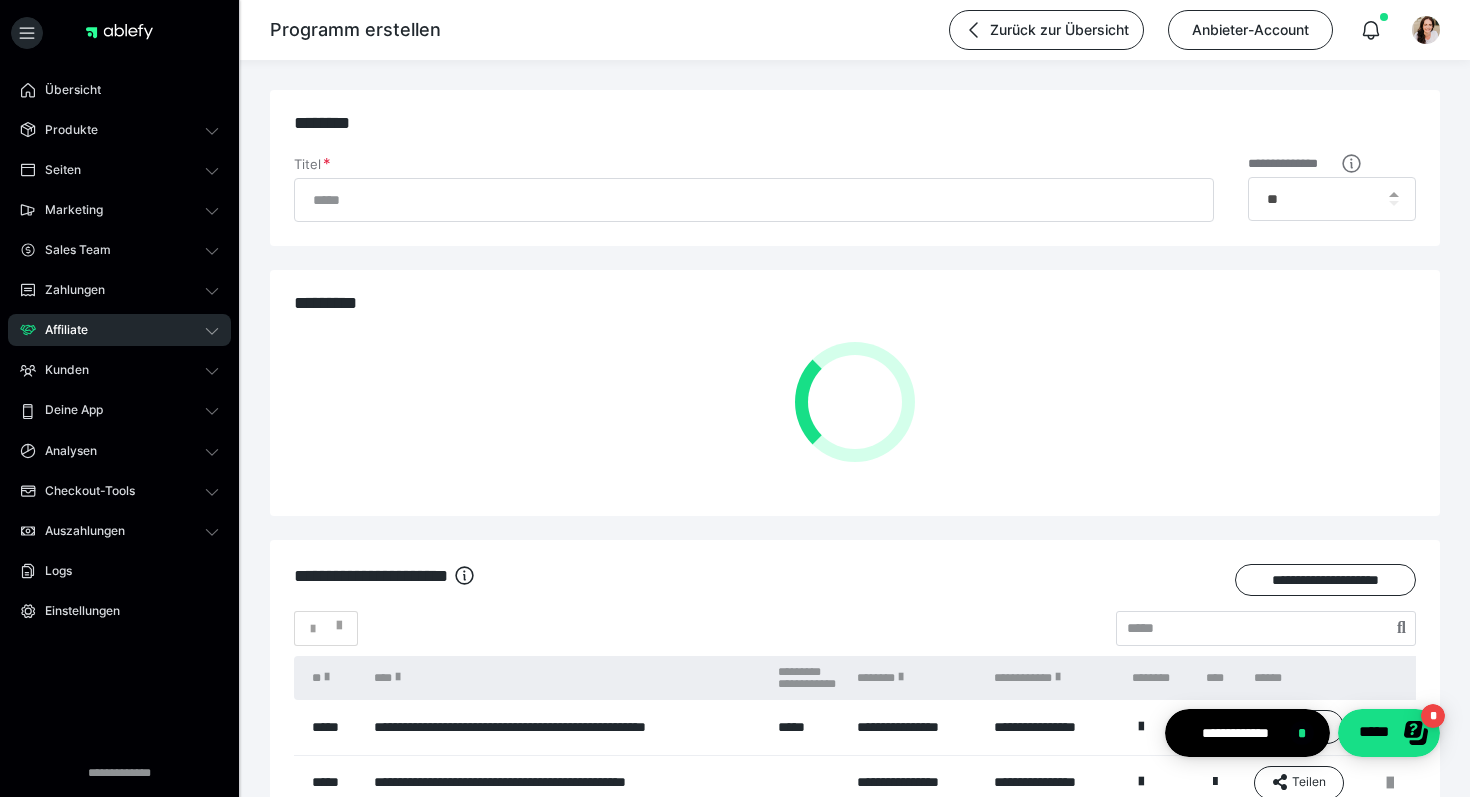 type on "**********" 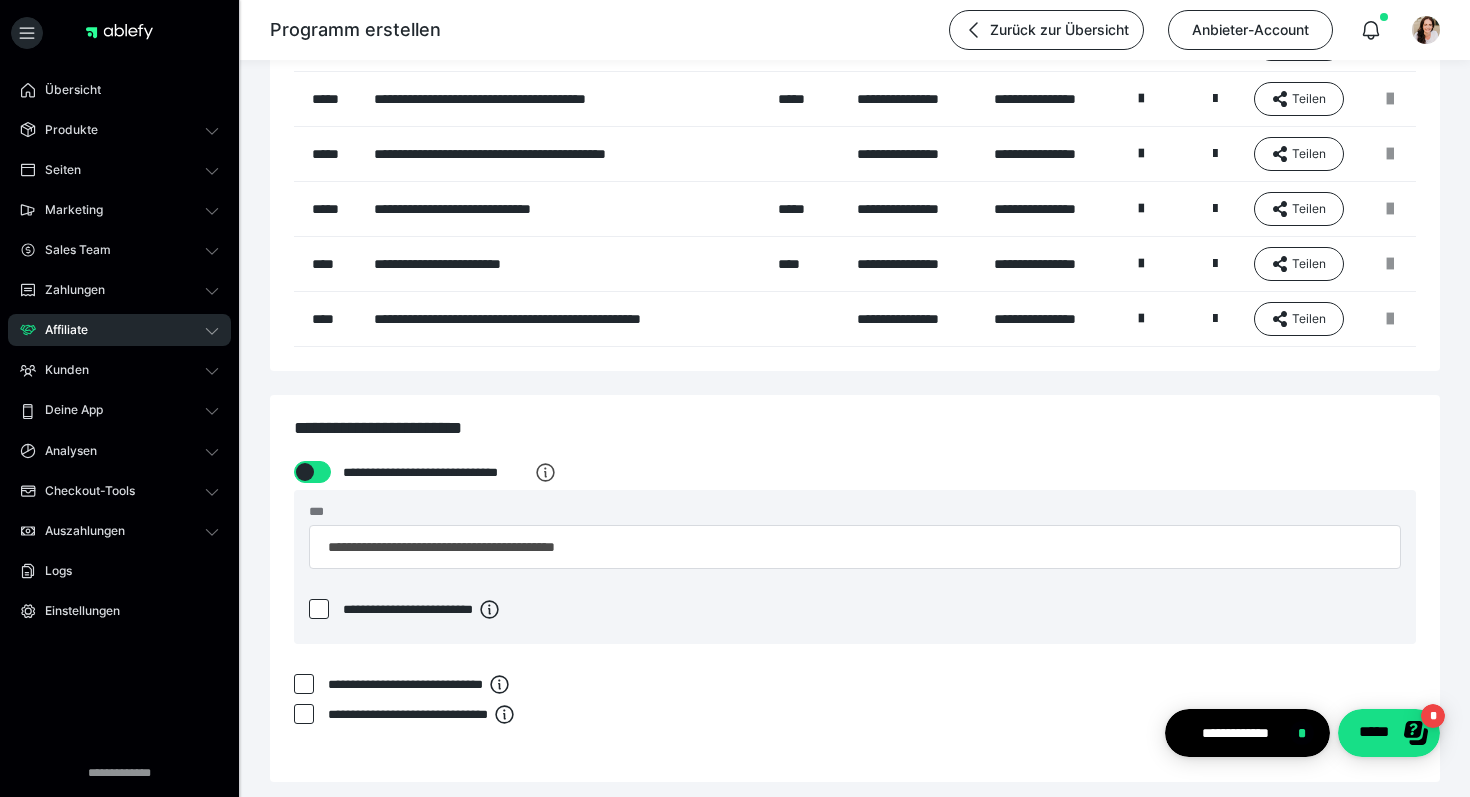 scroll, scrollTop: 1851, scrollLeft: 0, axis: vertical 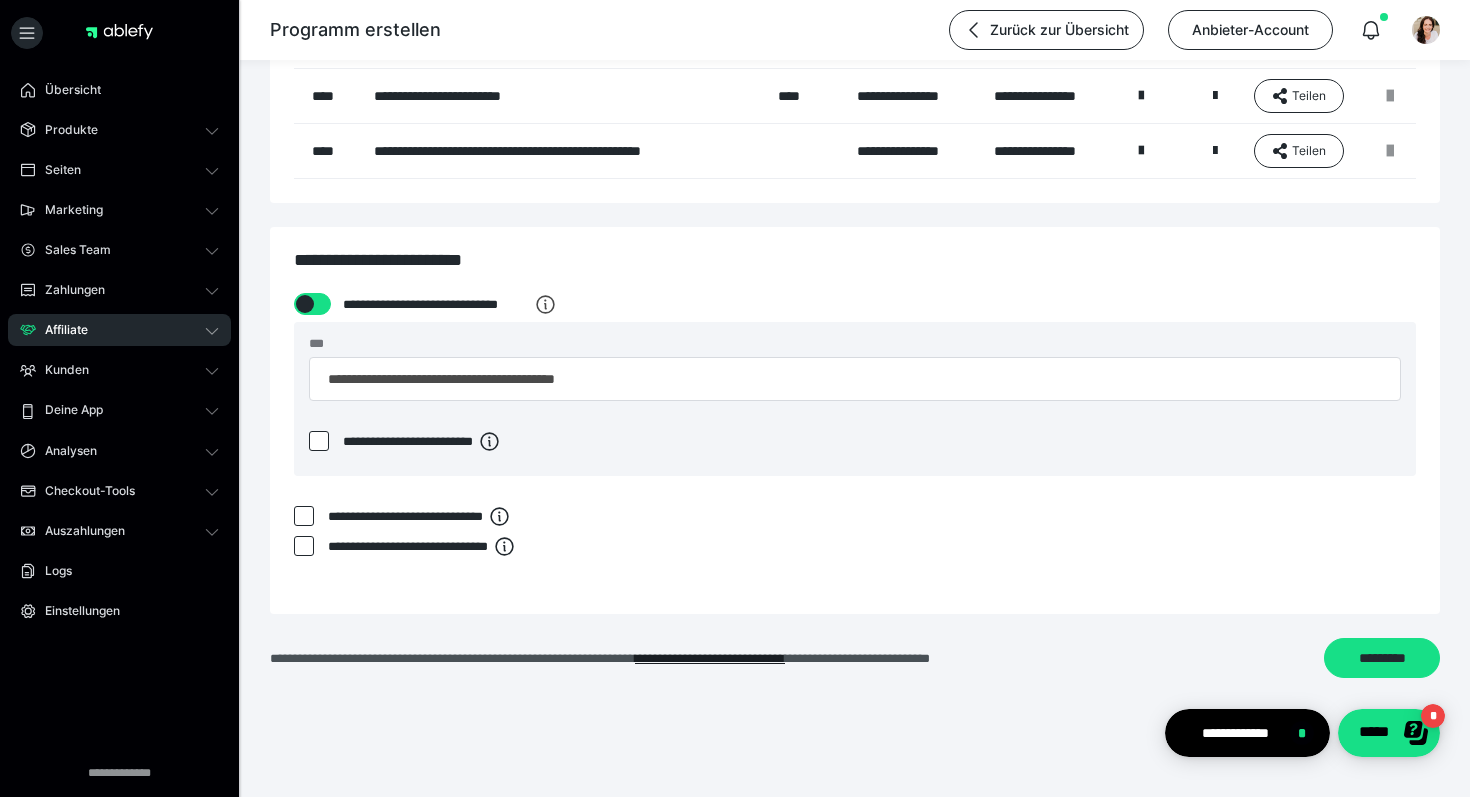 click on "Affiliate" at bounding box center (59, 330) 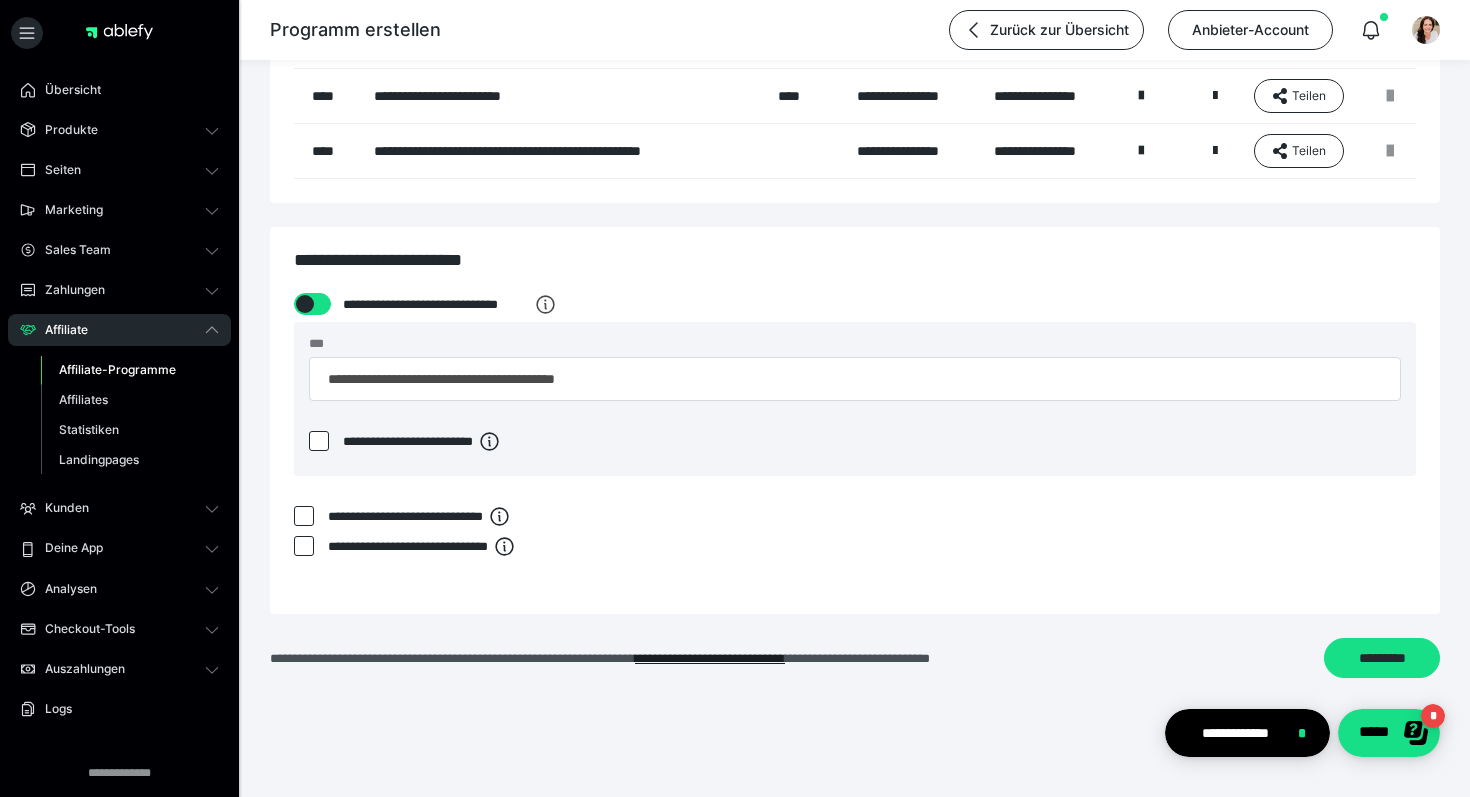 click on "Affiliate-Programme" at bounding box center [117, 369] 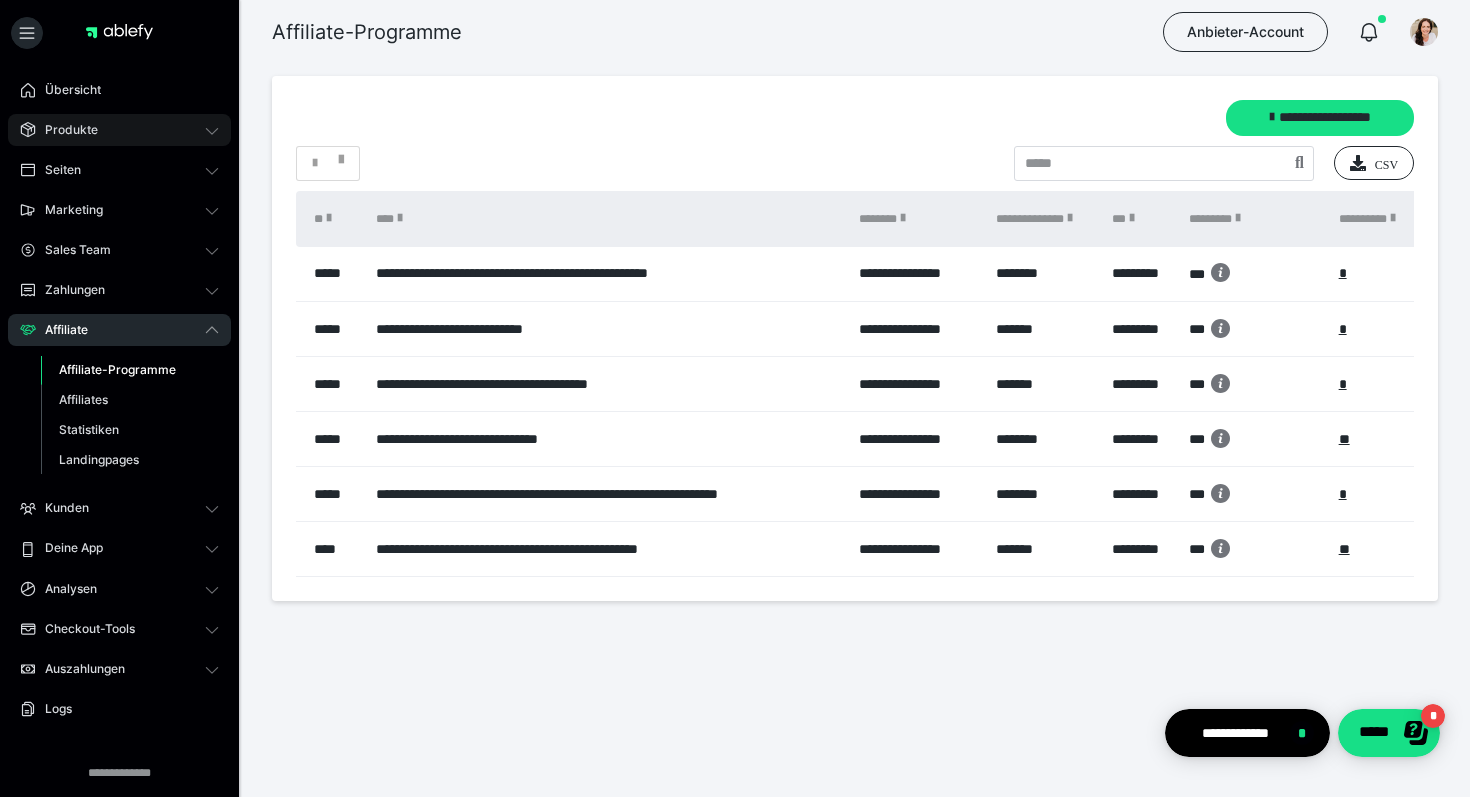 click on "Produkte" at bounding box center [119, 130] 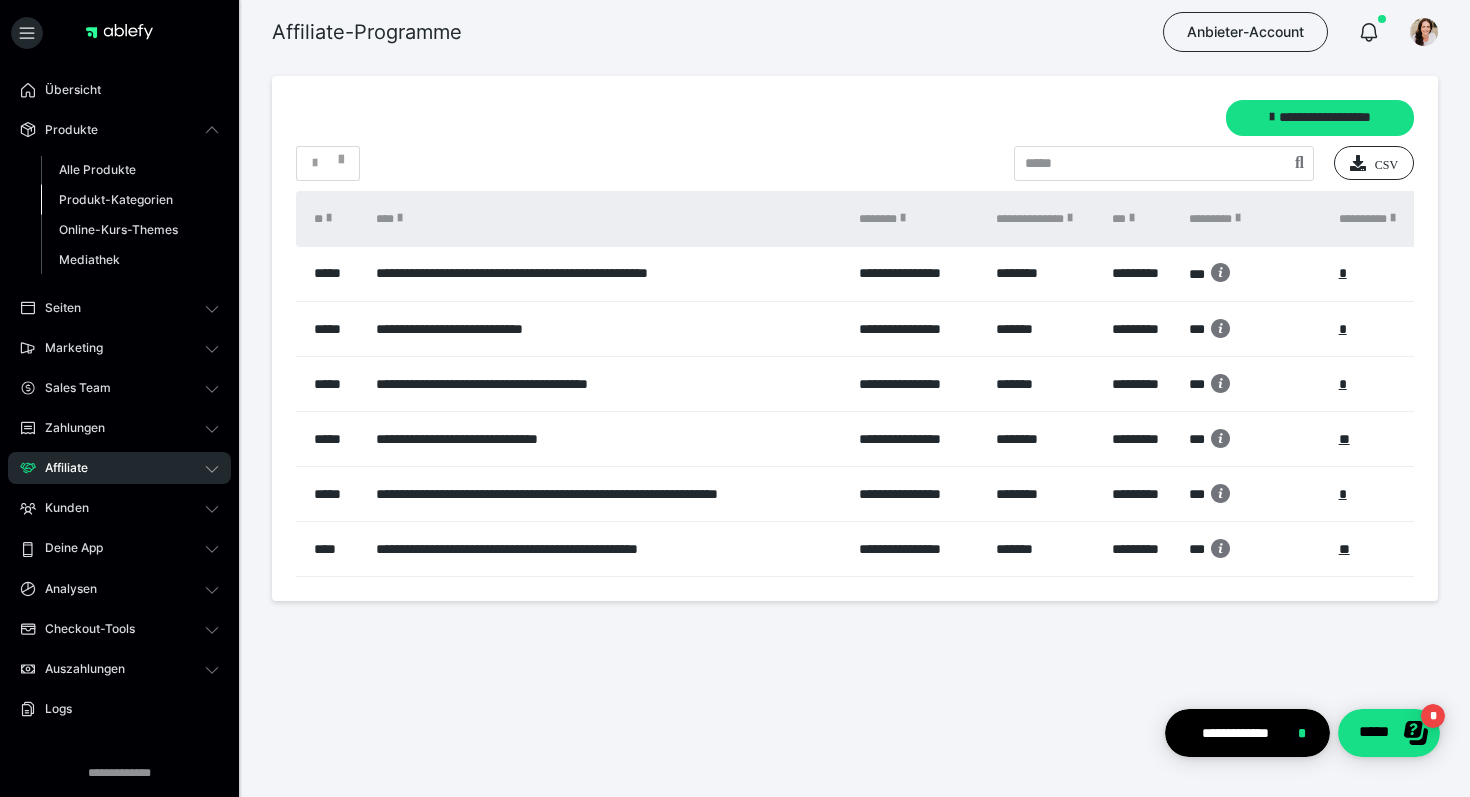 click on "Produkt-Kategorien" at bounding box center (130, 200) 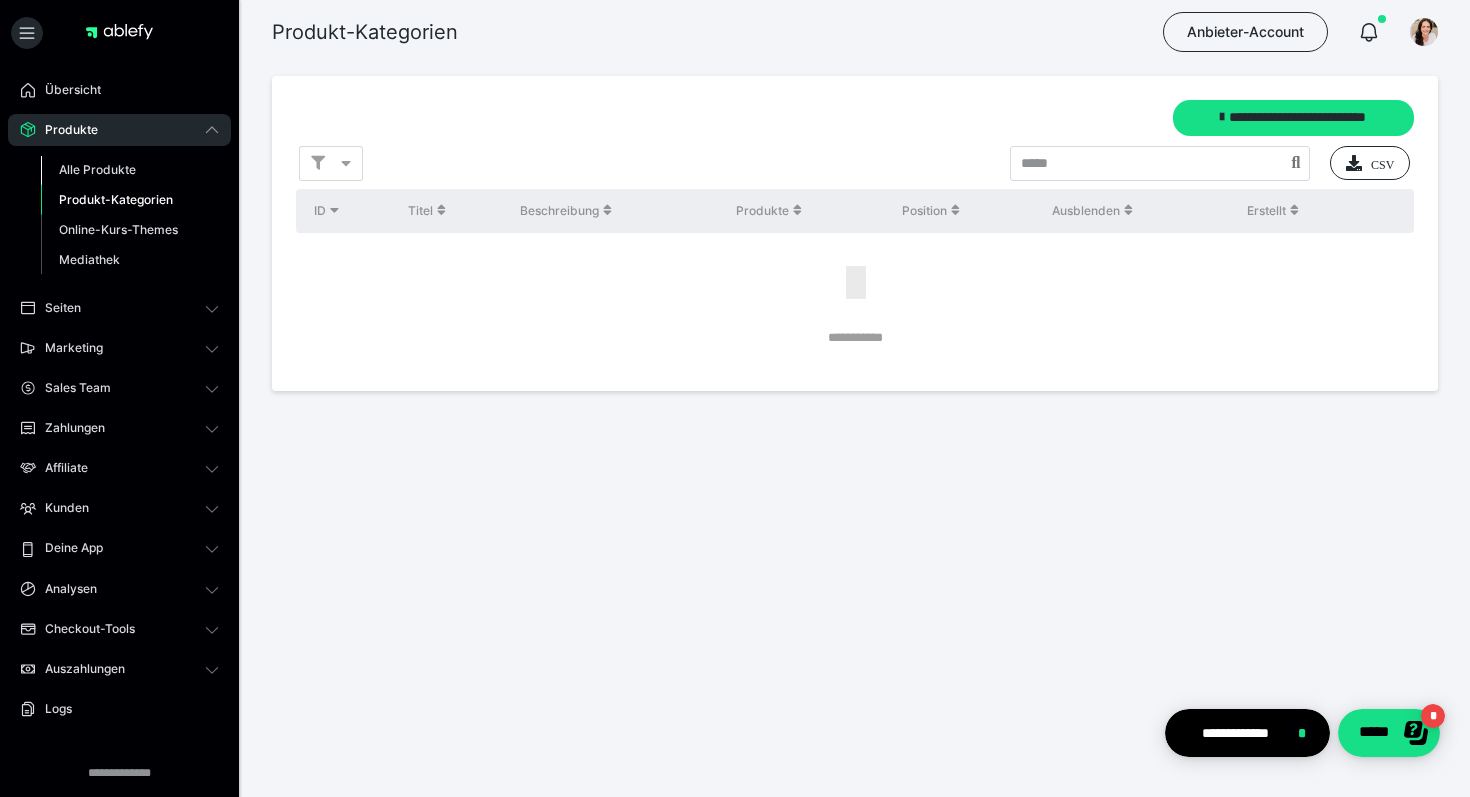 click on "Alle Produkte" at bounding box center [97, 169] 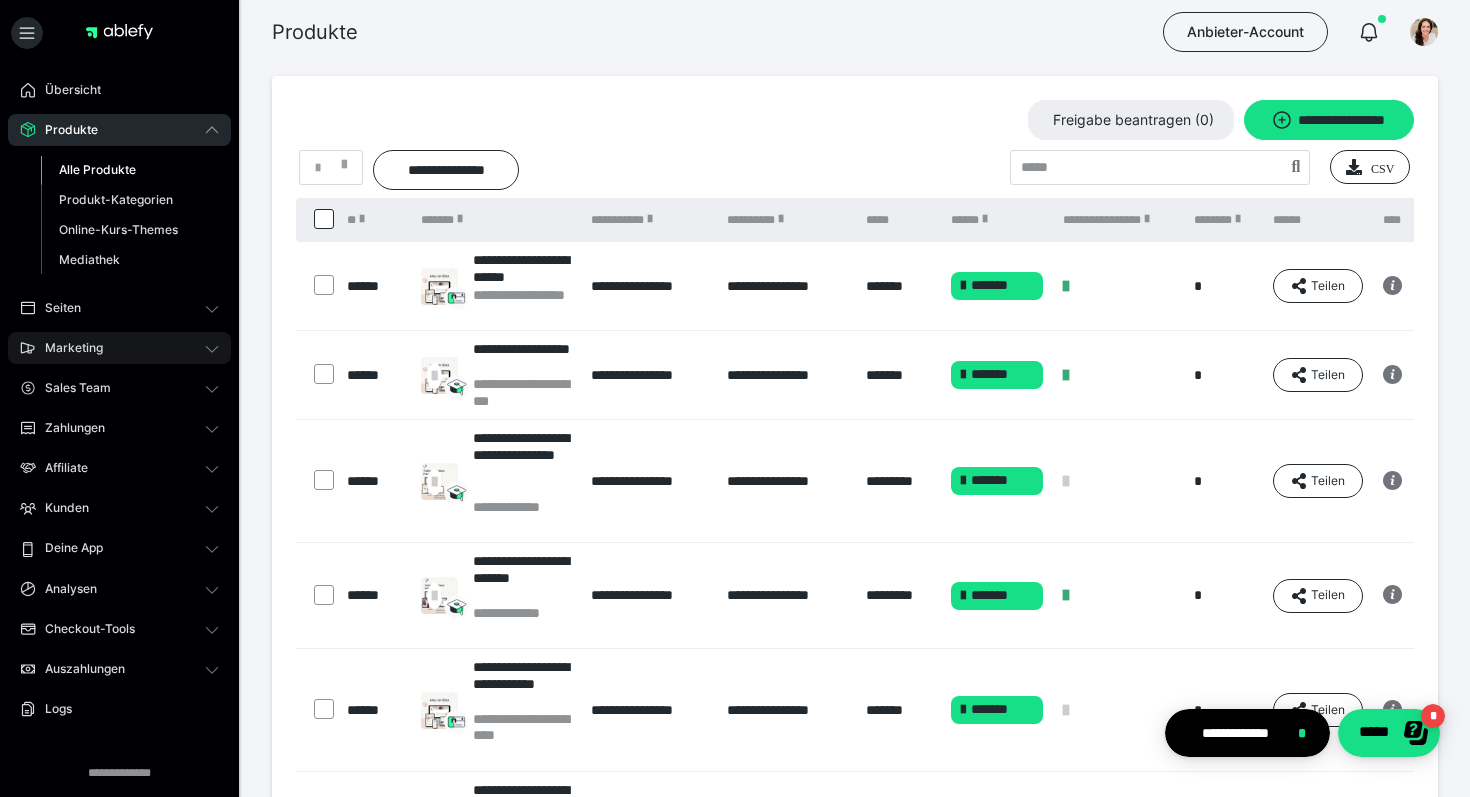 click on "Marketing" at bounding box center [67, 348] 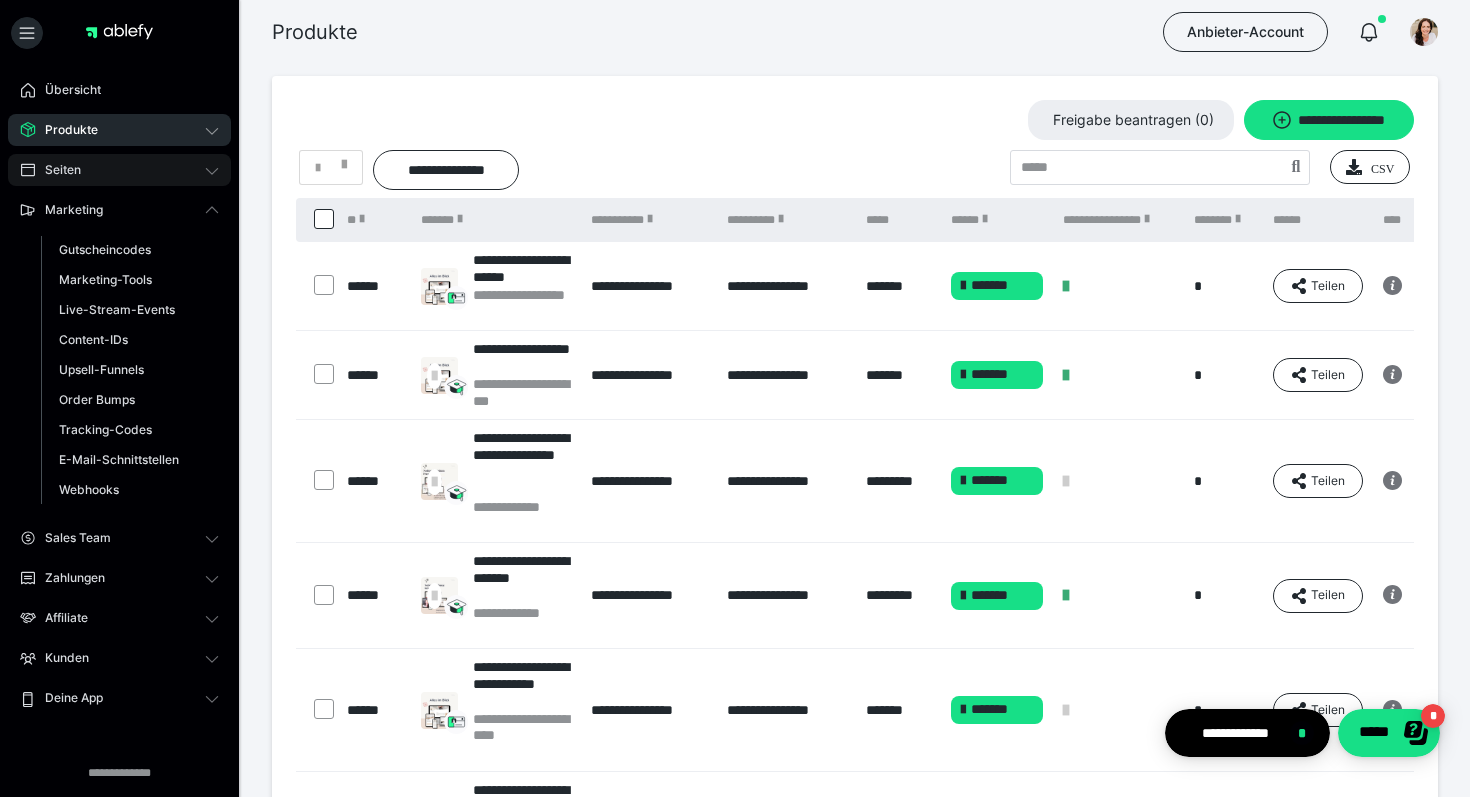 click on "Seiten" at bounding box center (56, 170) 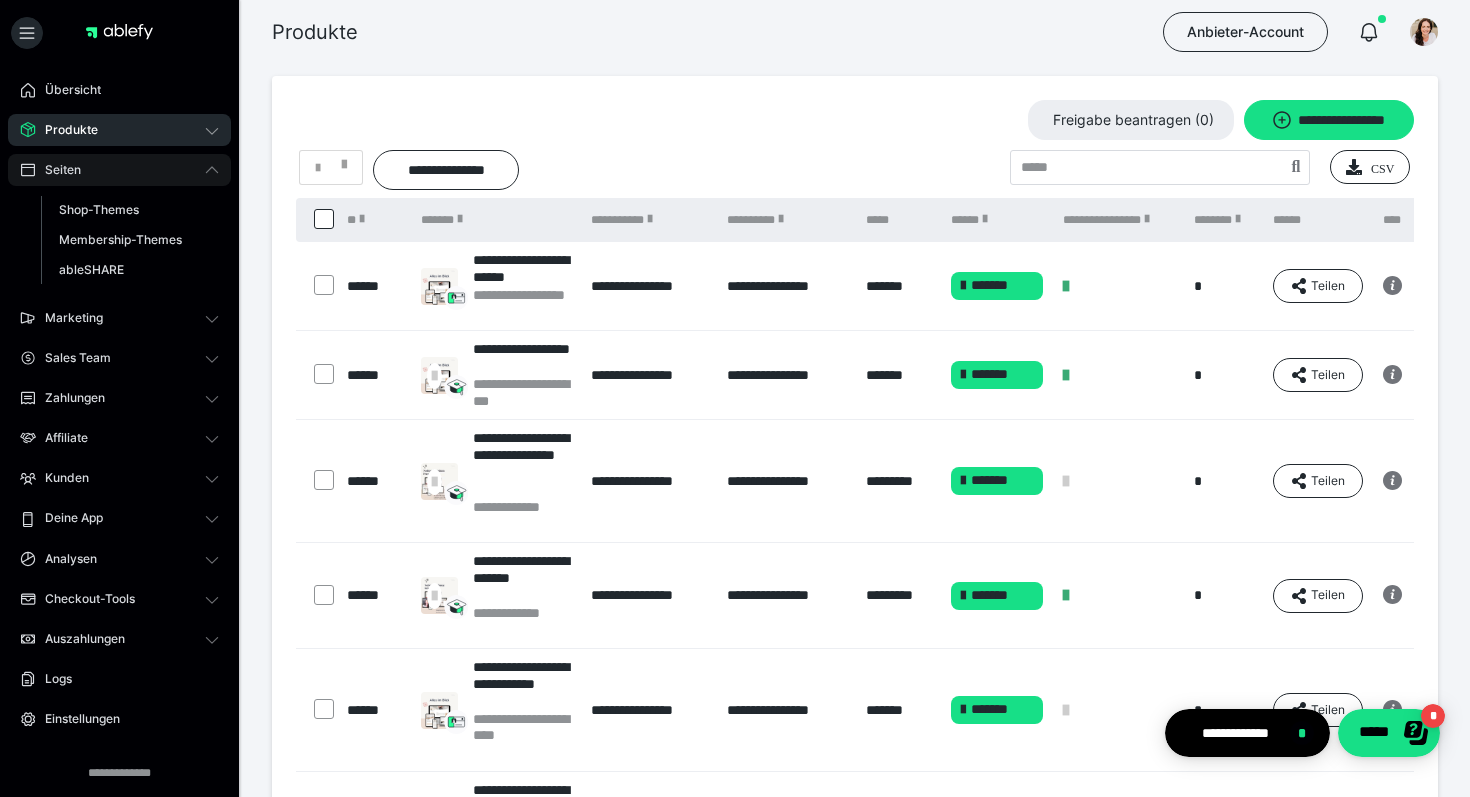 click on "Seiten" at bounding box center [56, 170] 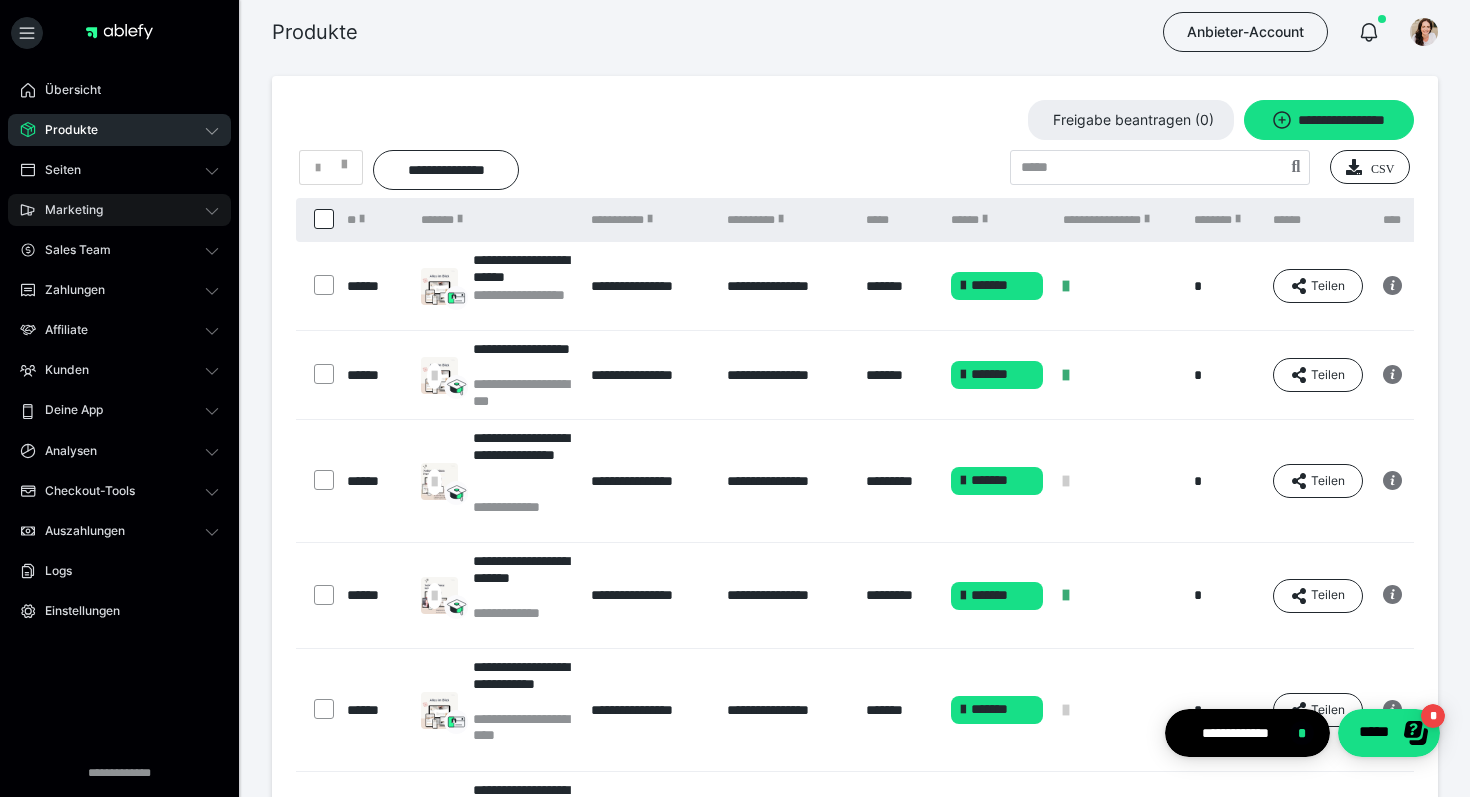 click on "Marketing" at bounding box center (67, 210) 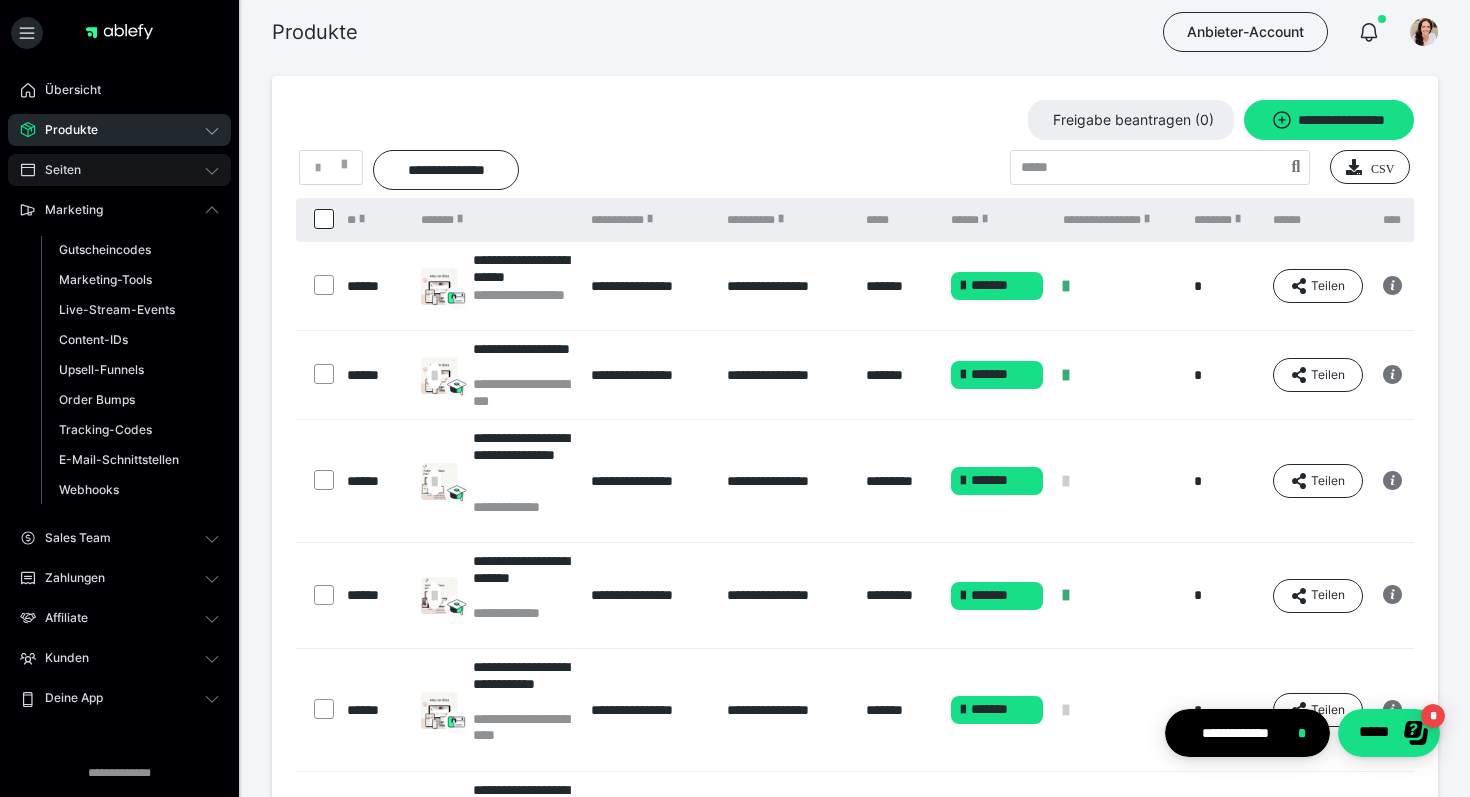 click on "Seiten" at bounding box center (119, 170) 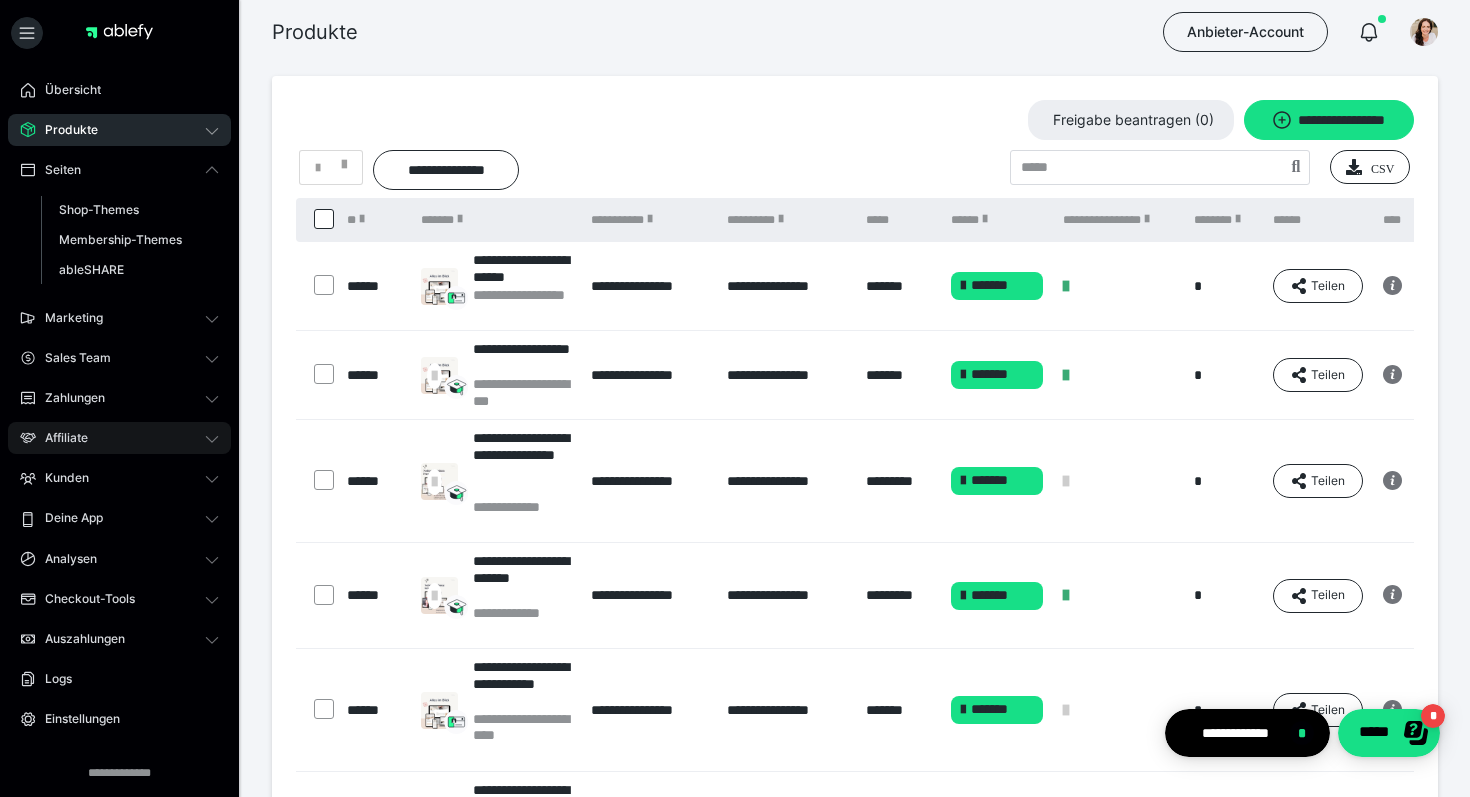 click on "Affiliate" at bounding box center (119, 438) 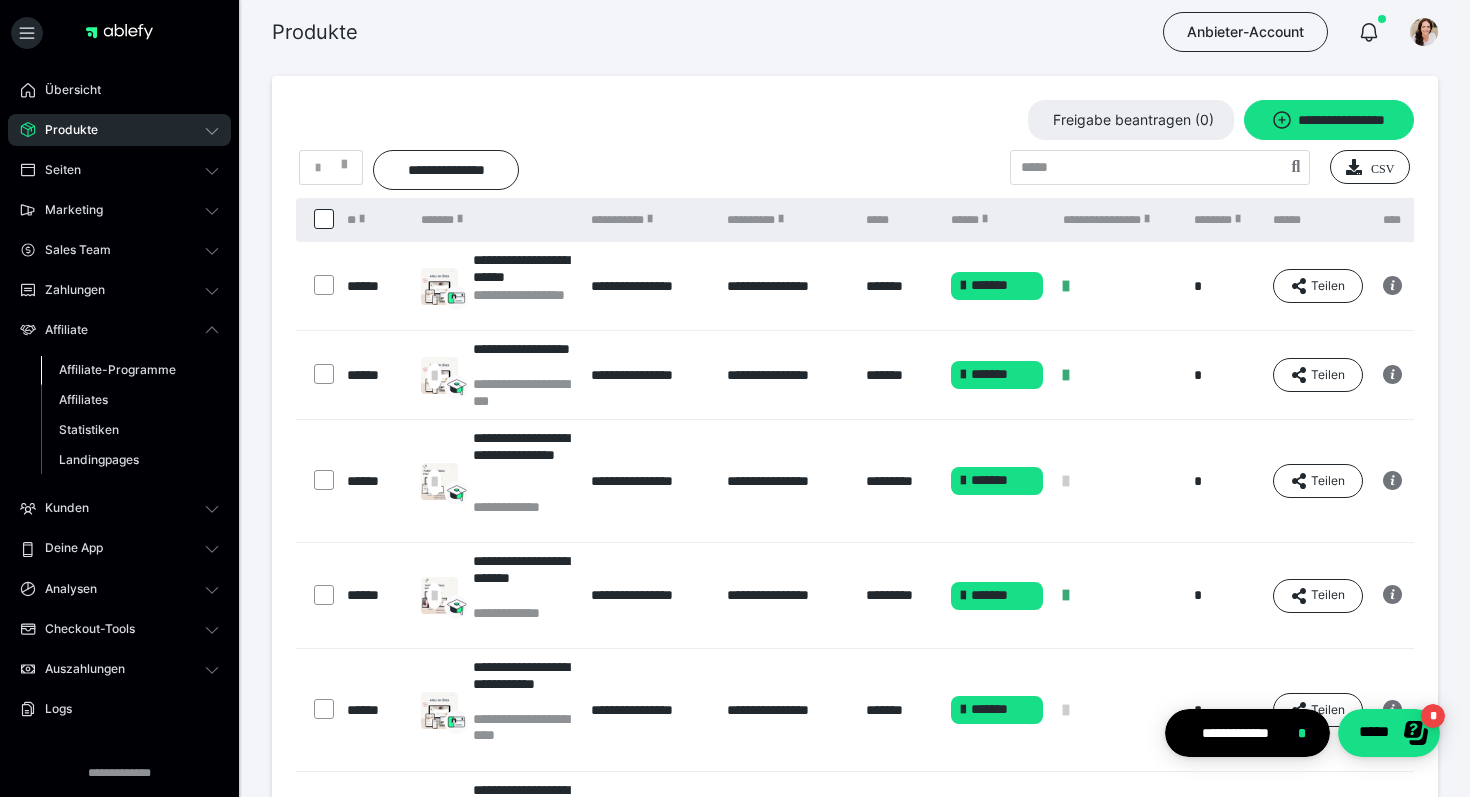 click on "Affiliate-Programme" at bounding box center (117, 369) 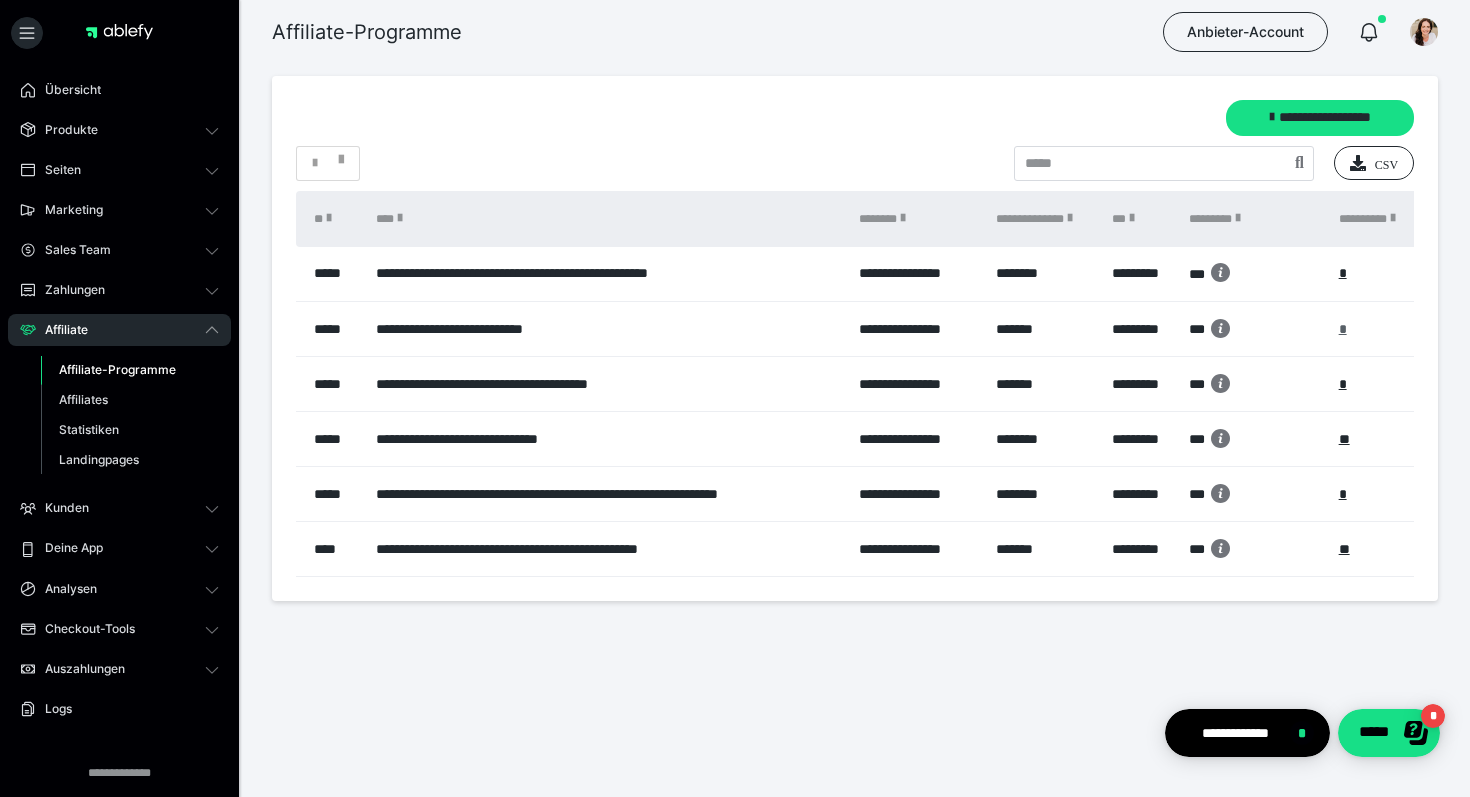 click on "*" at bounding box center (1343, 329) 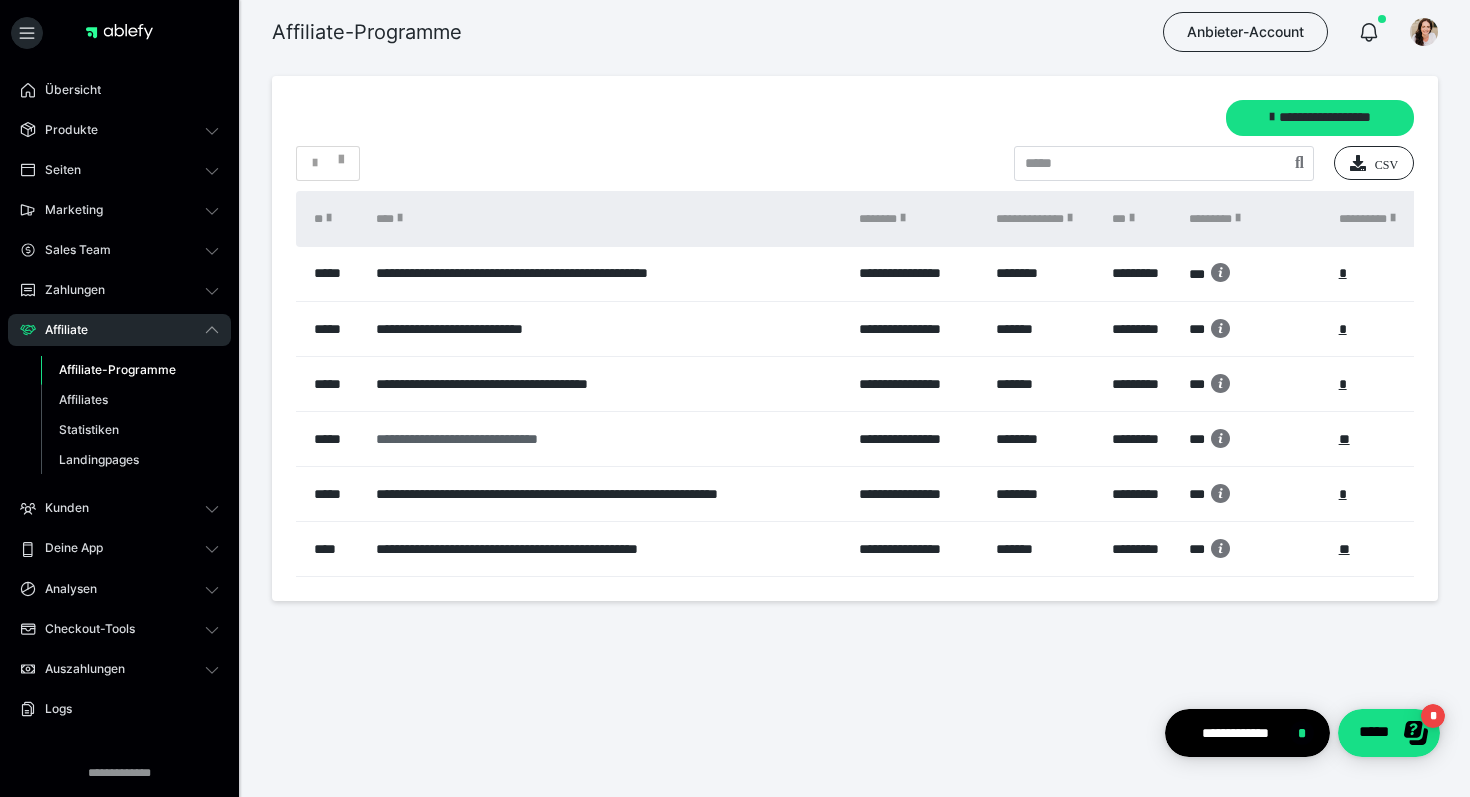 click on "**********" at bounding box center [607, 439] 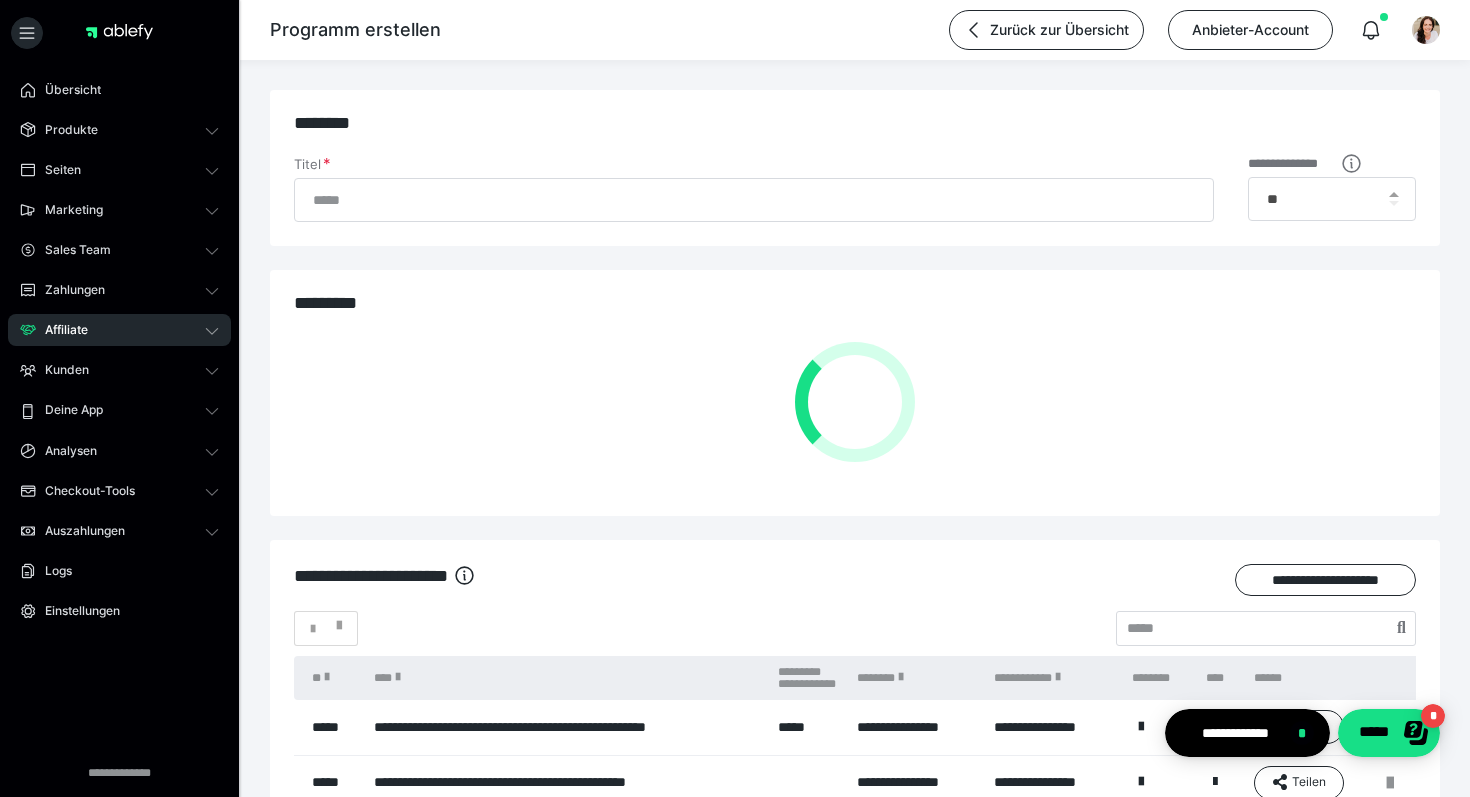 type on "**********" 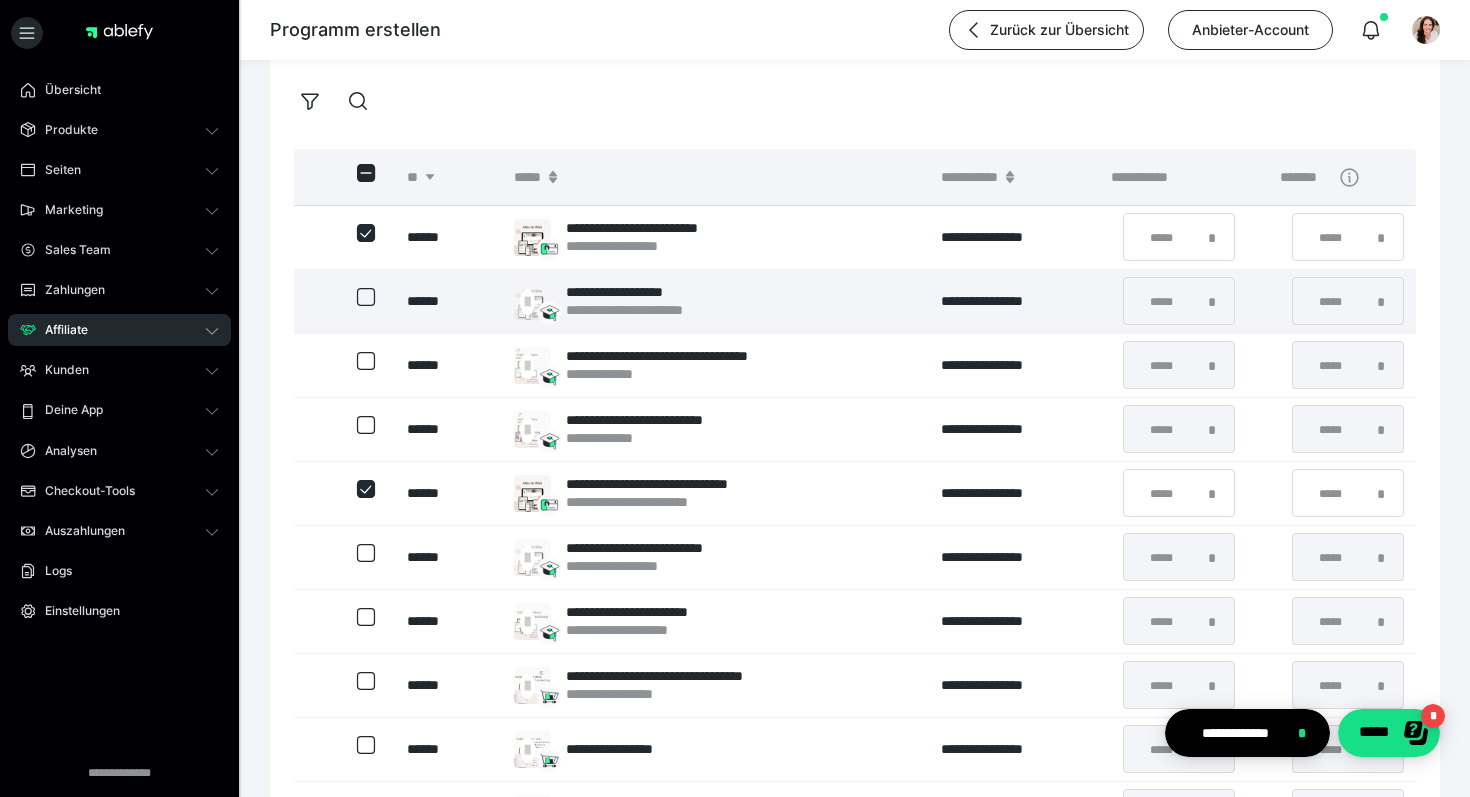 scroll, scrollTop: 437, scrollLeft: 0, axis: vertical 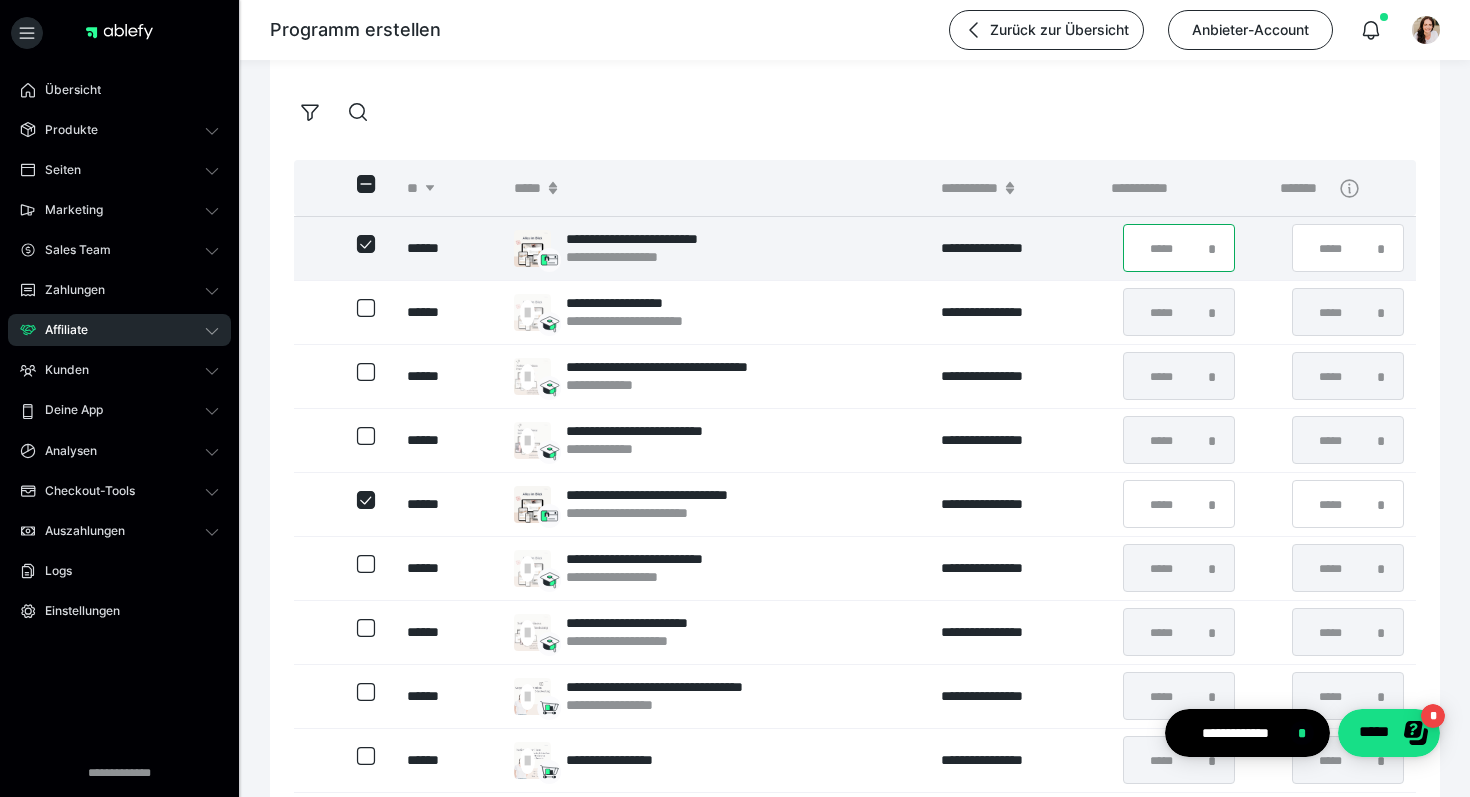 drag, startPoint x: 1172, startPoint y: 244, endPoint x: 1114, endPoint y: 244, distance: 58 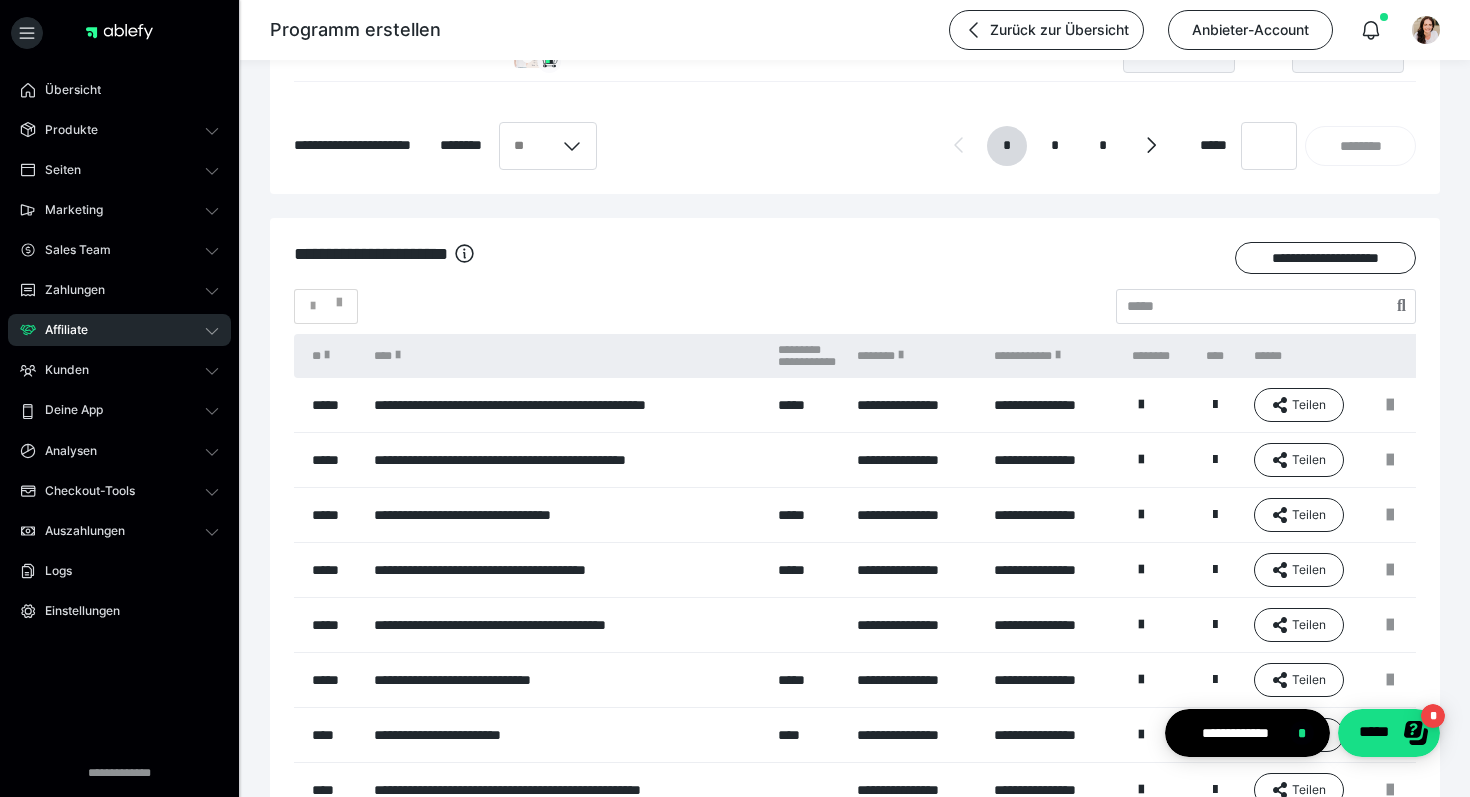 scroll, scrollTop: 1851, scrollLeft: 0, axis: vertical 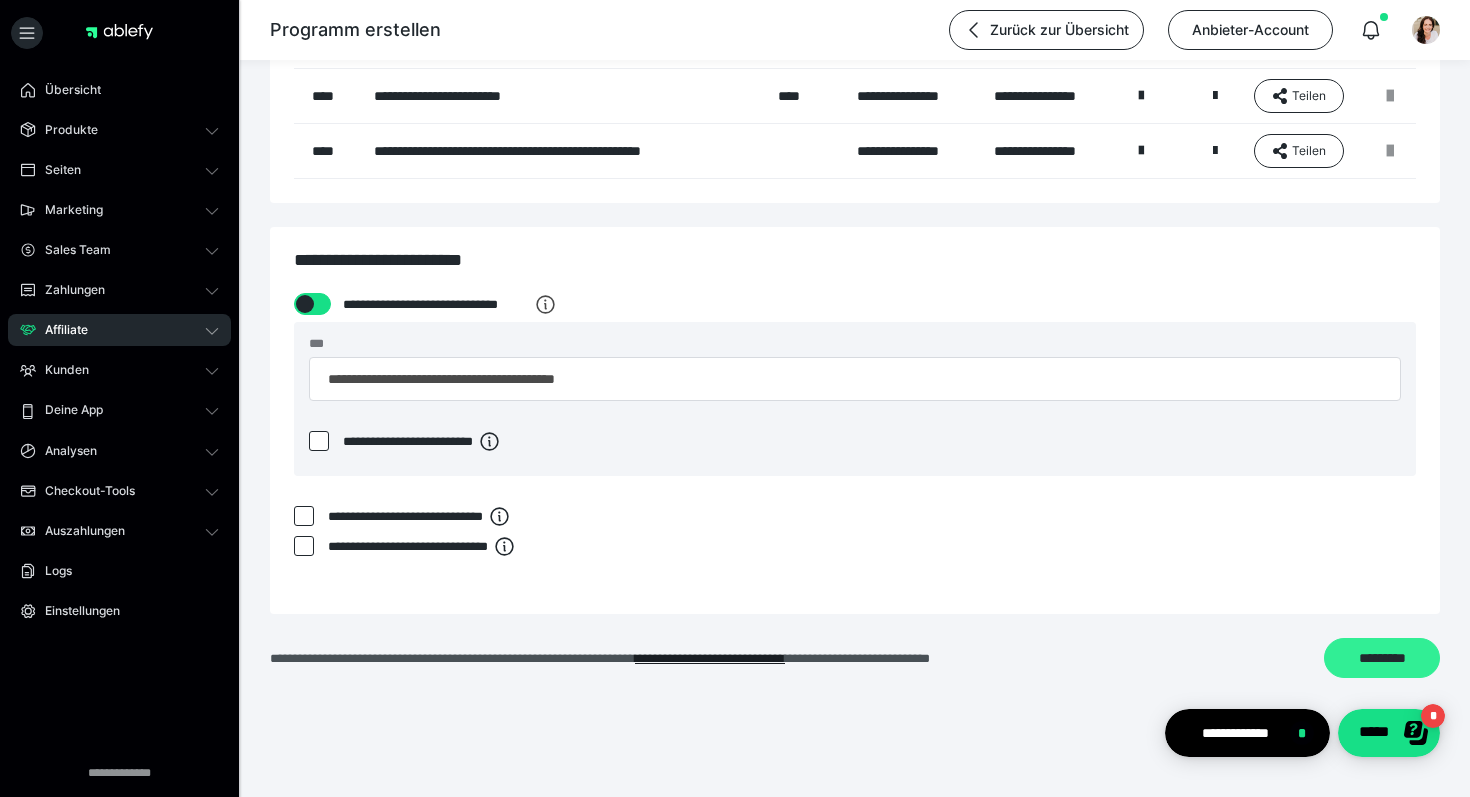type on "**" 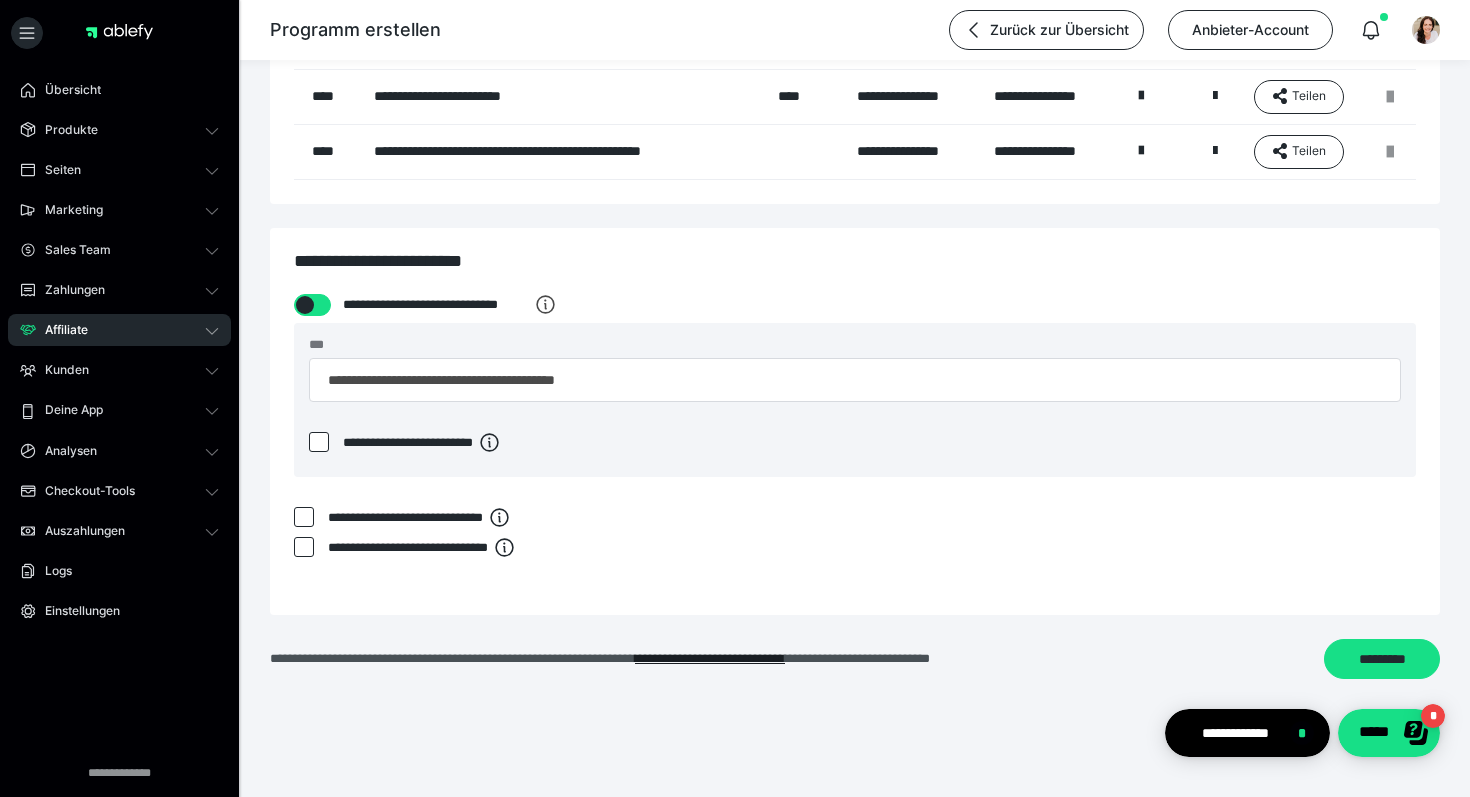scroll, scrollTop: 0, scrollLeft: 0, axis: both 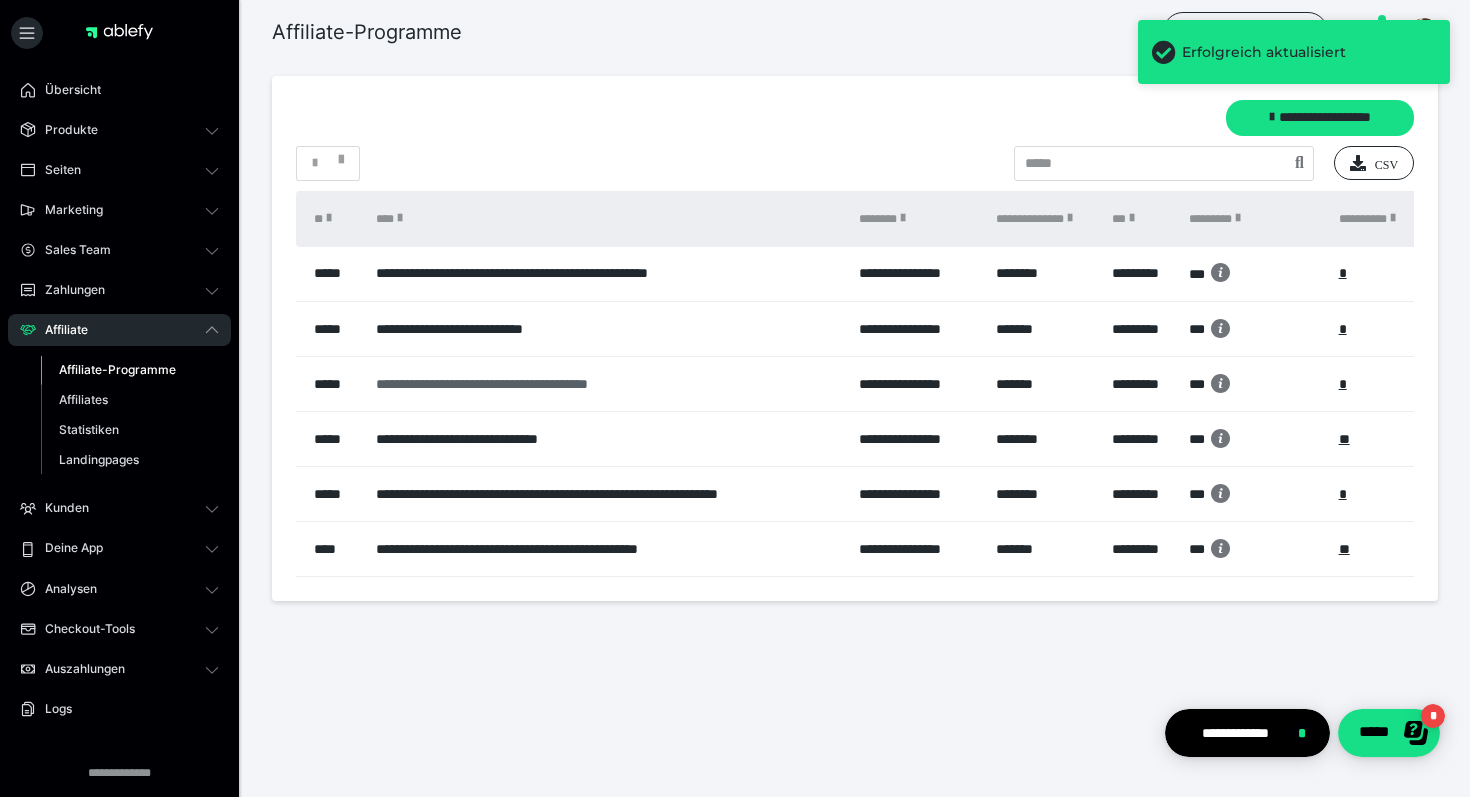 click on "**********" at bounding box center (607, 384) 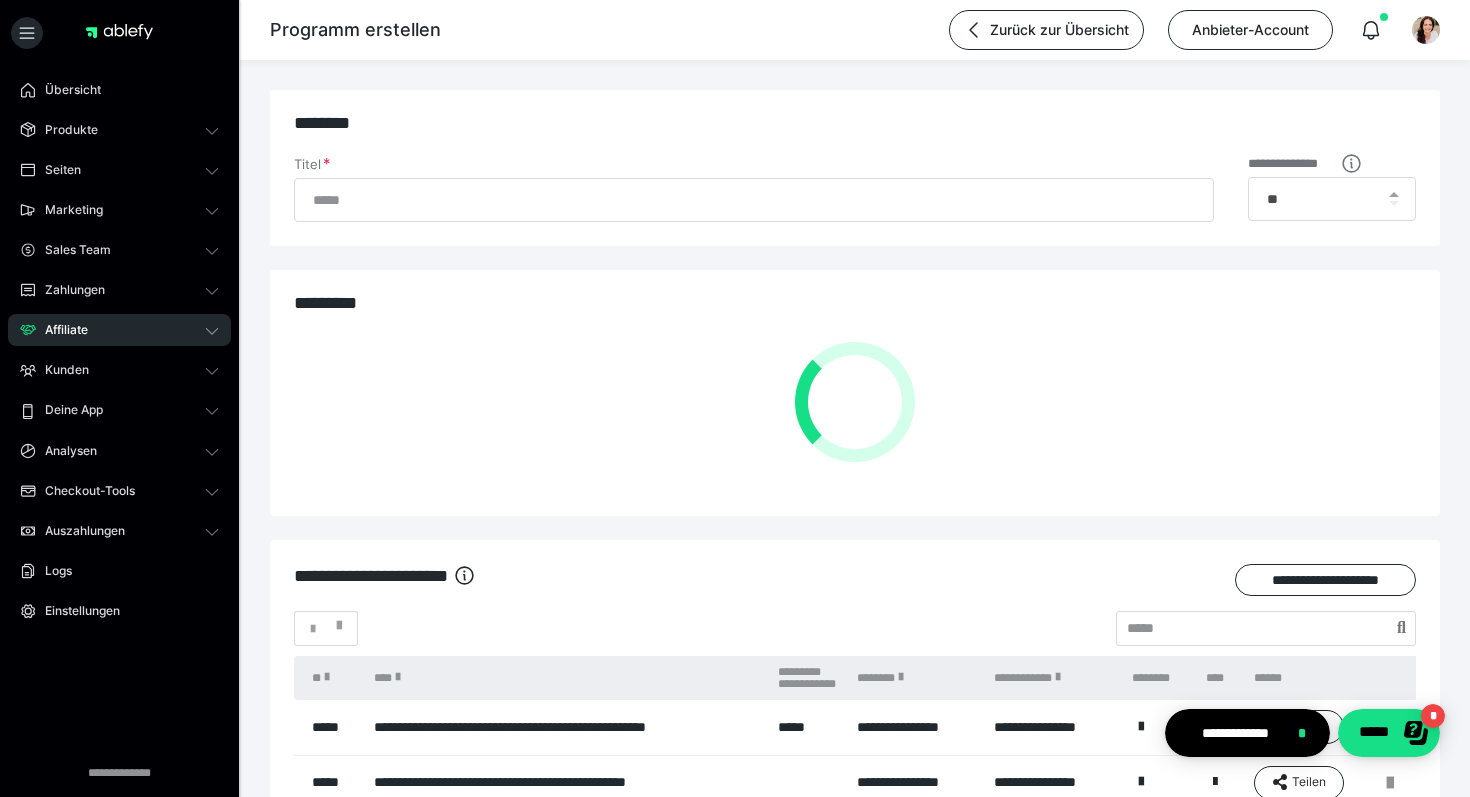 type on "**********" 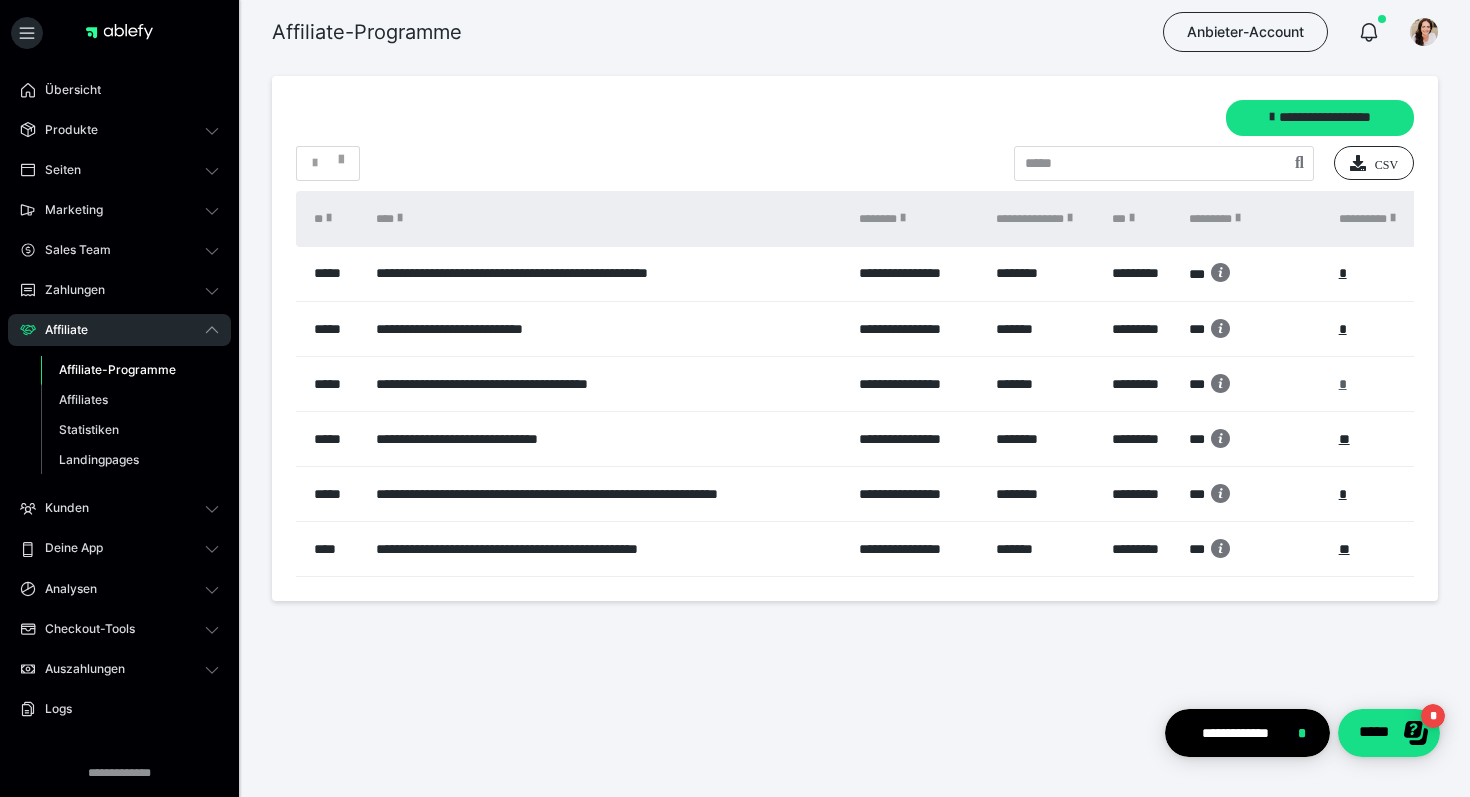 click on "*" at bounding box center [1343, 384] 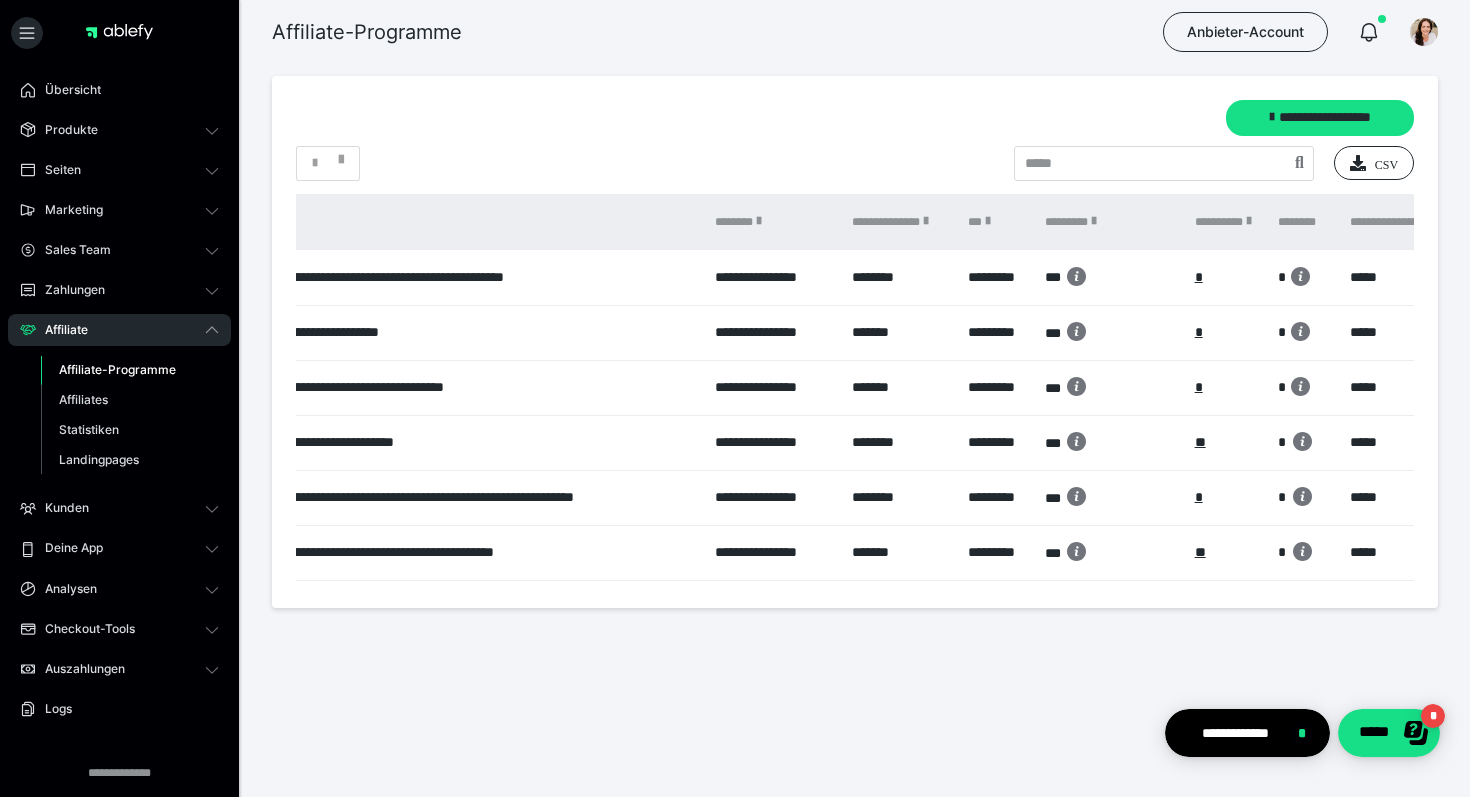 scroll, scrollTop: 0, scrollLeft: 426, axis: horizontal 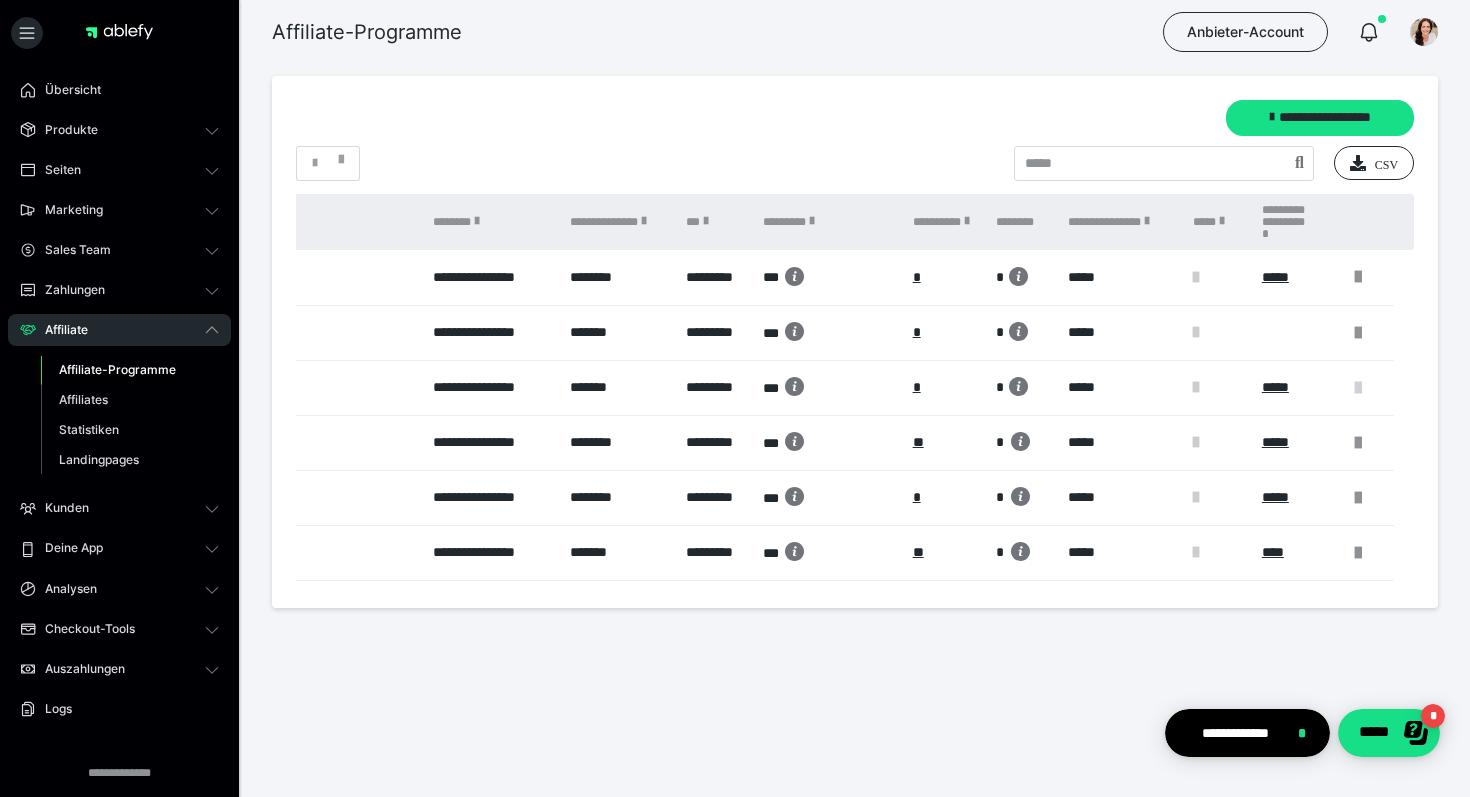 click at bounding box center [1358, 388] 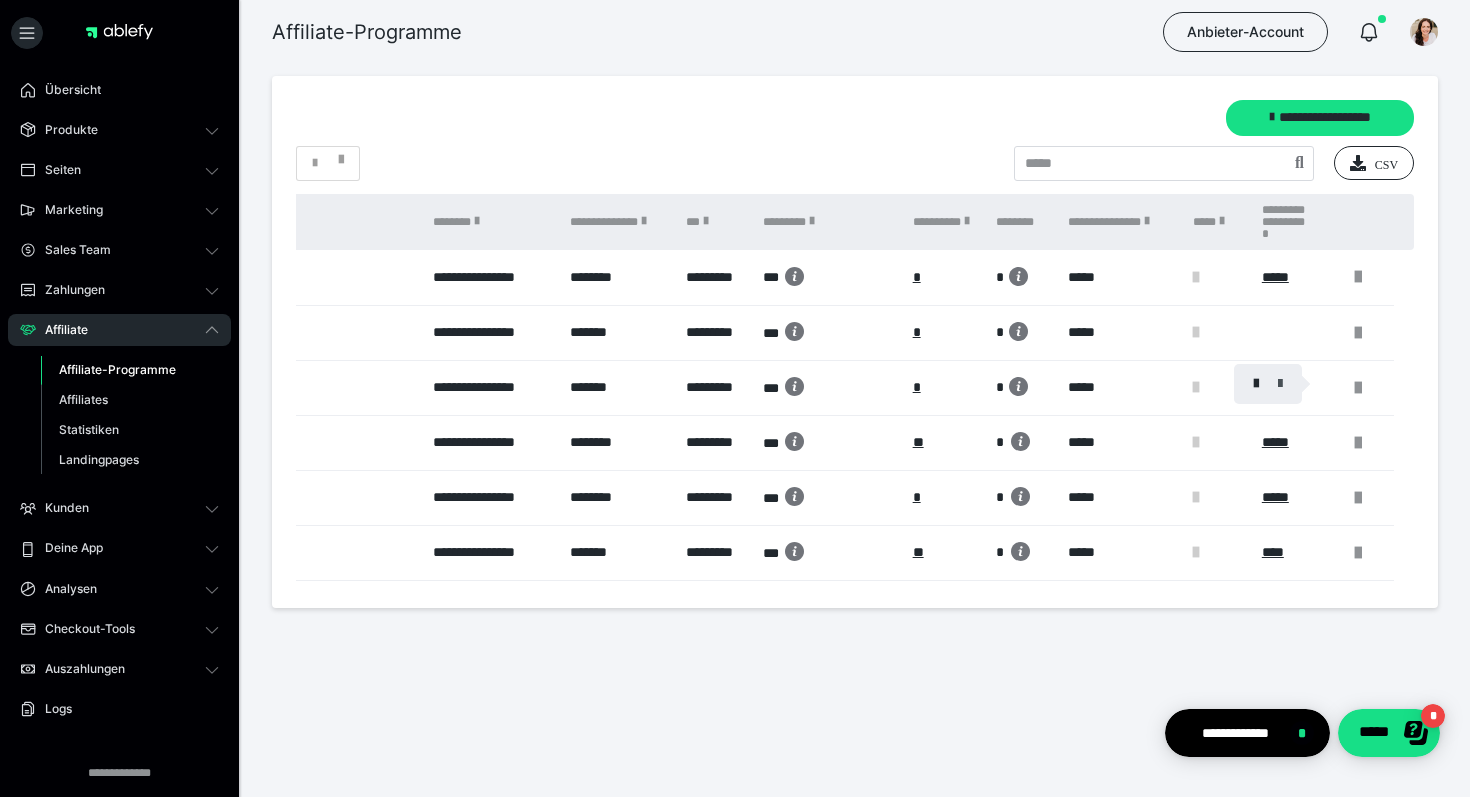 click at bounding box center [1280, 384] 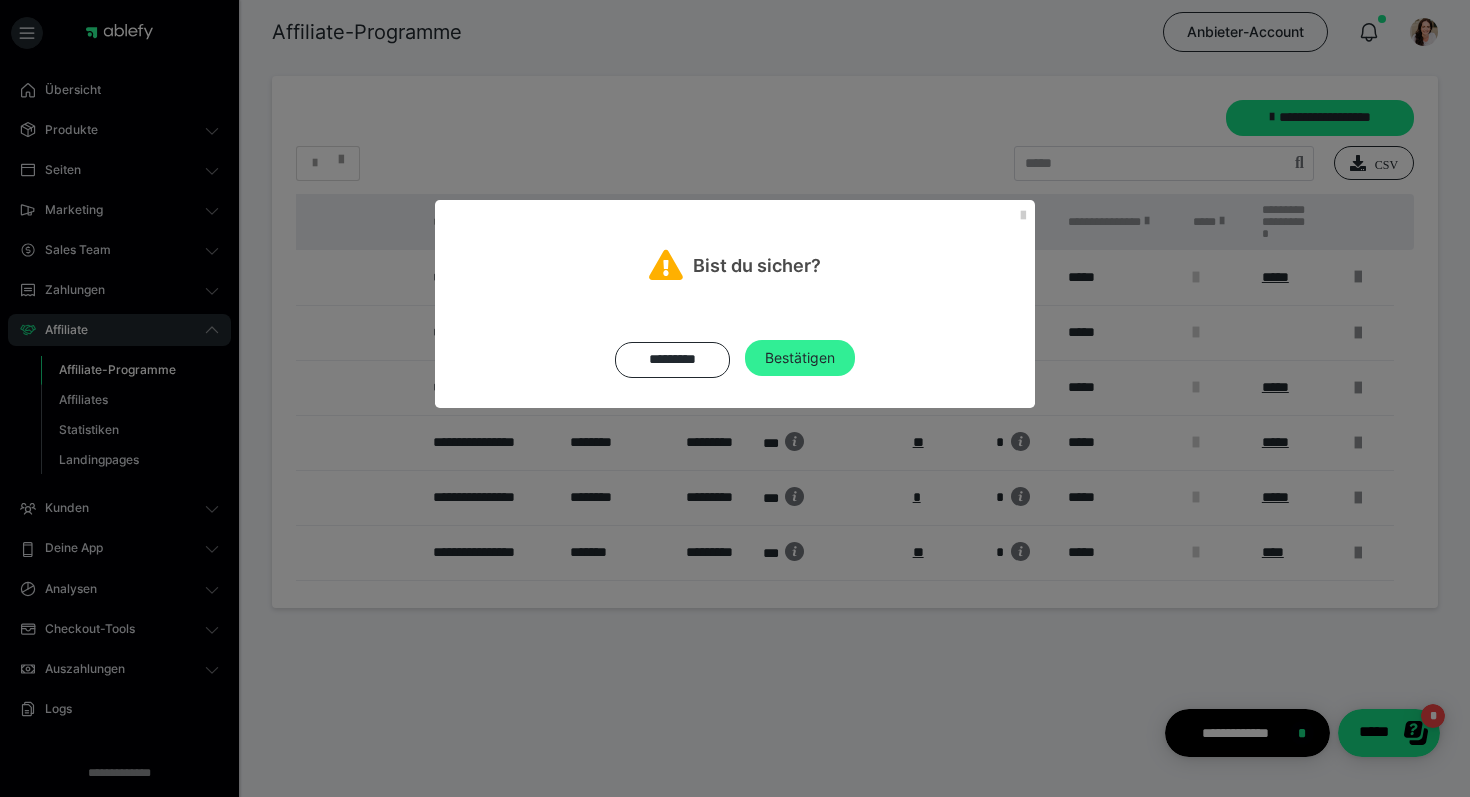 click on "Bestätigen" at bounding box center (800, 358) 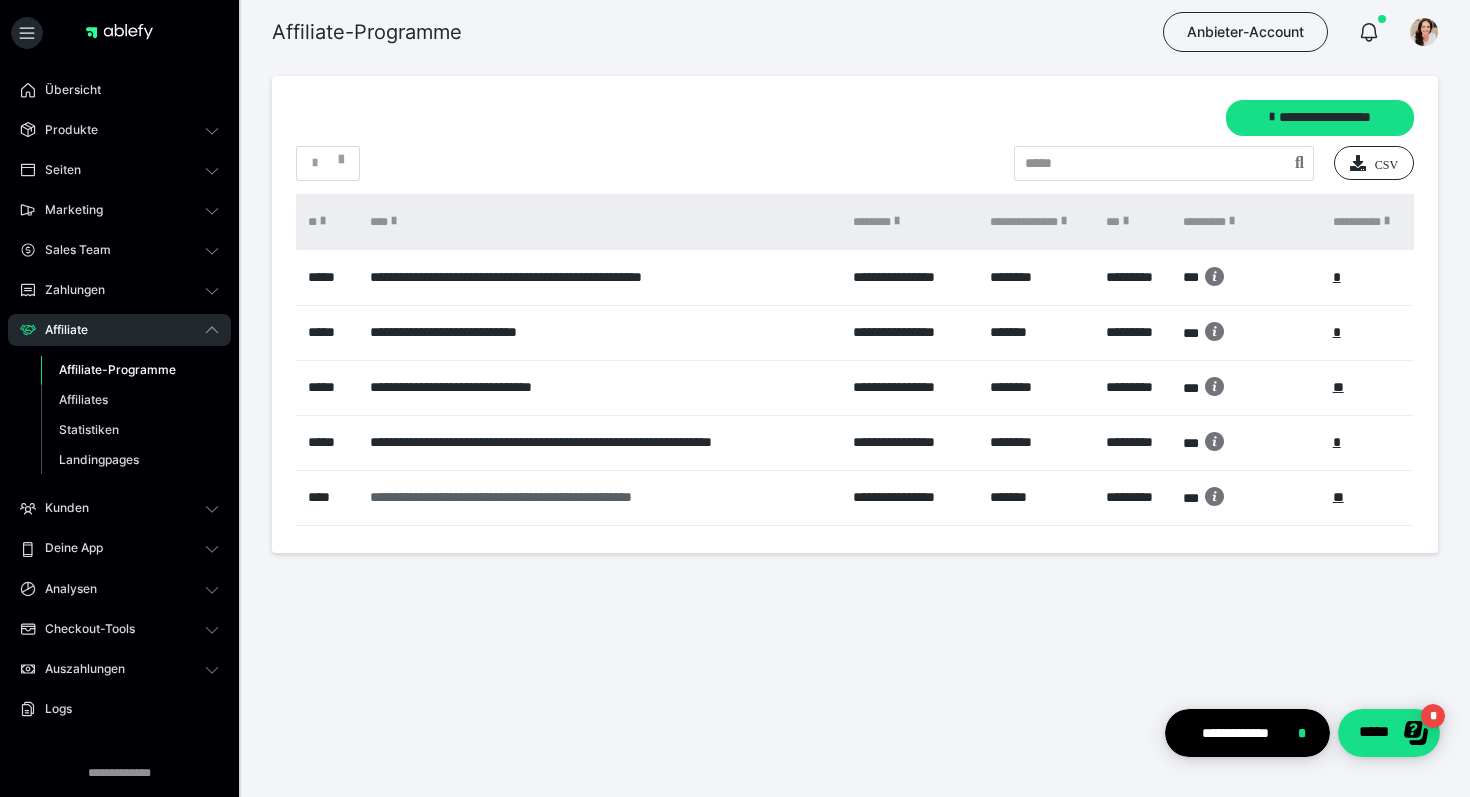 scroll, scrollTop: 0, scrollLeft: 7, axis: horizontal 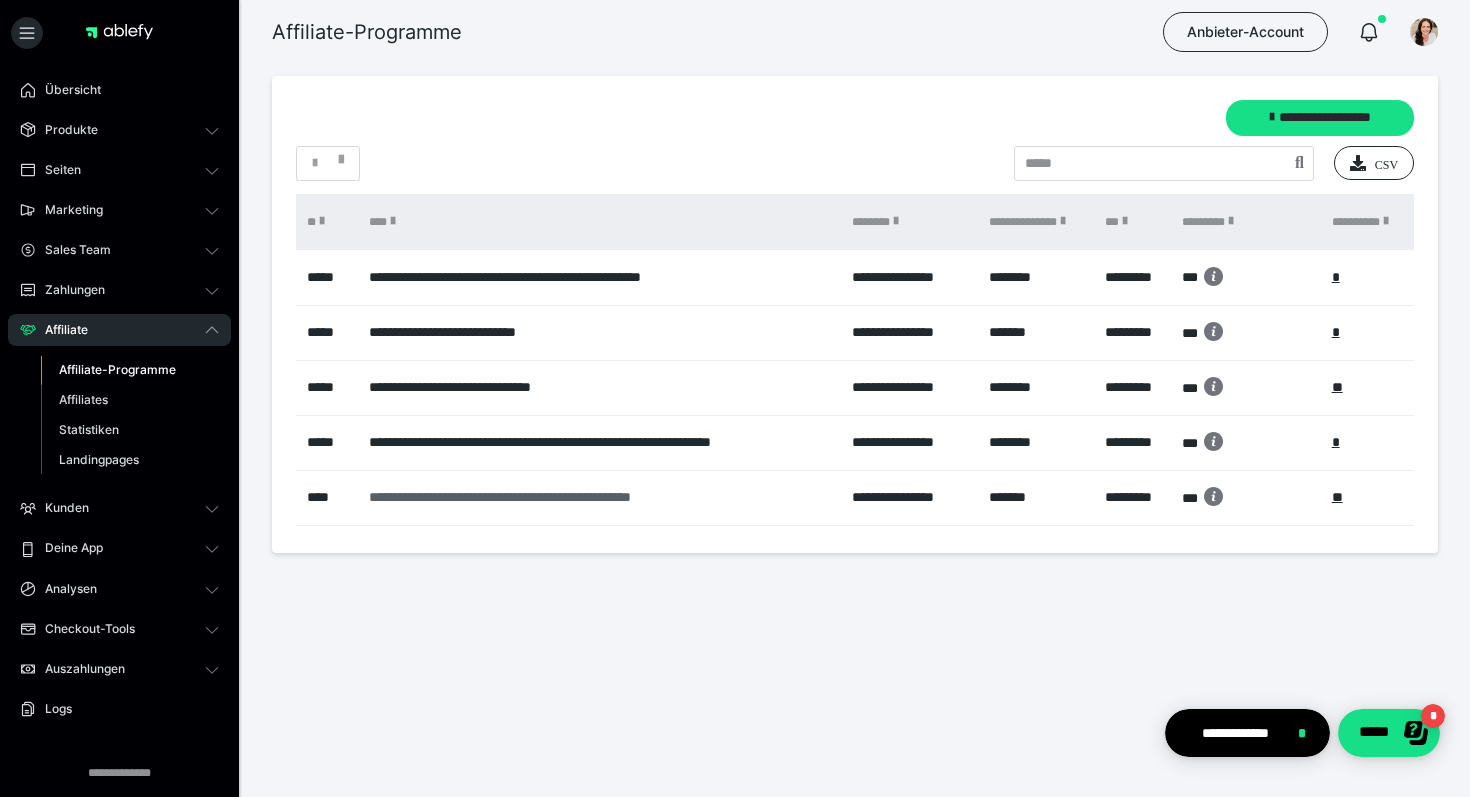 click on "**********" at bounding box center [600, 497] 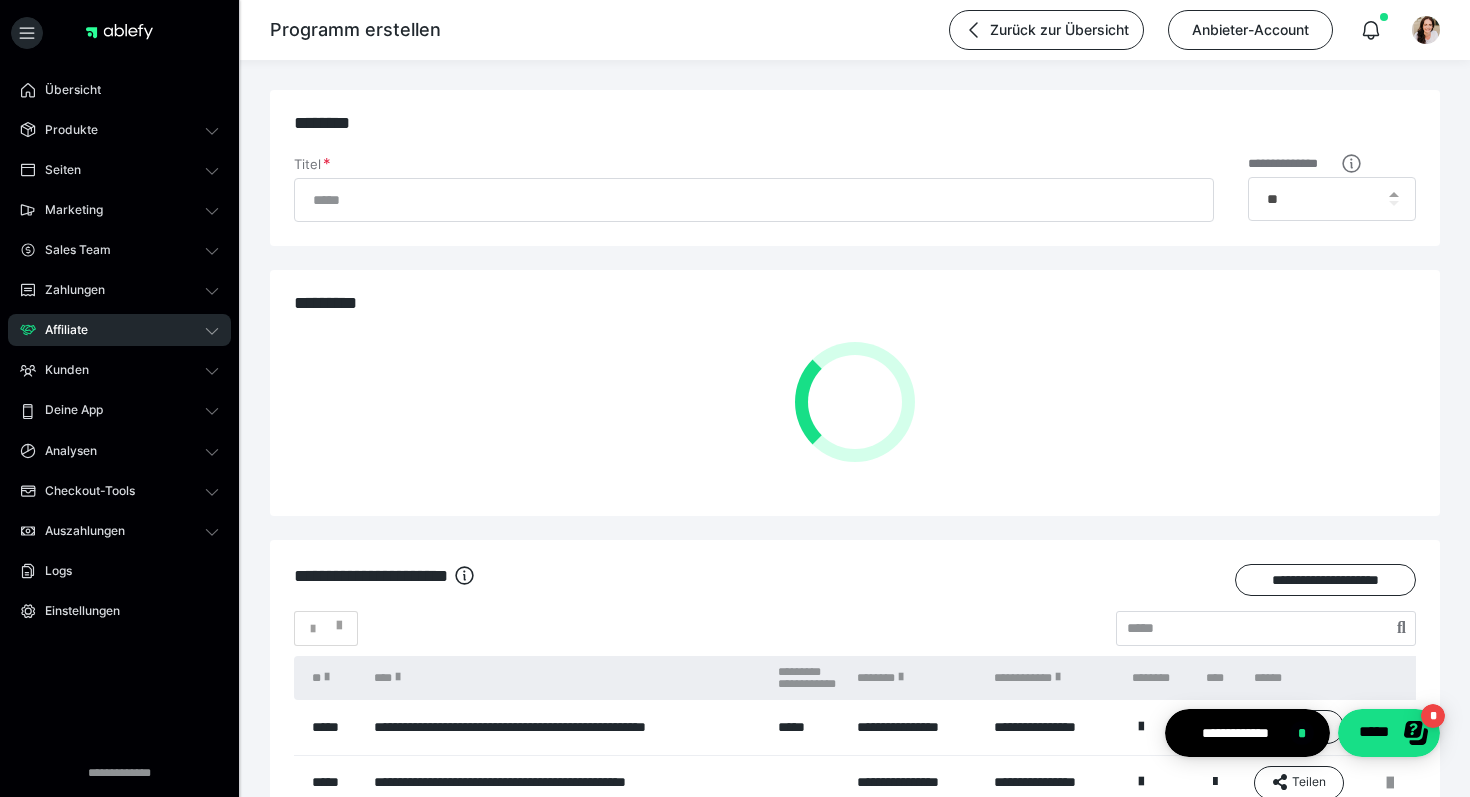 type on "**********" 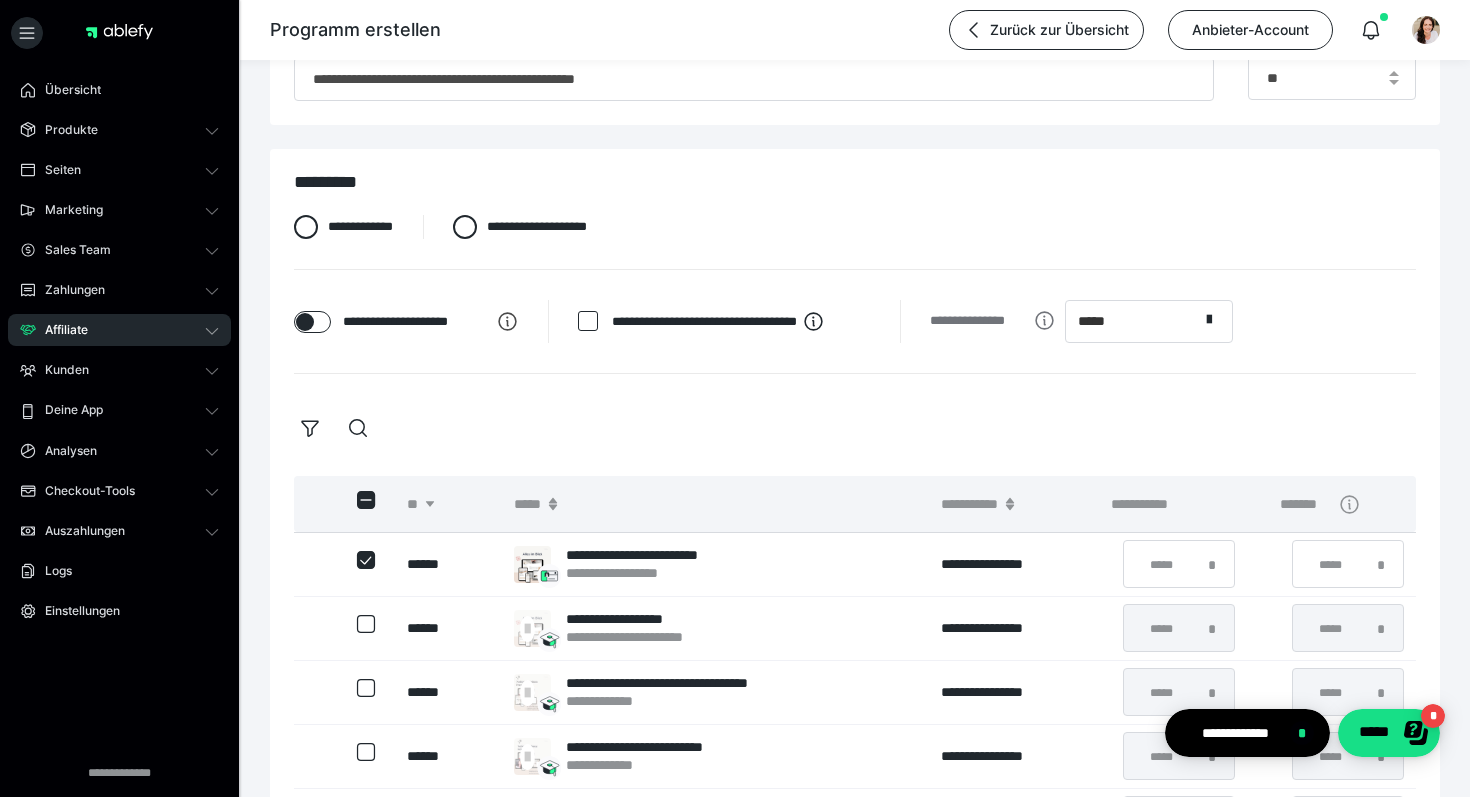 scroll, scrollTop: 0, scrollLeft: 0, axis: both 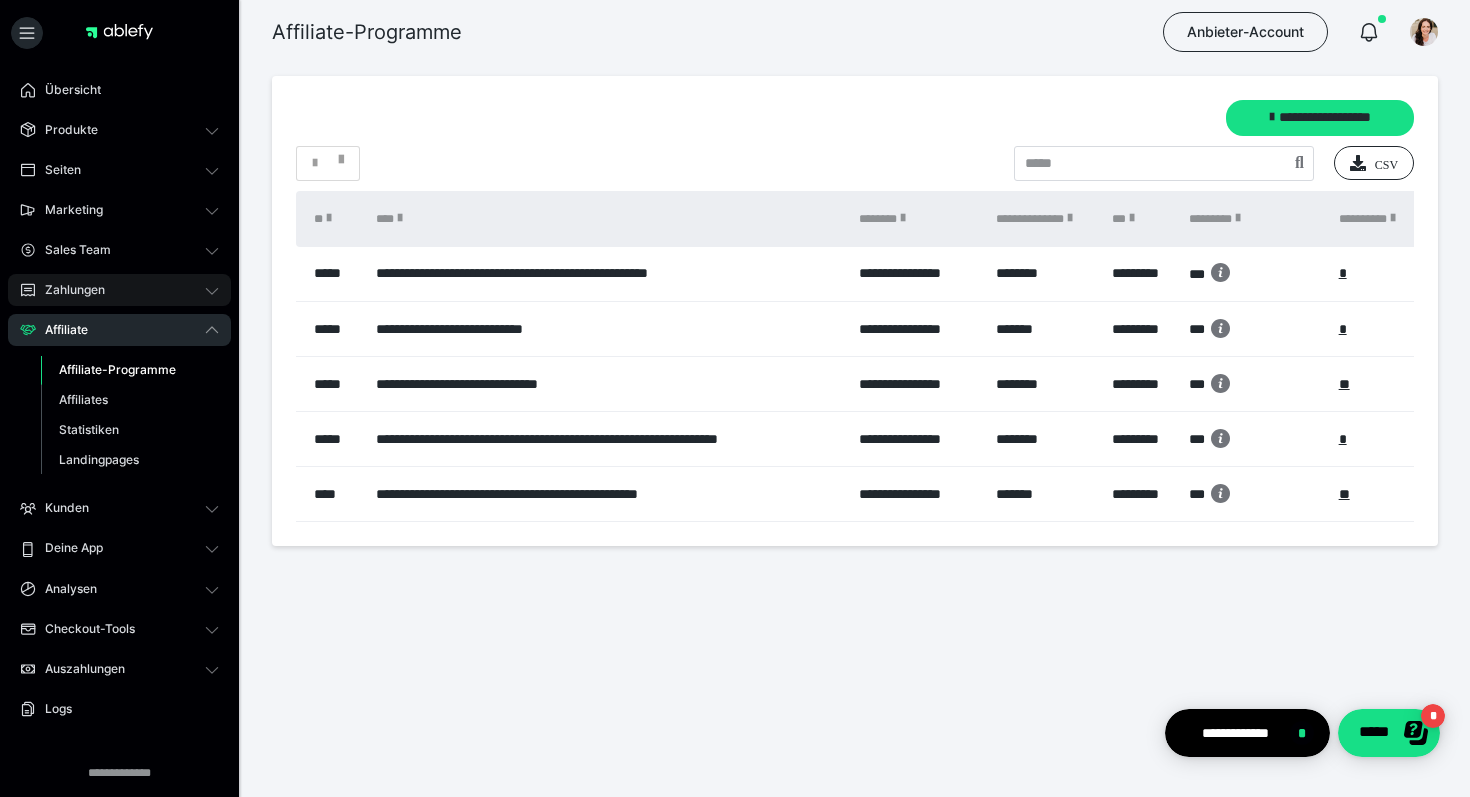 click on "Zahlungen" at bounding box center (68, 290) 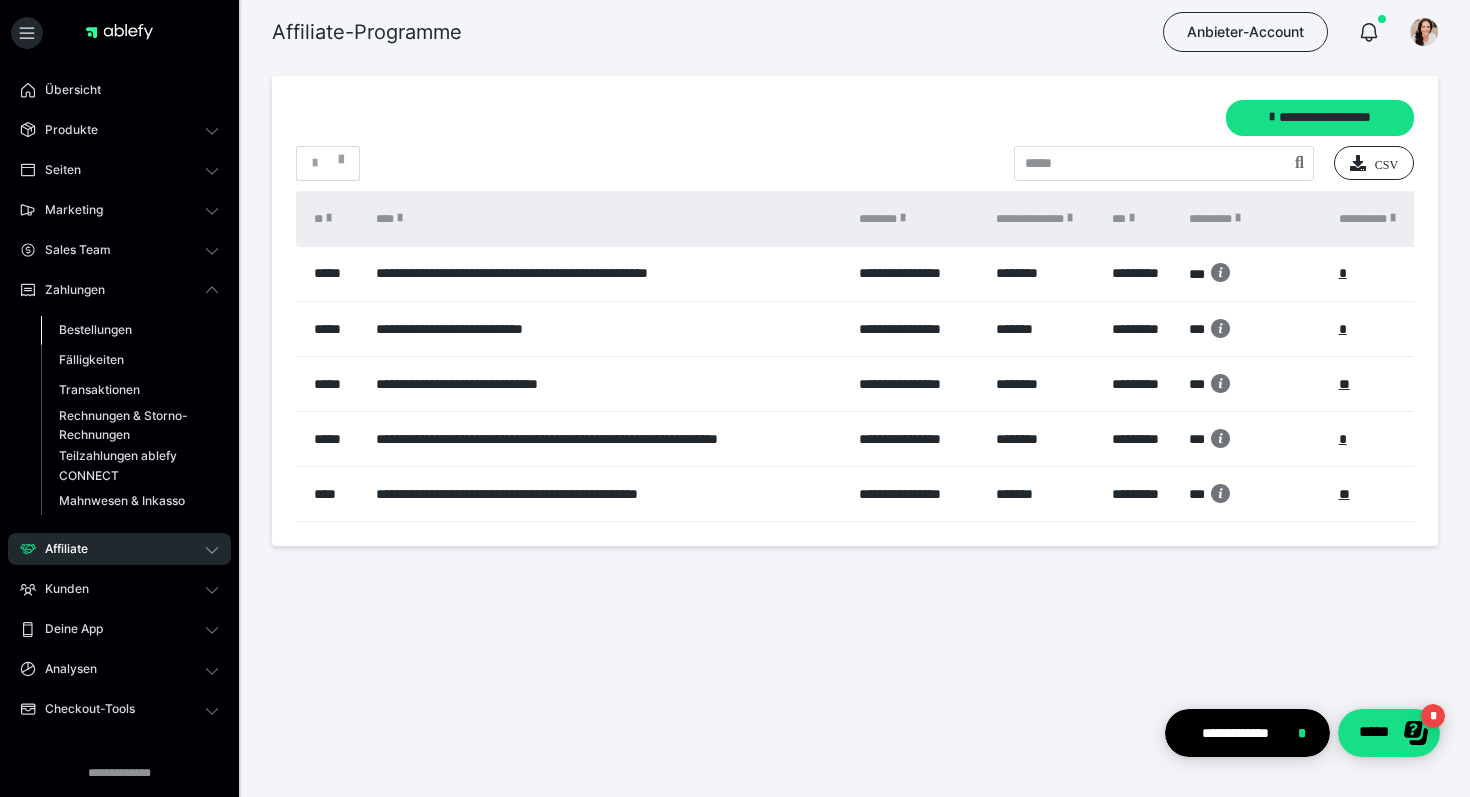 click on "Bestellungen" at bounding box center [95, 329] 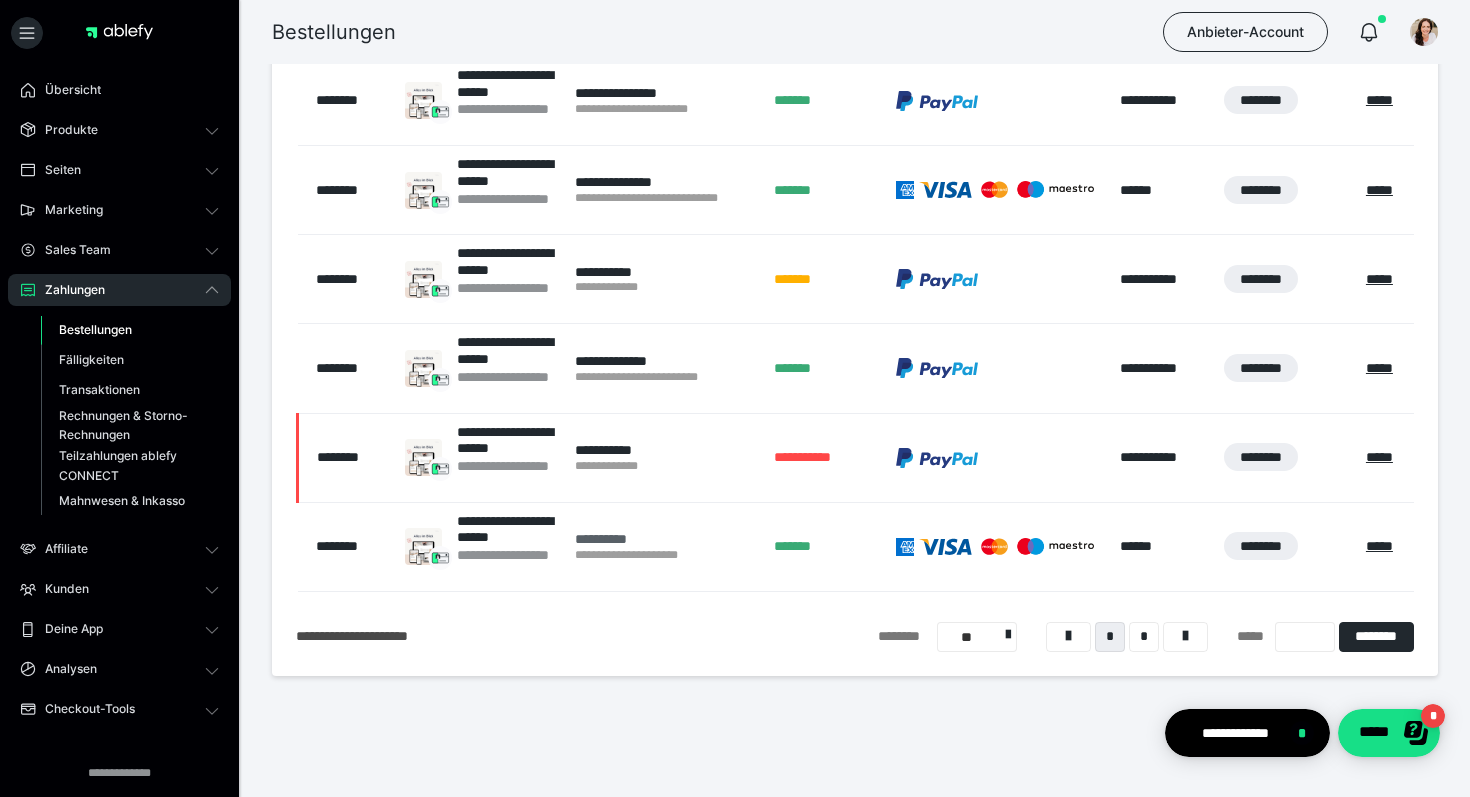 scroll, scrollTop: 607, scrollLeft: 0, axis: vertical 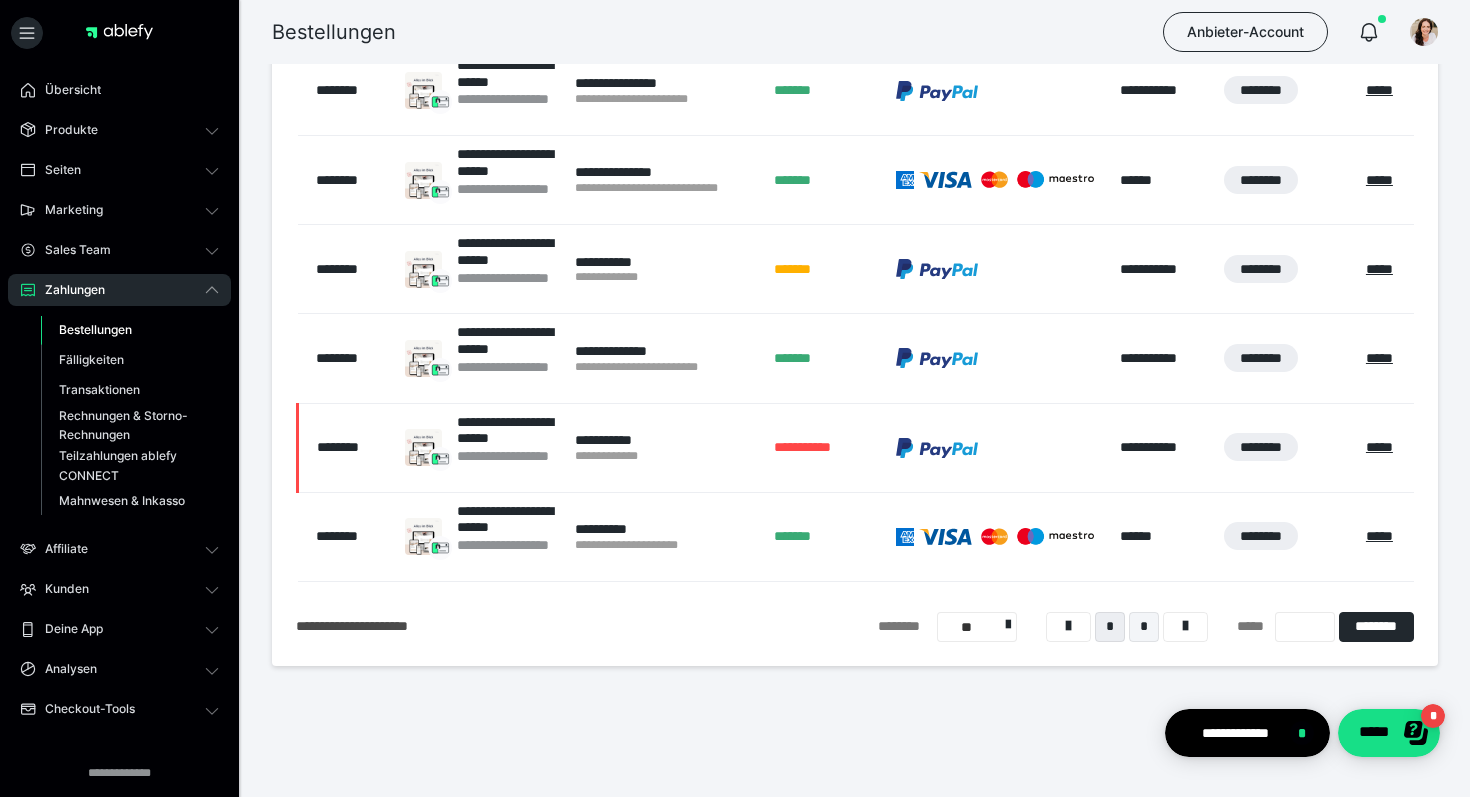 click on "*" at bounding box center [1144, 627] 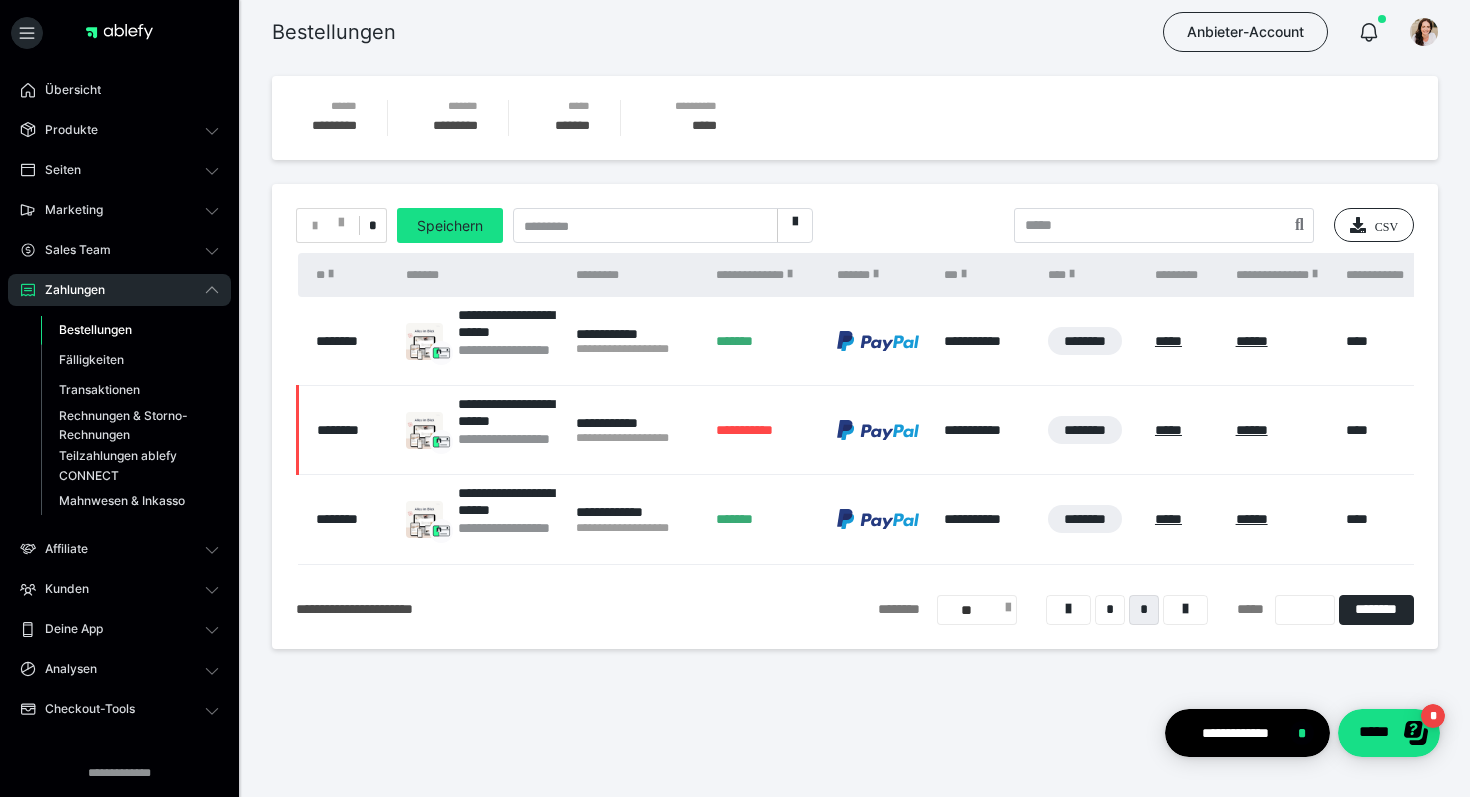 scroll, scrollTop: 0, scrollLeft: 0, axis: both 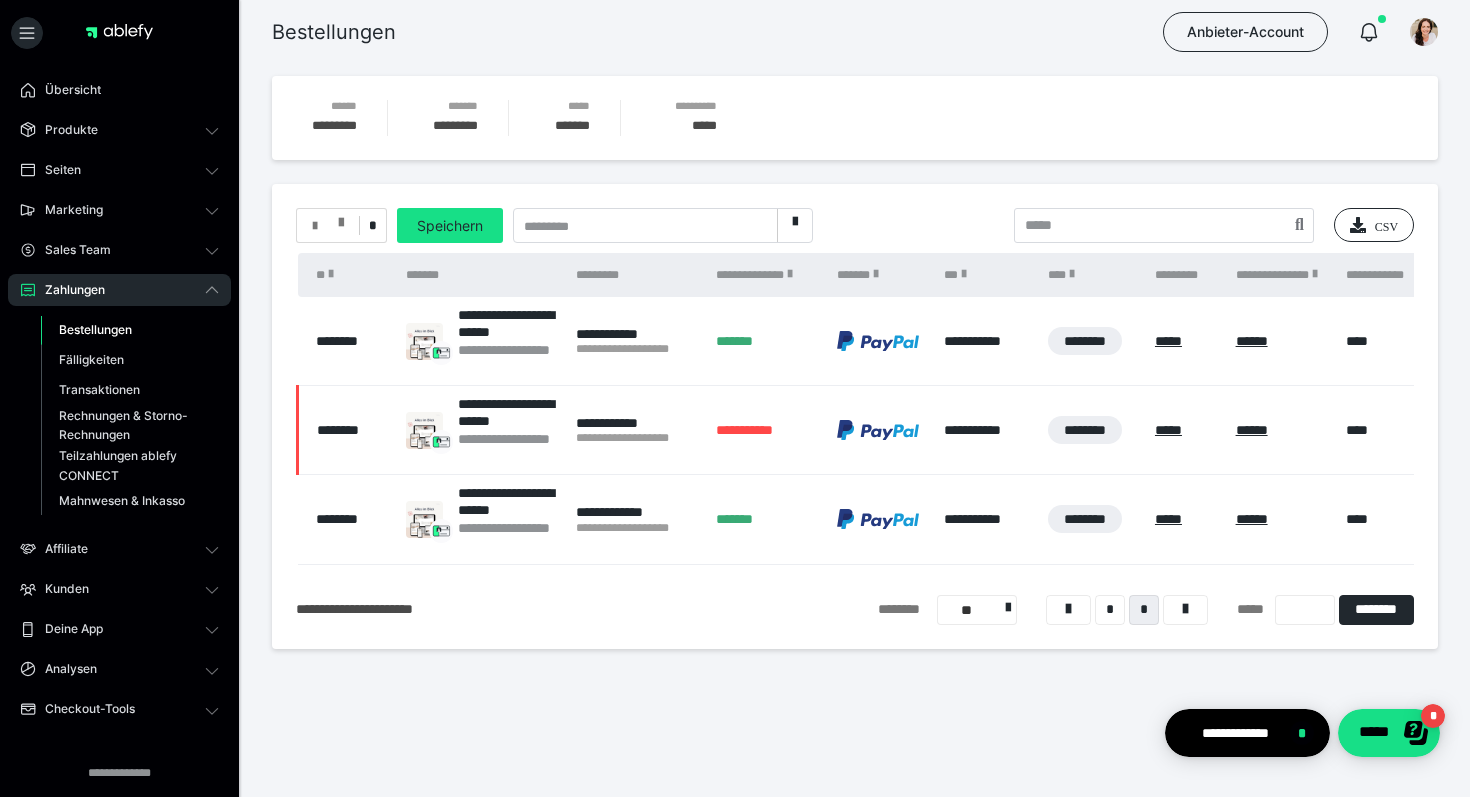 click at bounding box center (328, 226) 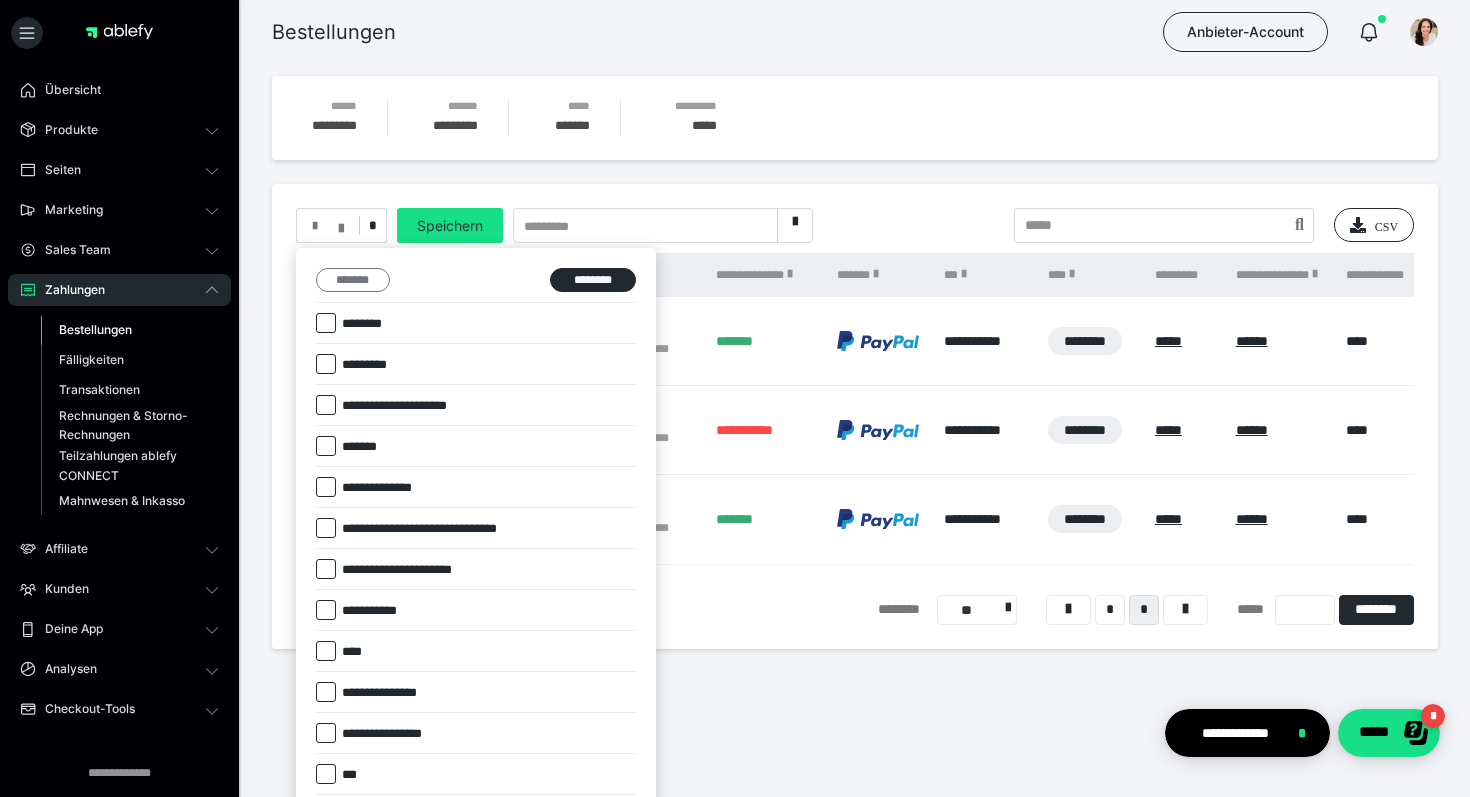 click on "*******" at bounding box center (353, 280) 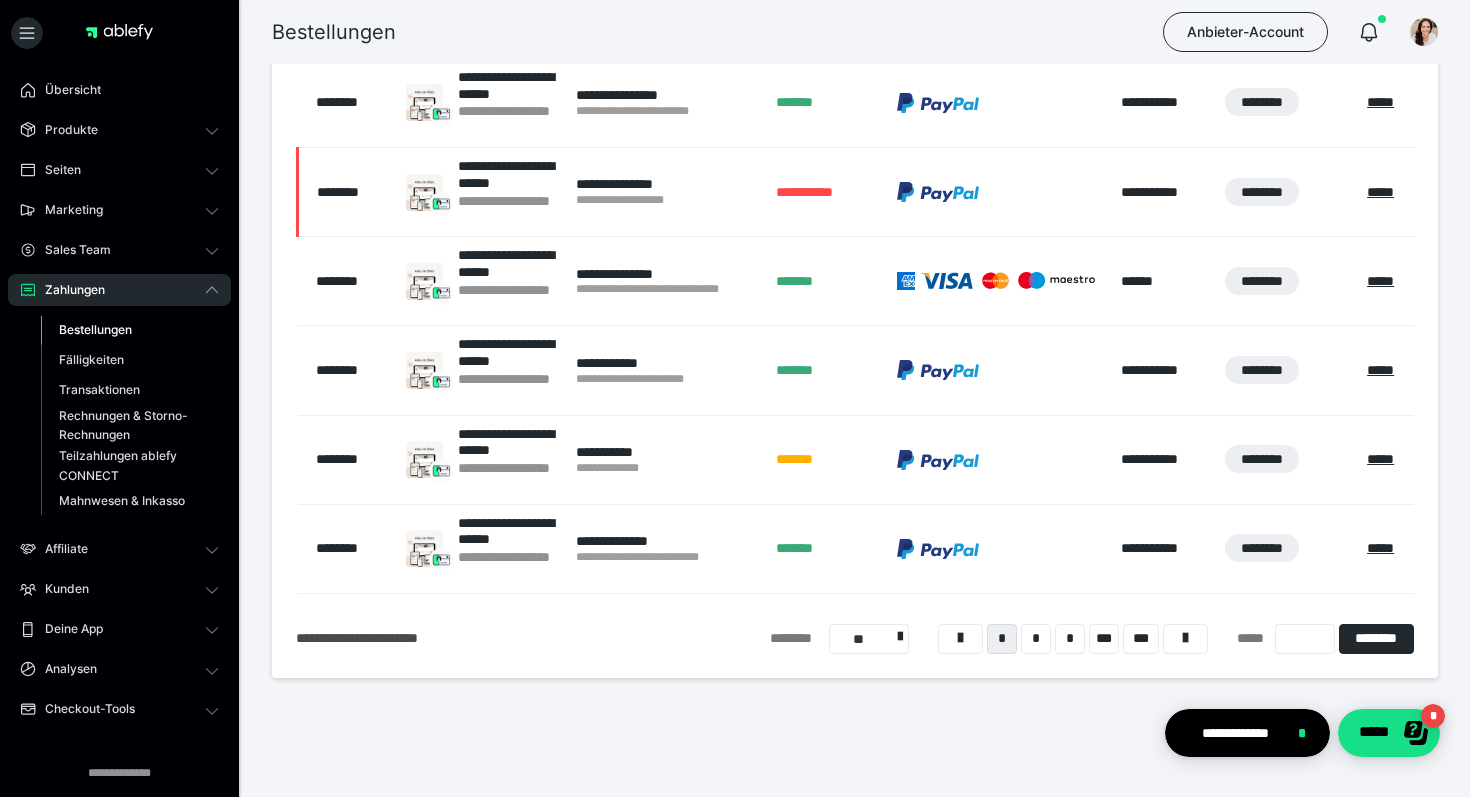 scroll, scrollTop: 607, scrollLeft: 0, axis: vertical 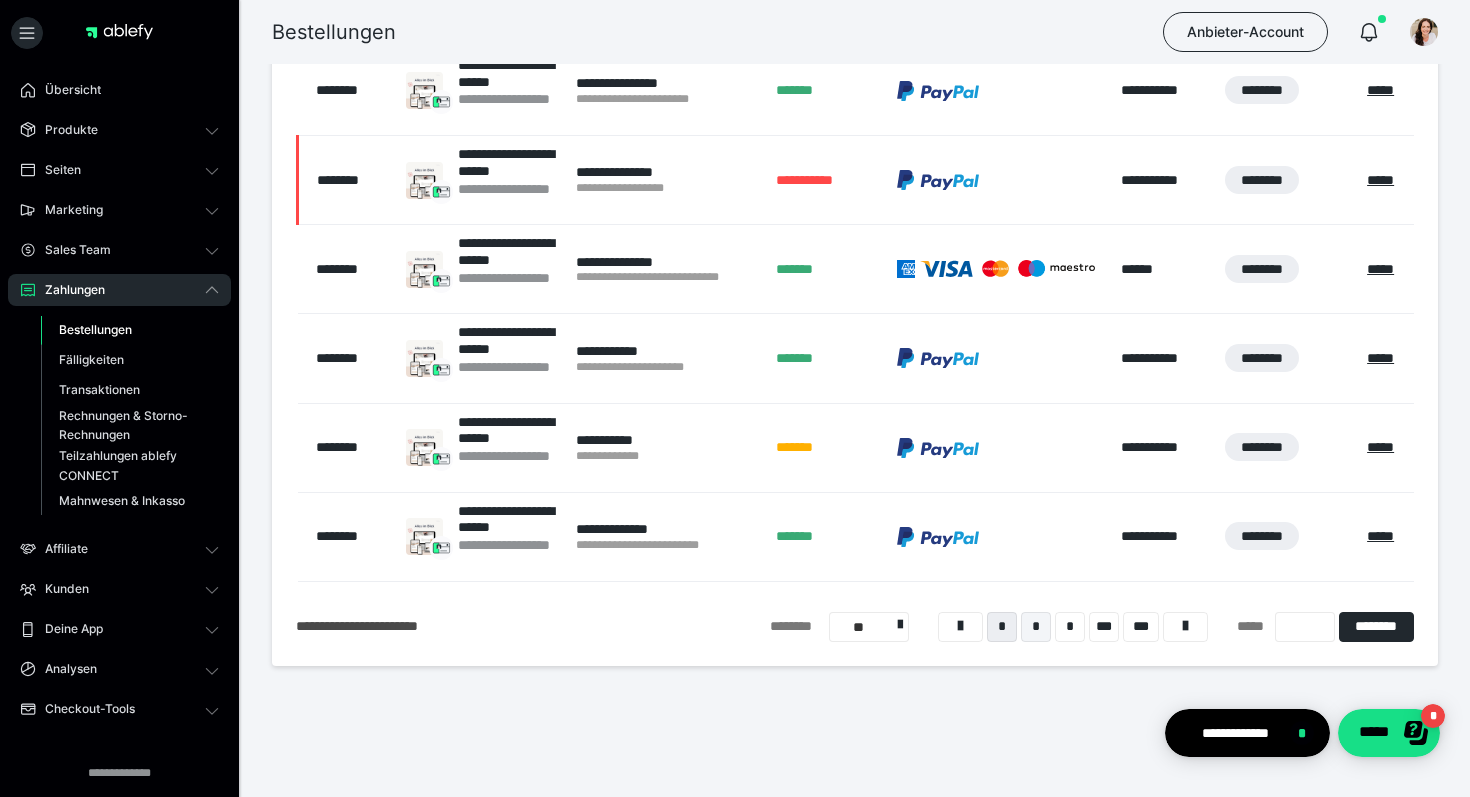 click on "*" at bounding box center [1036, 627] 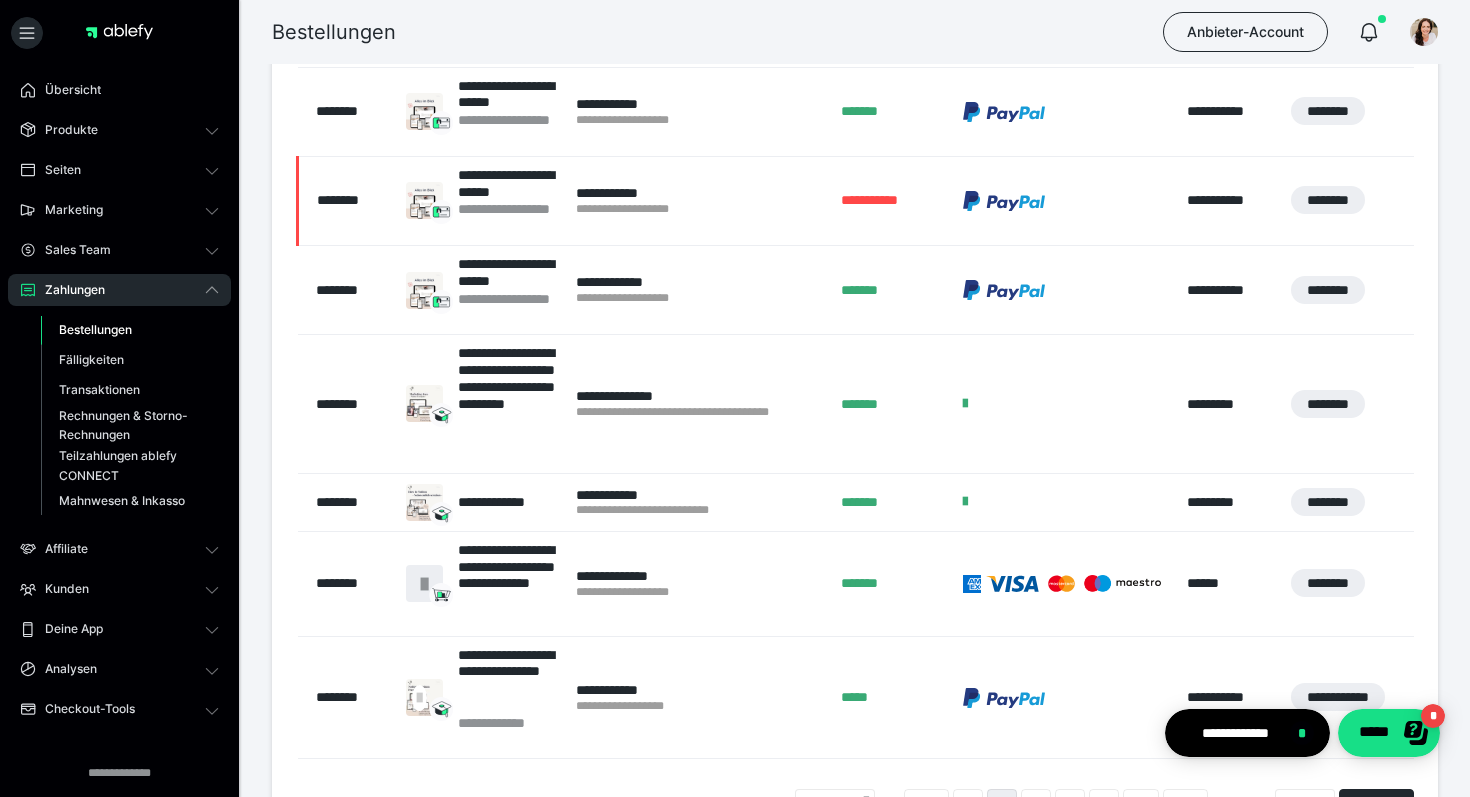 scroll, scrollTop: 538, scrollLeft: 0, axis: vertical 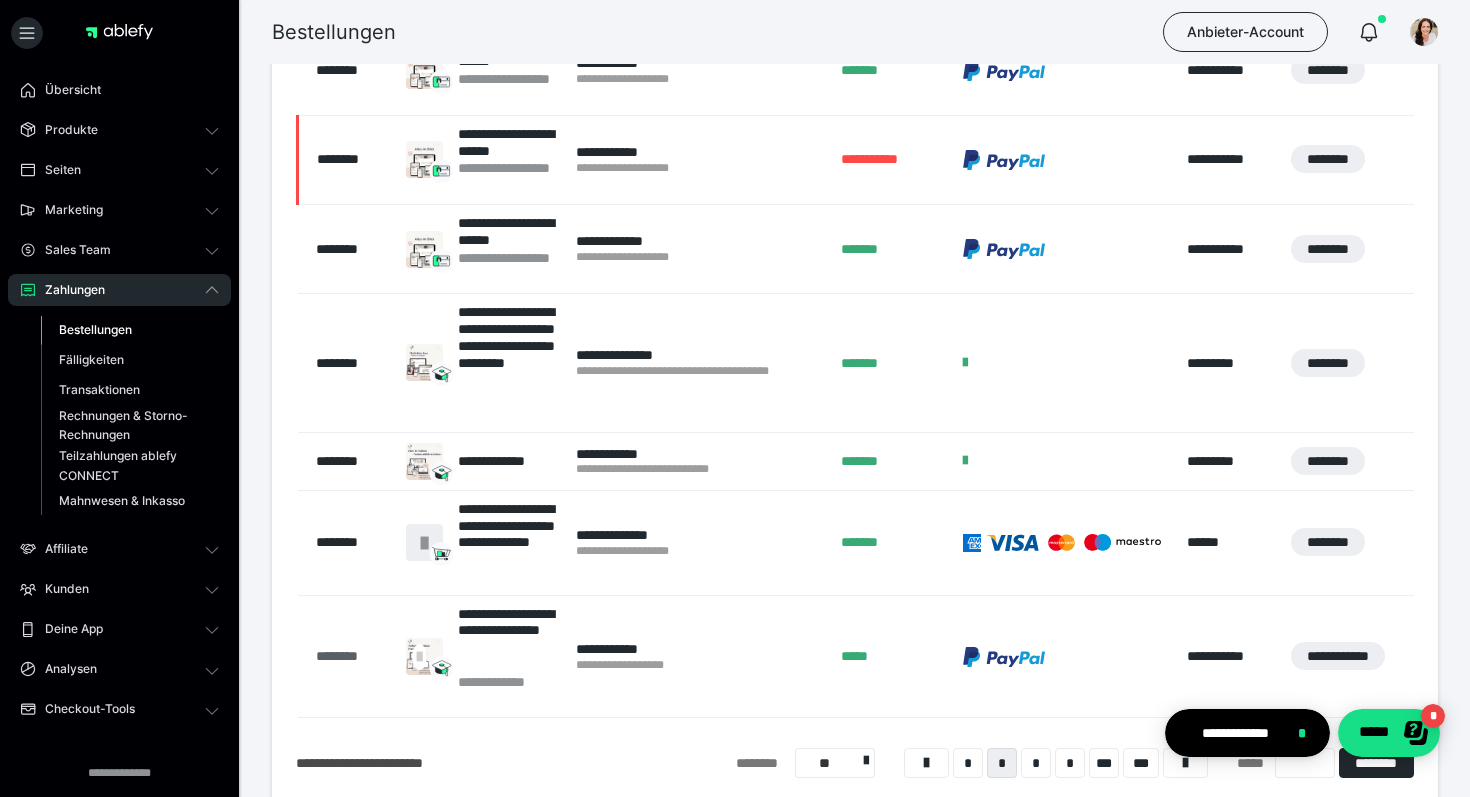 click on "********" at bounding box center (351, 656) 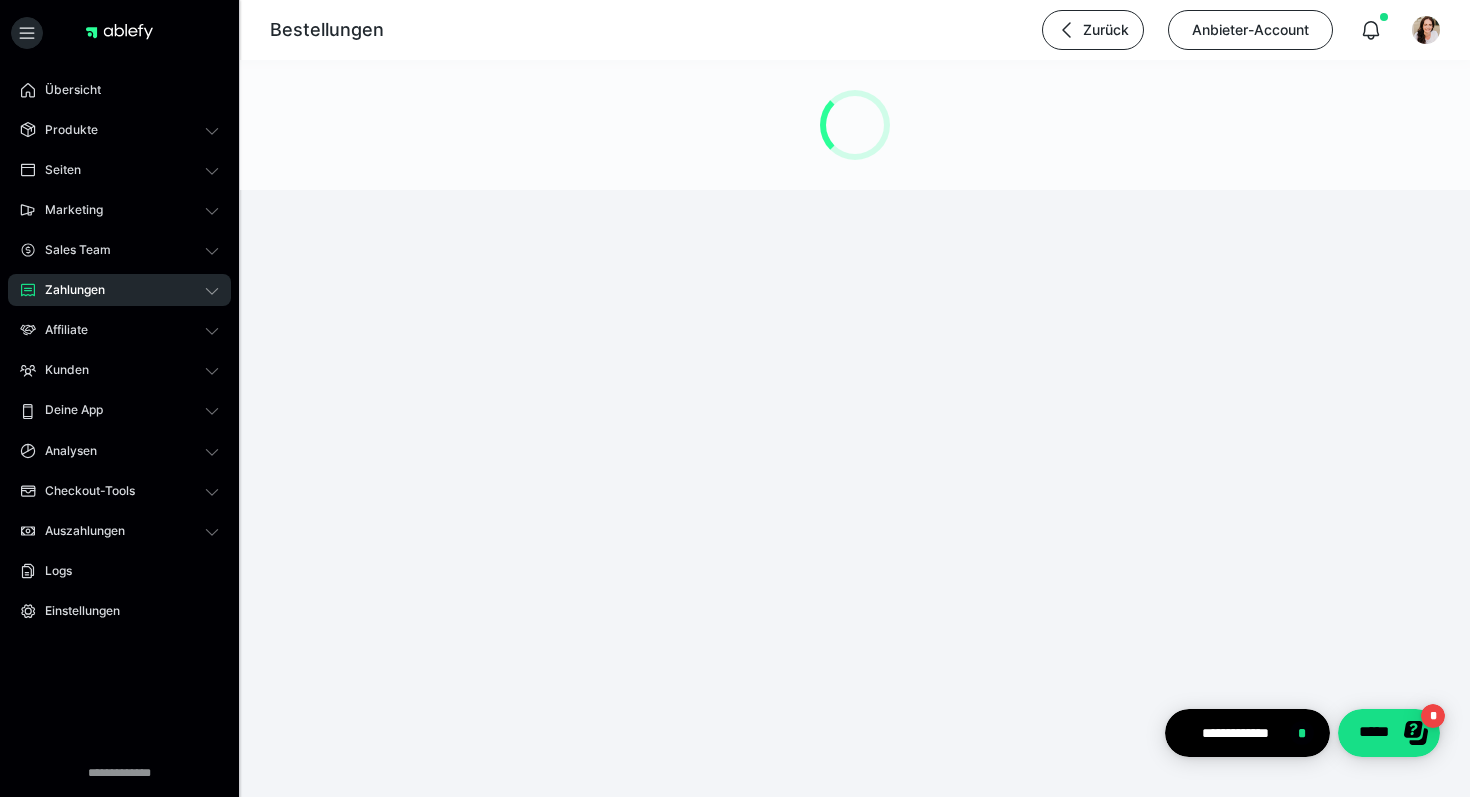scroll, scrollTop: 0, scrollLeft: 0, axis: both 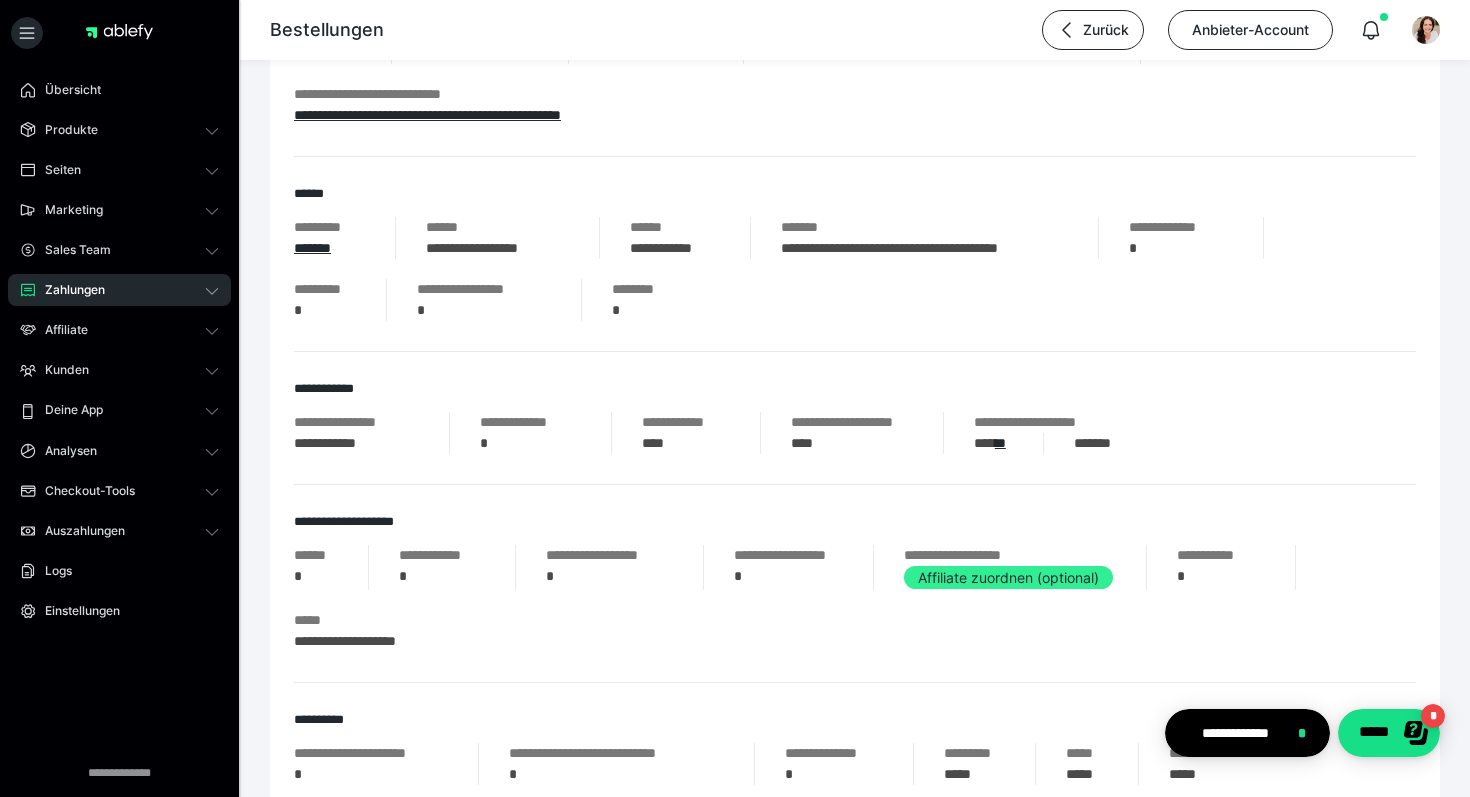 click on "Affiliate zuordnen (optional)" at bounding box center (1008, 577) 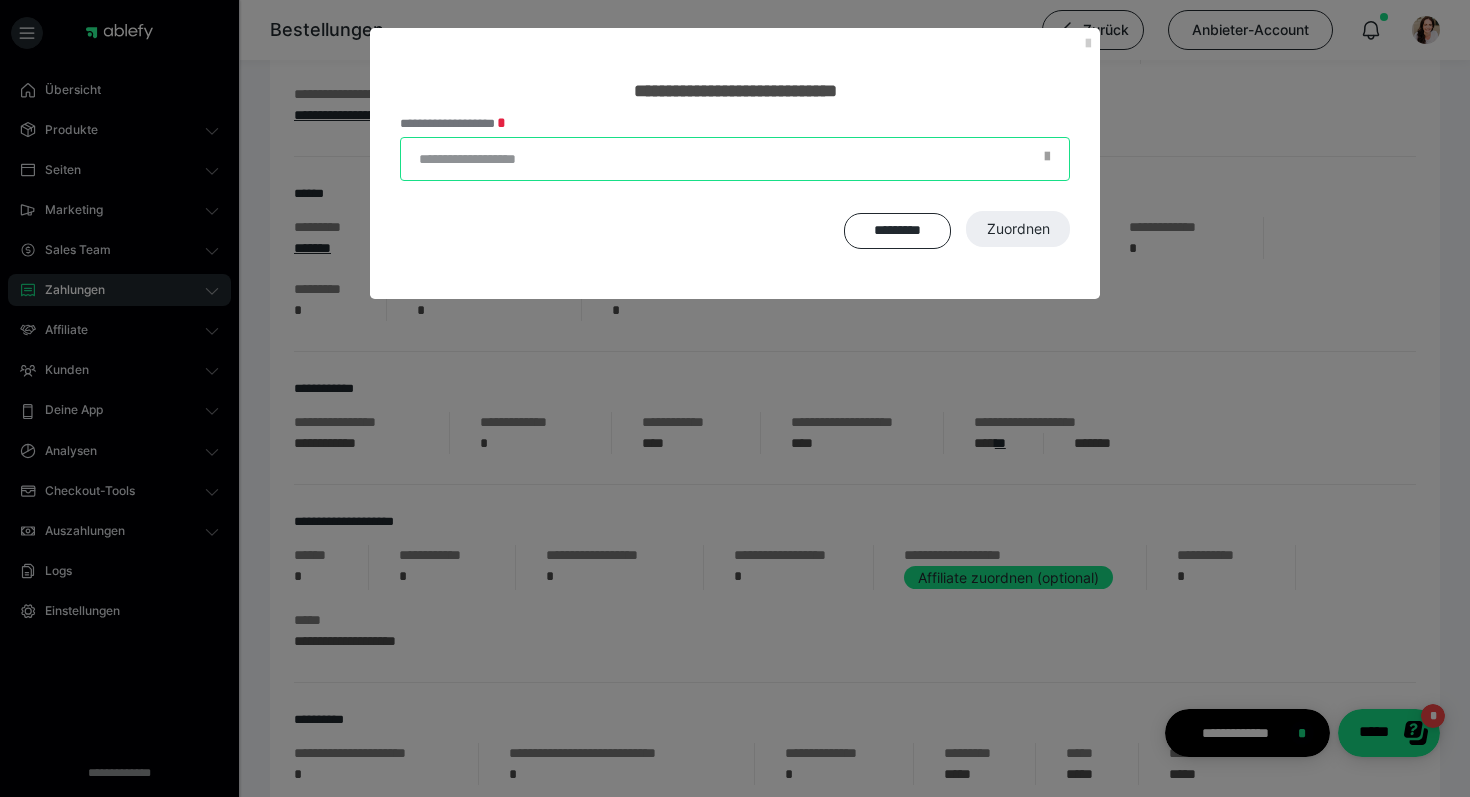 click on "**********" at bounding box center [735, 159] 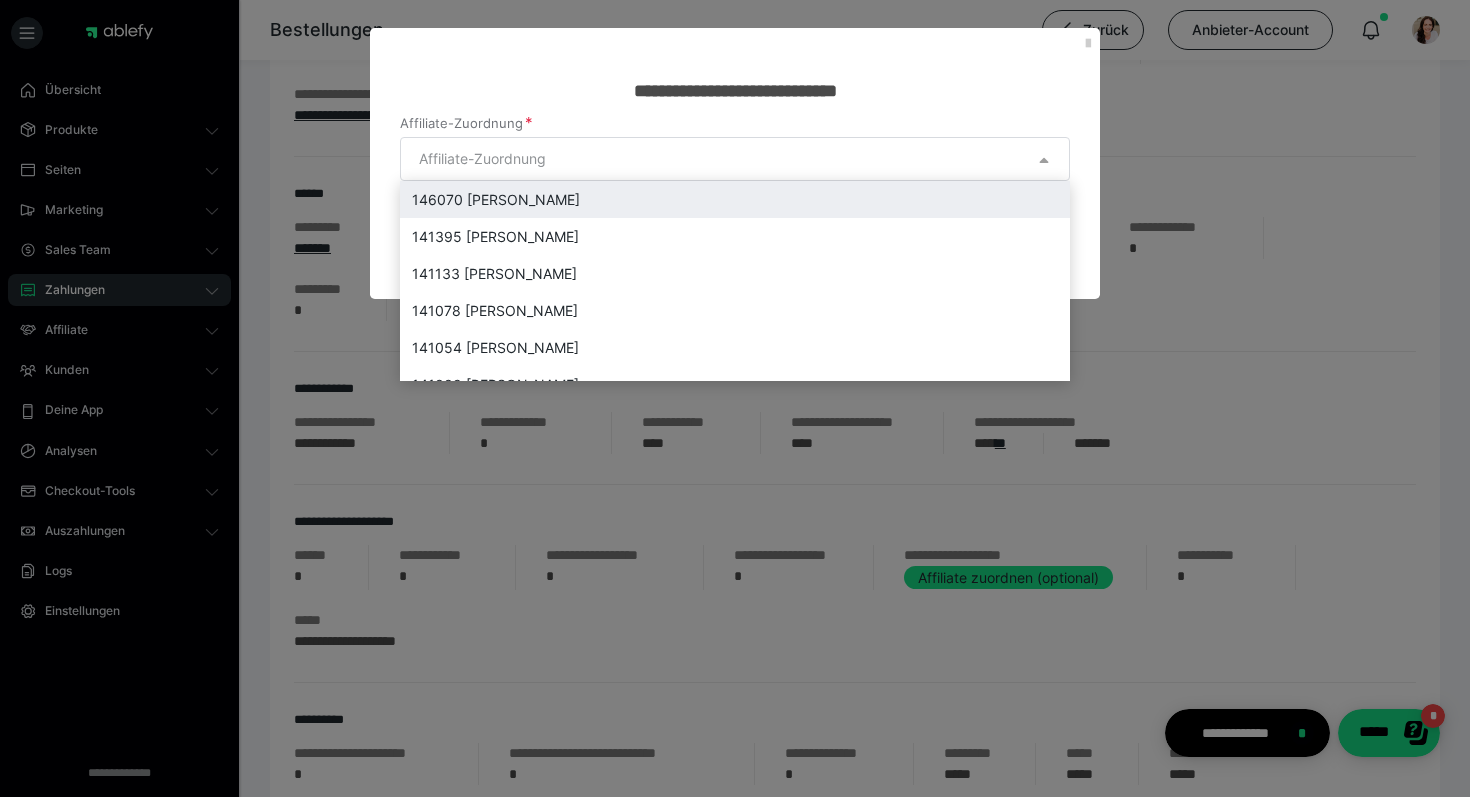 click on "146070 [PERSON_NAME]" at bounding box center (735, 199) 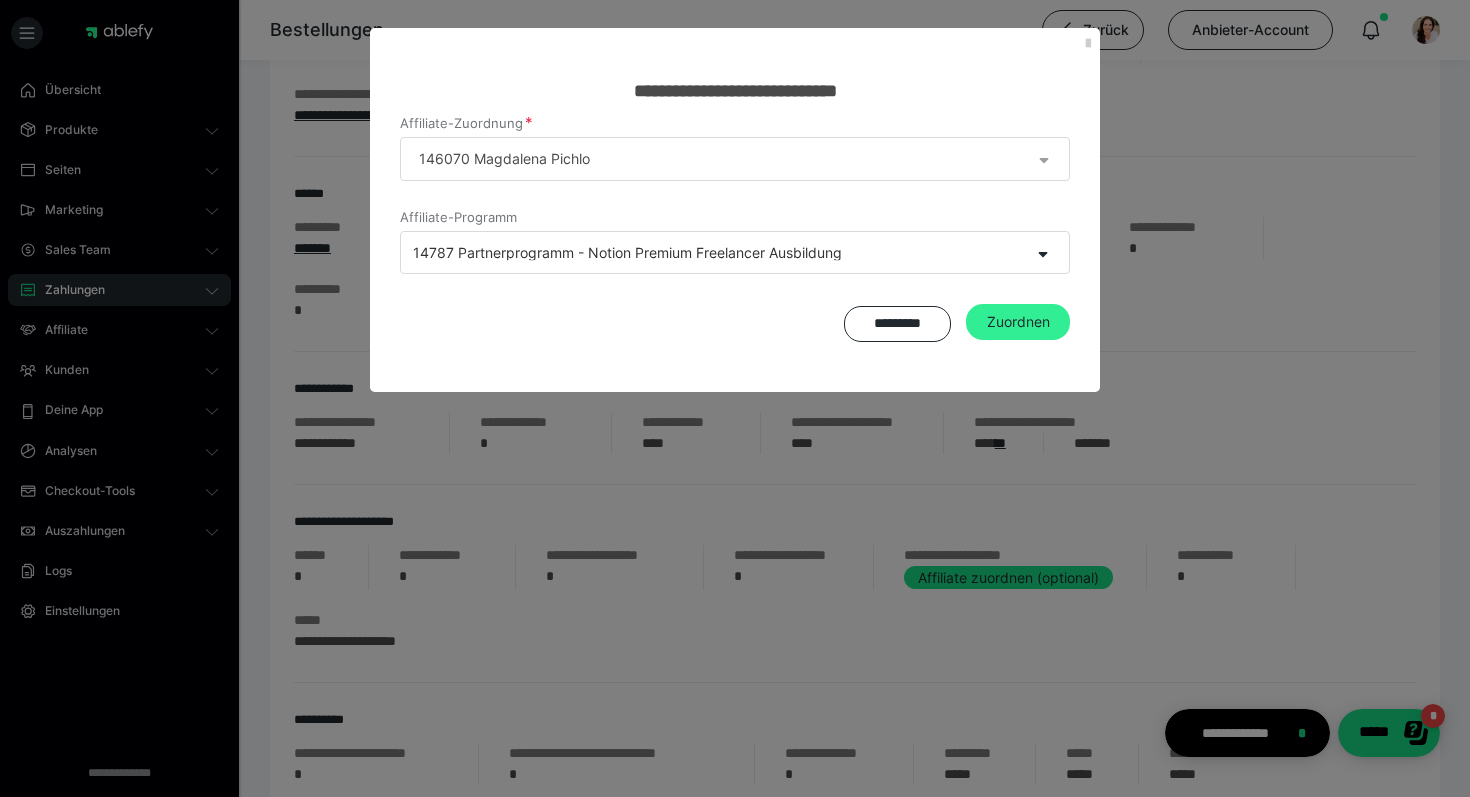 click on "Zuordnen" at bounding box center [1018, 322] 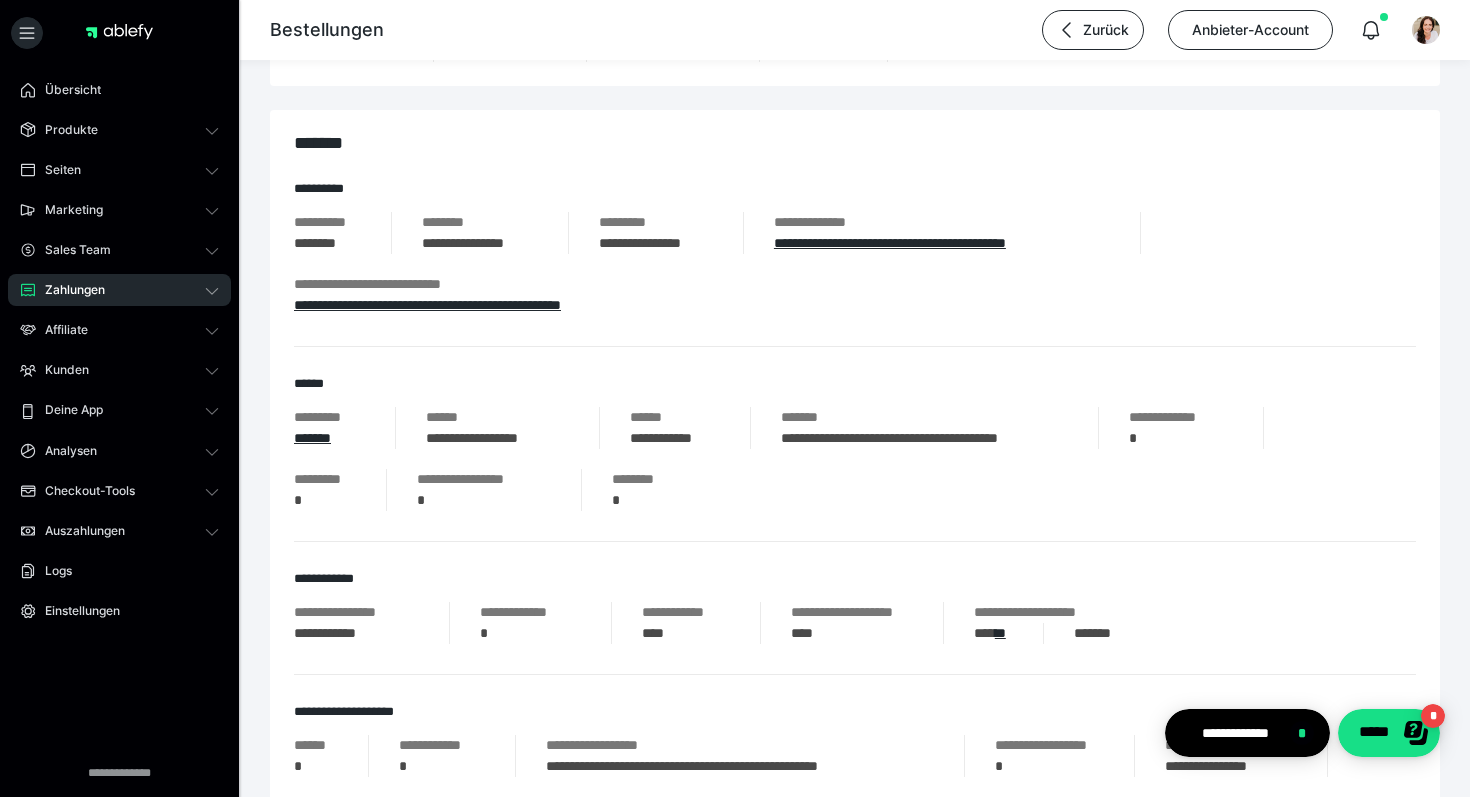 scroll, scrollTop: 102, scrollLeft: 0, axis: vertical 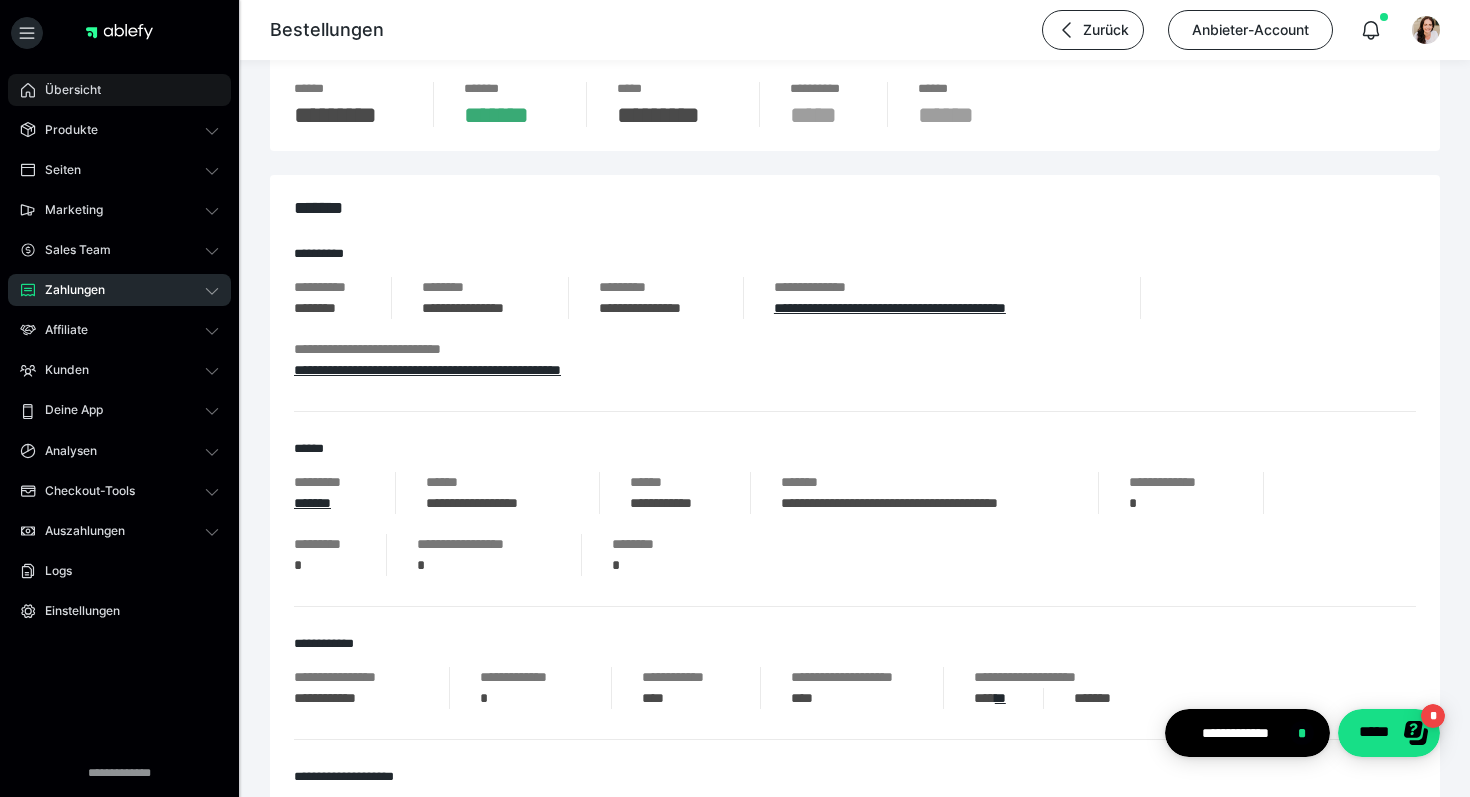 click on "Übersicht" at bounding box center [66, 90] 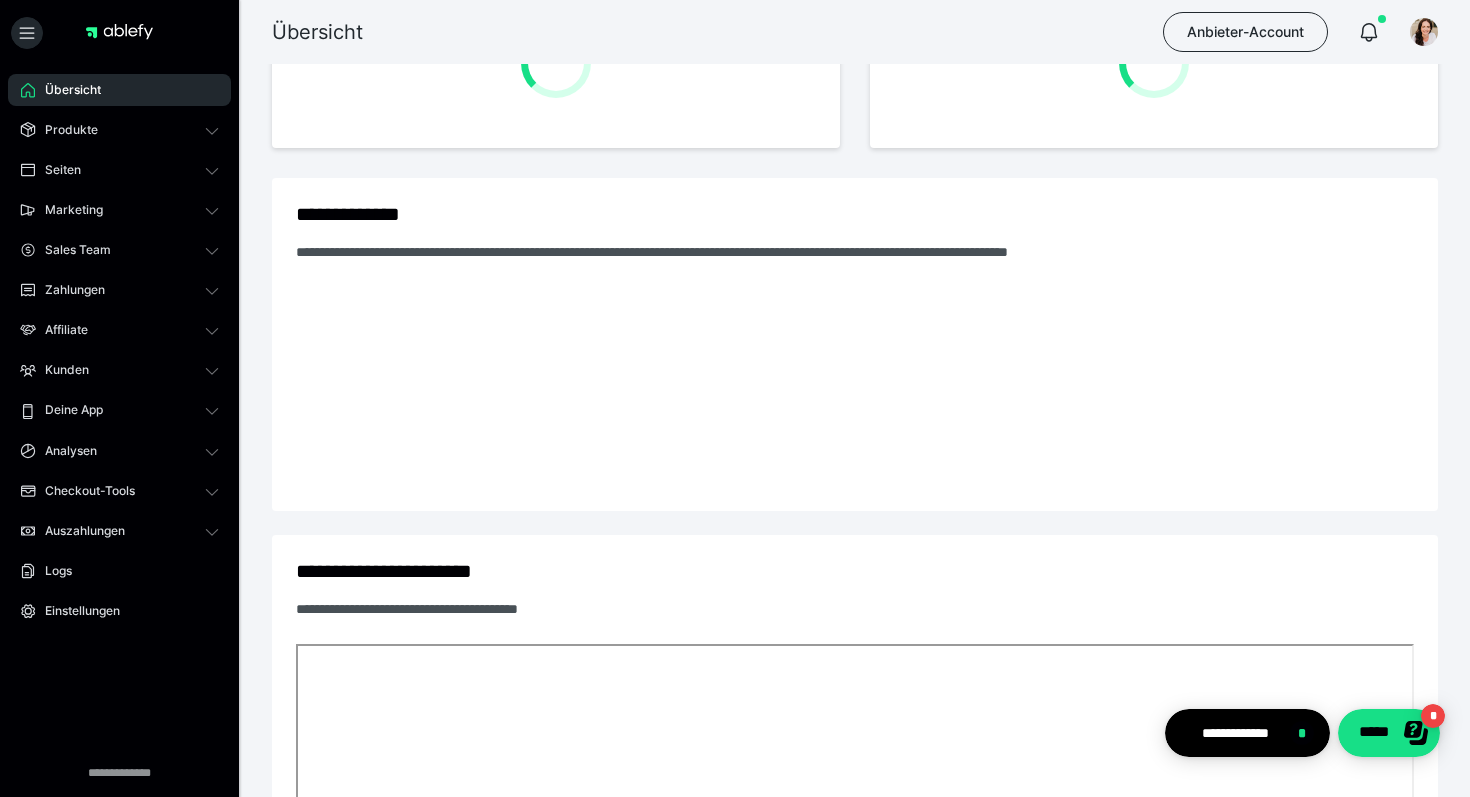 scroll, scrollTop: 0, scrollLeft: 0, axis: both 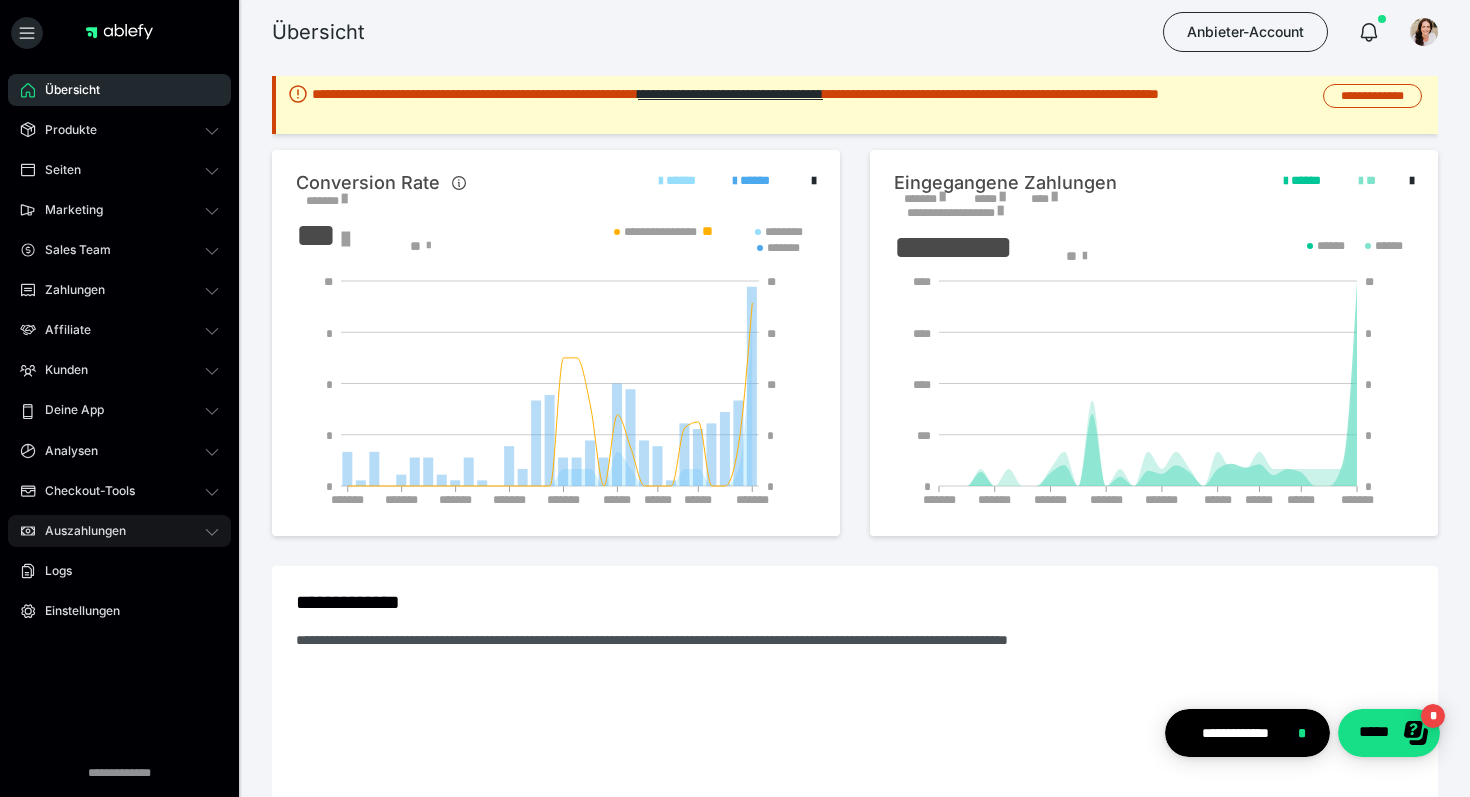 click on "Auszahlungen" at bounding box center (78, 531) 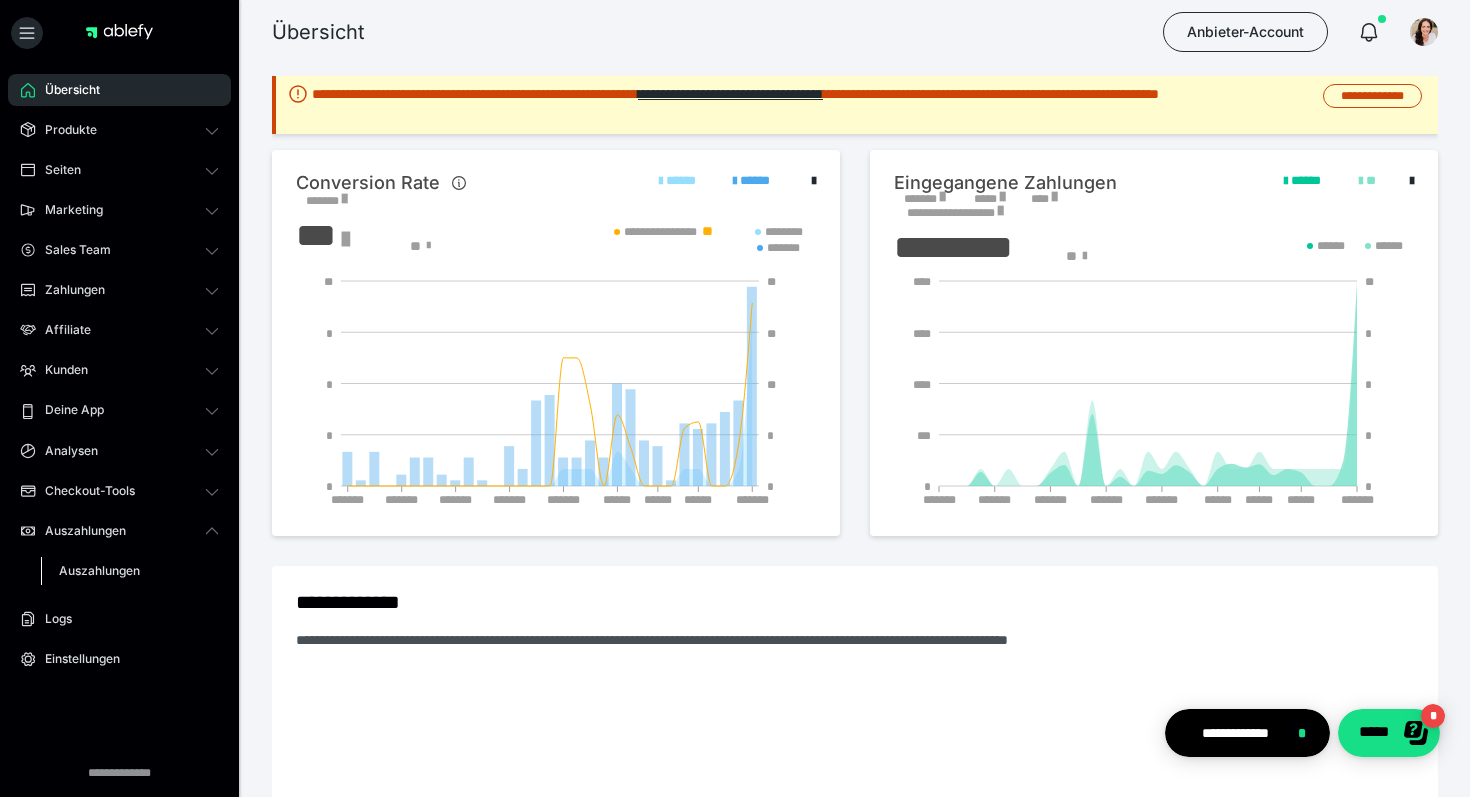 click on "Auszahlungen" at bounding box center (99, 570) 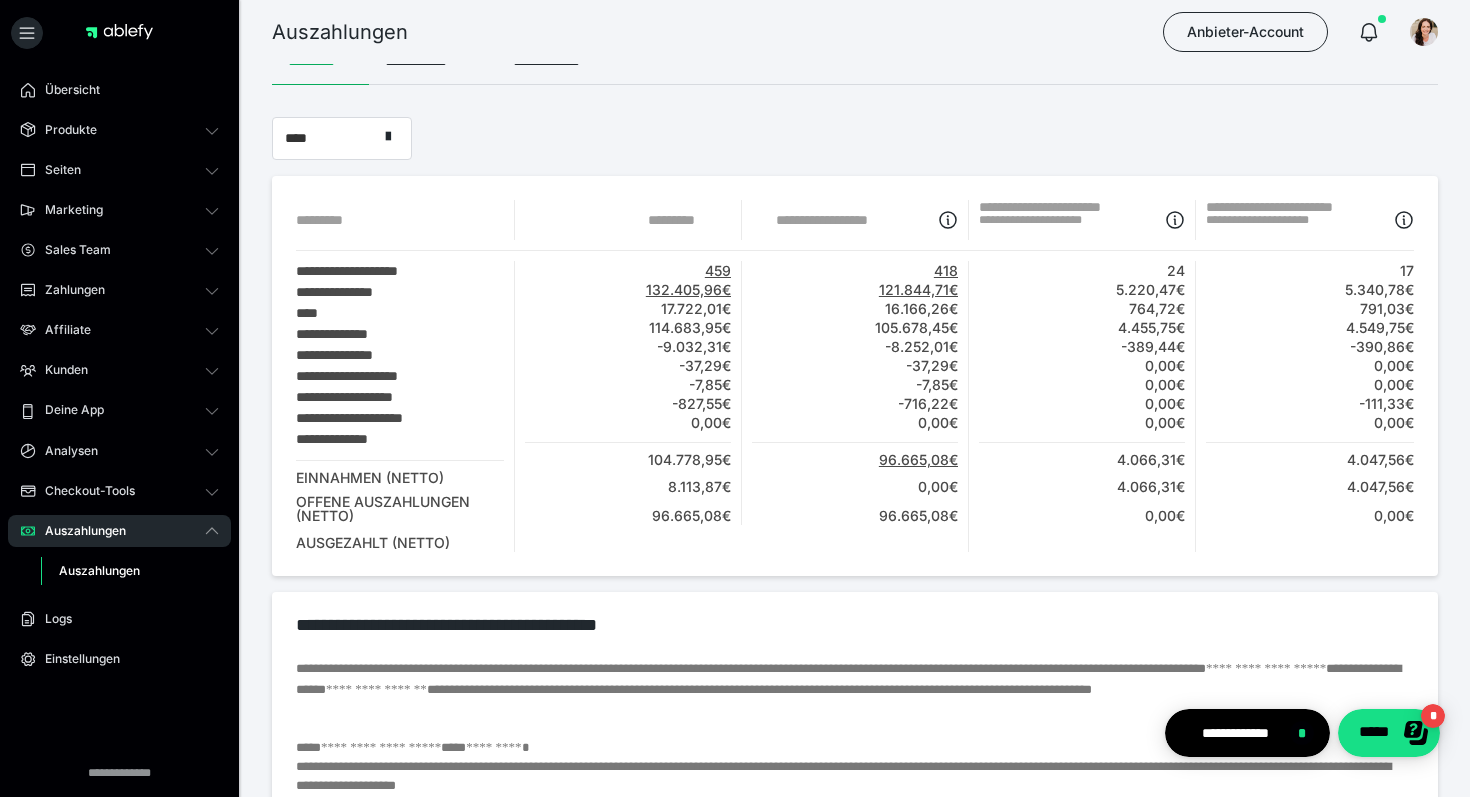 scroll, scrollTop: 35, scrollLeft: 0, axis: vertical 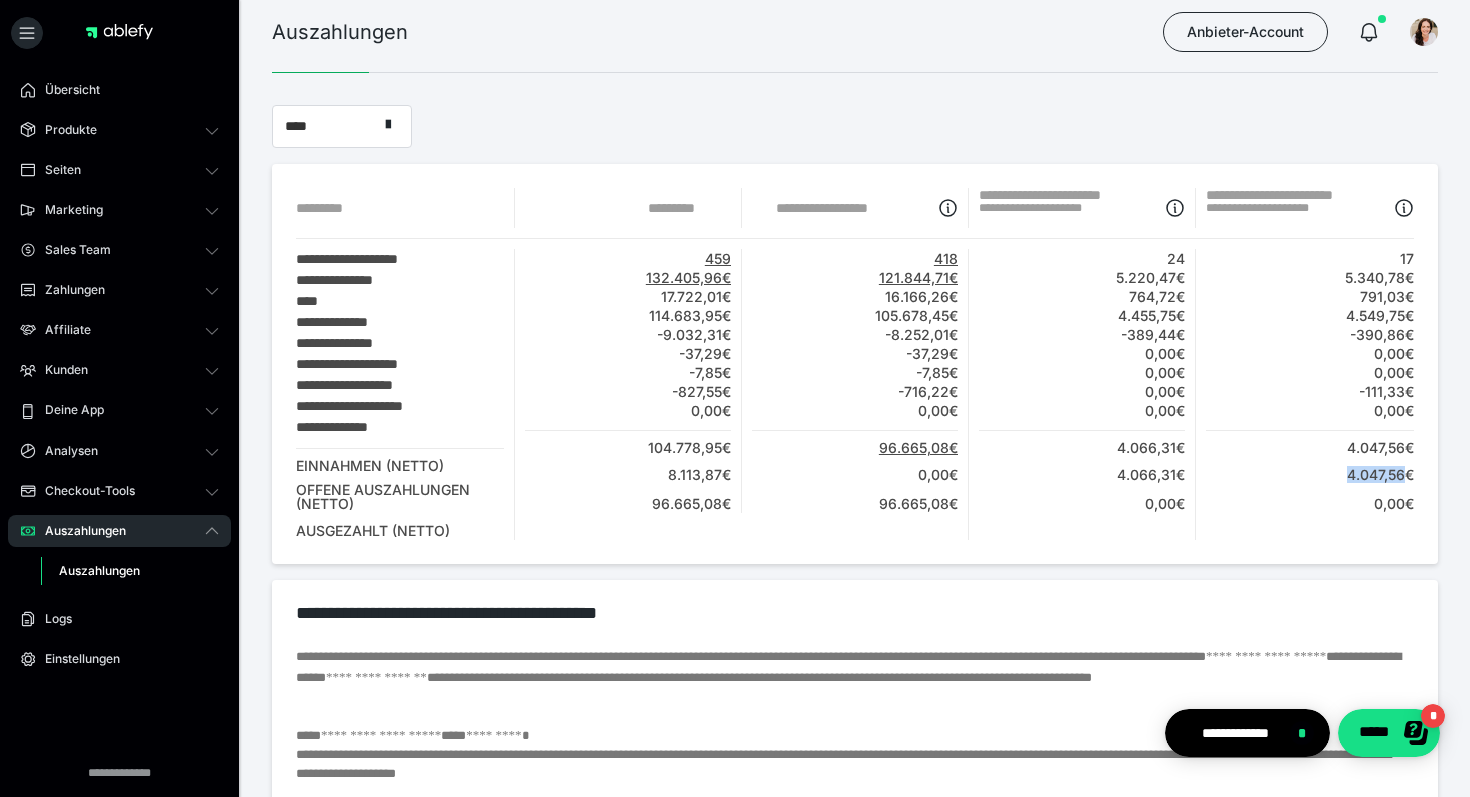 drag, startPoint x: 1343, startPoint y: 474, endPoint x: 1403, endPoint y: 474, distance: 60 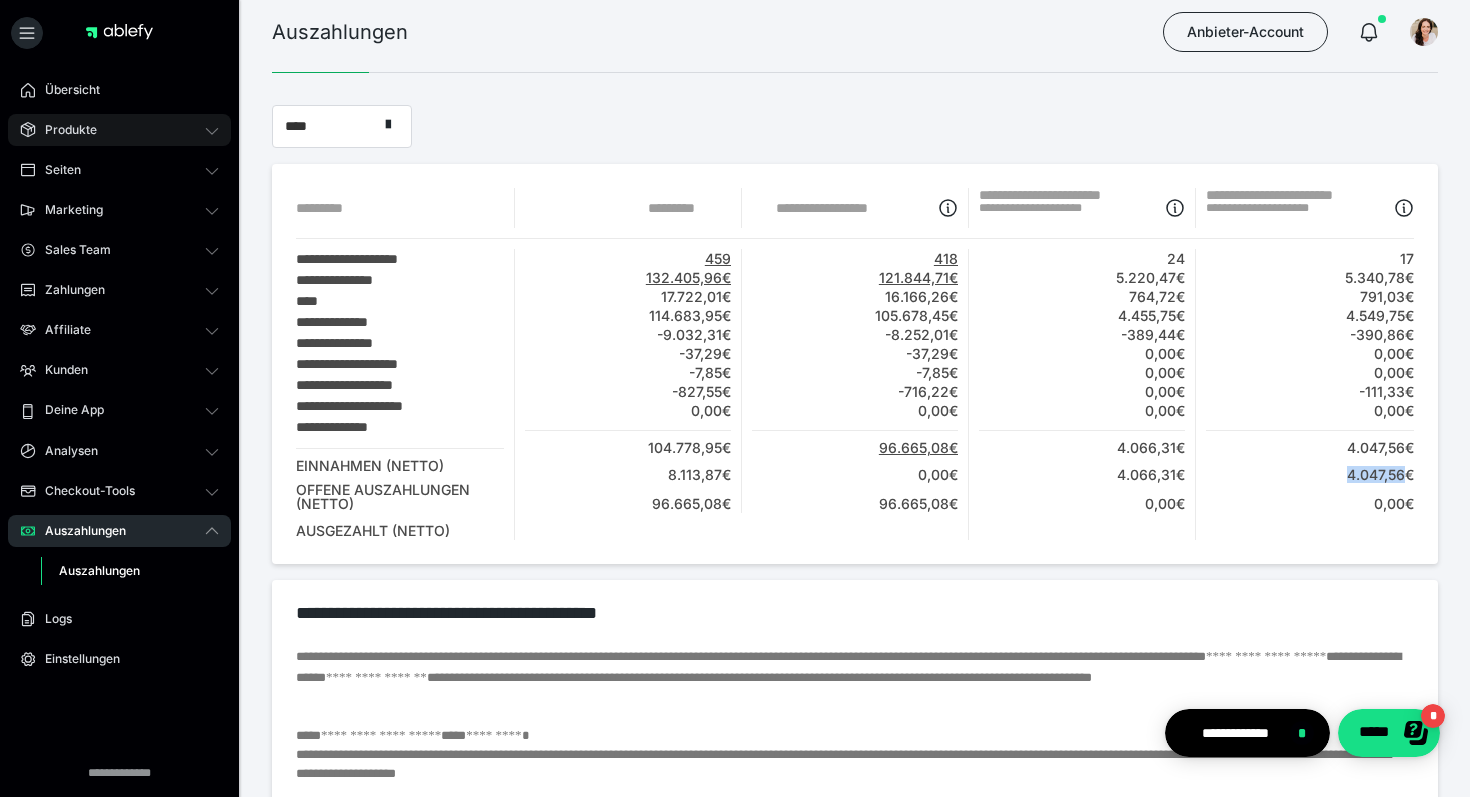 click on "Produkte" at bounding box center [64, 130] 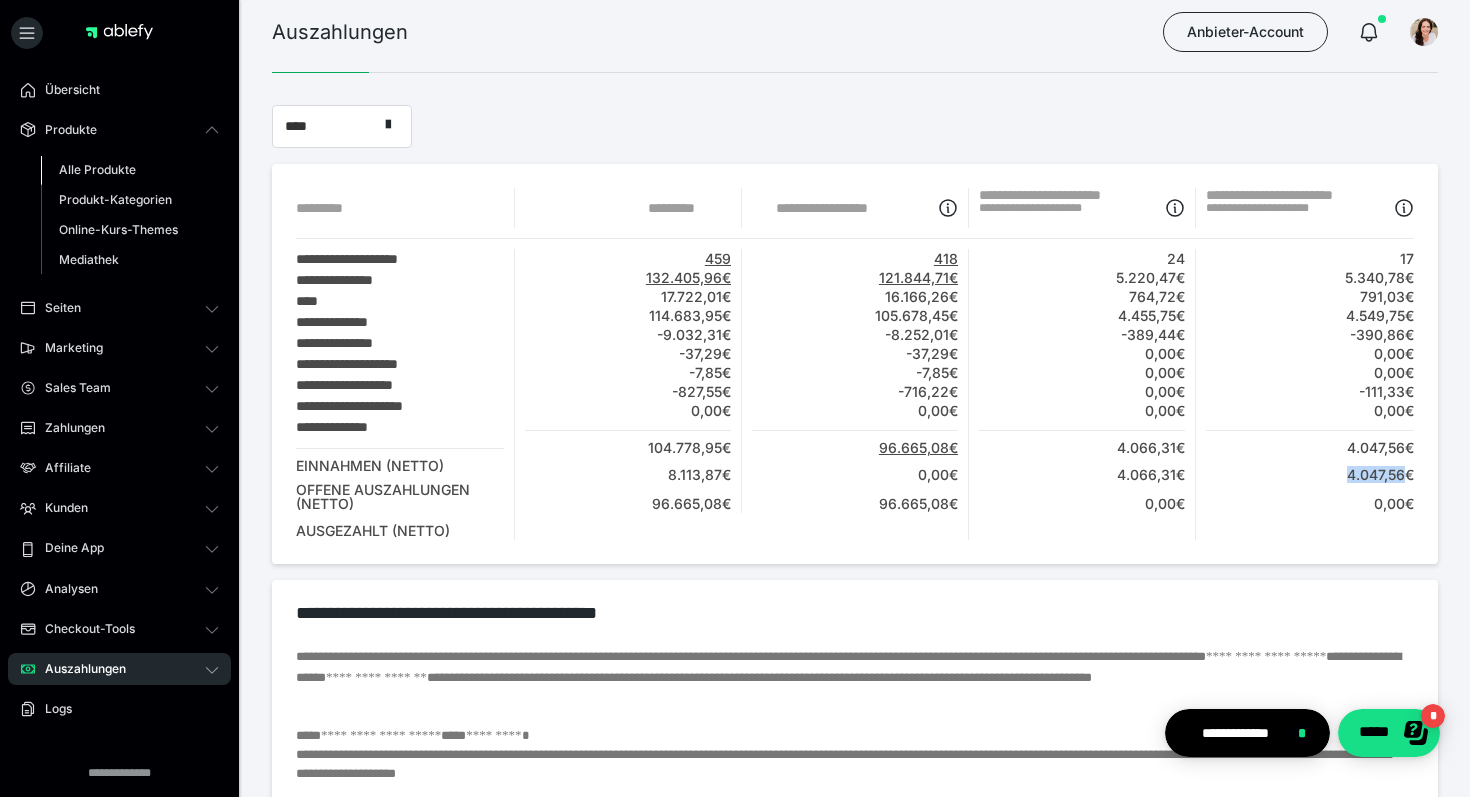click on "Alle Produkte" at bounding box center [97, 169] 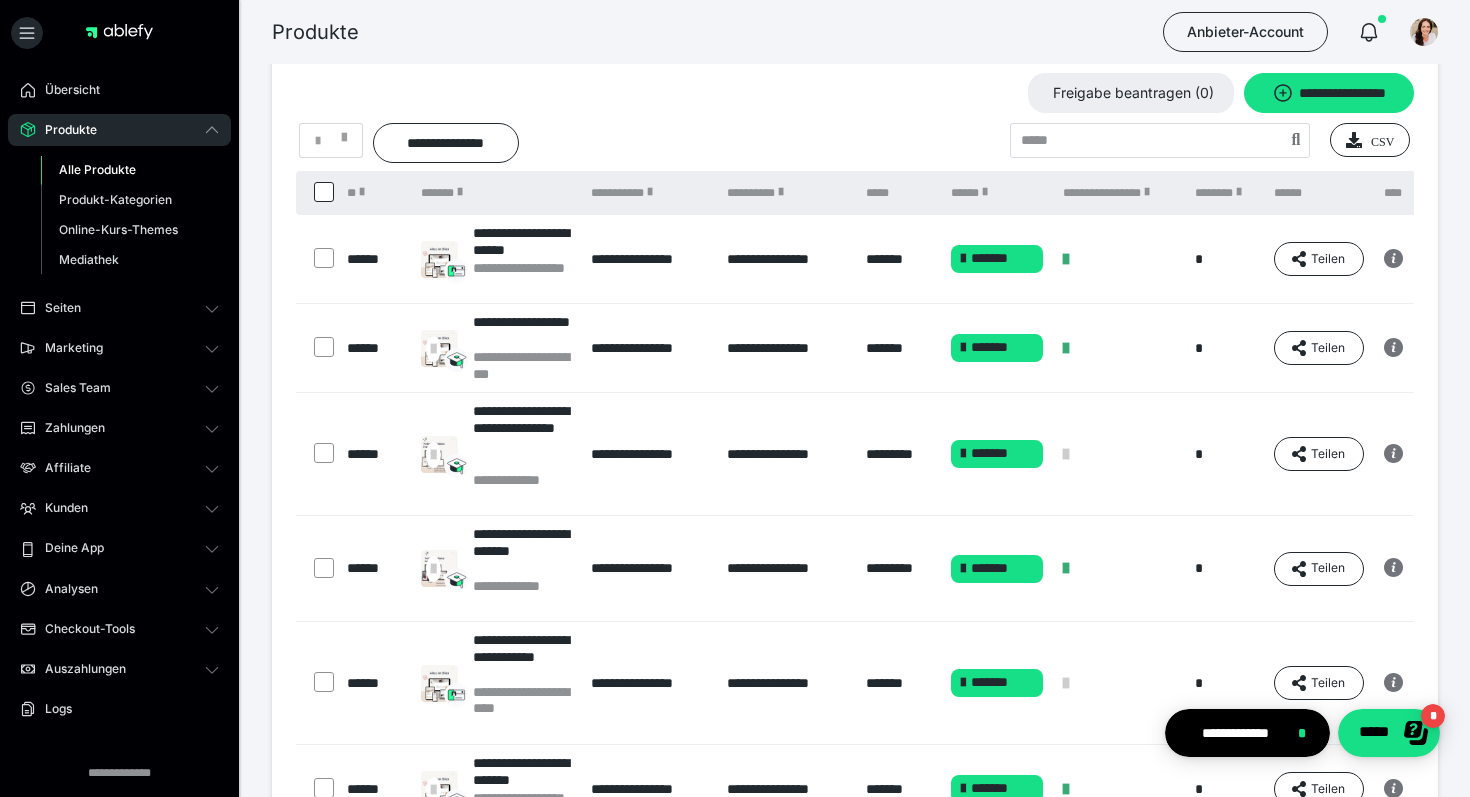 scroll, scrollTop: 0, scrollLeft: 0, axis: both 